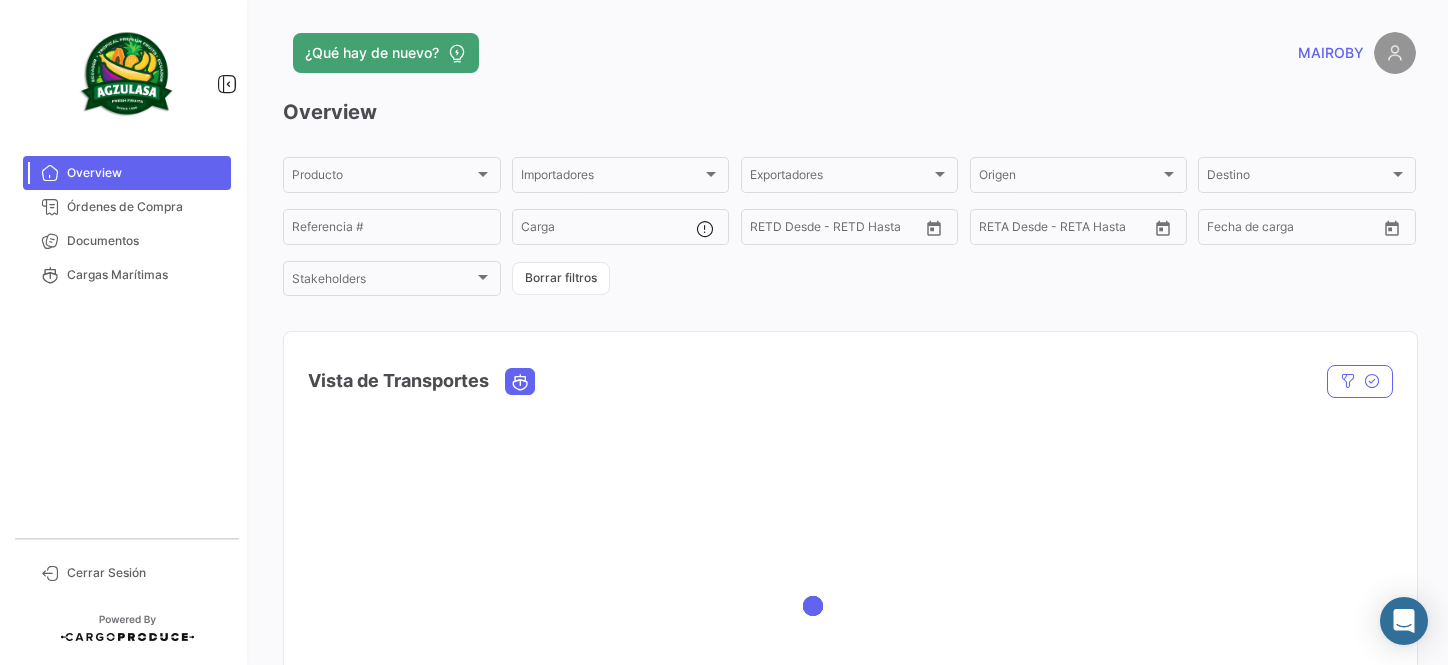 scroll, scrollTop: 0, scrollLeft: 0, axis: both 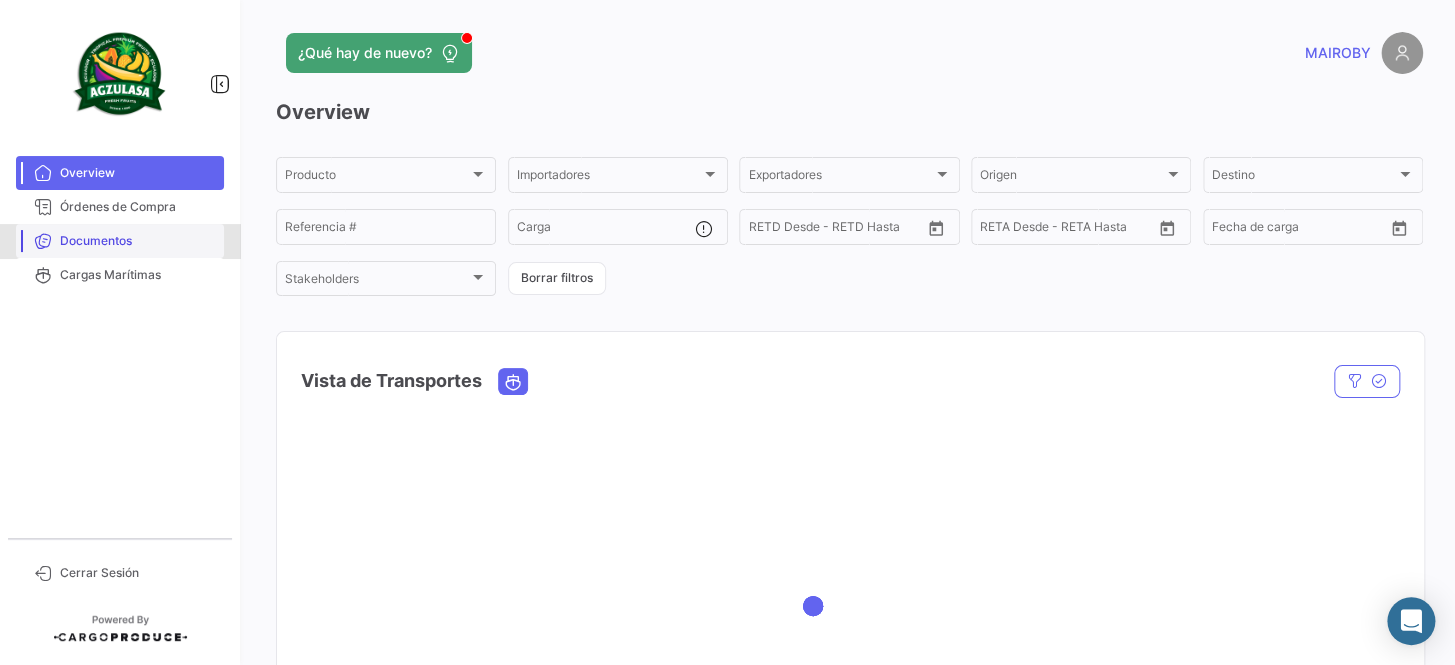click on "Documentos" at bounding box center (138, 241) 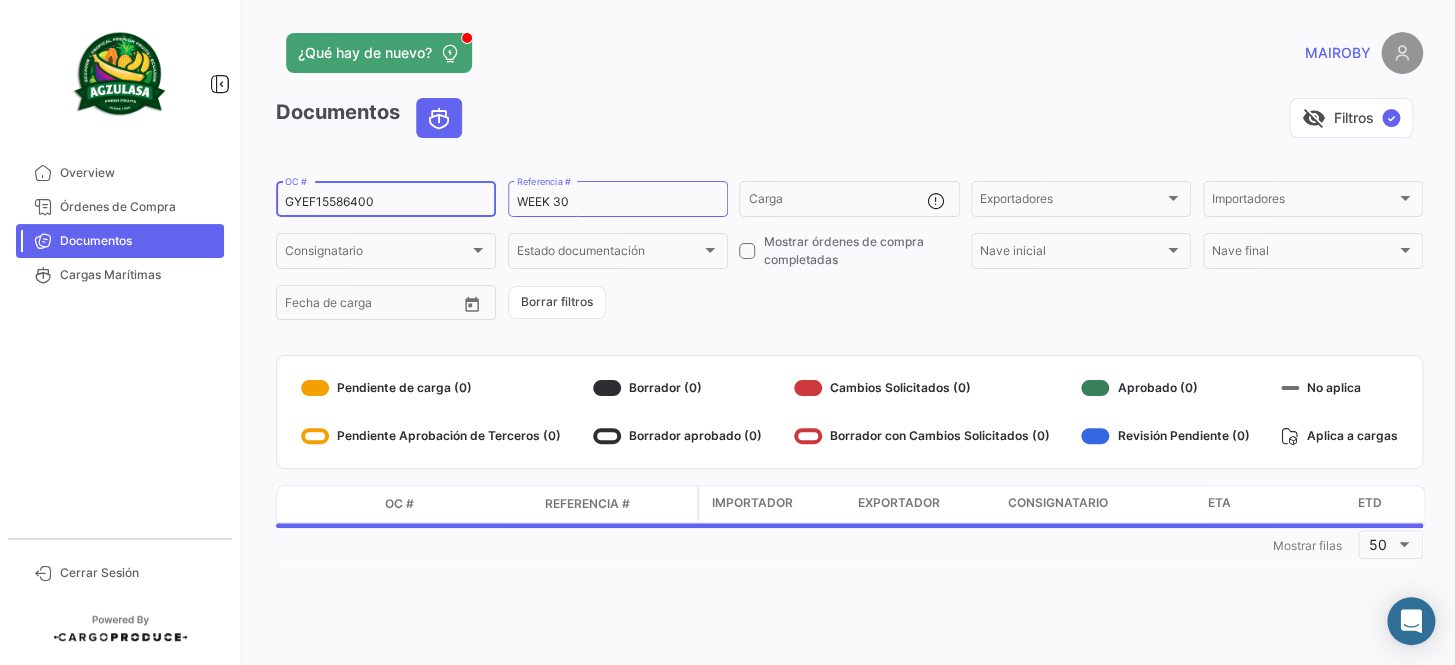 drag, startPoint x: 419, startPoint y: 200, endPoint x: 232, endPoint y: 196, distance: 187.04277 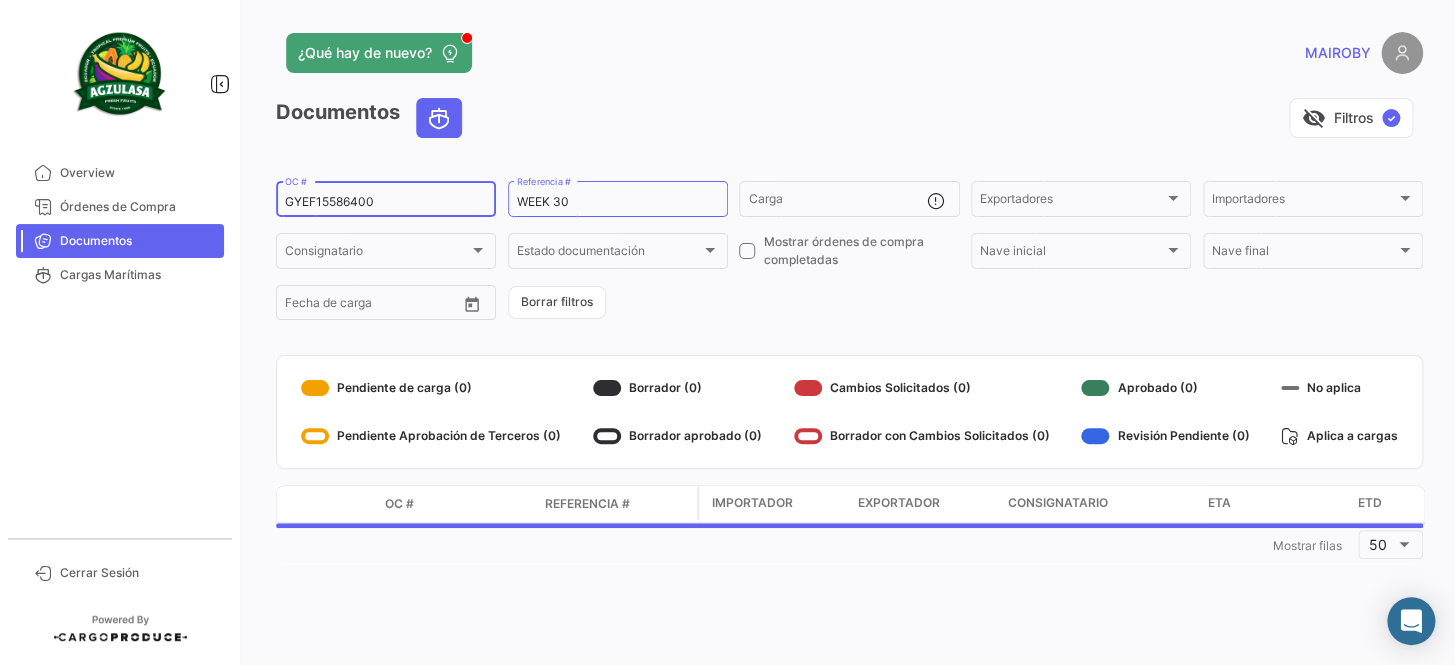 click on "Overview   Órdenes de Compra   Documentos   Cargas Marítimas   Cerrar Sesión   ¿Qué hay de nuevo?   MAIROBY   Documentos   visibility_off   Filtros  ✓ GYEF15586400  OC #  WEEK 30  Referencia #   Carga  Exportadores Exportadores Importadores Importadores Consignatario Consignatario Estado documentación Estado documentación    Mostrar órdenes de compra completadas  Nave inicial Nave inicial Nave final Nave final Desde –  Fecha de carga   Borrar filtros   Pendiente de carga (0)   Pendiente Aprobación de Terceros (0)   Borrador (0)   Borrador aprobado (0)   Cambios Solicitados (0)   Borrador con Cambios Solicitados (0)   Aprobado (0)   Revisión Pendiente (0)   No aplica   Aplica a cargas  Modo de Transporte OC # Referencia # Importador Exportador Consignatario ETA ETD  1  Mostrar filas 50" 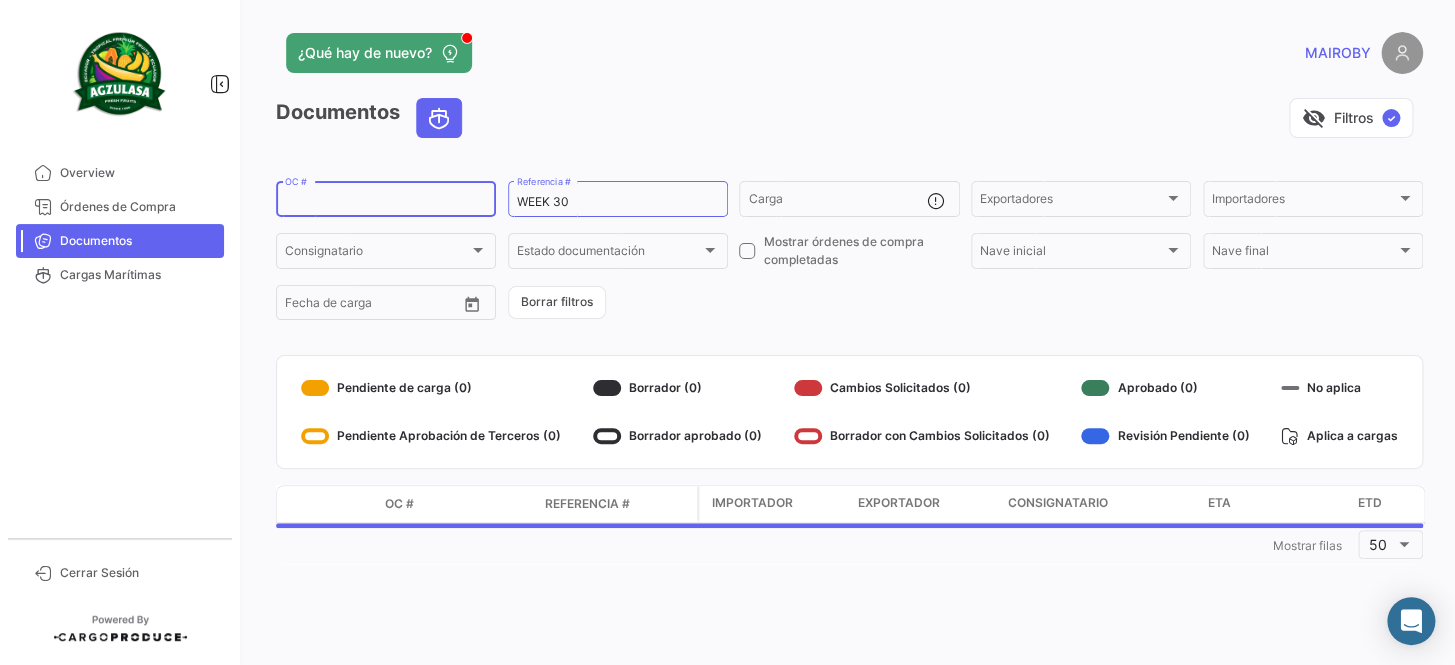 paste on "EBKG13615730" 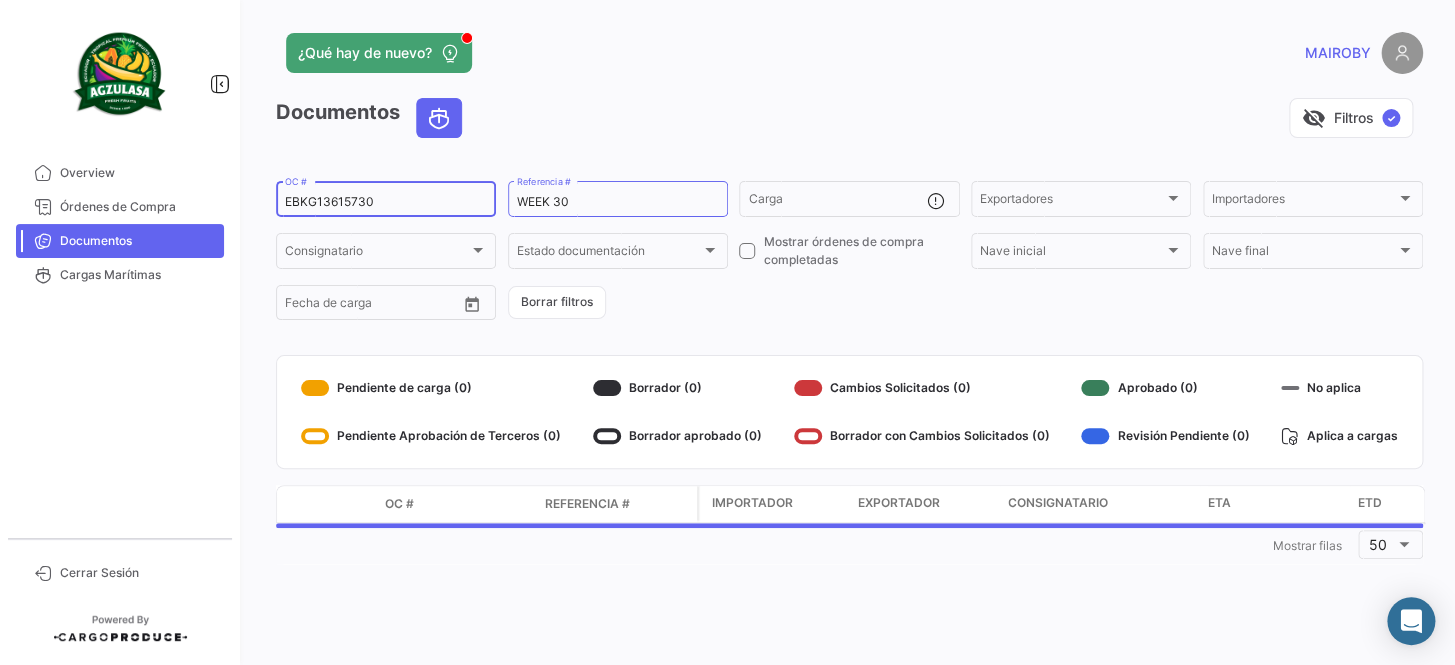type on "EBKG13615730" 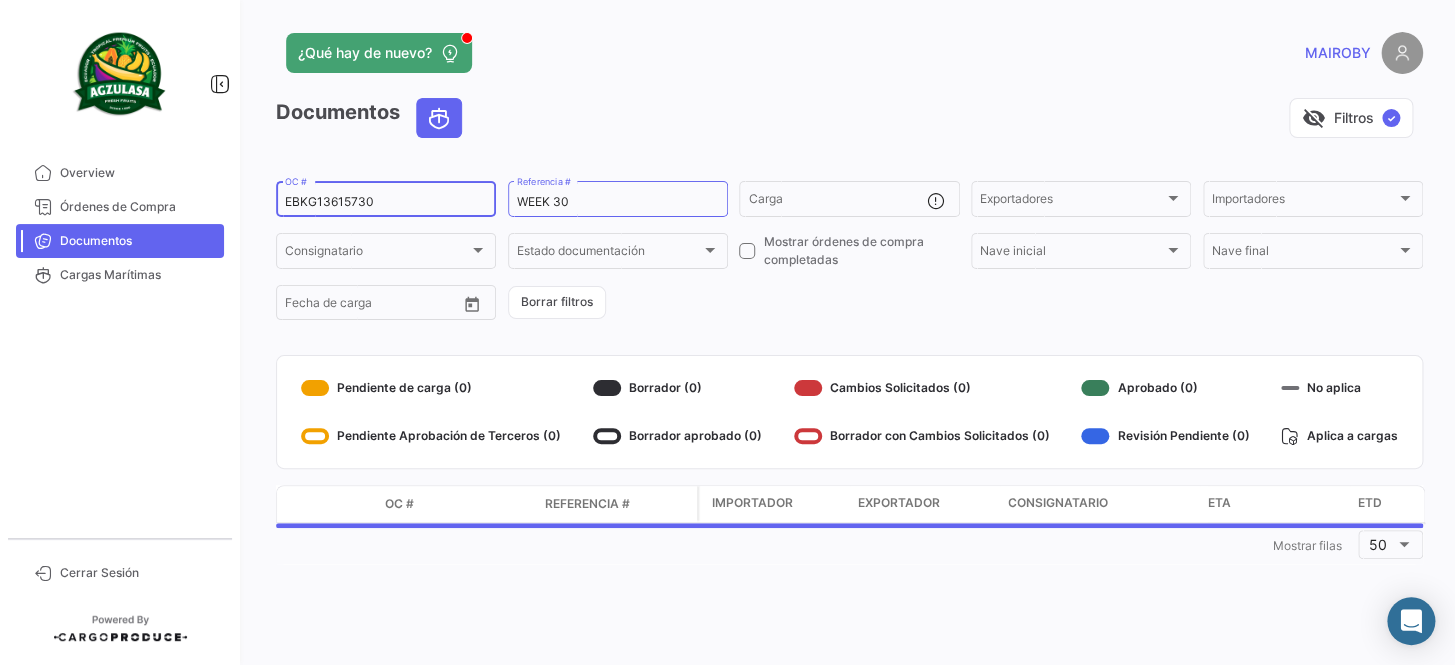 click on "[ID]  OC #  WEEK [NUMBER]  Referencia #   Carga  Exportadores Exportadores Importadores Importadores Consignatario Consignatario Estado documentación Estado documentación    Mostrar órdenes de compra completadas  Nave inicial Nave inicial Nave final Nave final Desde –  Fecha de carga   Borrar filtros" 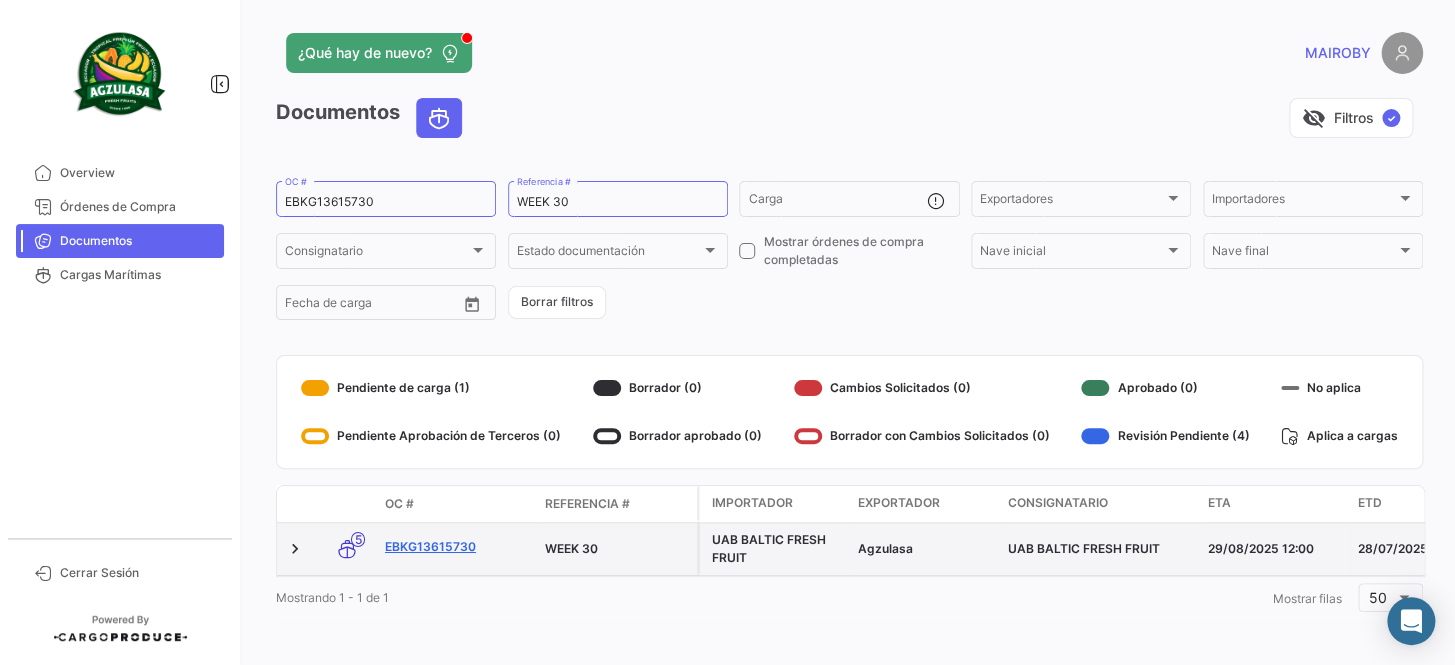 click on "EBKG13615730" 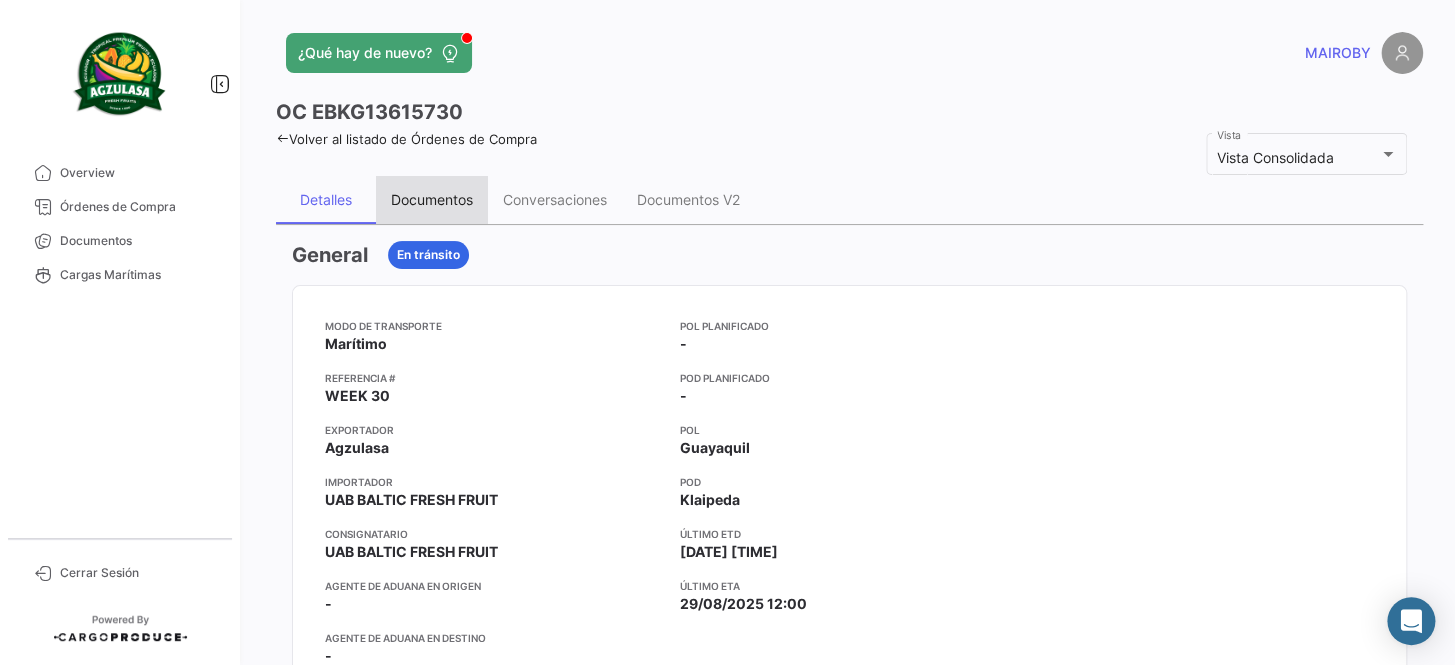 click on "Documentos" at bounding box center (432, 199) 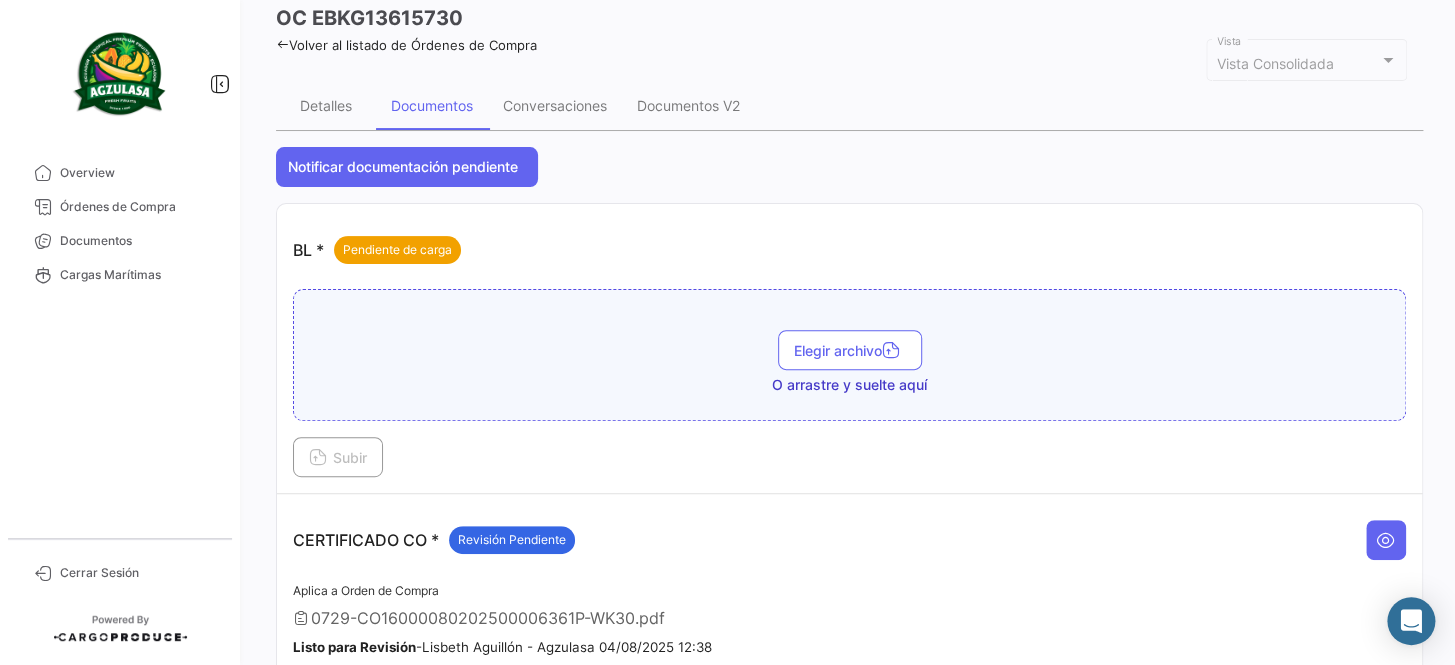 scroll, scrollTop: 90, scrollLeft: 0, axis: vertical 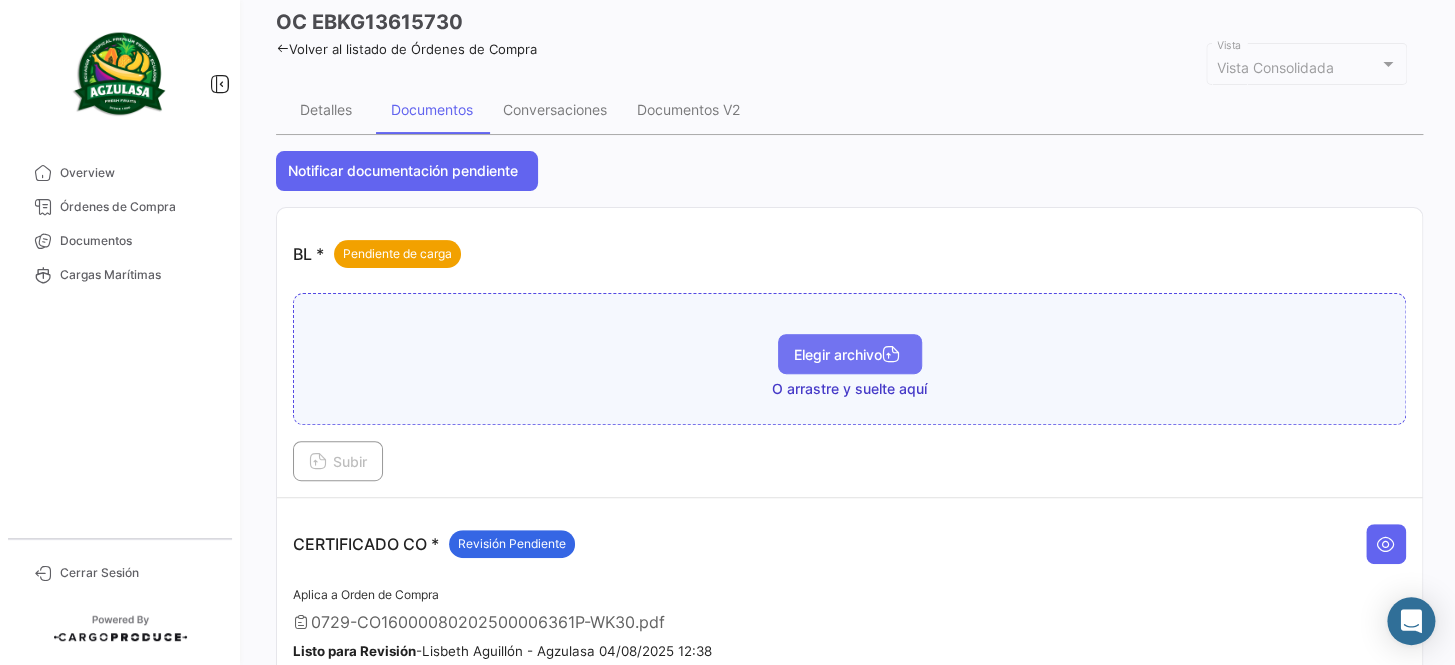 click on "Elegir archivo" at bounding box center (850, 354) 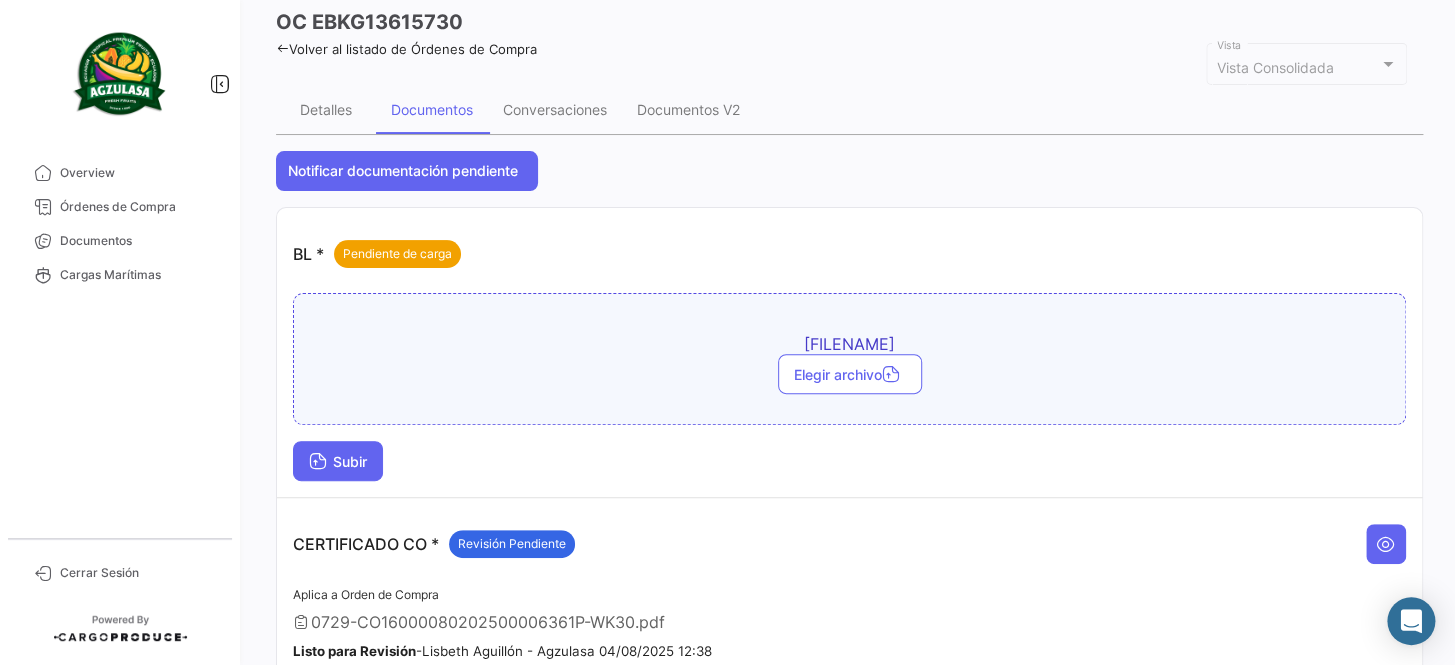 click at bounding box center [318, 463] 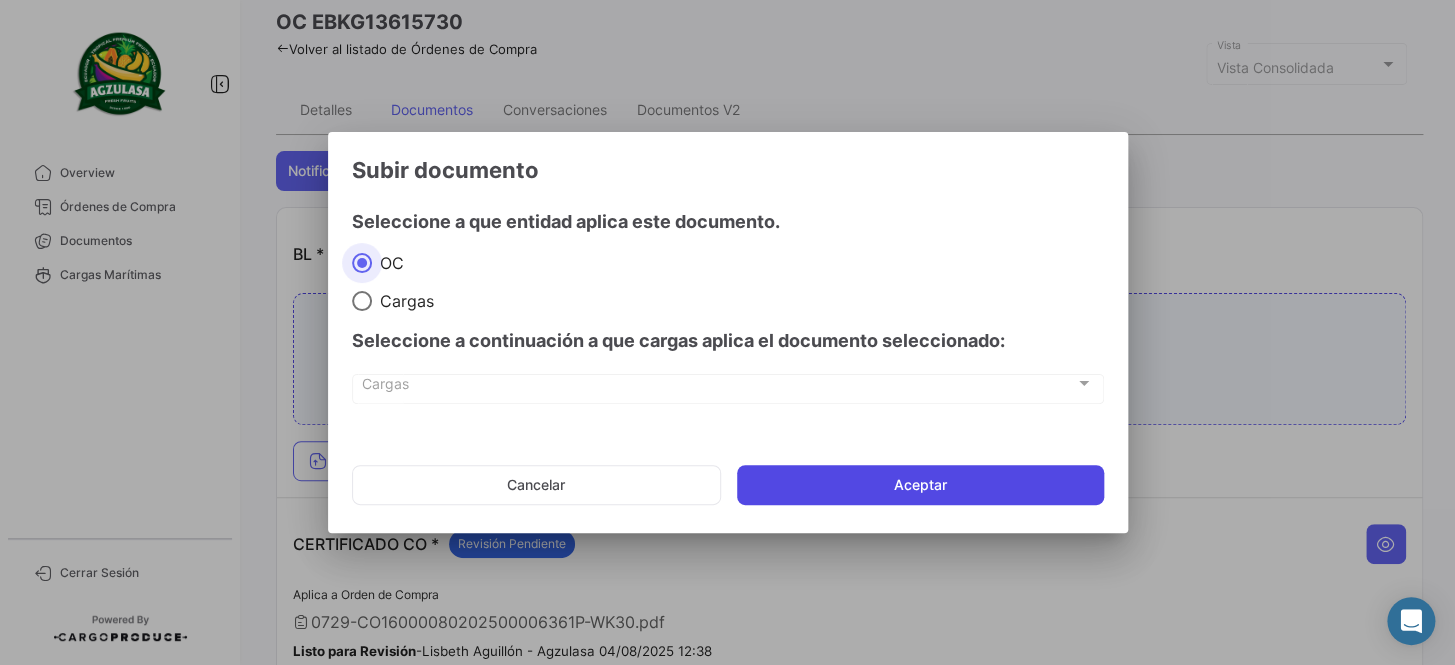 click on "Aceptar" 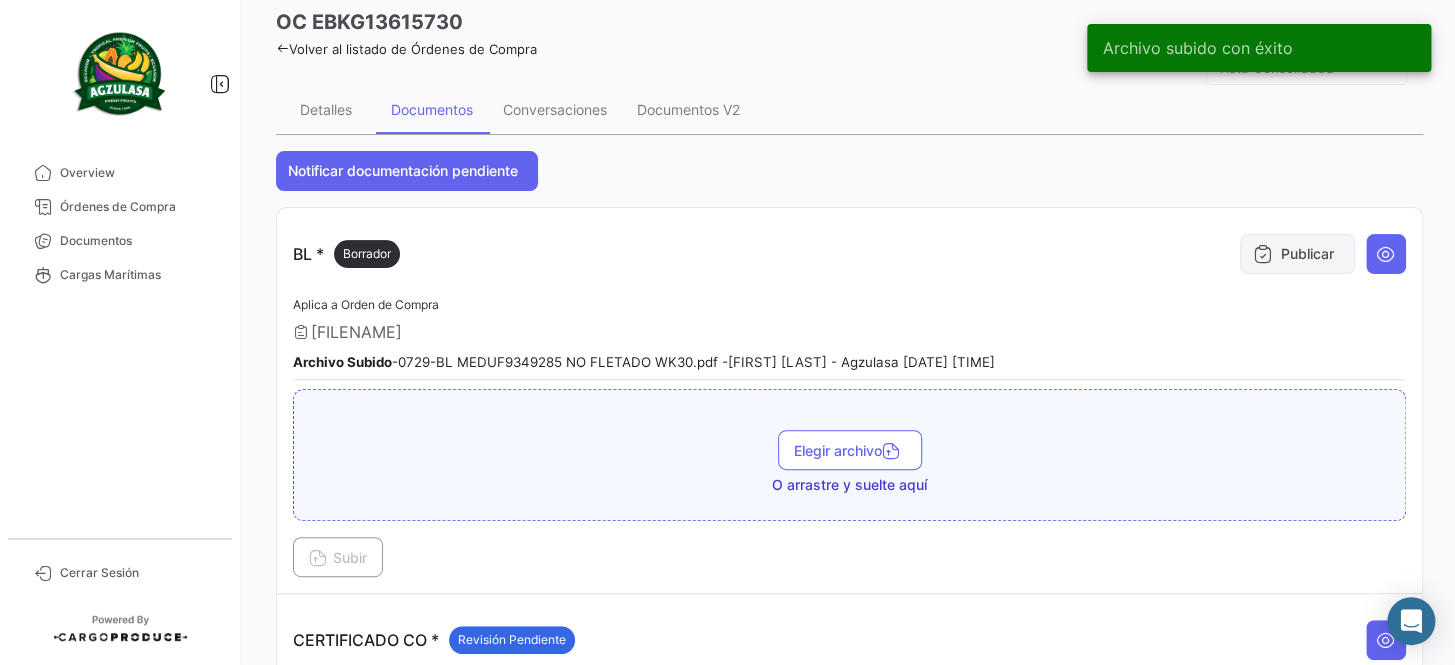 click at bounding box center (1263, 254) 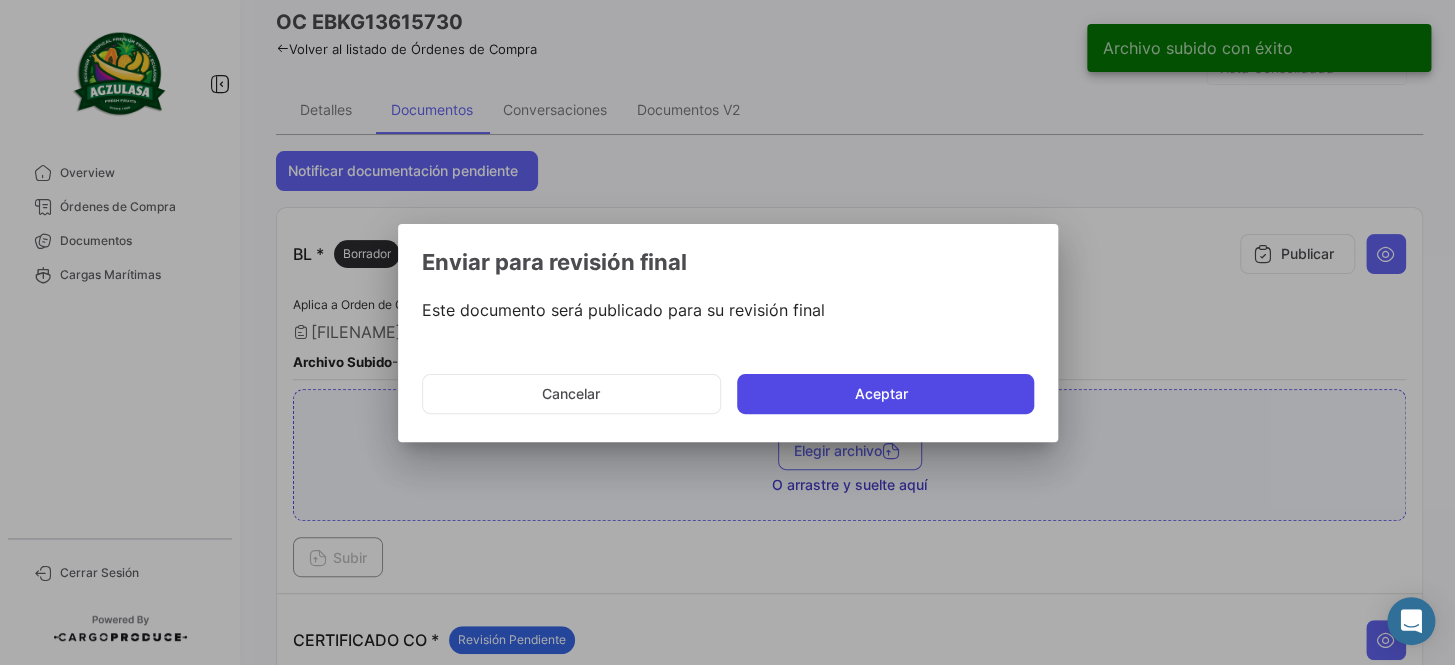 click on "Aceptar" 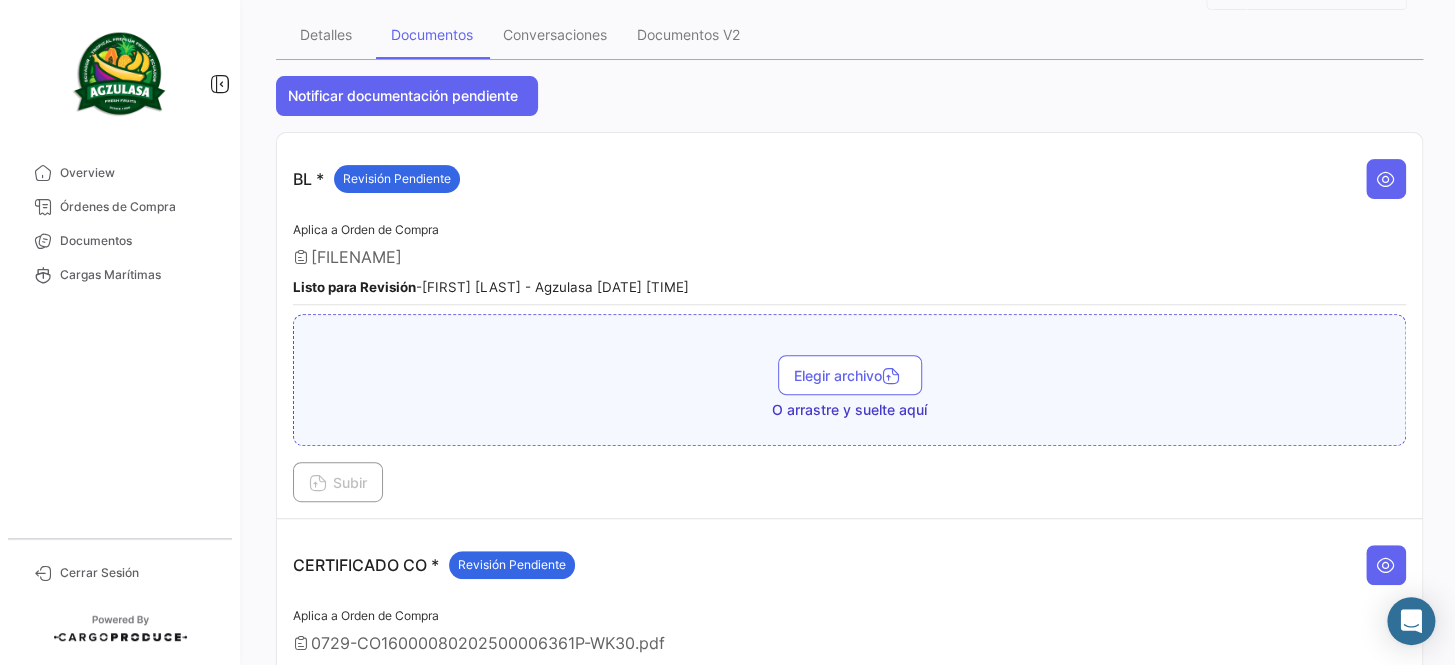 scroll, scrollTop: 0, scrollLeft: 0, axis: both 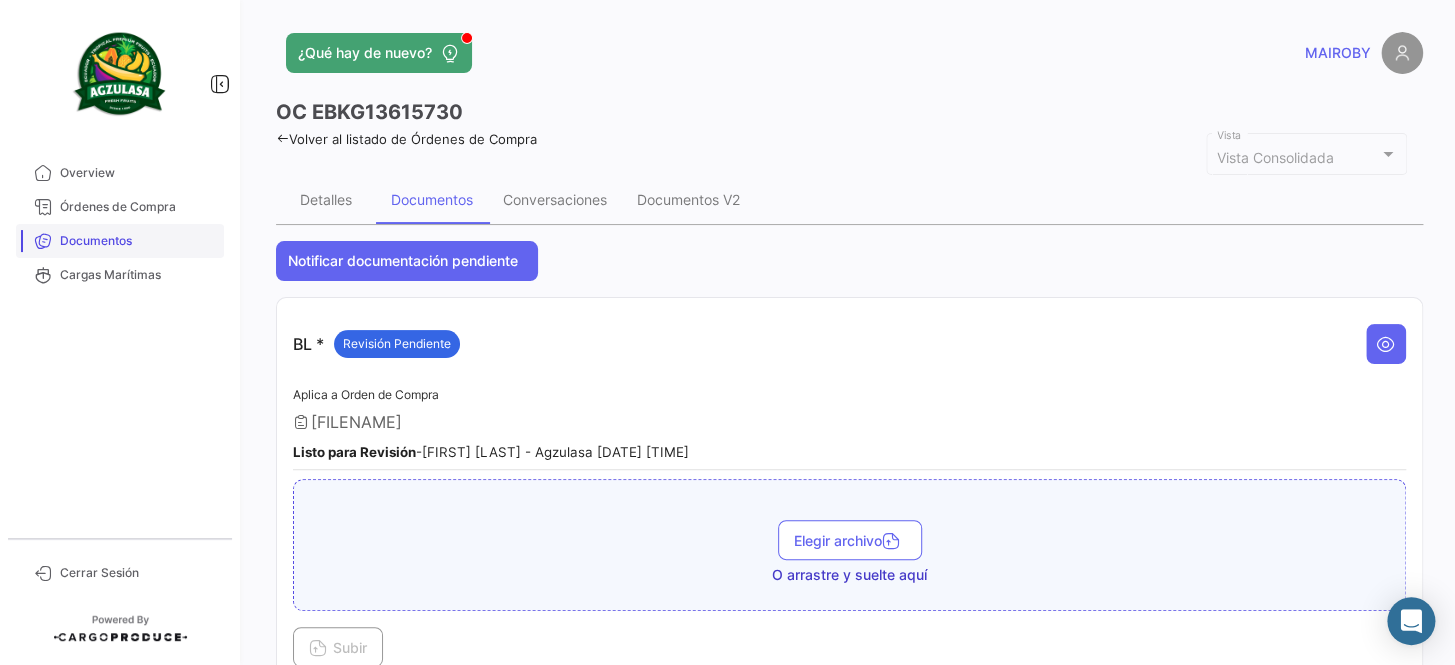click on "Documentos" at bounding box center (138, 241) 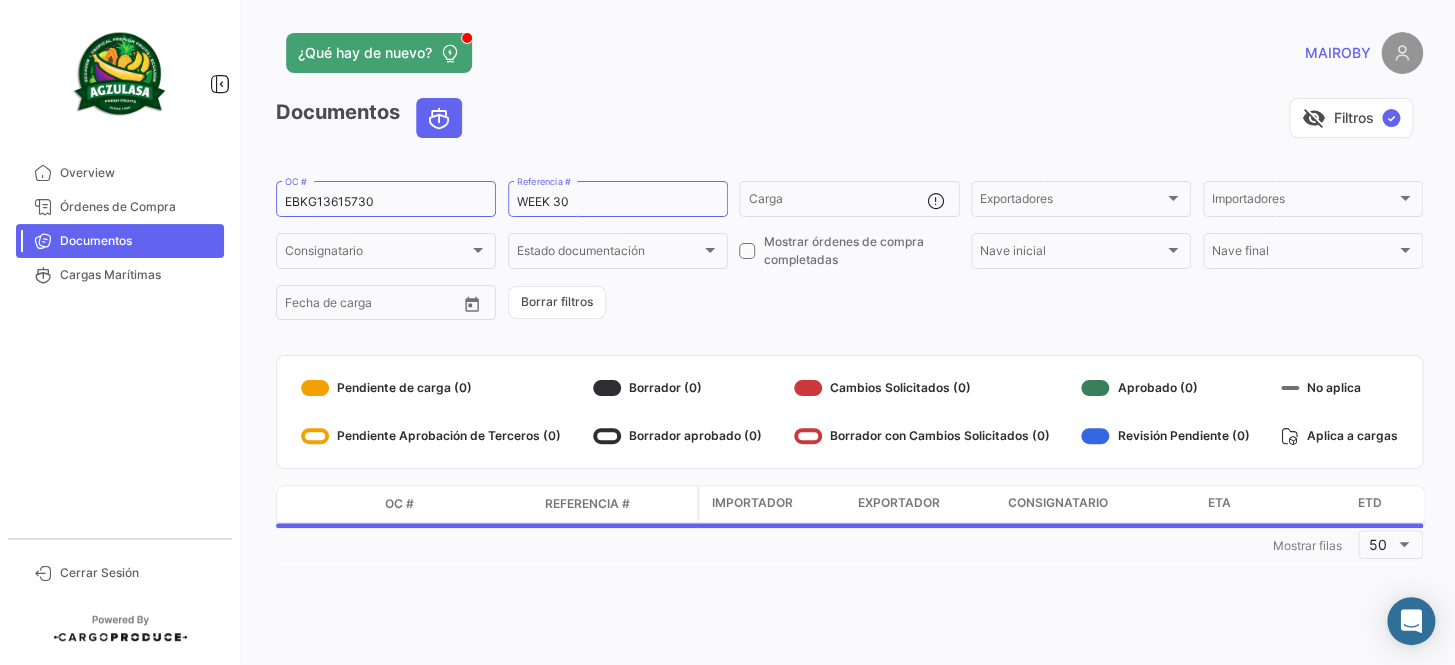drag, startPoint x: 429, startPoint y: 190, endPoint x: 224, endPoint y: 193, distance: 205.02196 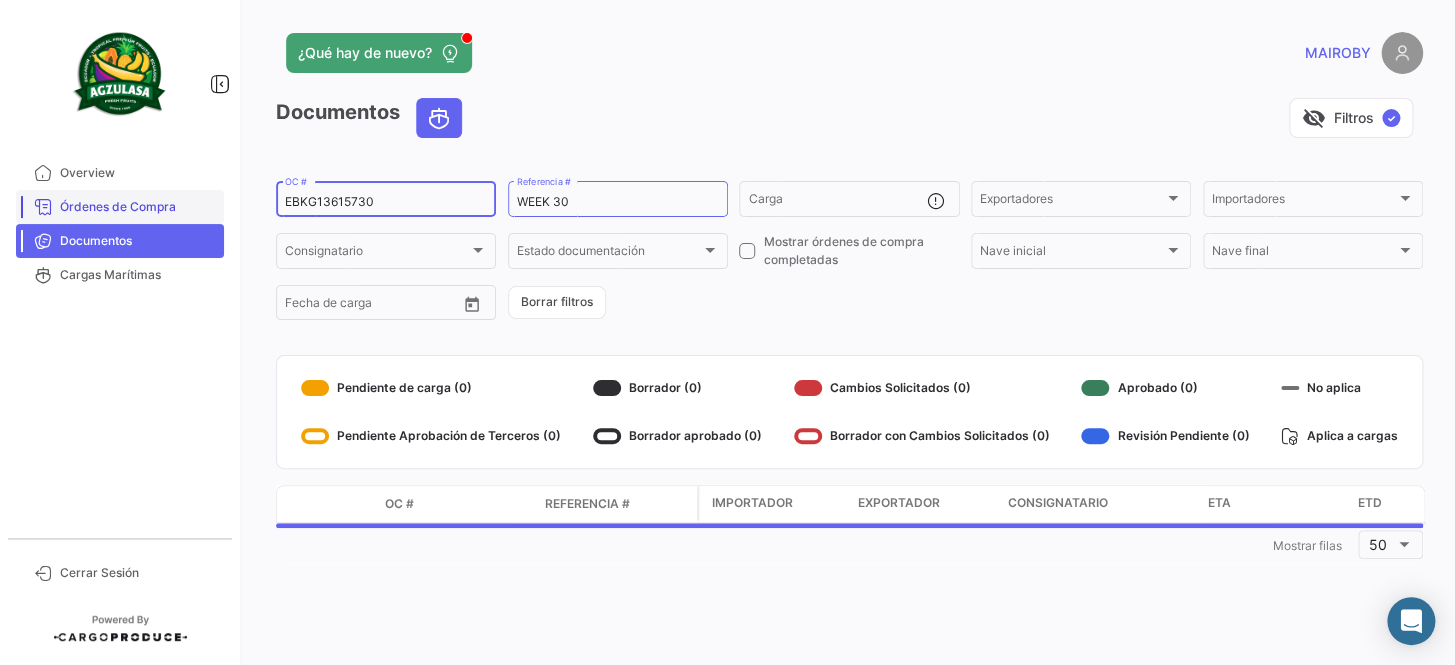 drag, startPoint x: 389, startPoint y: 199, endPoint x: 220, endPoint y: 205, distance: 169.10648 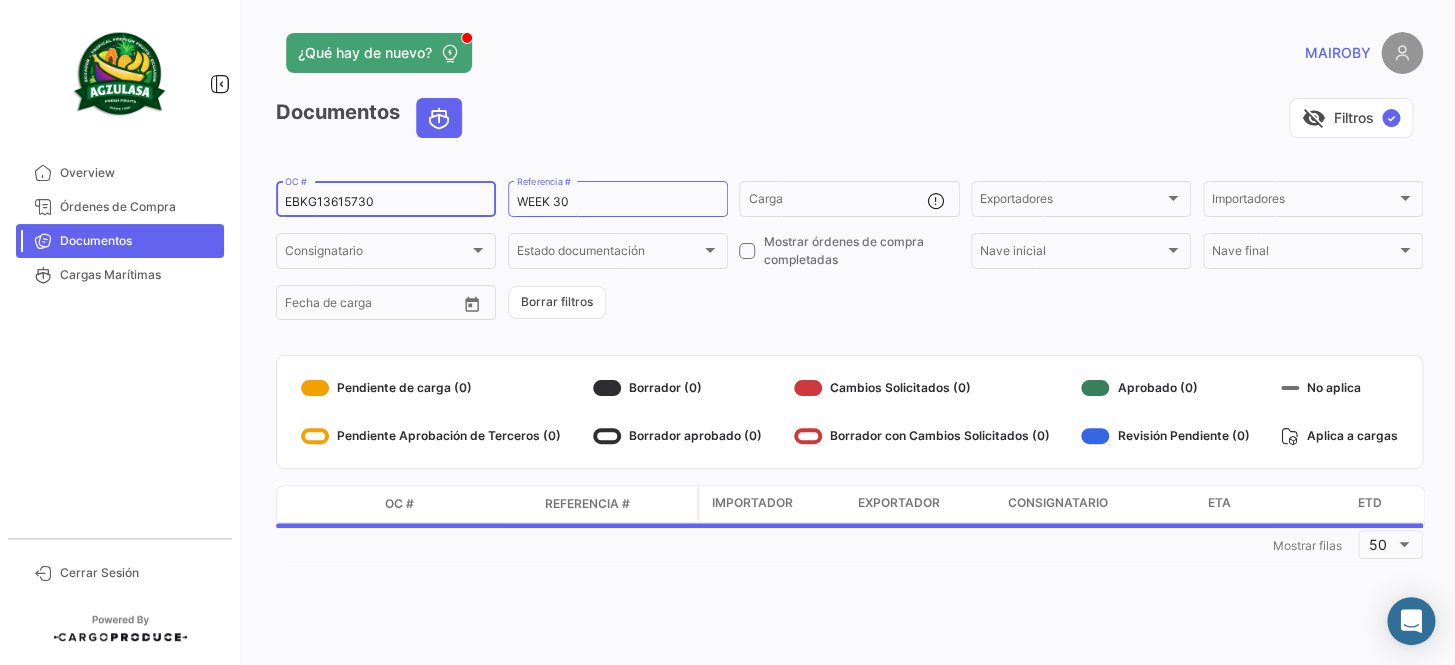 paste on "UNIECPBO25290069" 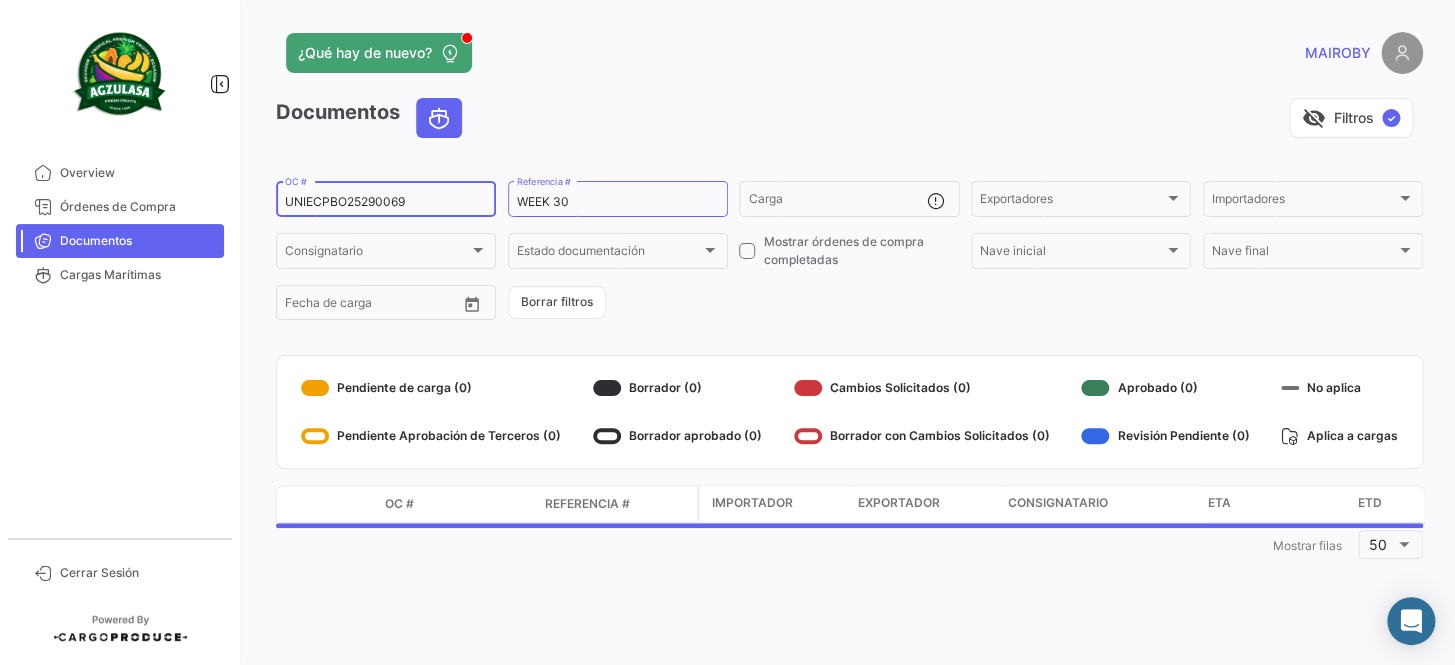 type on "UNIECPBO25290069" 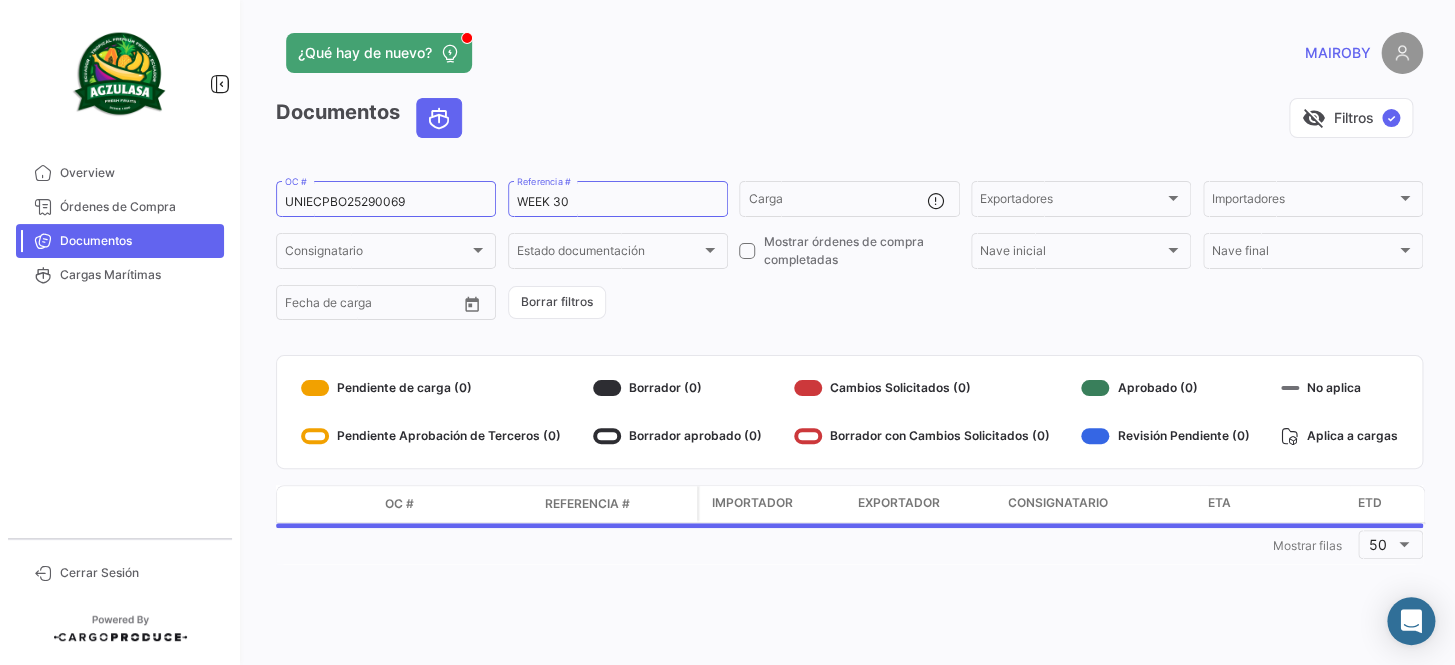 click on "[ID]  OC #  WEEK [NUMBER]  Referencia #   Carga  Exportadores Exportadores Importadores Importadores Consignatario Consignatario Estado documentación Estado documentación    Mostrar órdenes de compra completadas  Nave inicial Nave inicial Nave final Nave final Desde –  Fecha de carga   Borrar filtros" 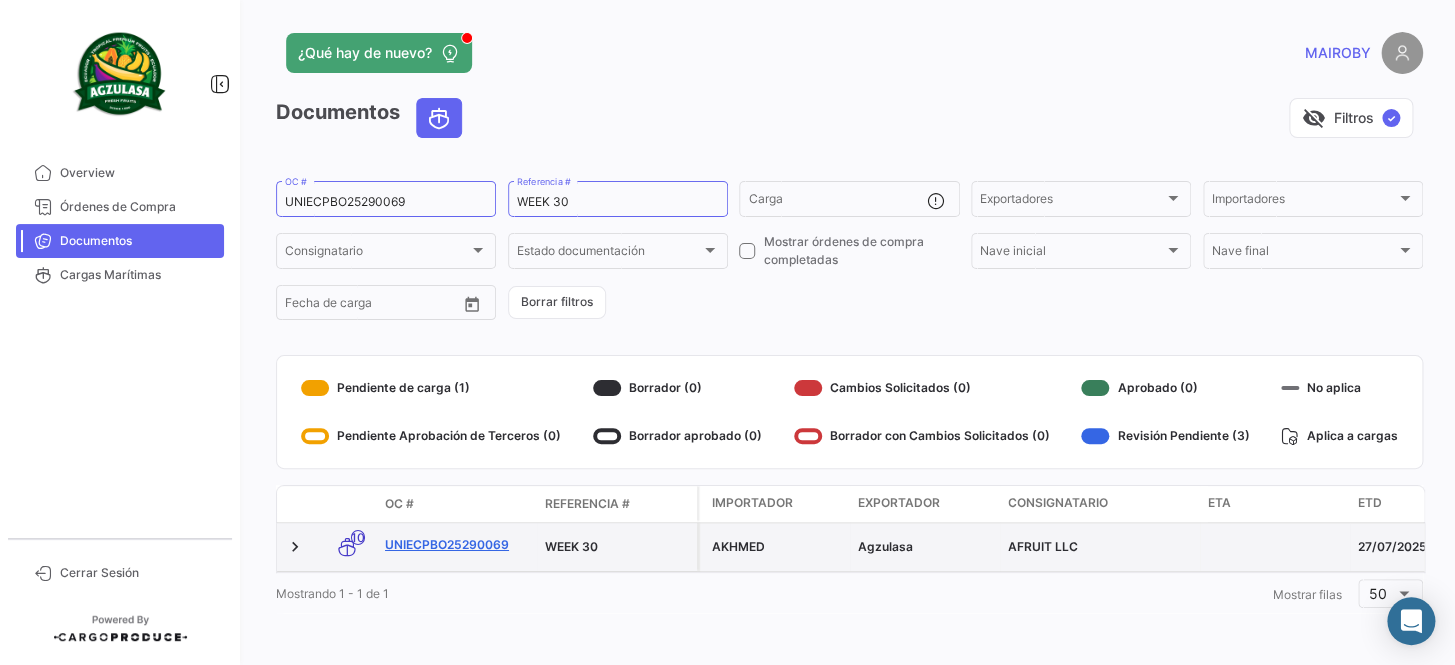 click on "UNIECPBO25290069" 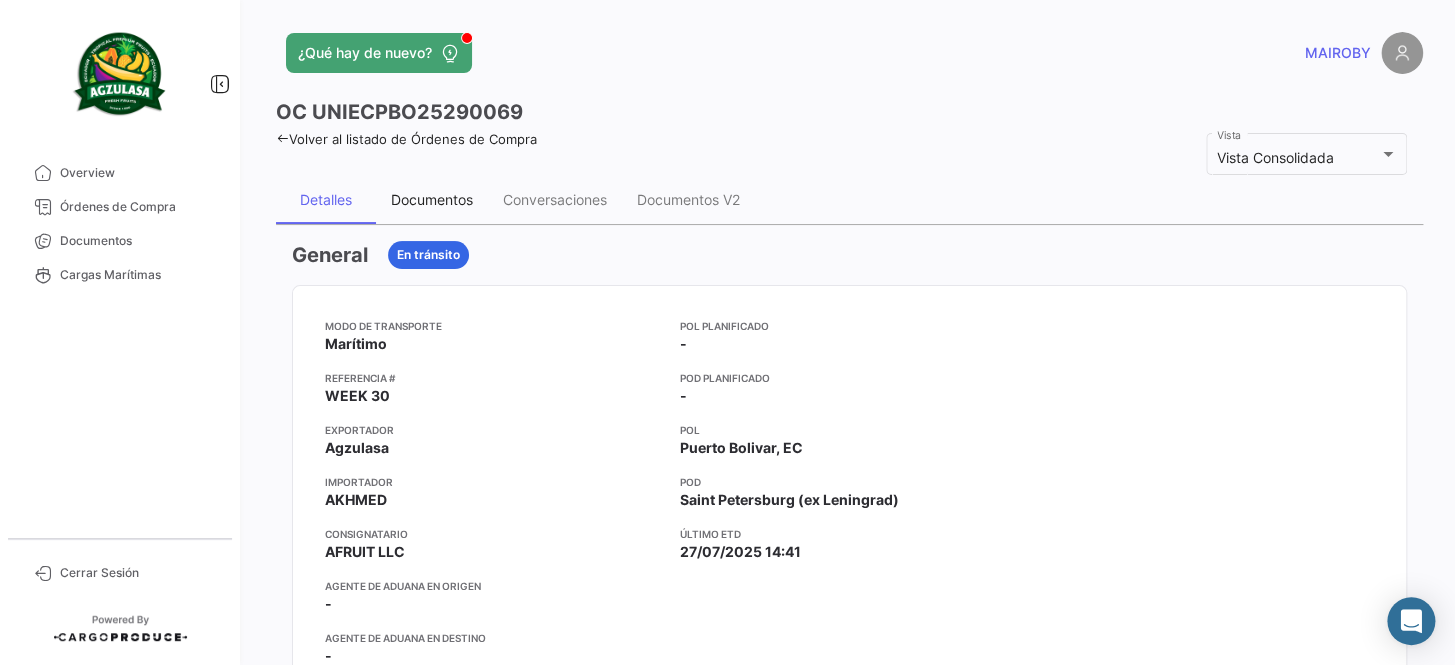 click on "Documentos" at bounding box center (432, 200) 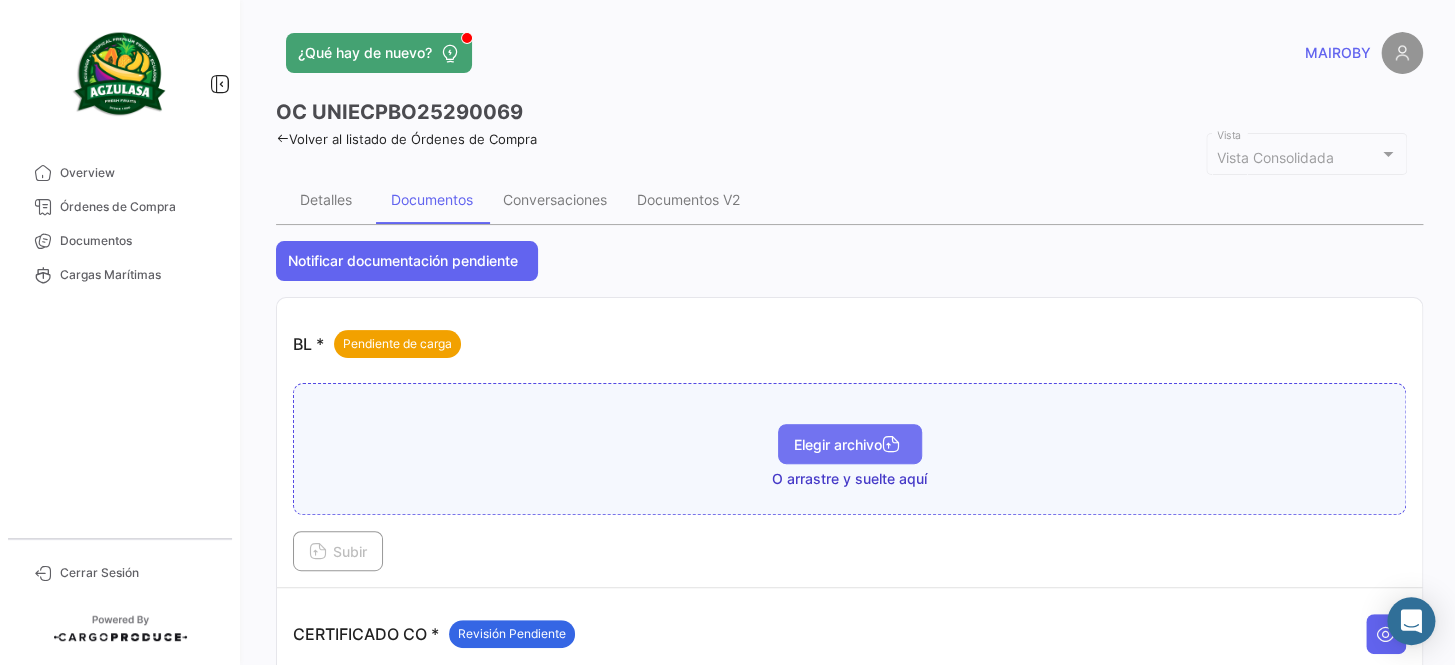 click on "Elegir archivo" at bounding box center (850, 444) 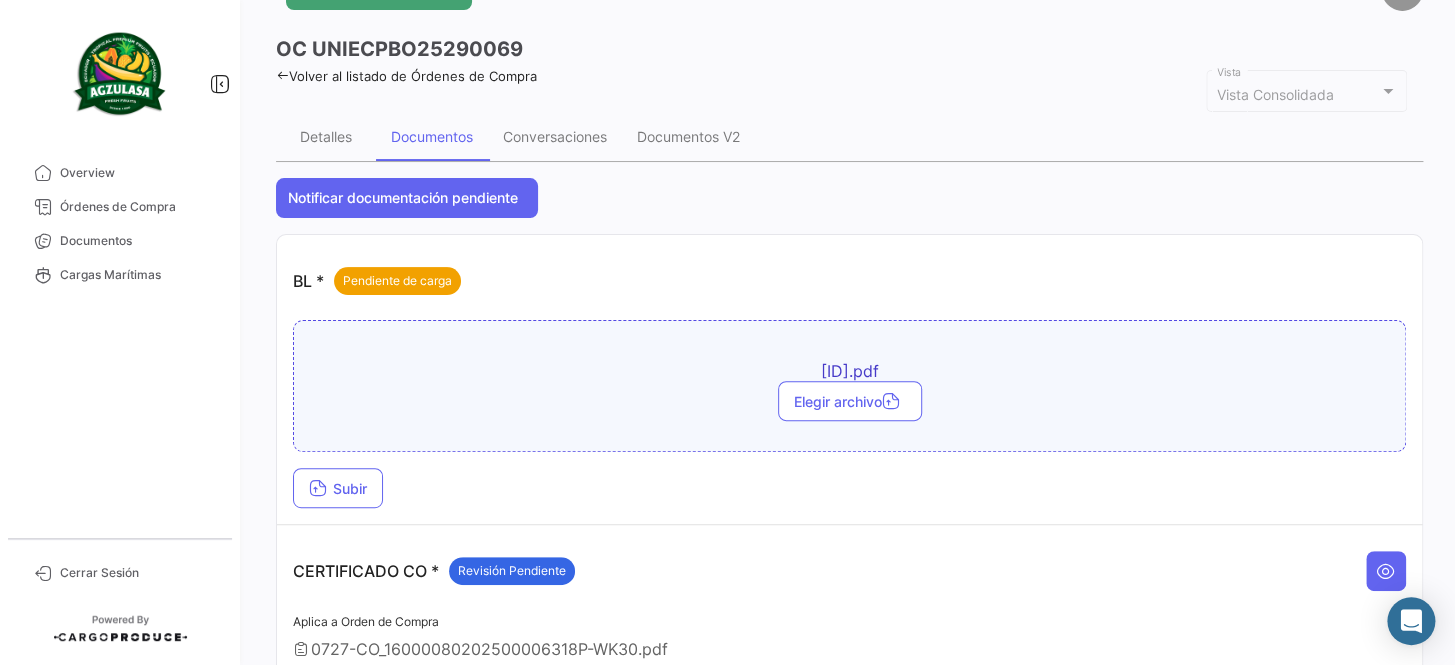 scroll, scrollTop: 181, scrollLeft: 0, axis: vertical 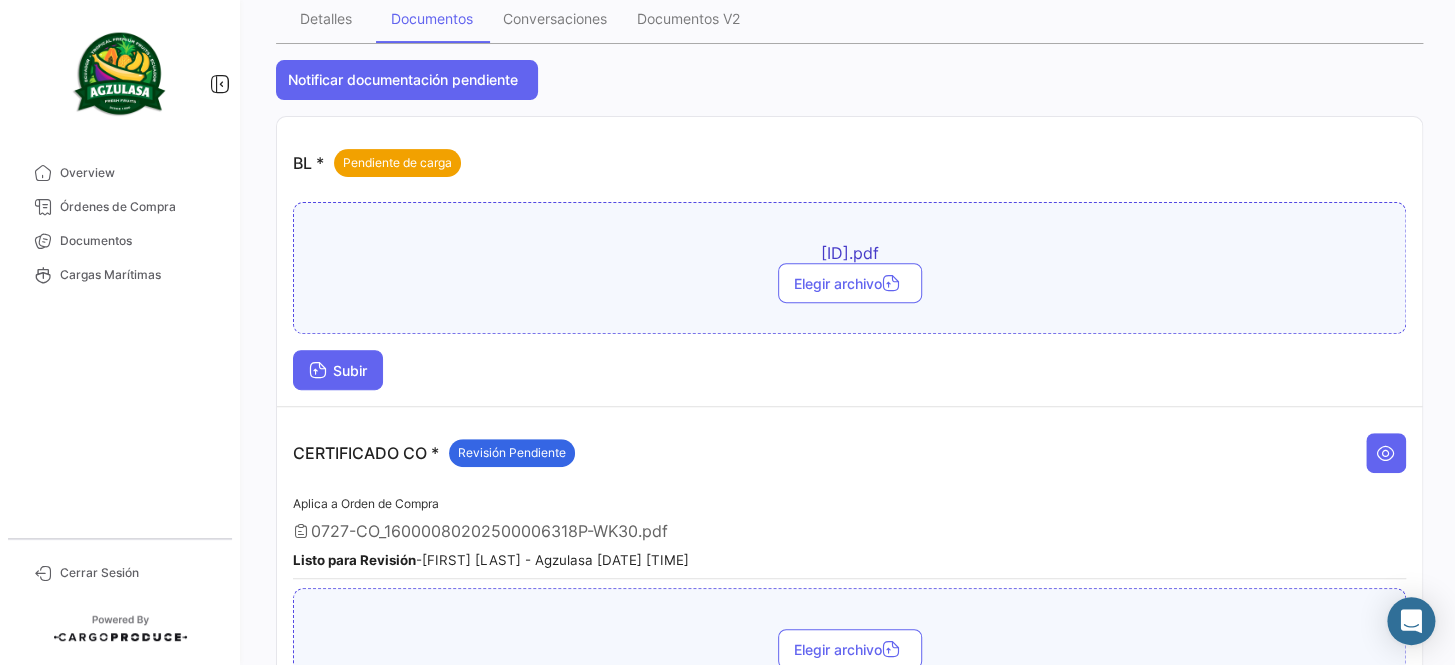 click on "Subir" at bounding box center (338, 370) 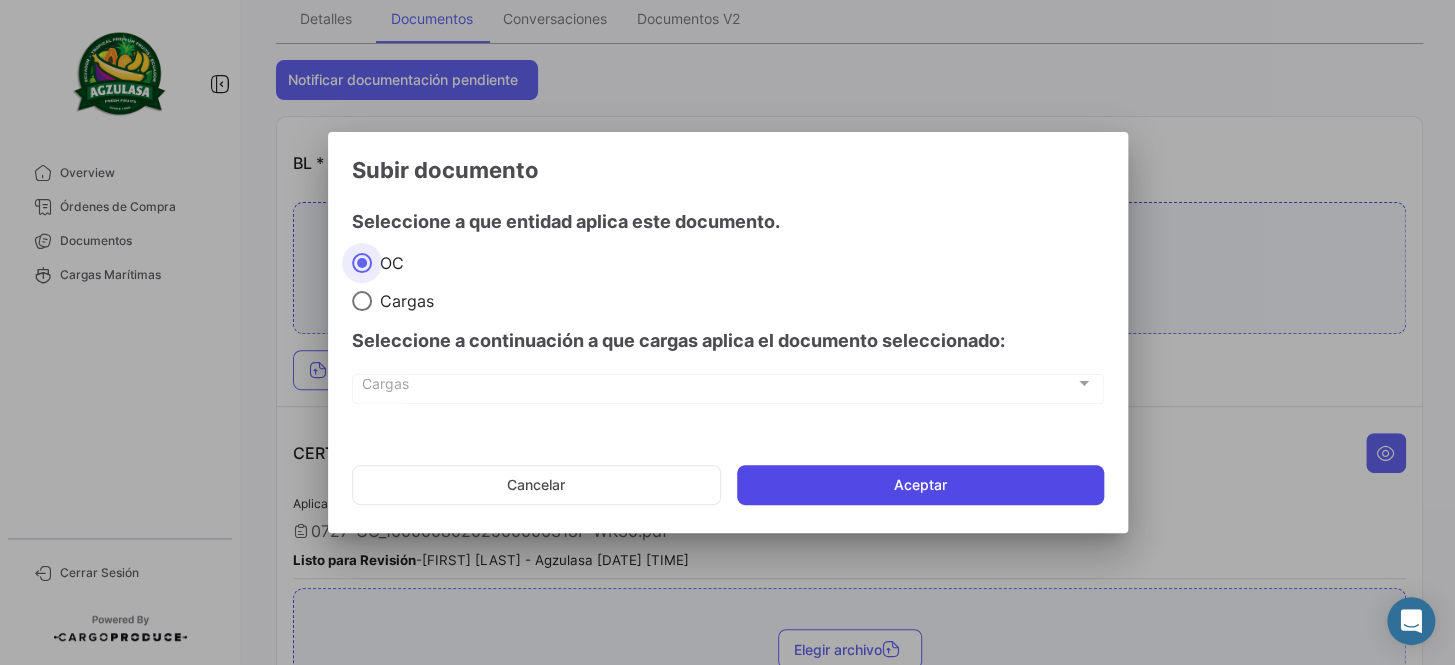 click on "Aceptar" 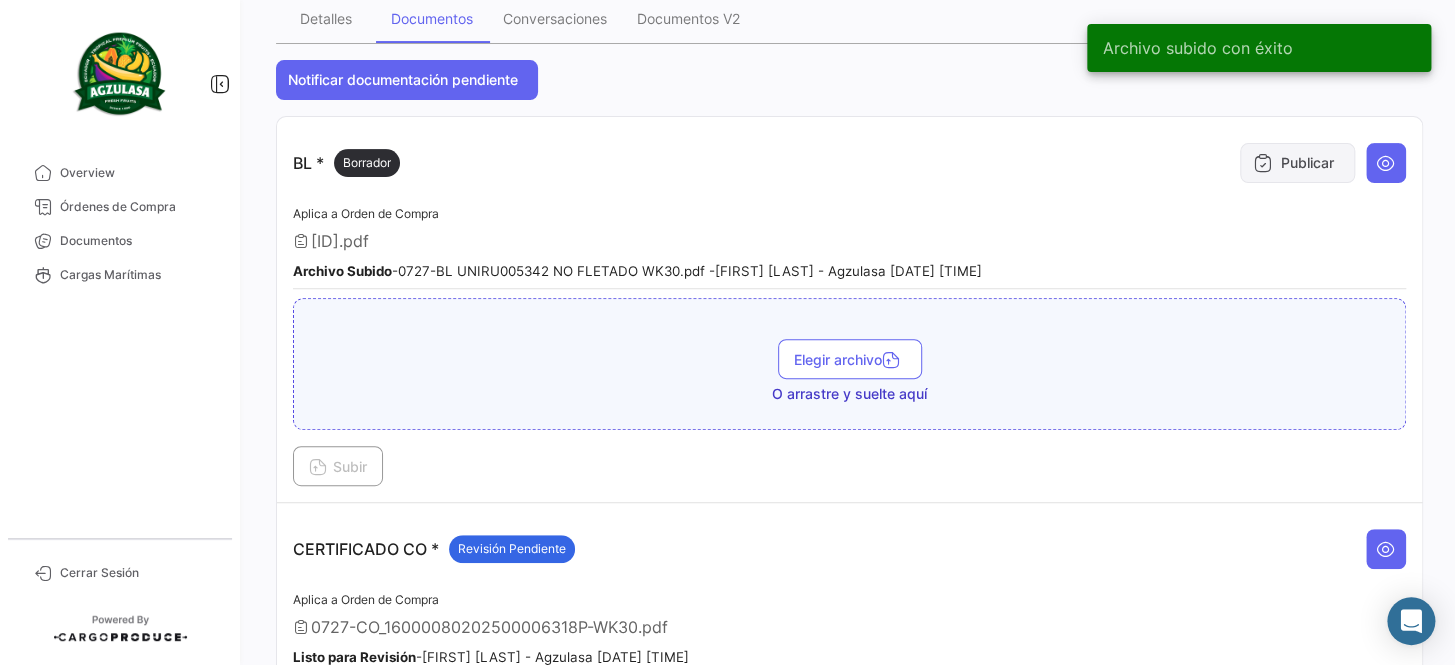 click at bounding box center [1263, 163] 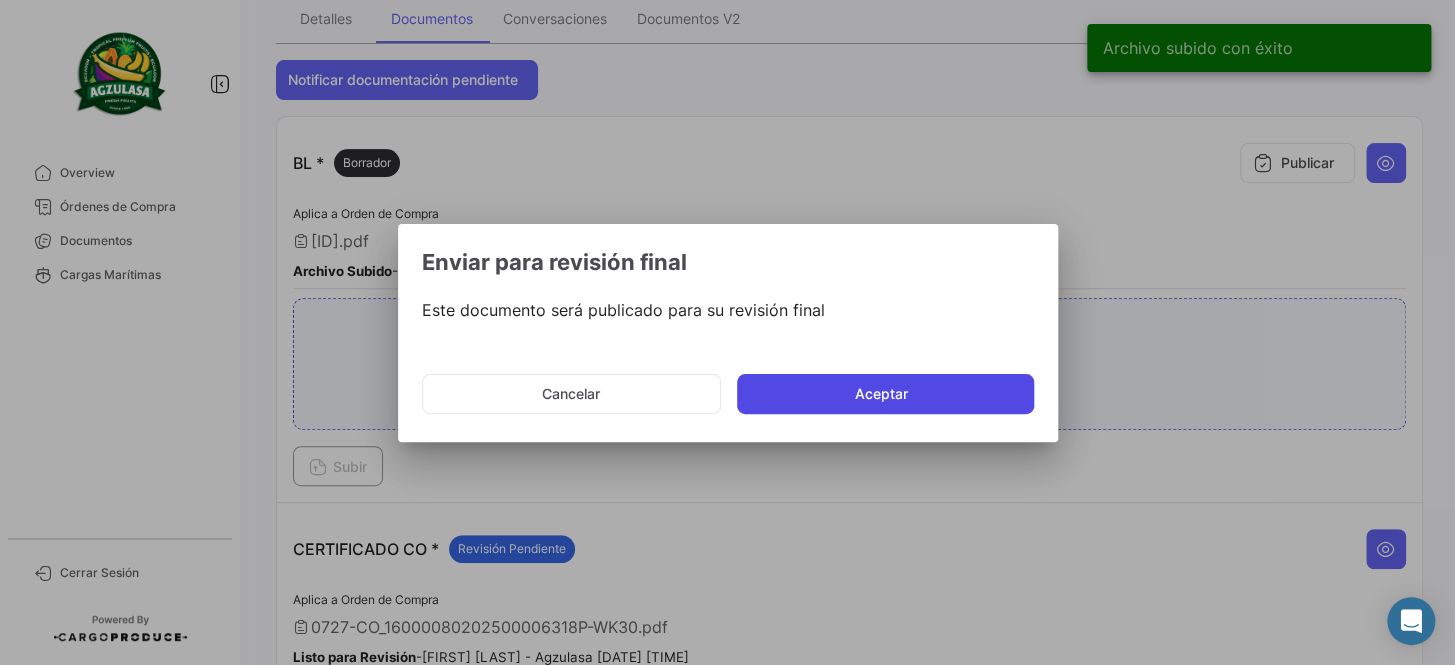 click on "Aceptar" 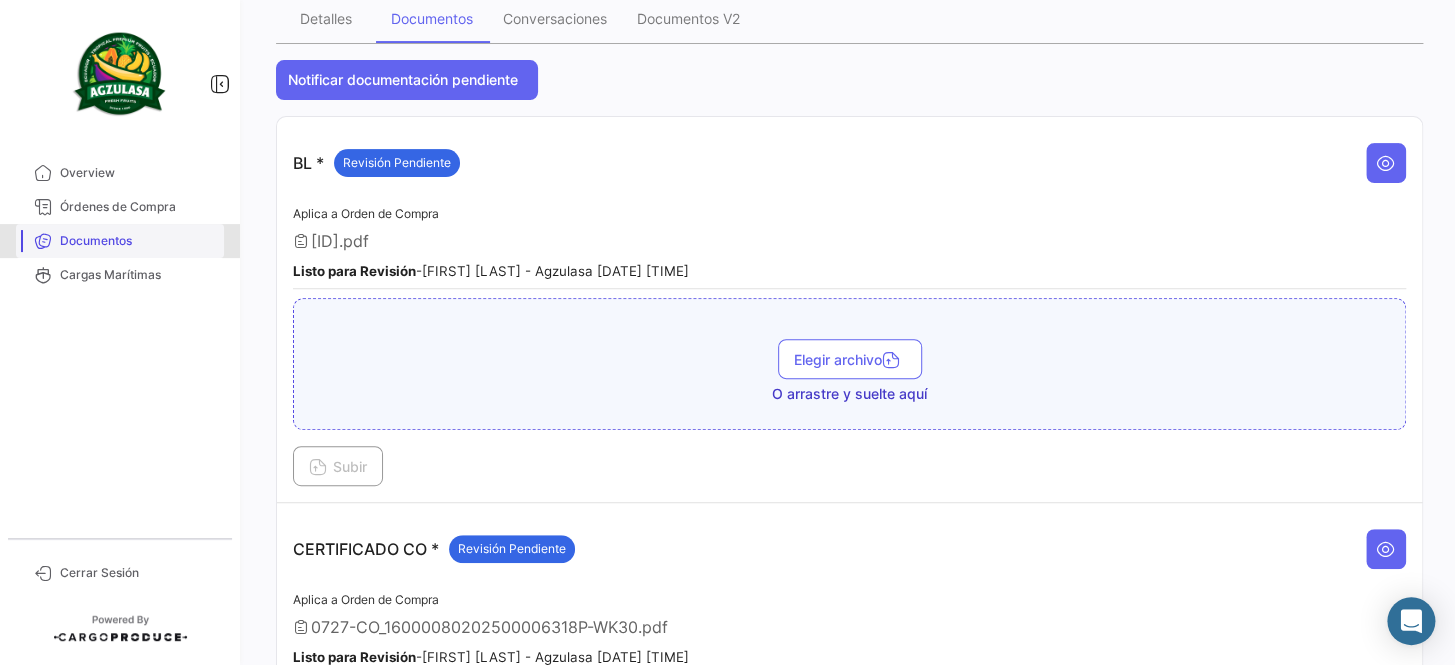 click on "Documentos" at bounding box center (138, 241) 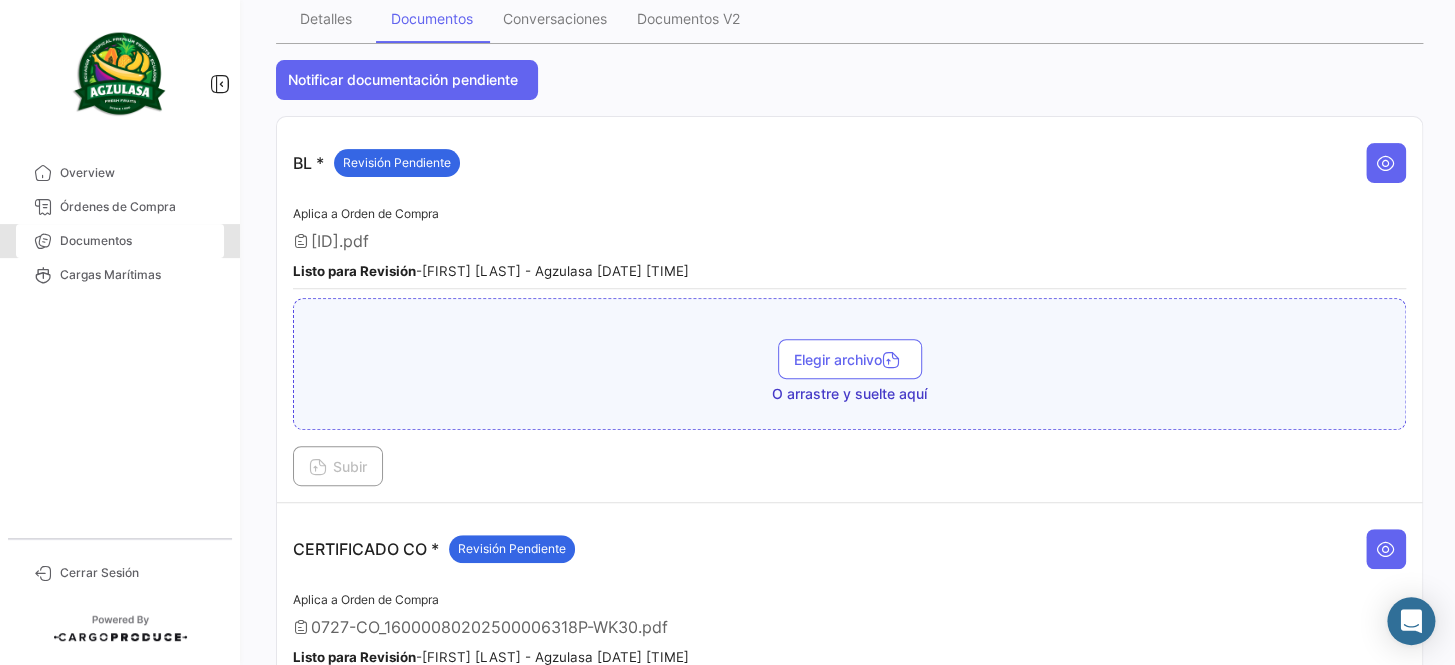 scroll, scrollTop: 0, scrollLeft: 0, axis: both 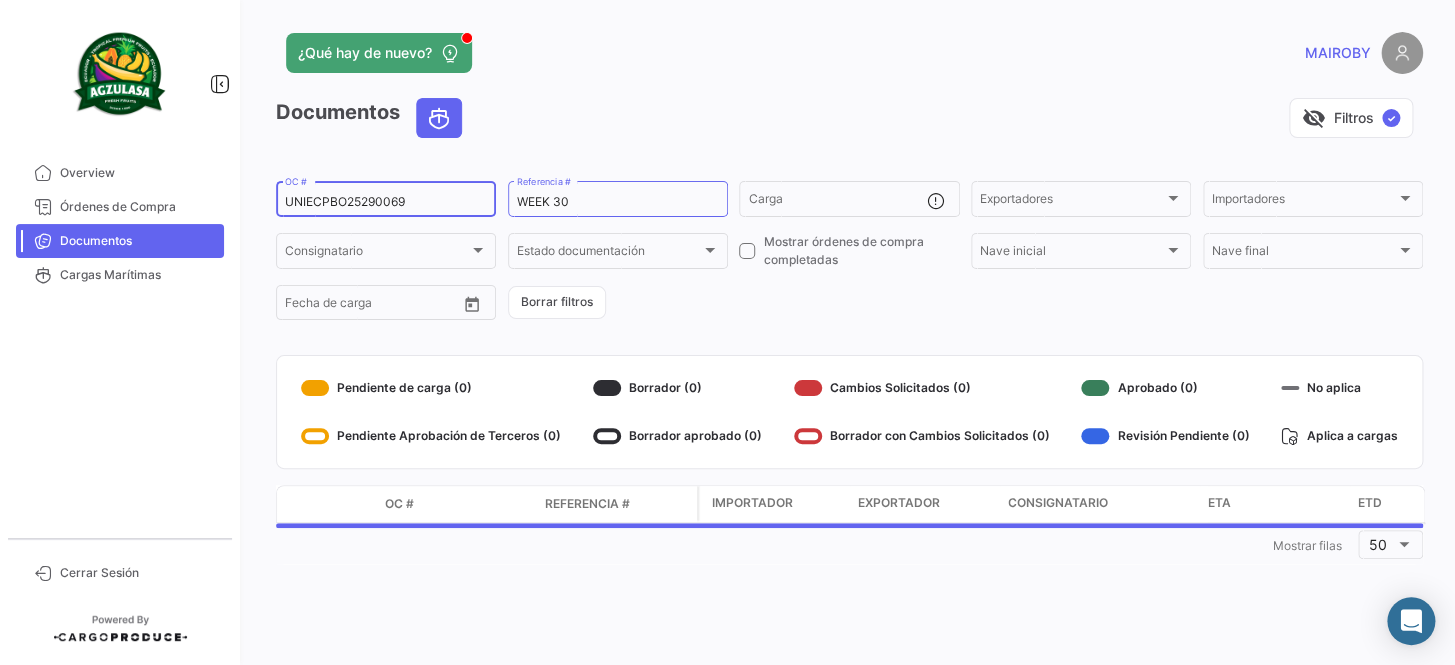 drag, startPoint x: 470, startPoint y: 200, endPoint x: 249, endPoint y: 217, distance: 221.65288 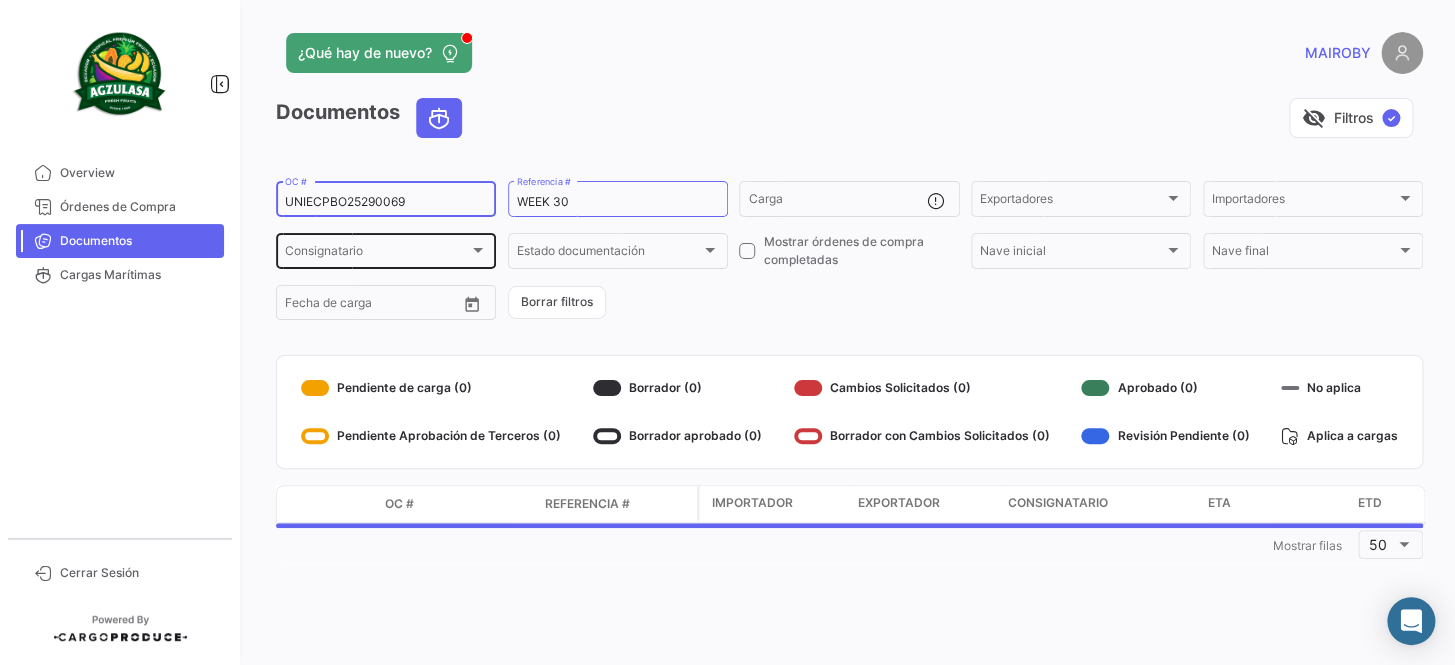 paste on "[ID]" 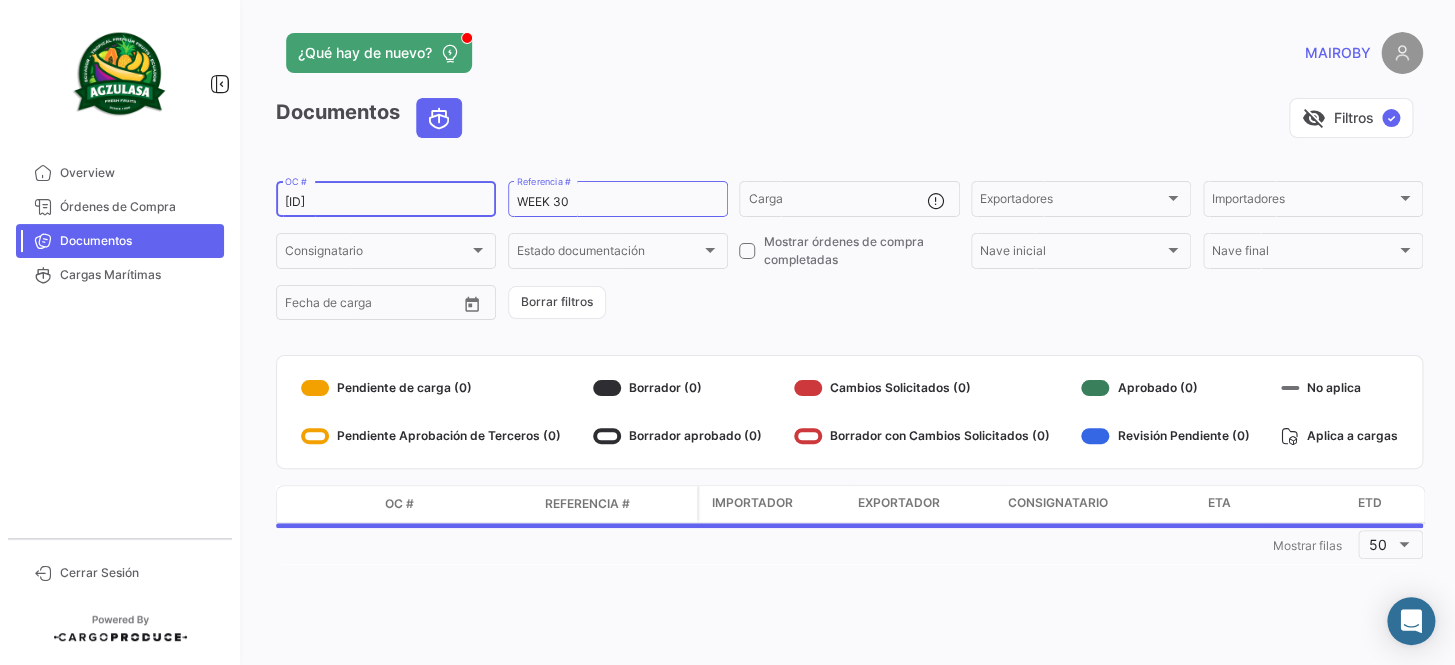 type on "[ID]" 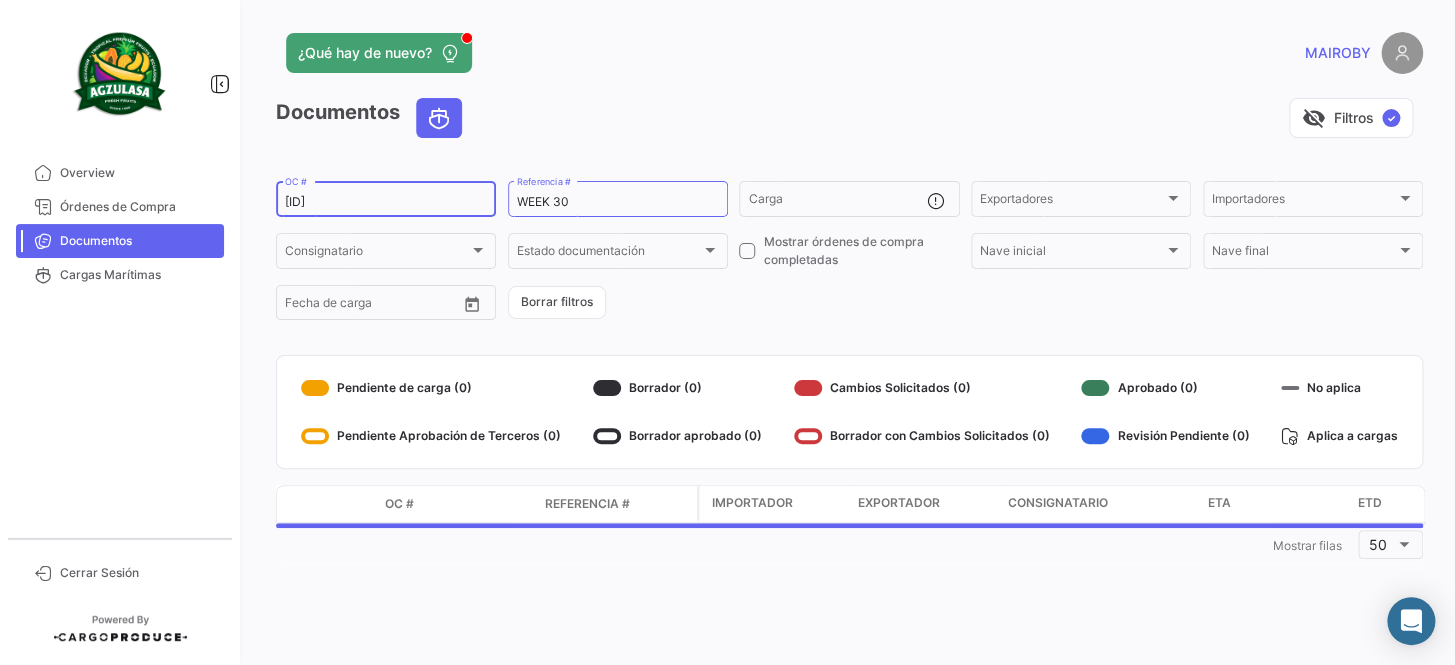 click on "[ID]  OC #  WEEK [NUMBER]  Referencia #   Carga  Exportadores Exportadores Importadores Importadores Consignatario Consignatario Estado documentación Estado documentación    Mostrar órdenes de compra completadas  Nave inicial Nave inicial Nave final Nave final Desde –  Fecha de carga   Borrar filtros" 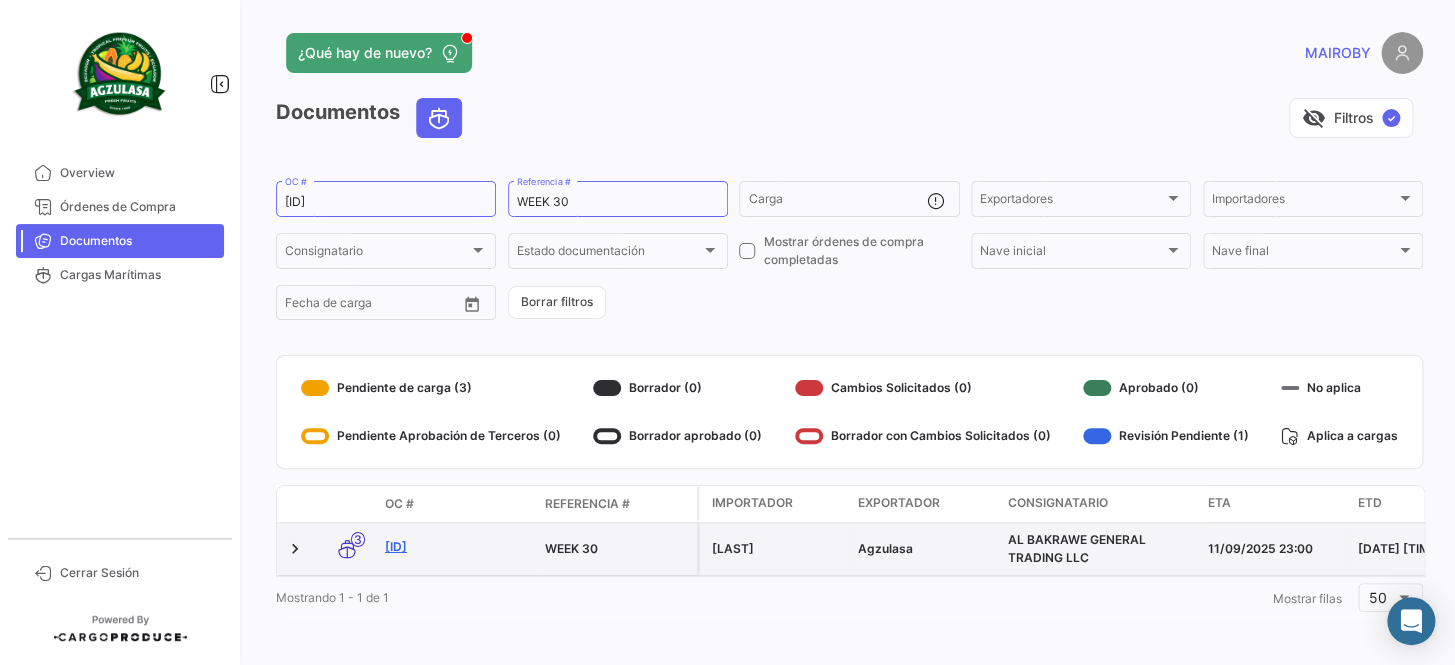 click on "[ID]" 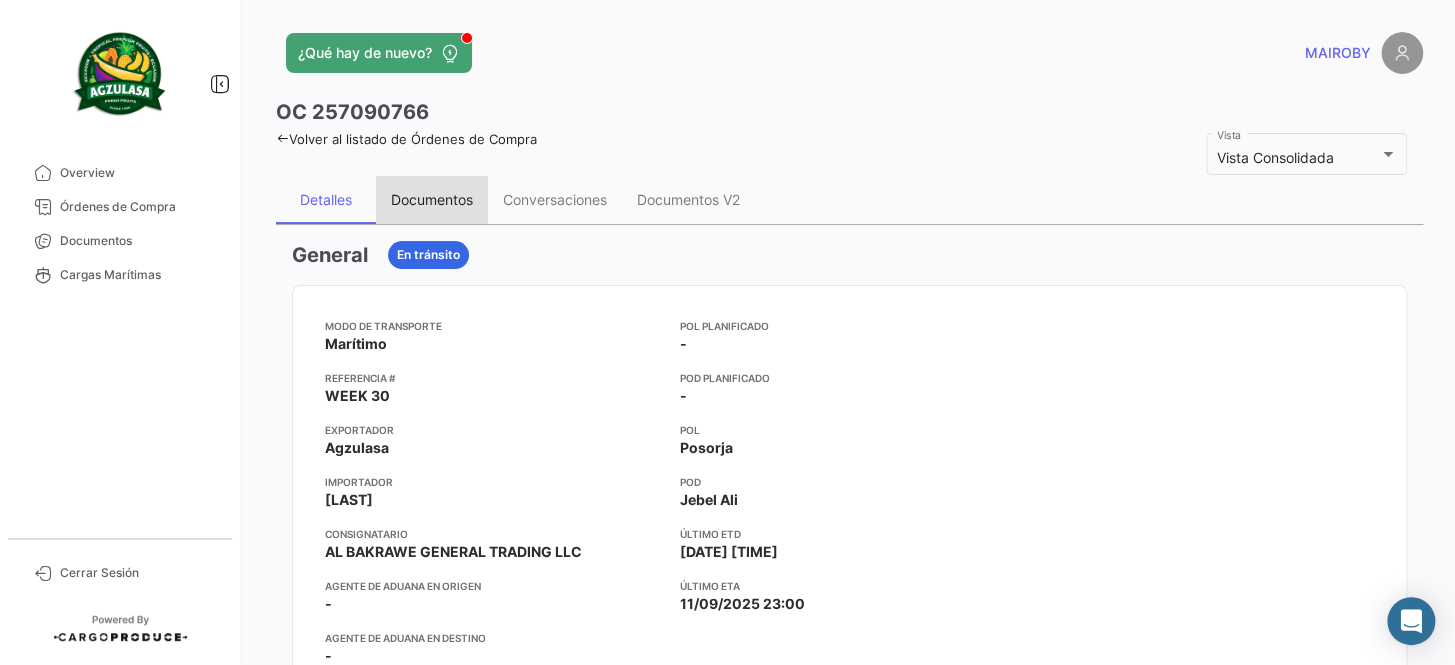 click on "Documentos" at bounding box center [432, 200] 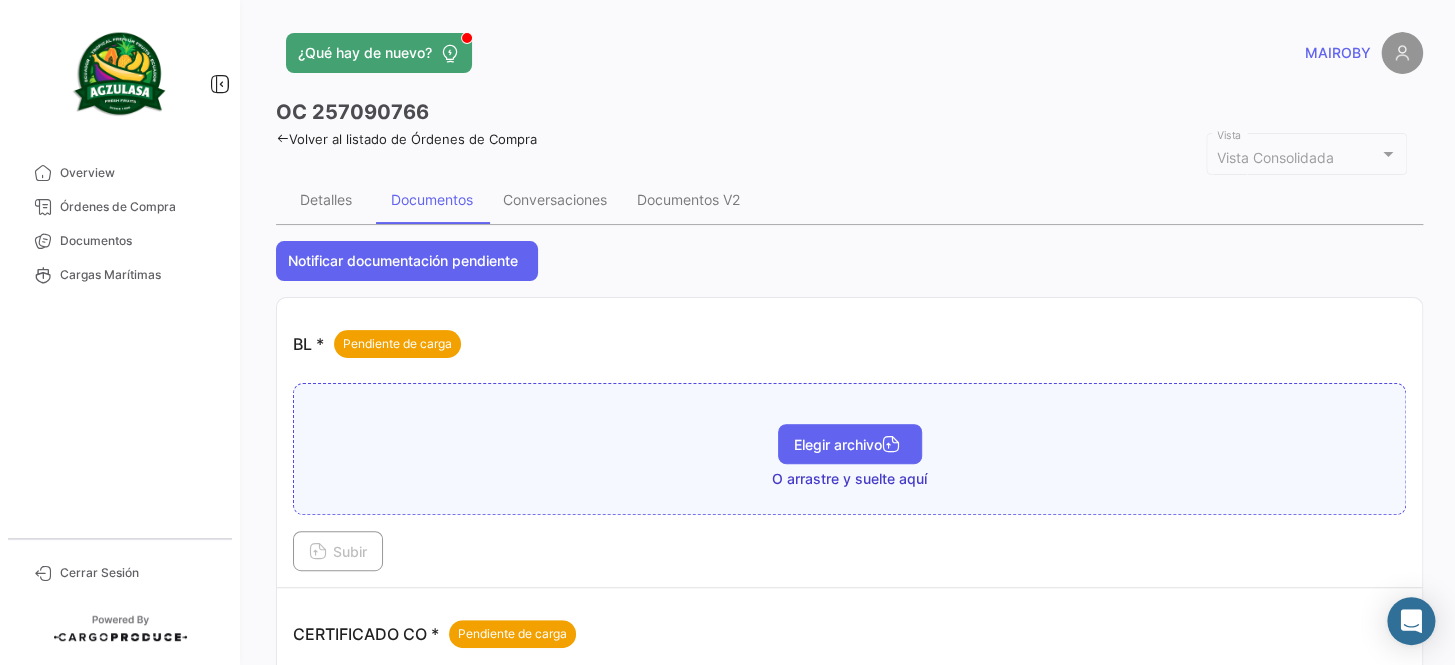 click on "Elegir archivo" at bounding box center [850, 444] 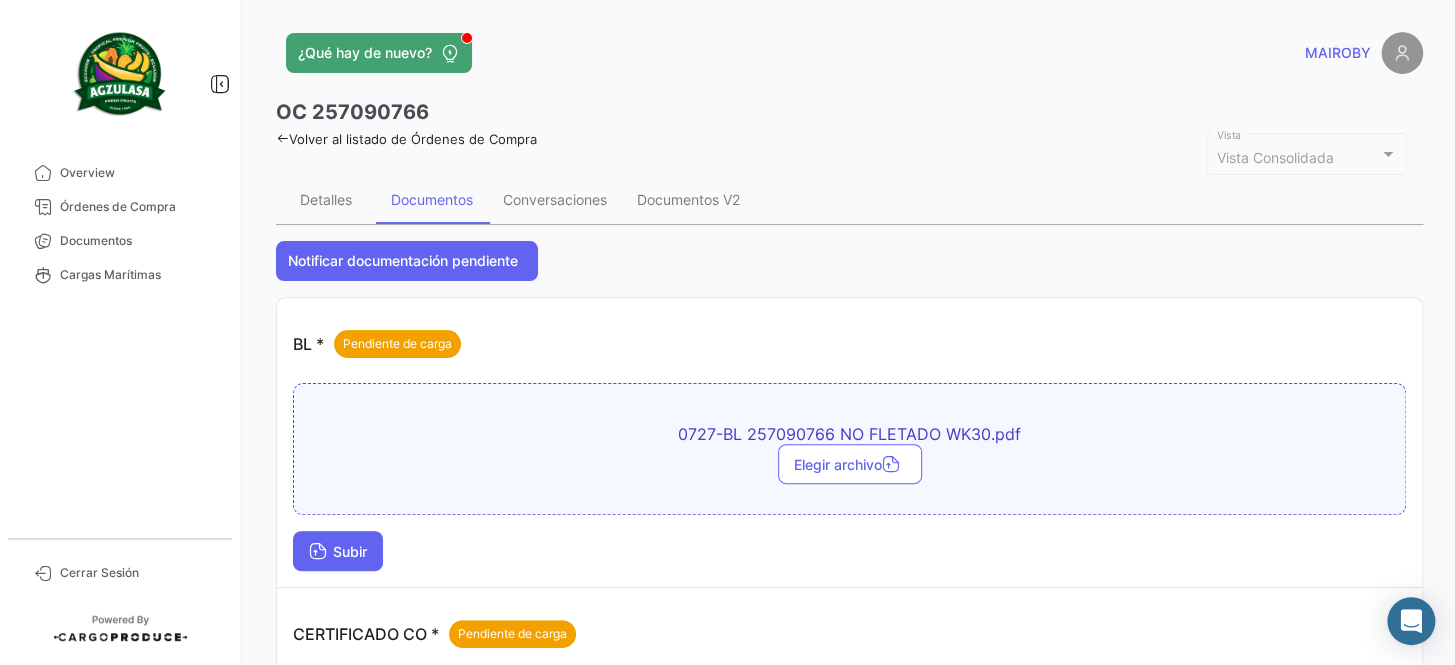 click on "Subir" at bounding box center (338, 551) 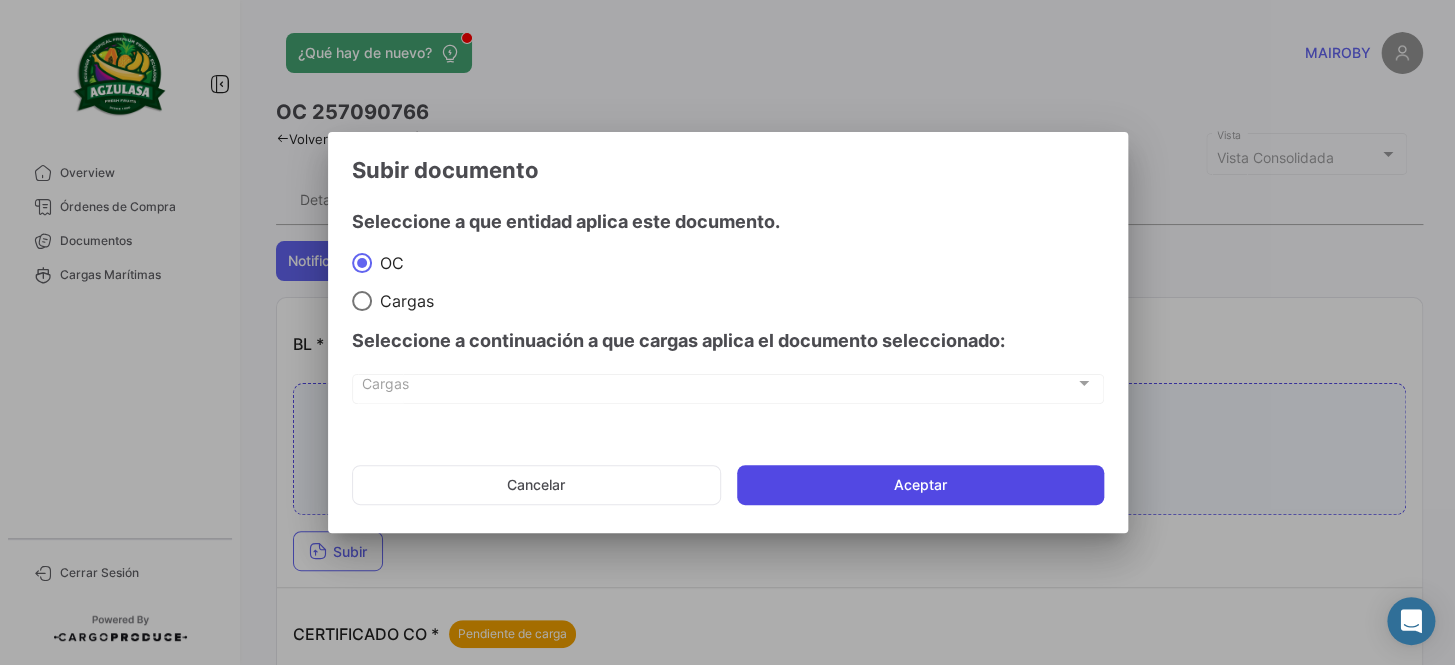 click on "Aceptar" 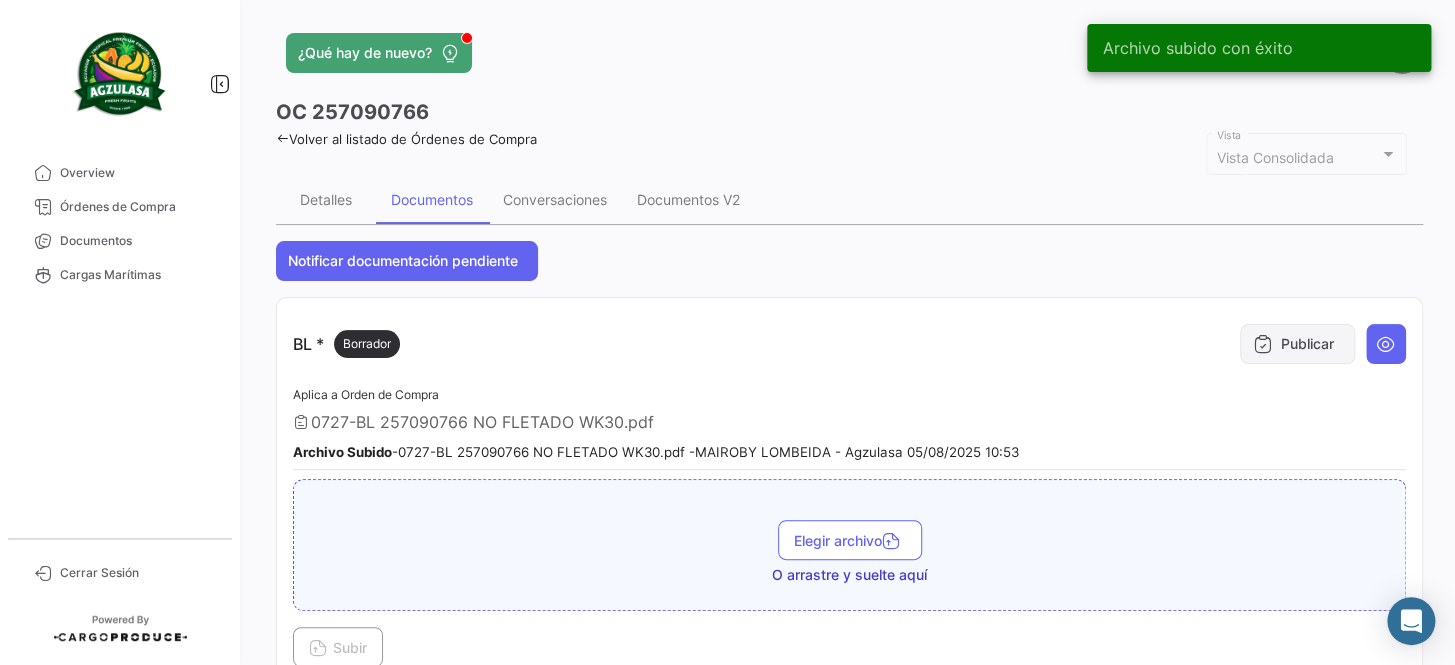 click on "Publicar" at bounding box center [1297, 344] 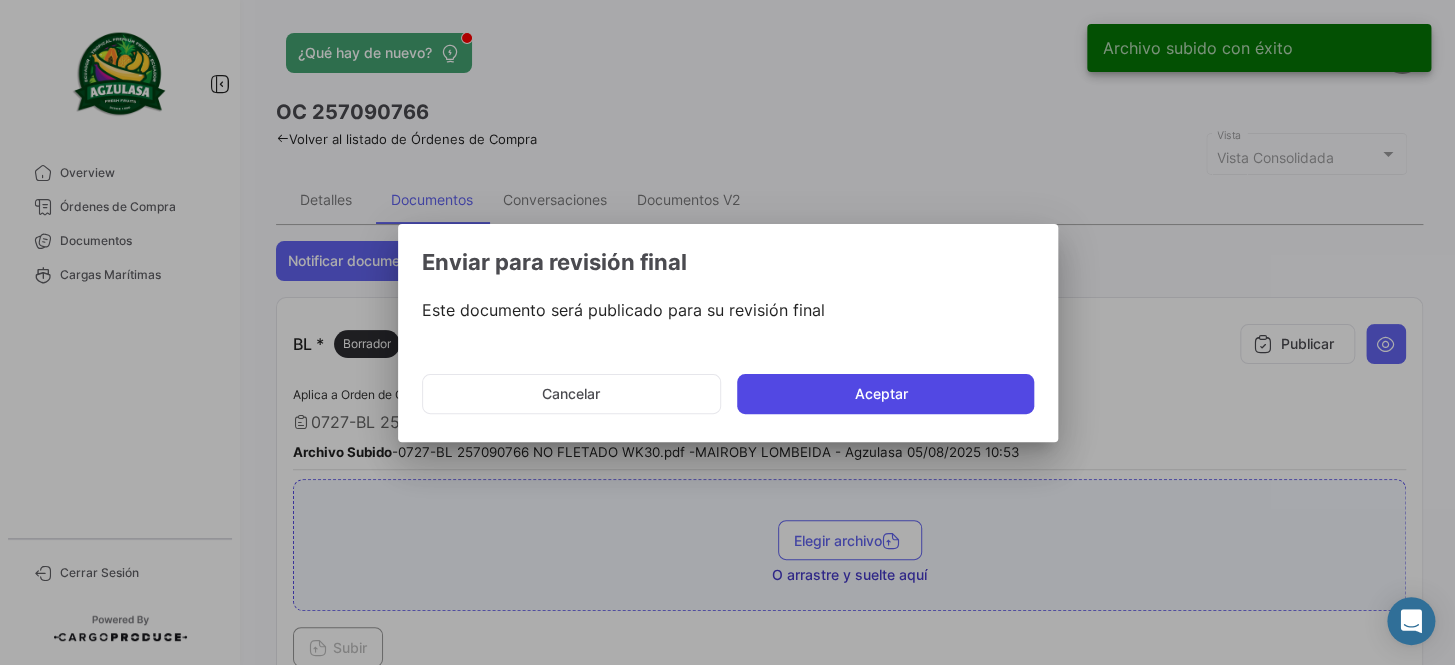 click on "Aceptar" 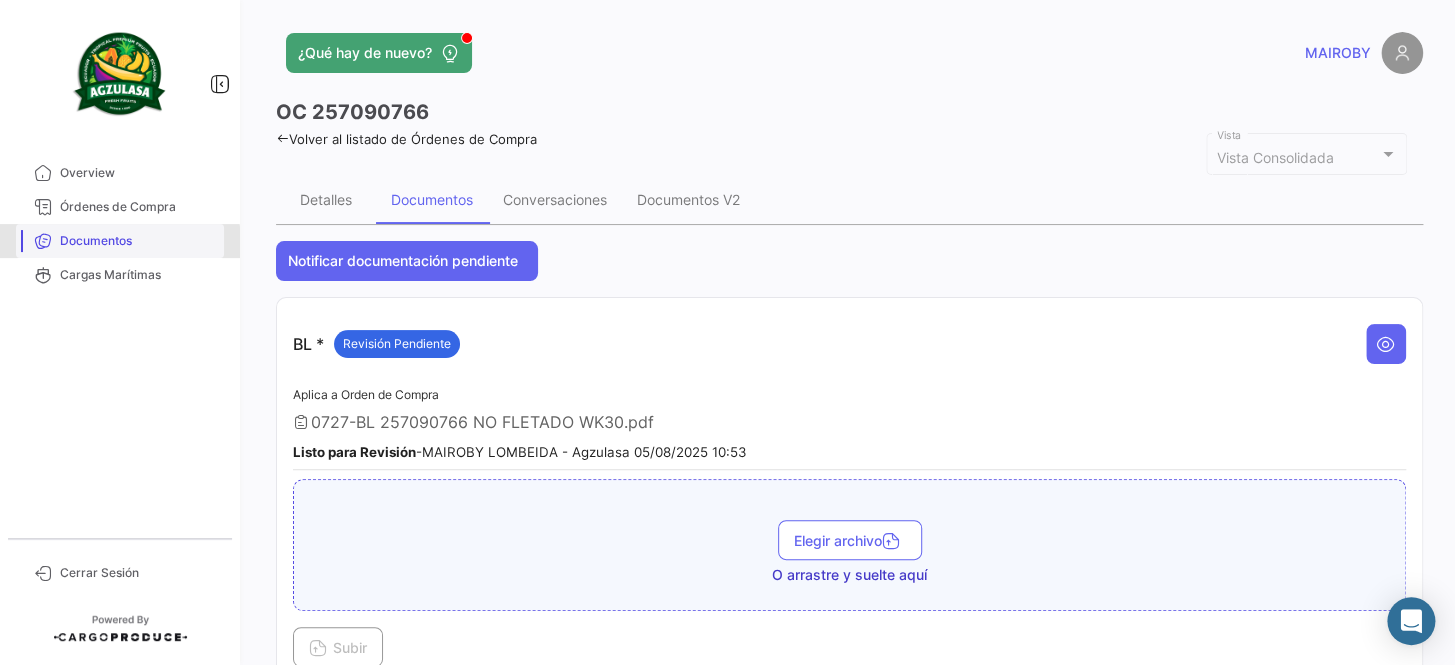 click on "Documentos" at bounding box center [138, 241] 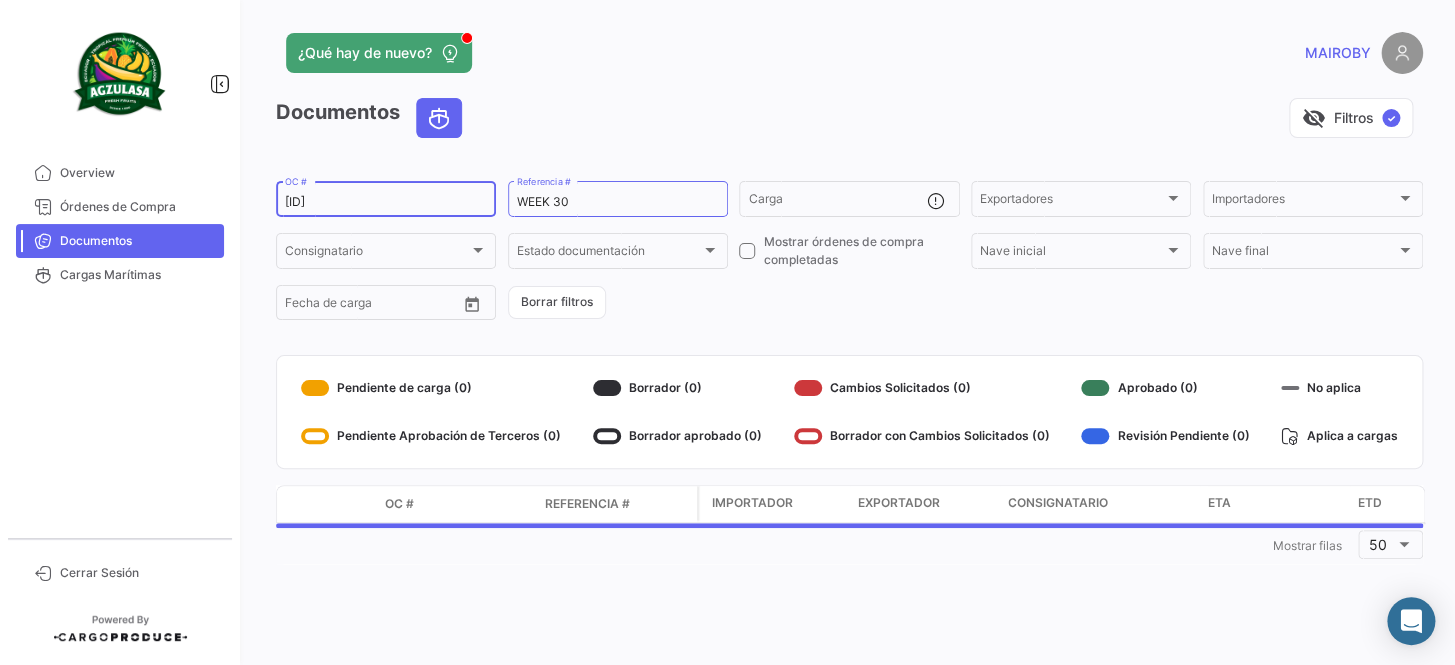 drag, startPoint x: 380, startPoint y: 200, endPoint x: 260, endPoint y: 200, distance: 120 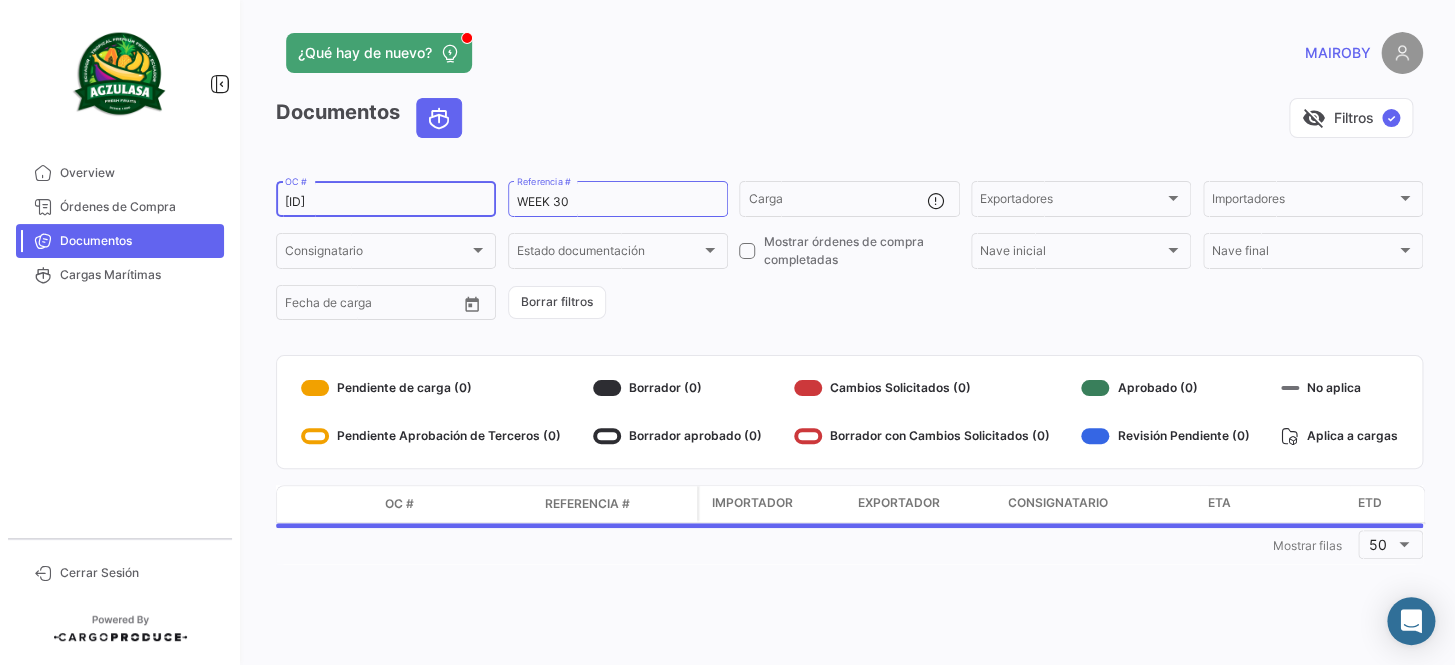 click on "¿Qué hay de nuevo?   MAIROBY   Documentos   visibility_off   Filtros  ✓ 257090766  OC #  WEEK 30  Referencia #   Carga  Exportadores Exportadores Importadores Importadores Consignatario Consignatario Estado documentación Estado documentación    Mostrar órdenes de compra completadas  Nave inicial Nave inicial Nave final Nave final Desde –  Fecha de carga   Borrar filtros   Pendiente de carga (0)   Pendiente Aprobación de Terceros (0)   Borrador (0)   Borrador aprobado (0)   Cambios Solicitados (0)   Borrador con Cambios Solicitados (0)   Aprobado (0)   Revisión Pendiente (0)   No aplica   Aplica a cargas  Modo de Transporte OC # Referencia # Importador Exportador Consignatario ETA ETD  1  Mostrar filas 50" 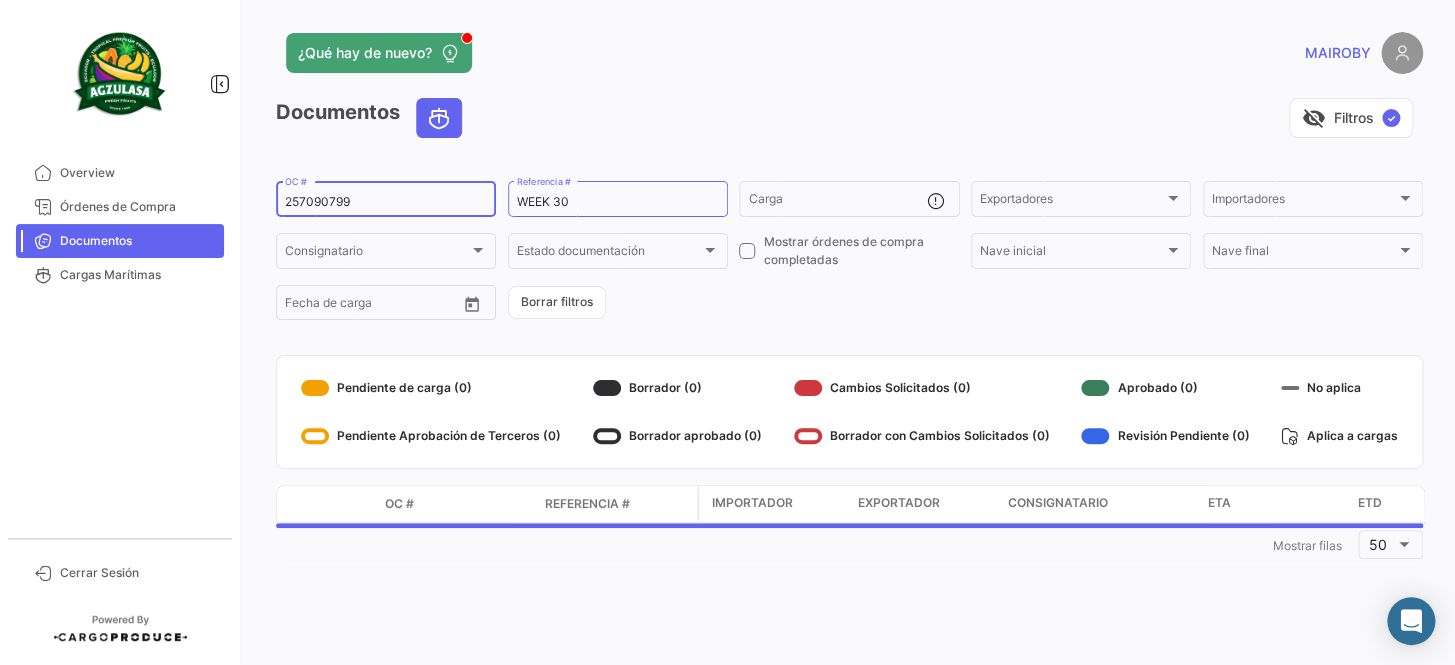 type on "257090799" 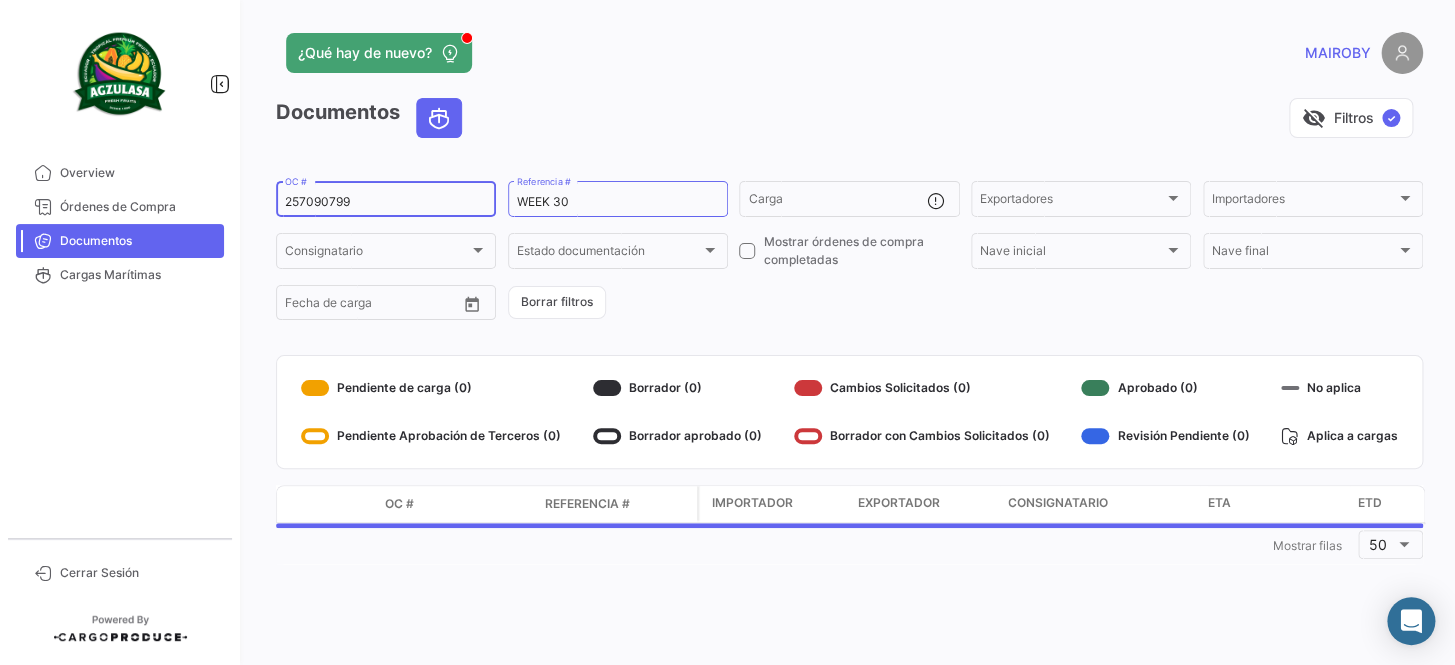 click on "[ID]  OC #  WEEK [NUMBER]  Referencia #   Carga  Exportadores Exportadores Importadores Importadores Consignatario Consignatario Estado documentación Estado documentación    Mostrar órdenes de compra completadas  Nave inicial Nave inicial Nave final Nave final Desde –  Fecha de carga   Borrar filtros" 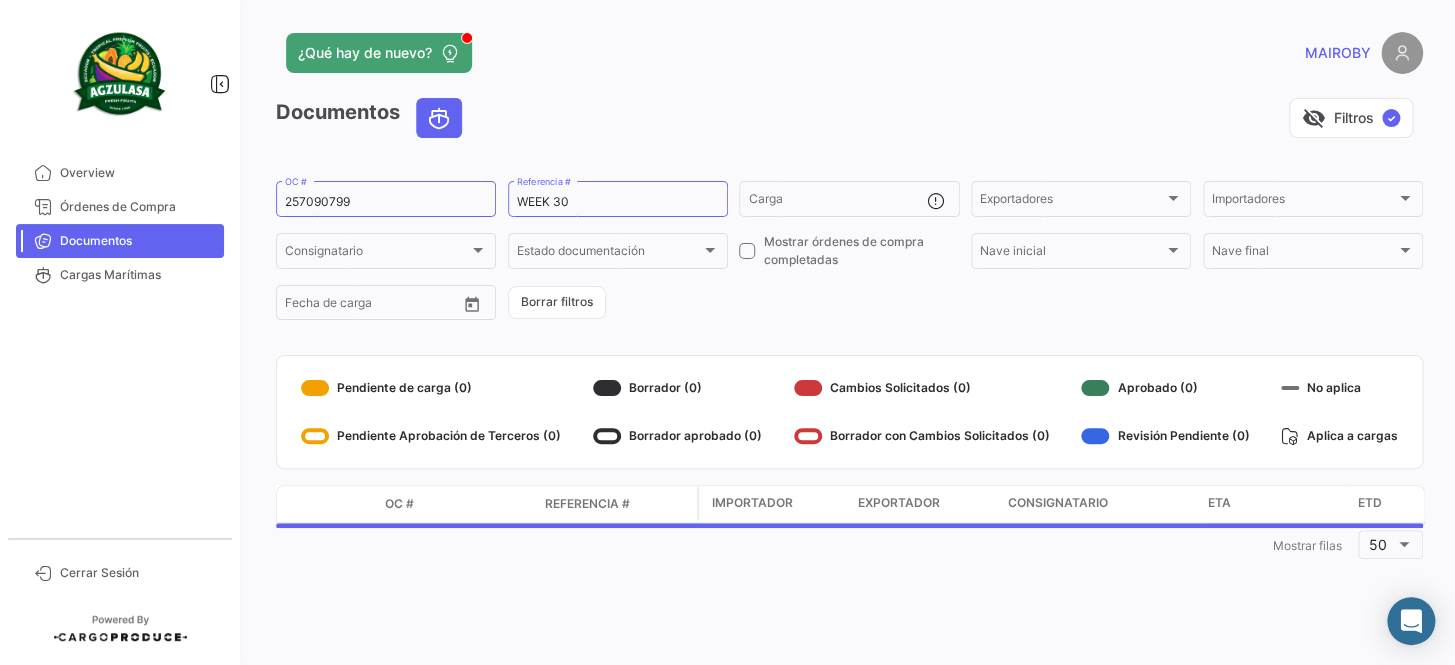 click on "[ID]  OC #  WEEK [NUMBER]  Referencia #   Carga  Exportadores Exportadores Importadores Importadores Consignatario Consignatario Estado documentación Estado documentación    Mostrar órdenes de compra completadas  Nave inicial Nave inicial Nave final Nave final Desde –  Fecha de carga   Borrar filtros" 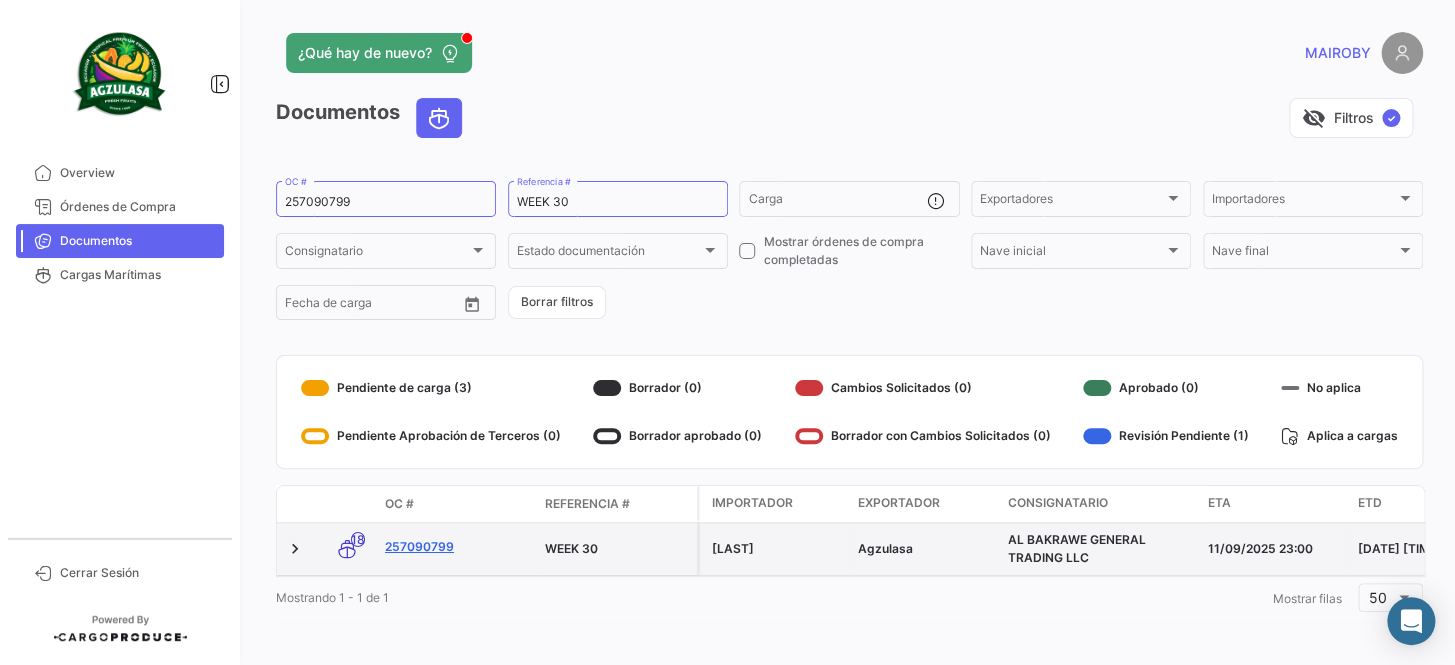 click on "257090799" 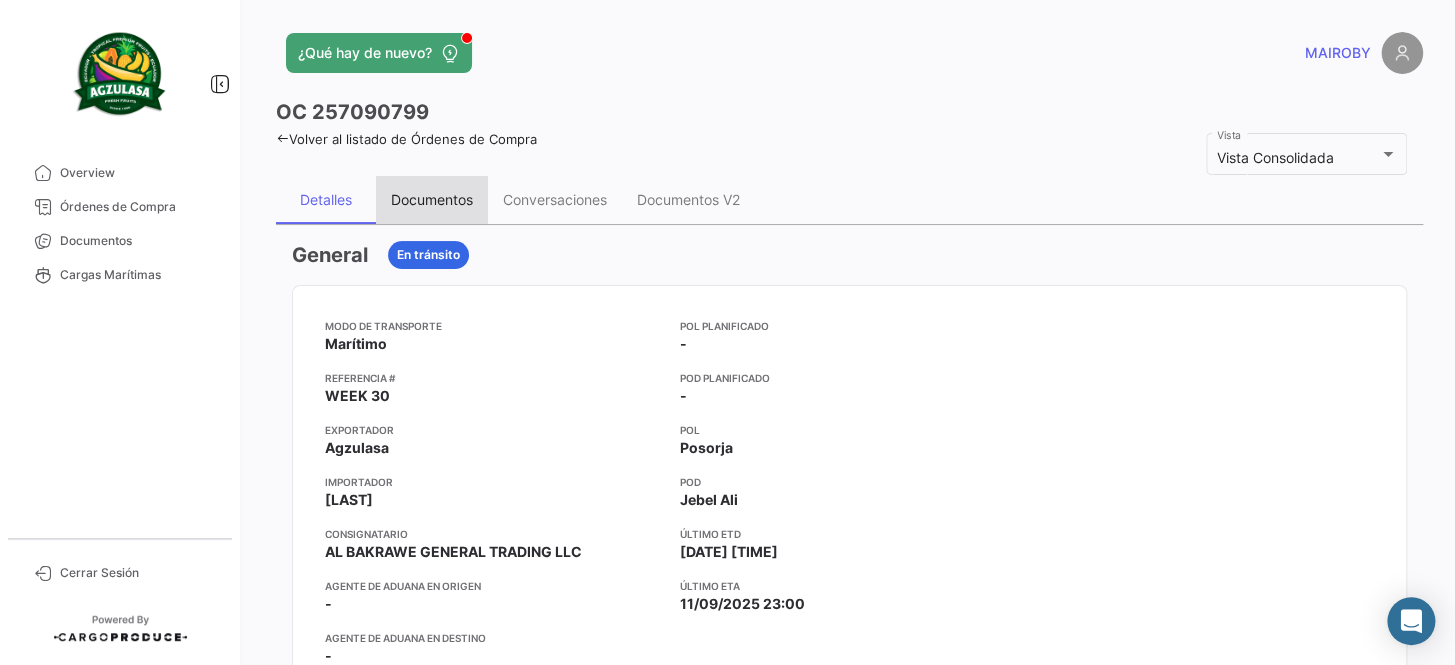 click on "Documentos" at bounding box center (432, 199) 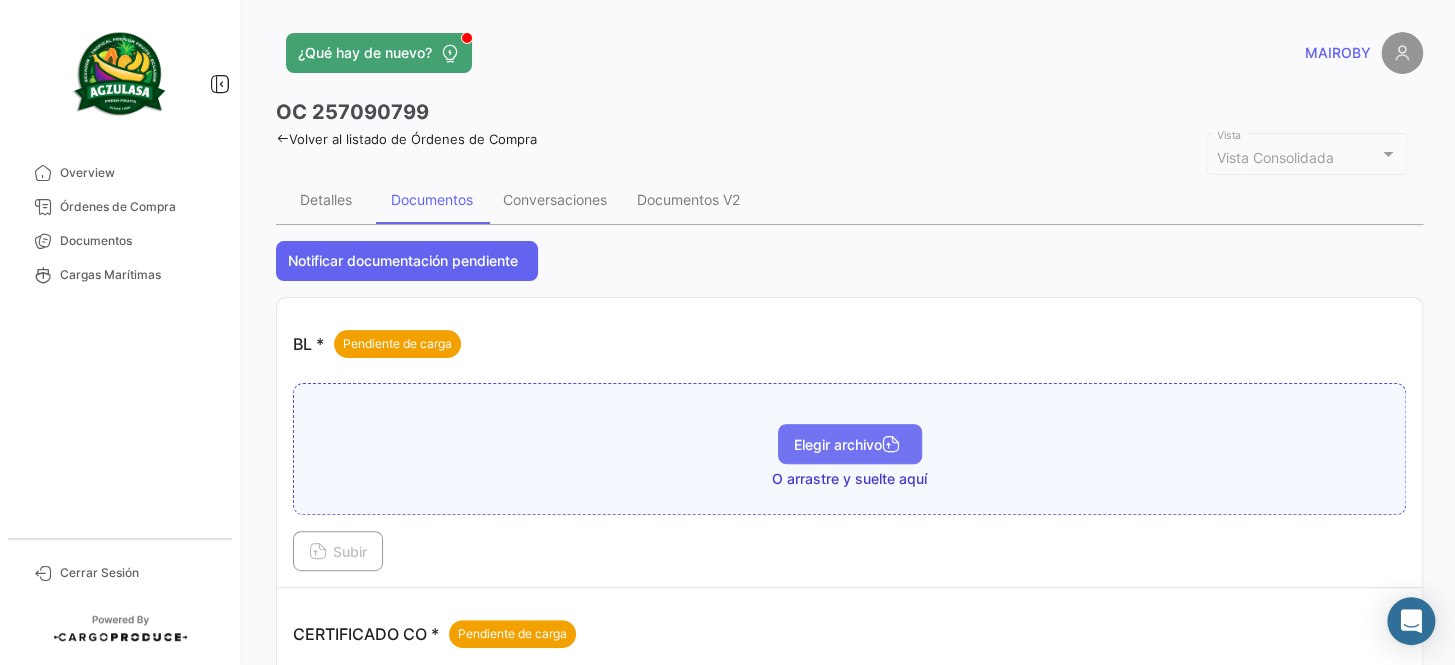 click on "Elegir archivo" at bounding box center (850, 444) 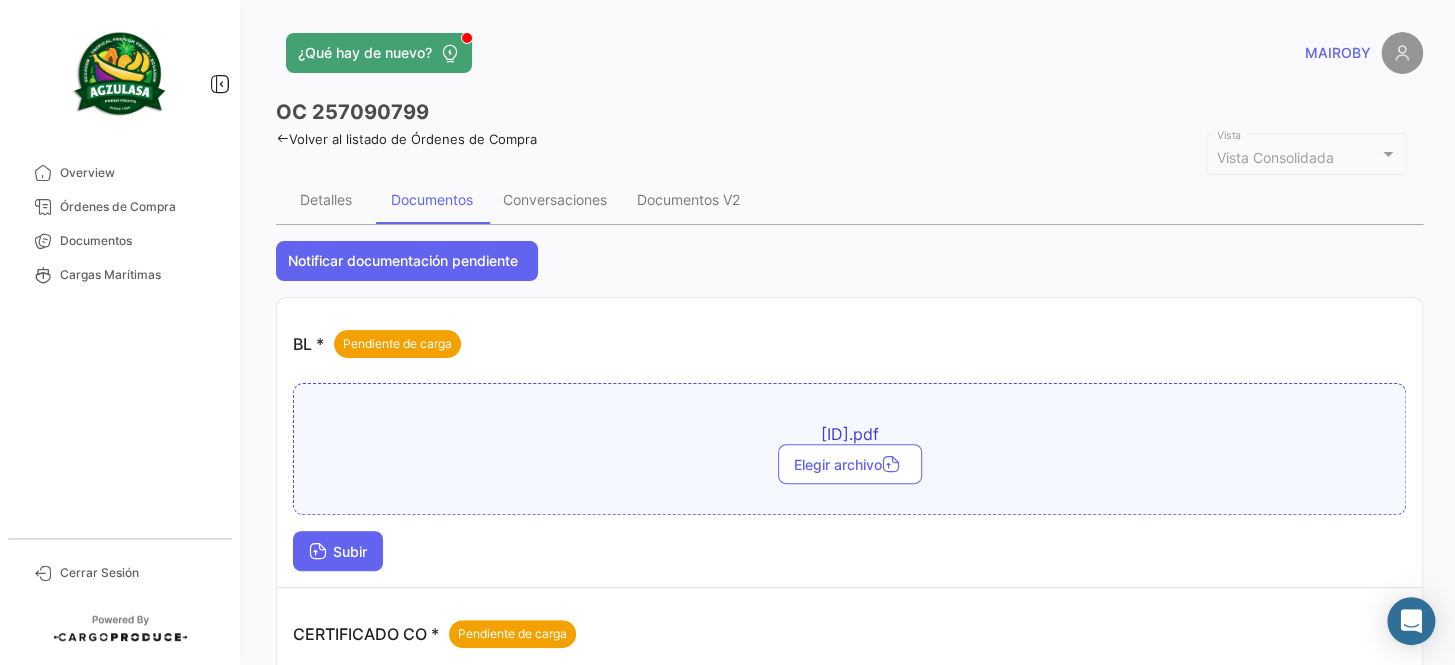 click on "Subir" at bounding box center (338, 551) 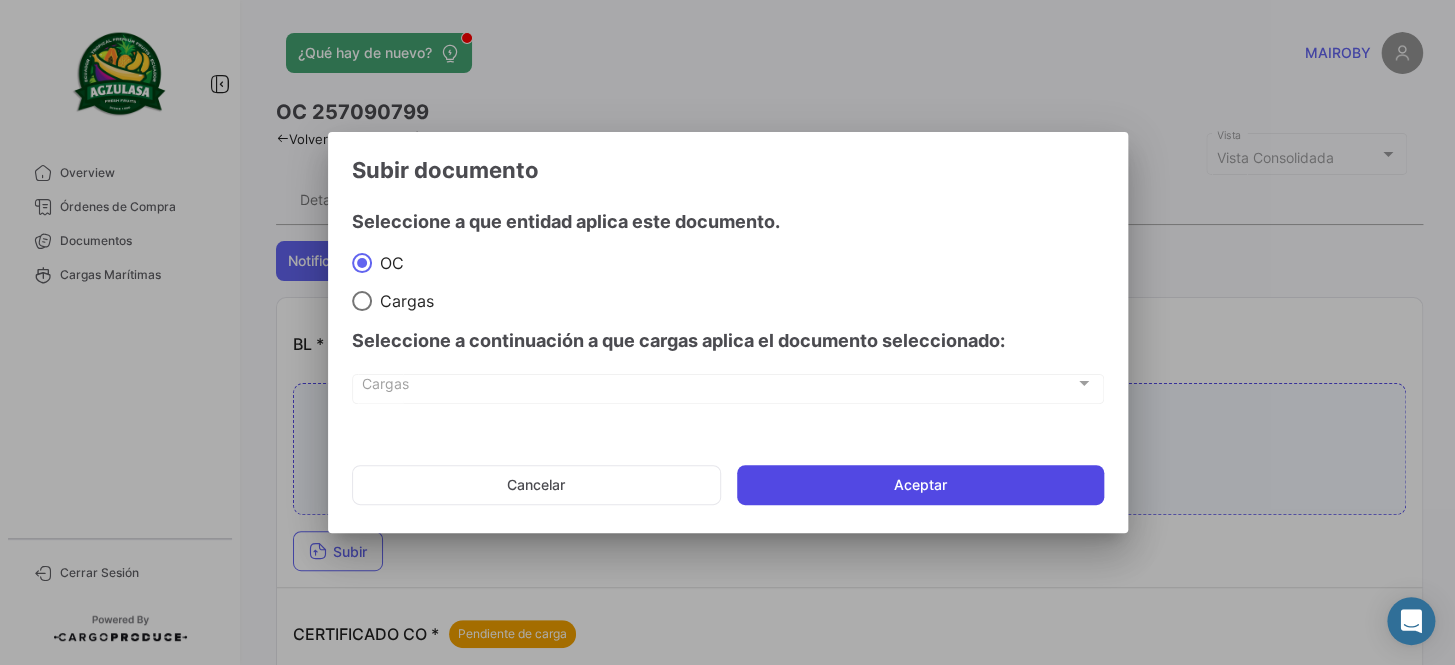 click on "Aceptar" 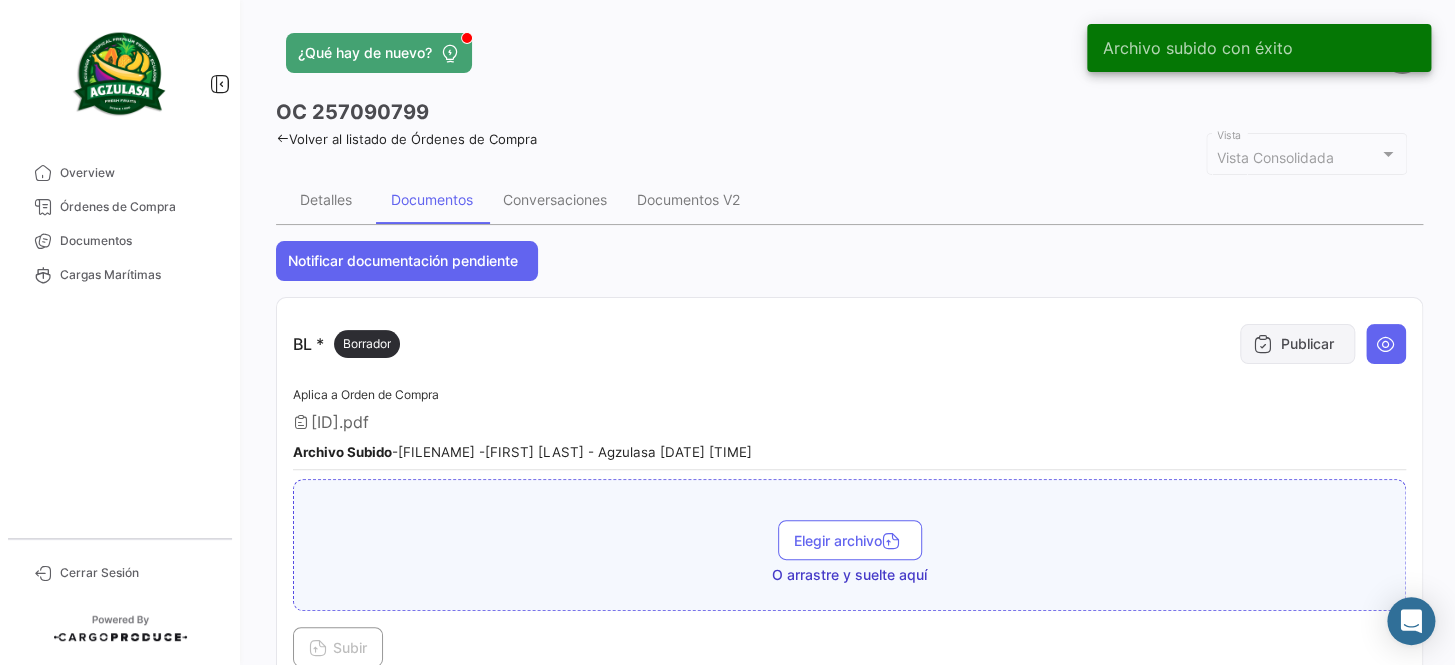 click on "Publicar" at bounding box center [1297, 344] 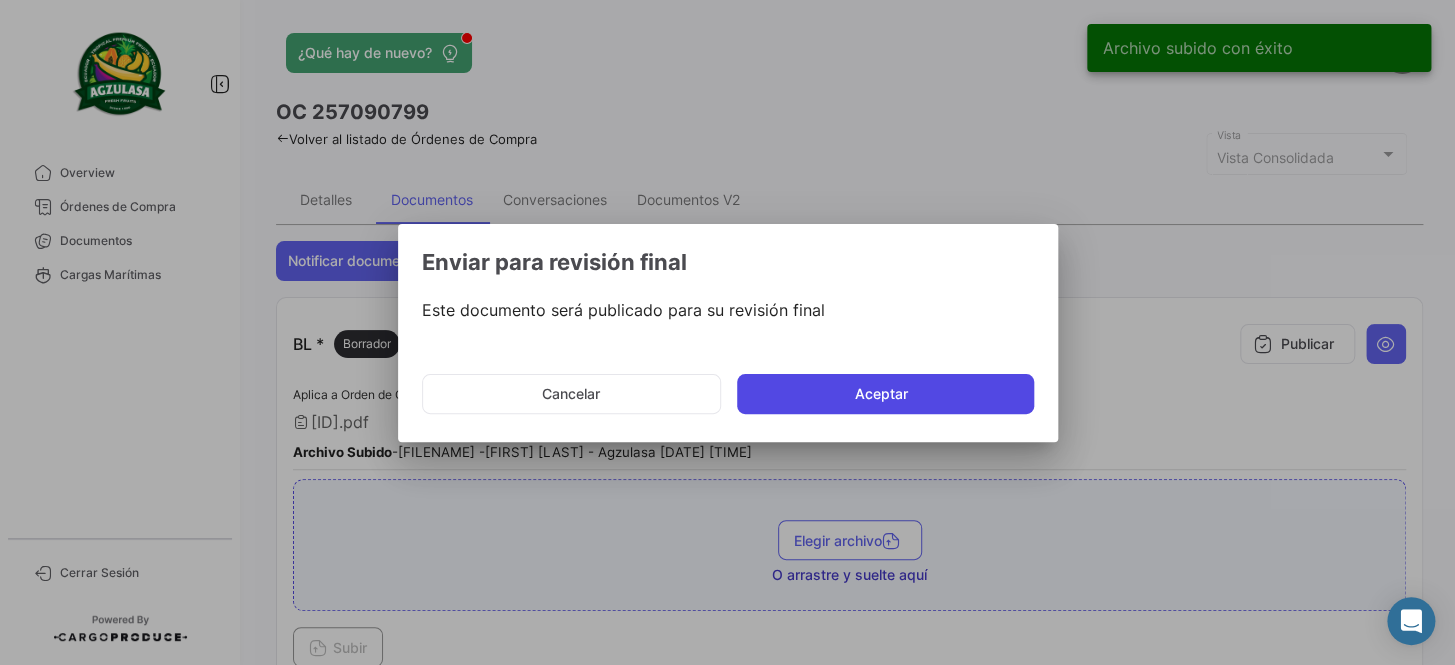 click on "Aceptar" 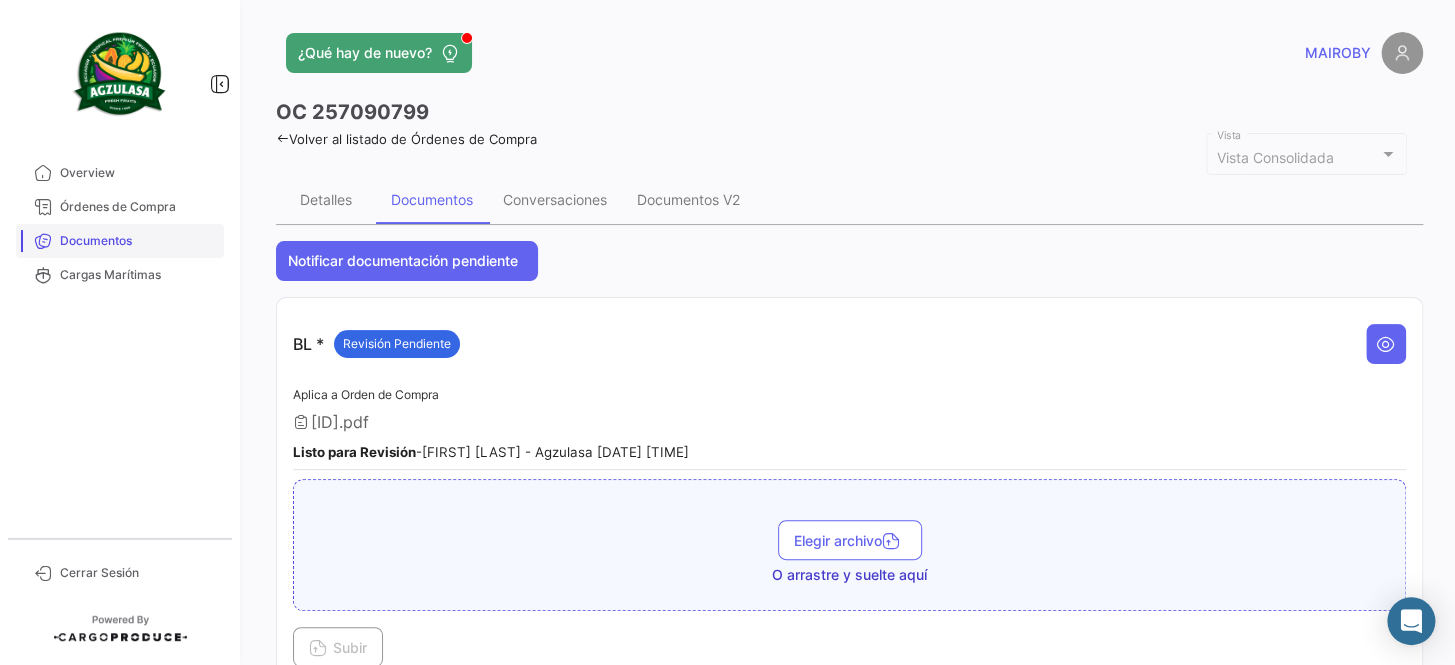 click on "Documentos" at bounding box center (138, 241) 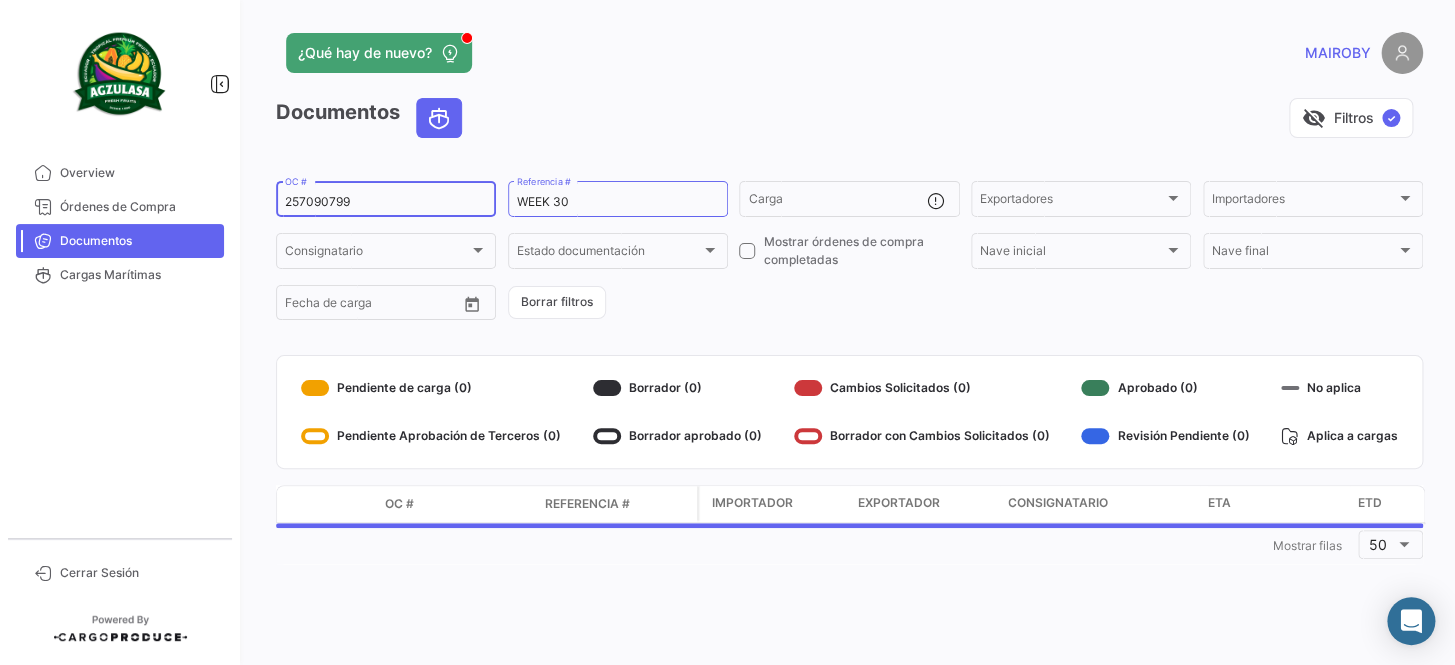drag, startPoint x: 401, startPoint y: 196, endPoint x: 280, endPoint y: 200, distance: 121.0661 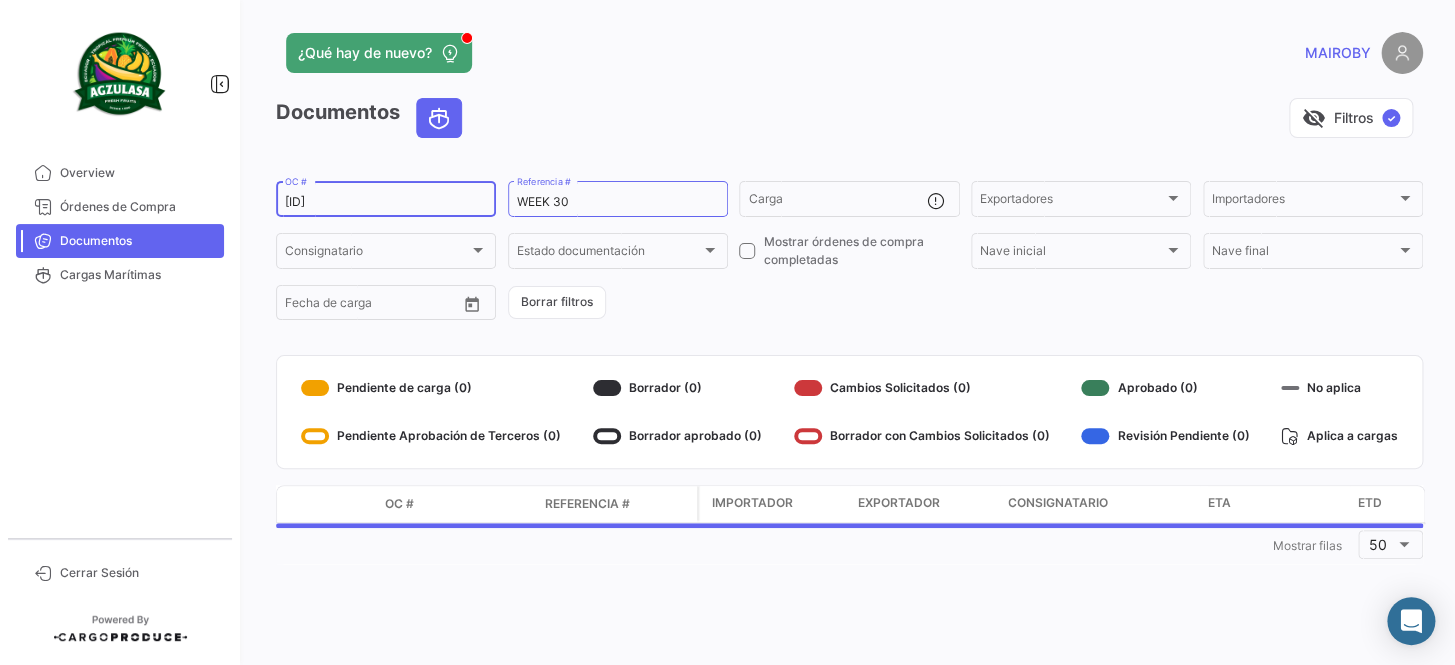 type on "[ID]" 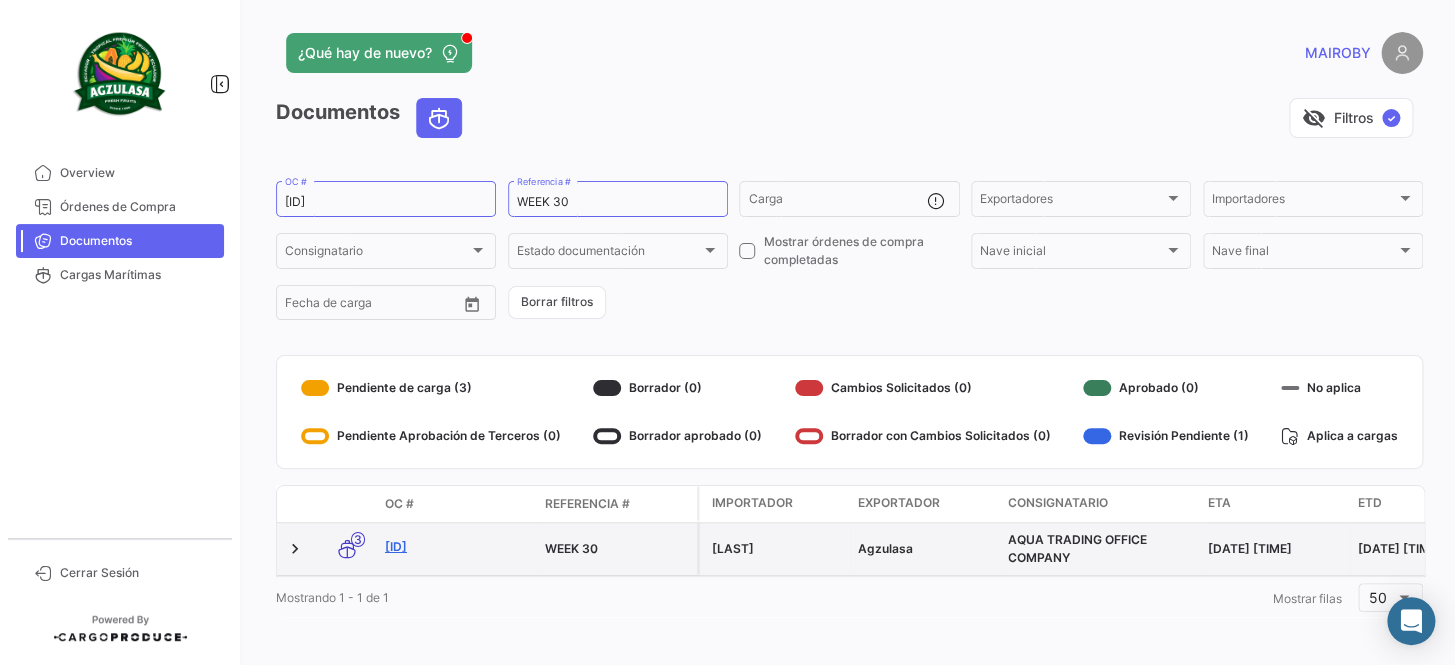 click on "[ID]" 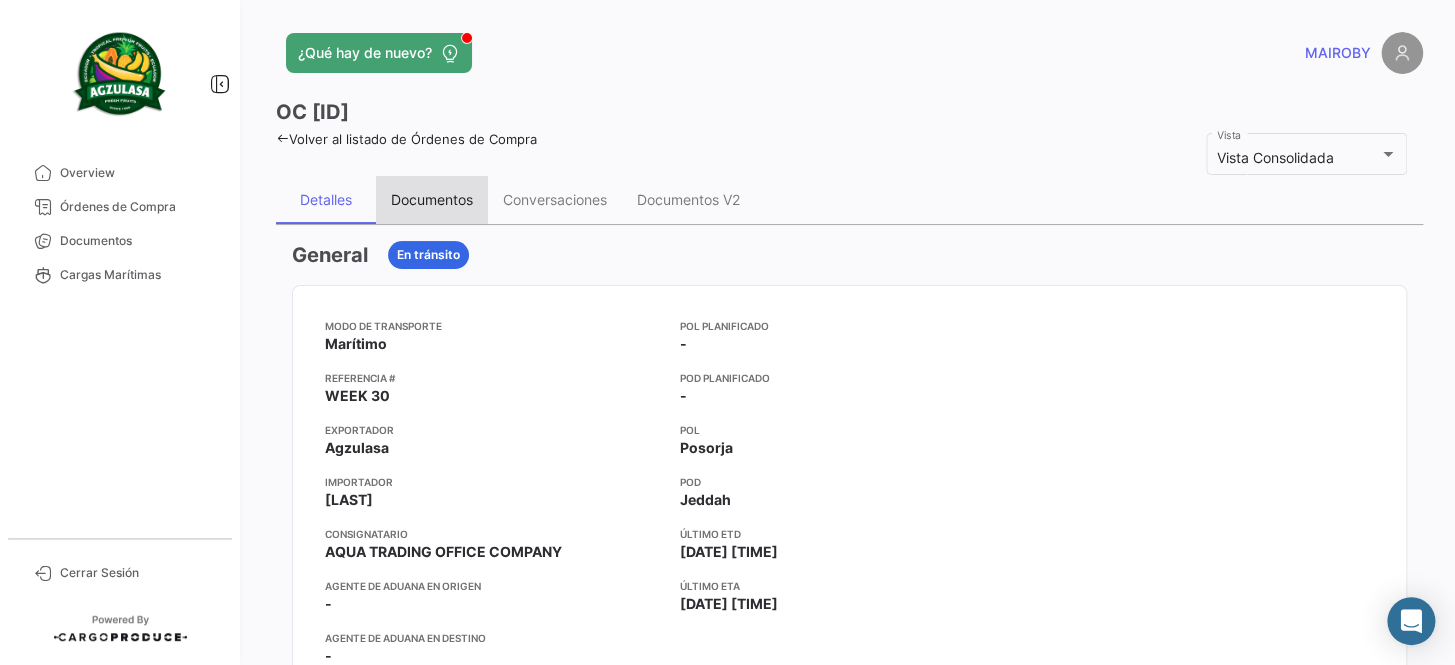 click on "Documentos" at bounding box center [432, 200] 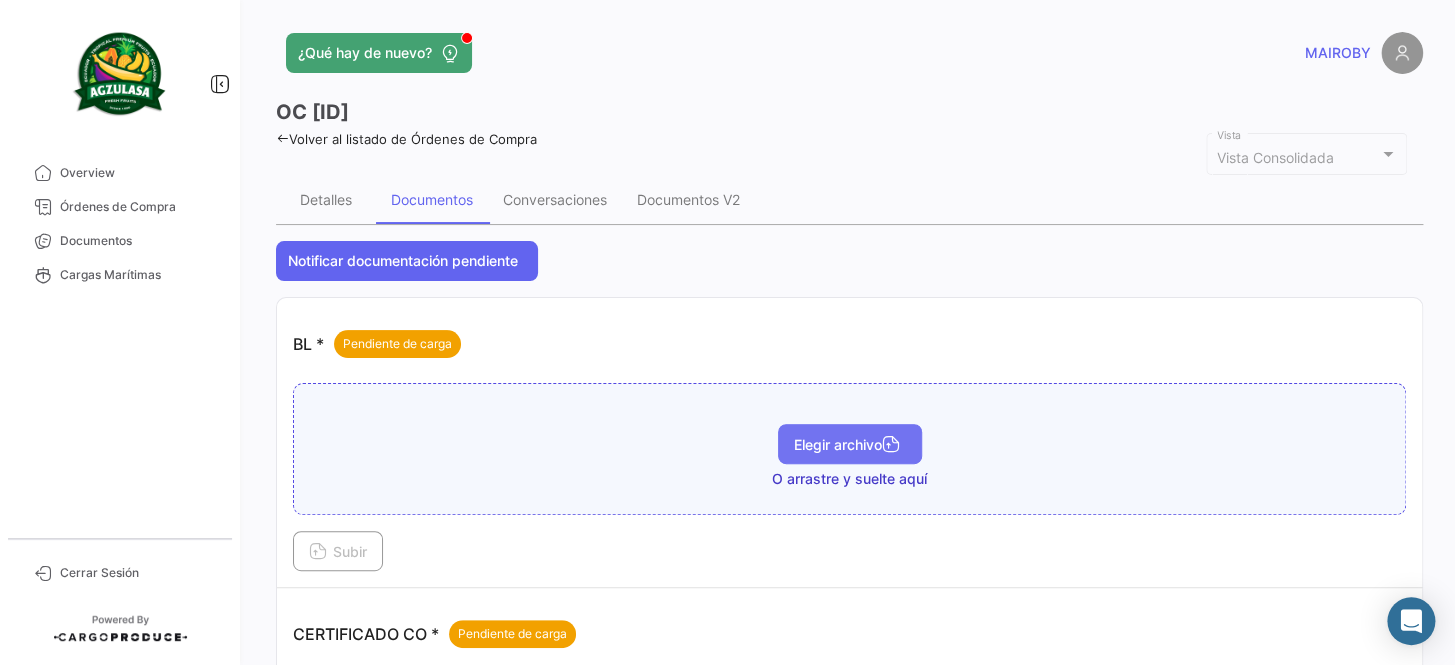 click on "Elegir archivo" at bounding box center (850, 444) 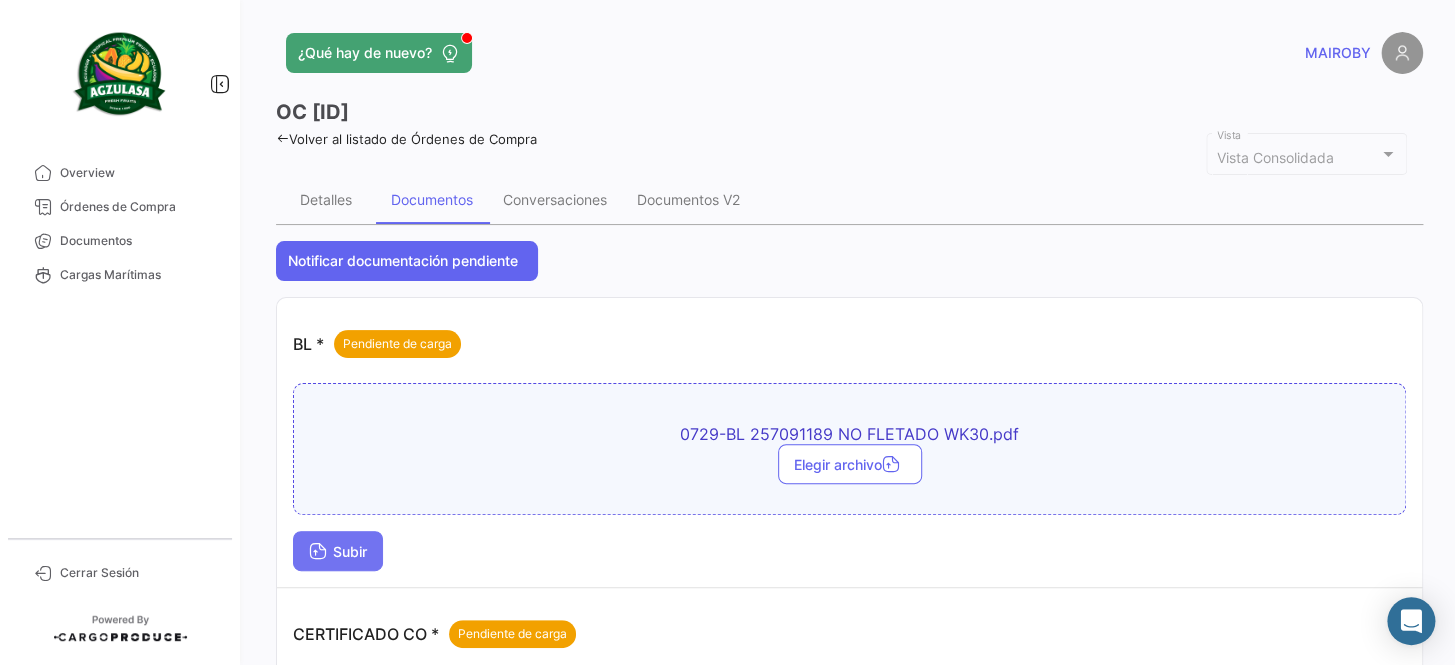 click on "Subir" at bounding box center [338, 551] 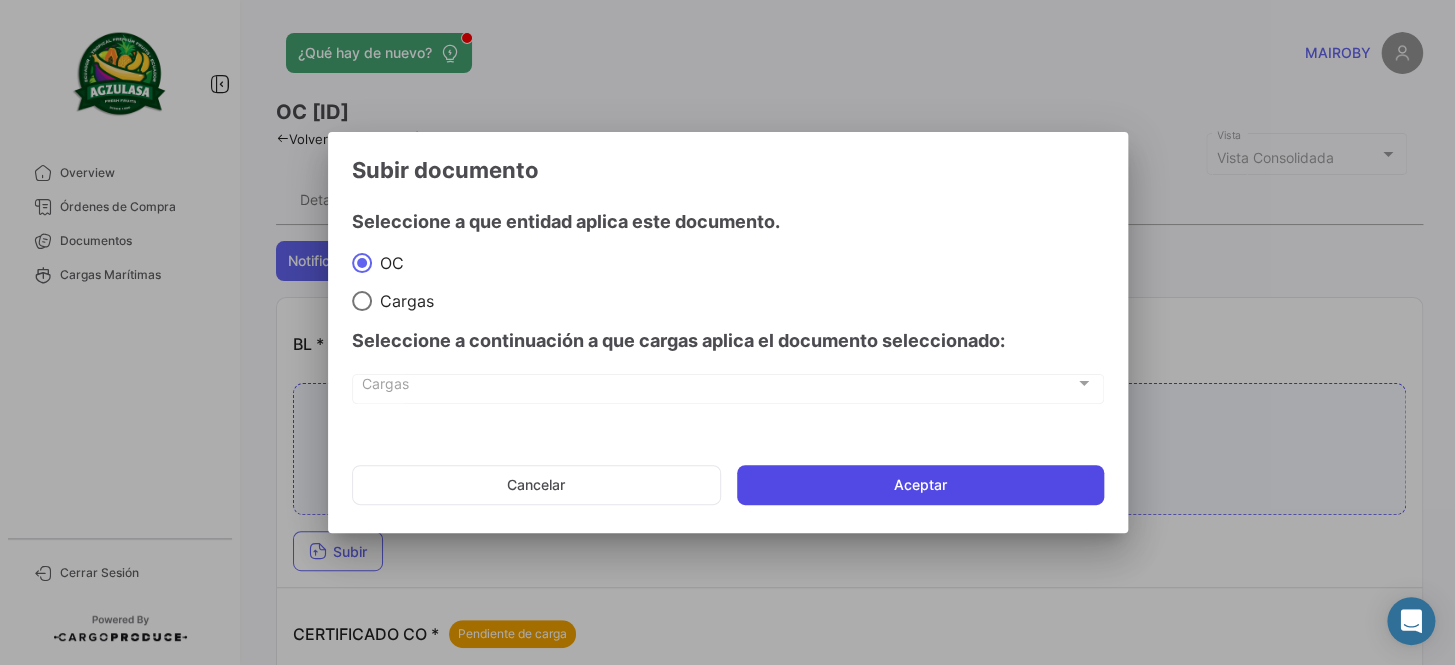 click on "Aceptar" 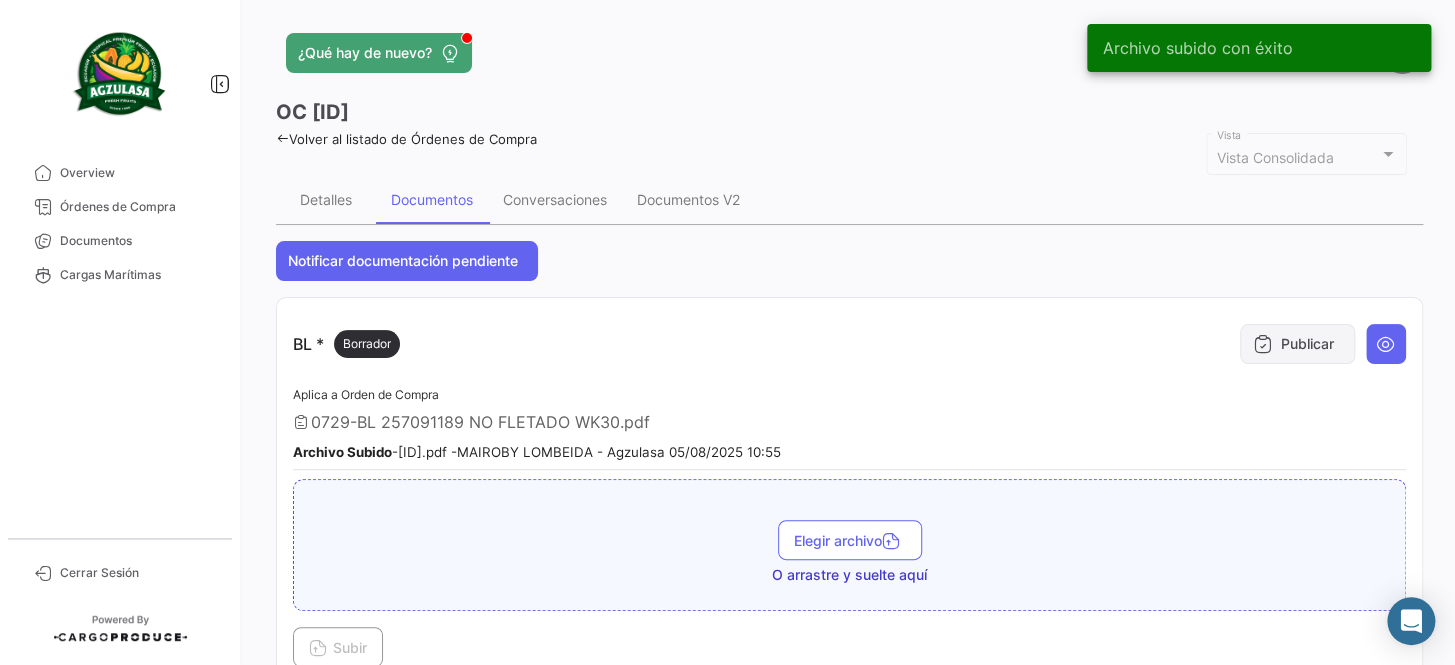 click on "Publicar" at bounding box center [1297, 344] 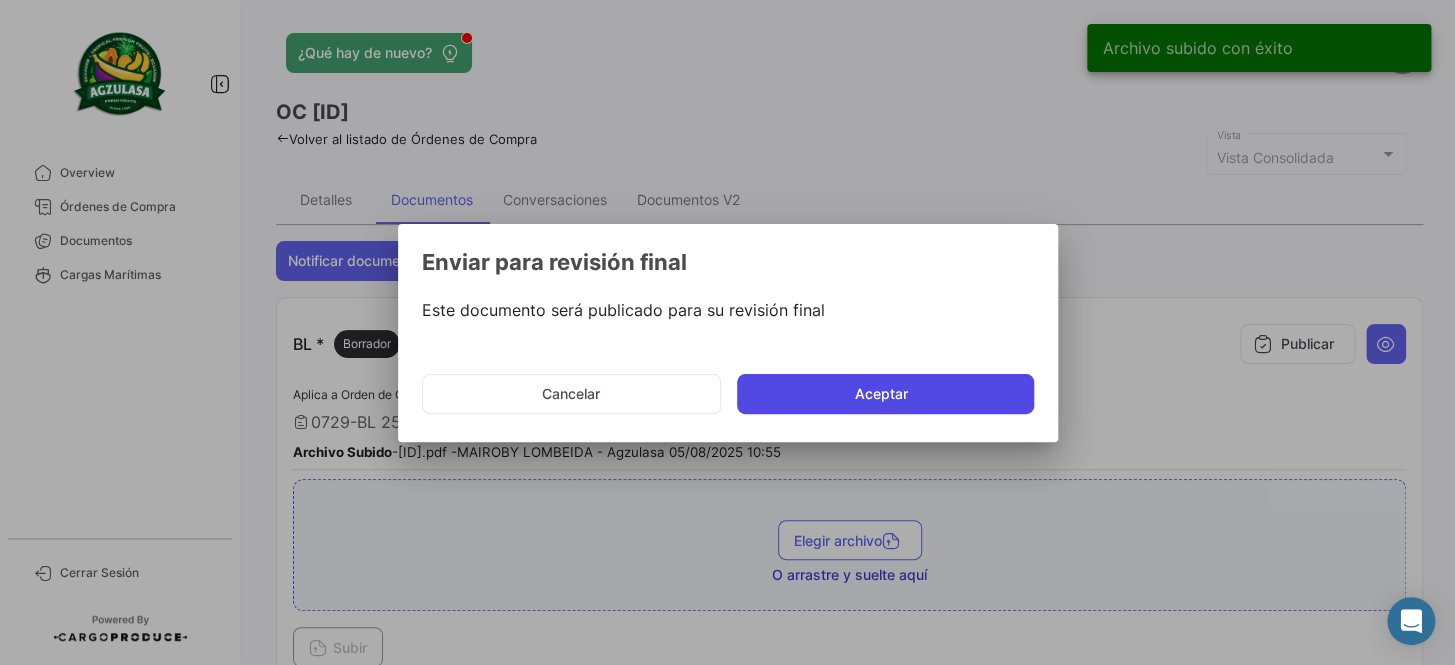 click on "Aceptar" 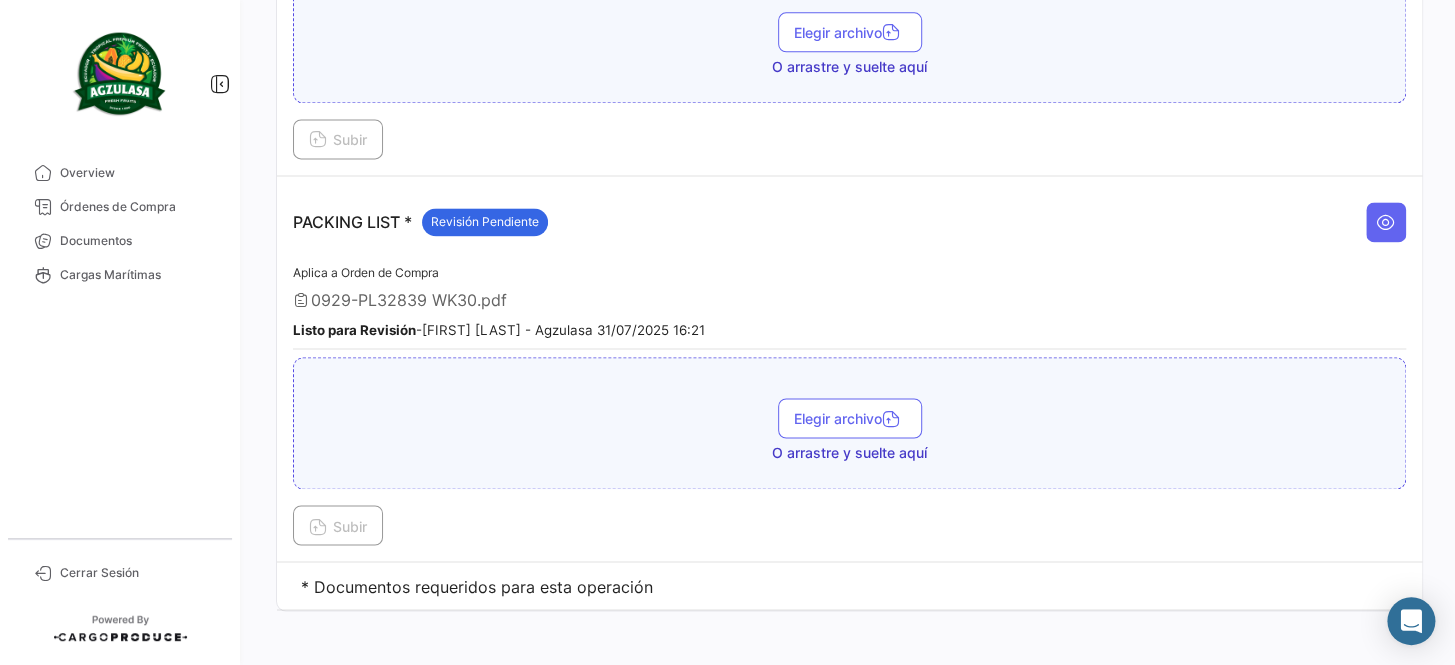 scroll, scrollTop: 1090, scrollLeft: 0, axis: vertical 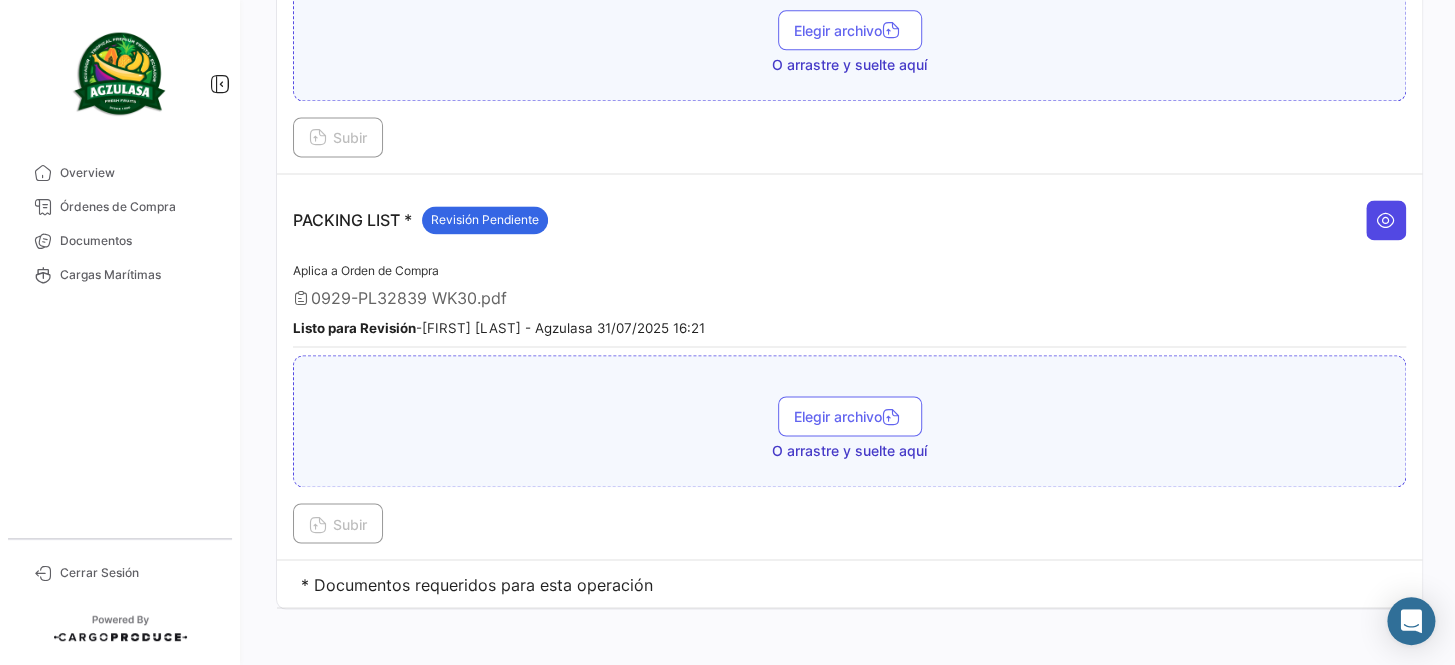 click at bounding box center [1386, 220] 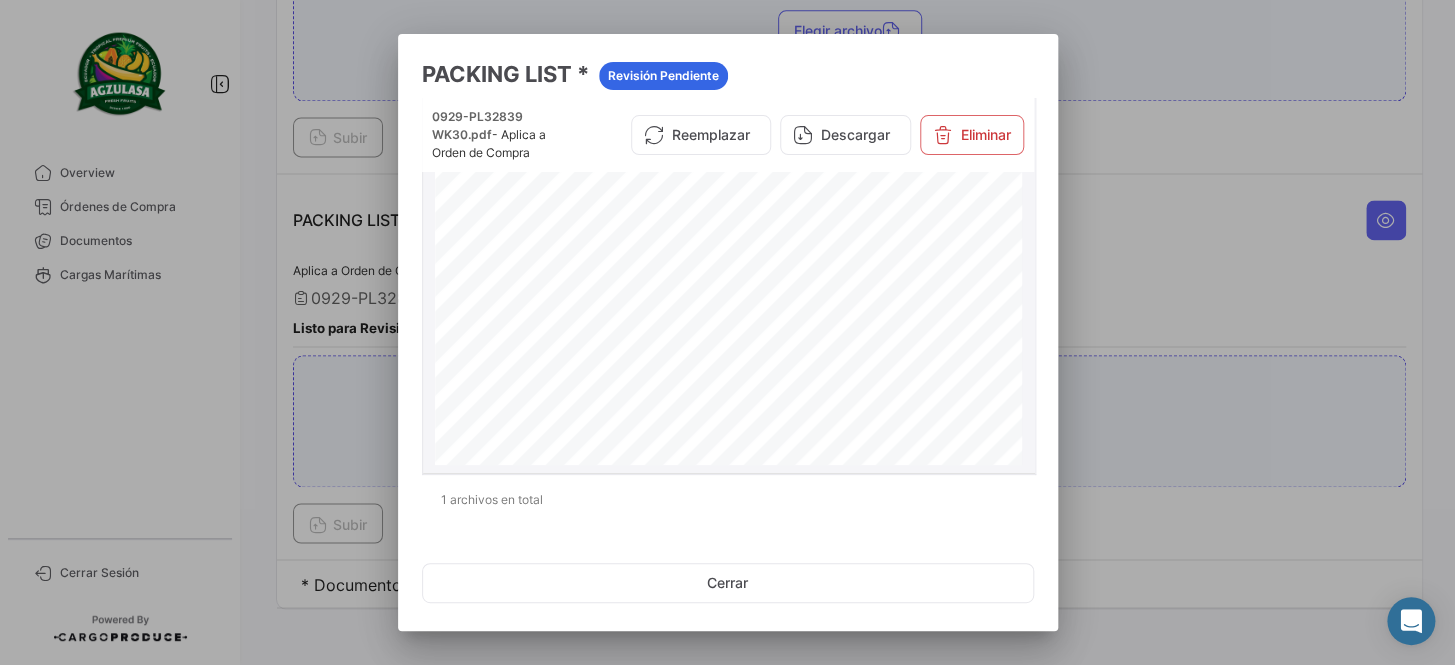 scroll, scrollTop: 86, scrollLeft: 0, axis: vertical 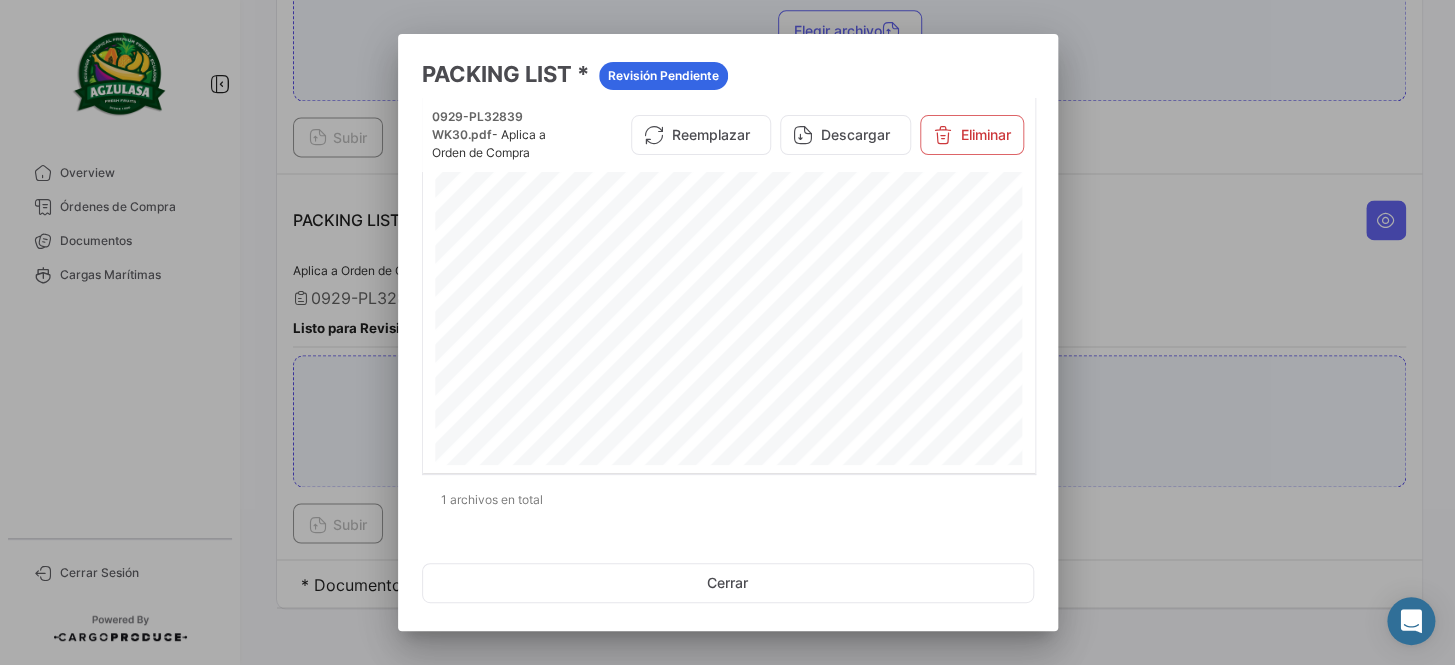 click at bounding box center (727, 332) 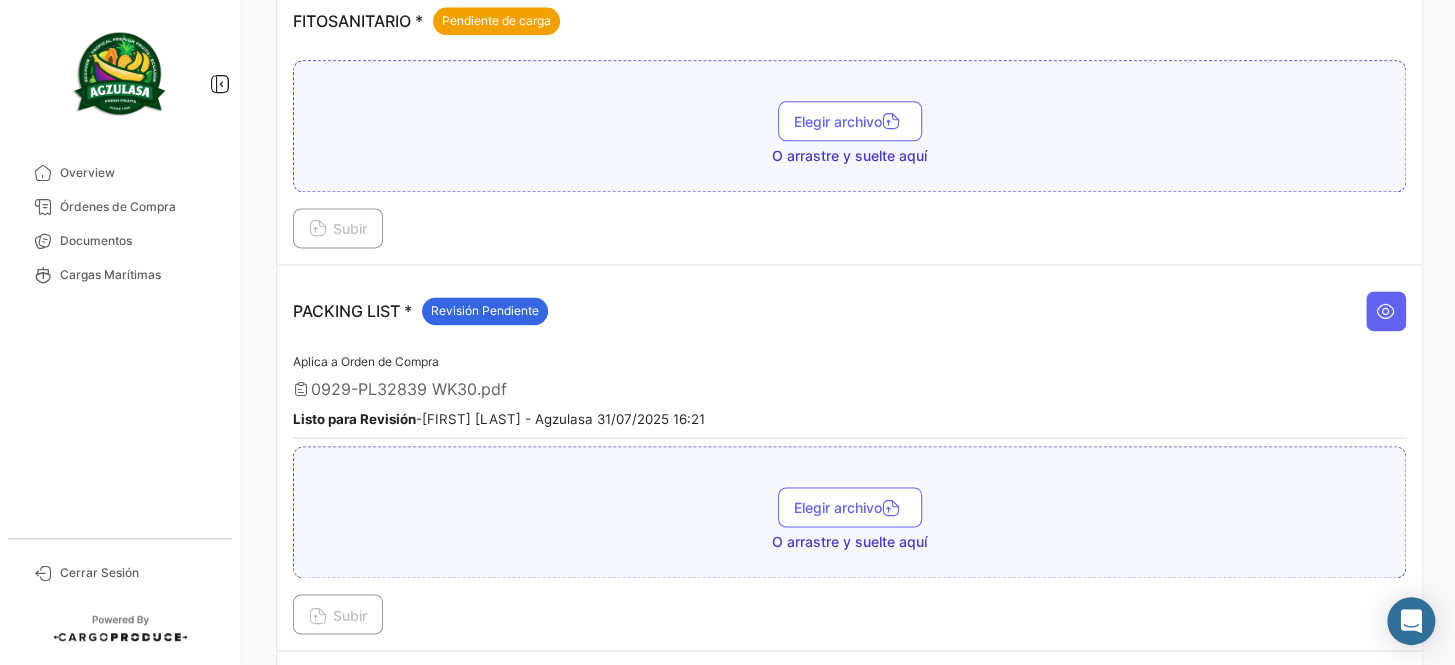 scroll, scrollTop: 1090, scrollLeft: 0, axis: vertical 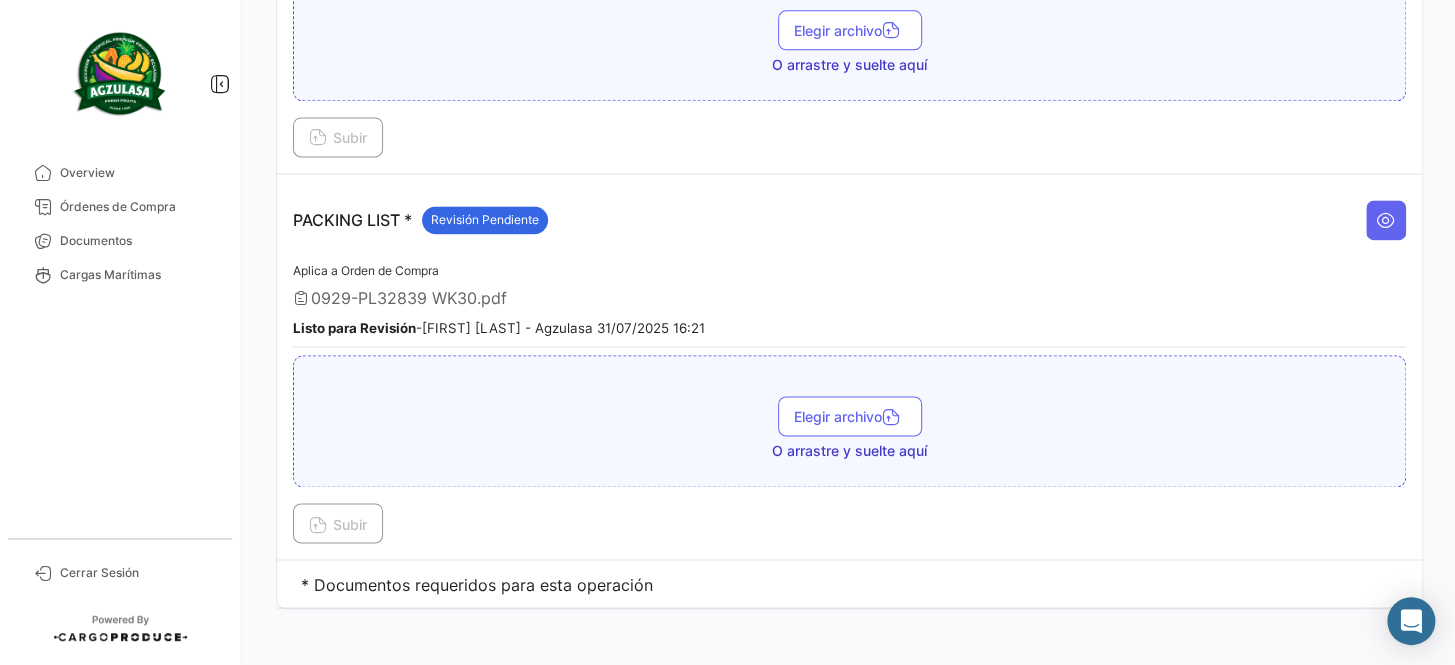 type 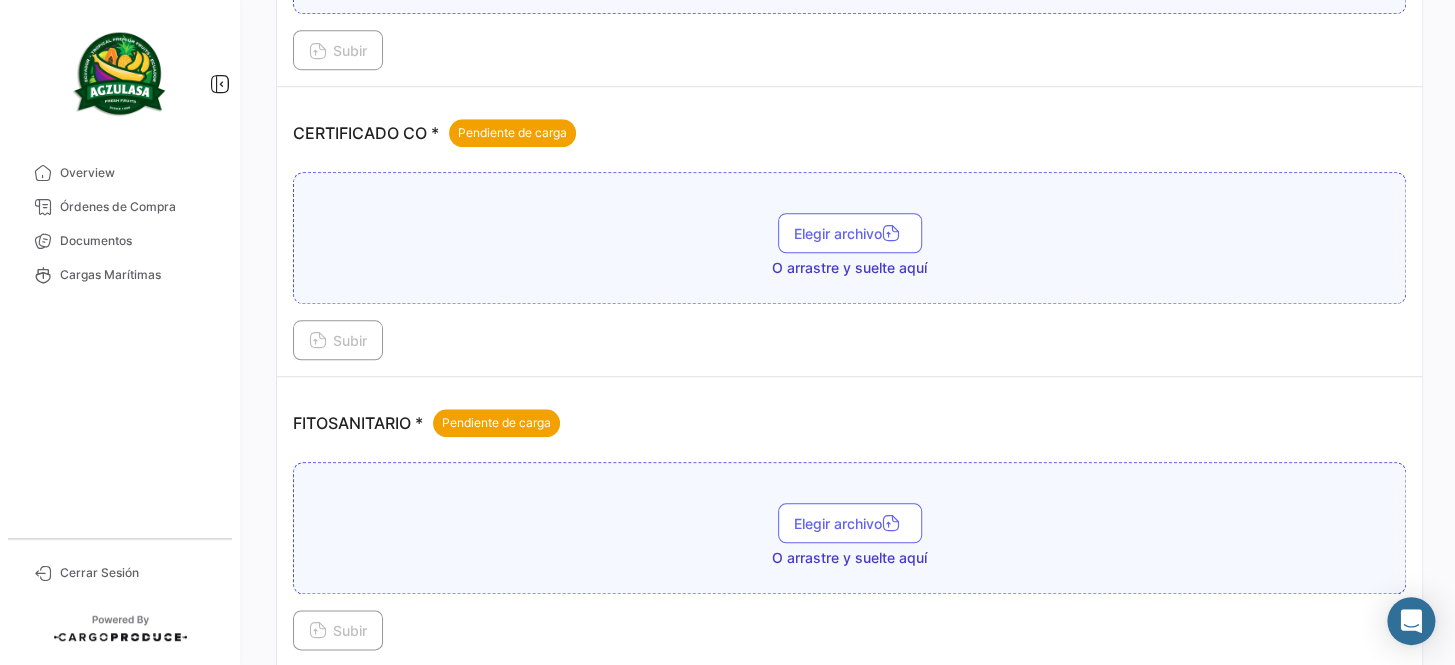 scroll, scrollTop: 636, scrollLeft: 0, axis: vertical 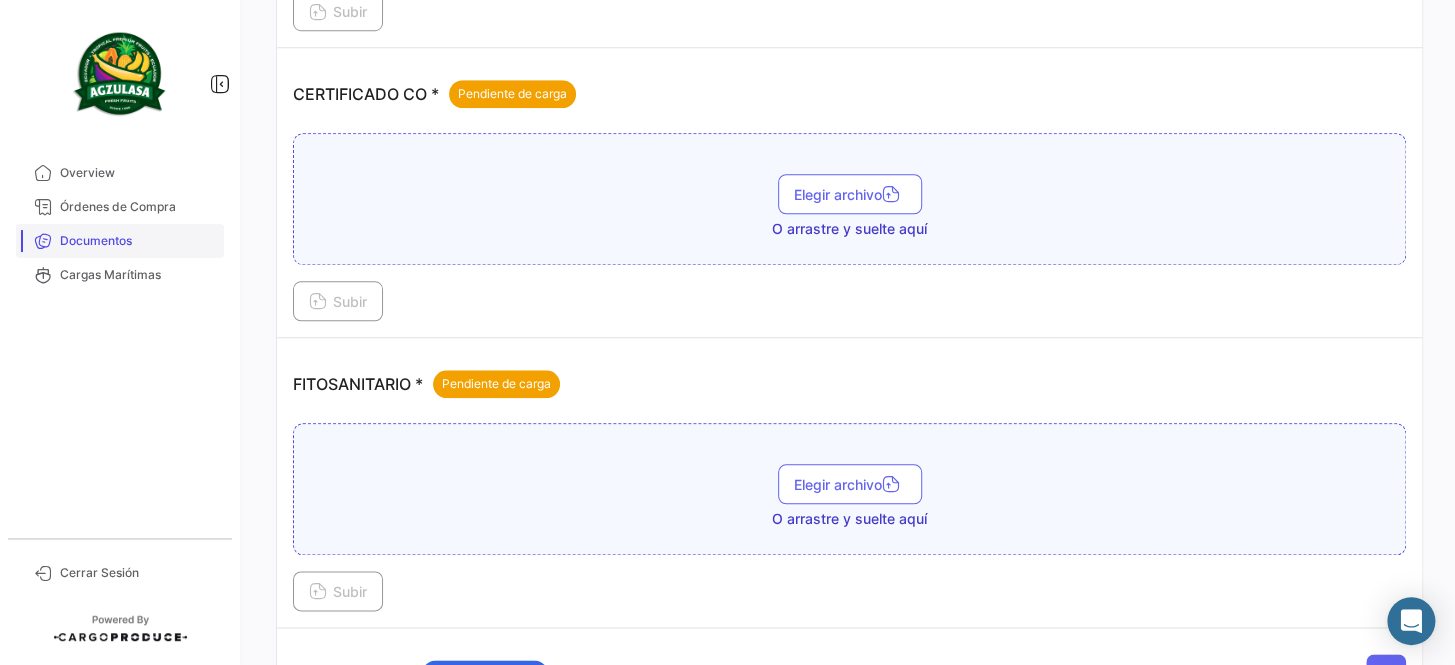 click on "Documentos" at bounding box center [138, 241] 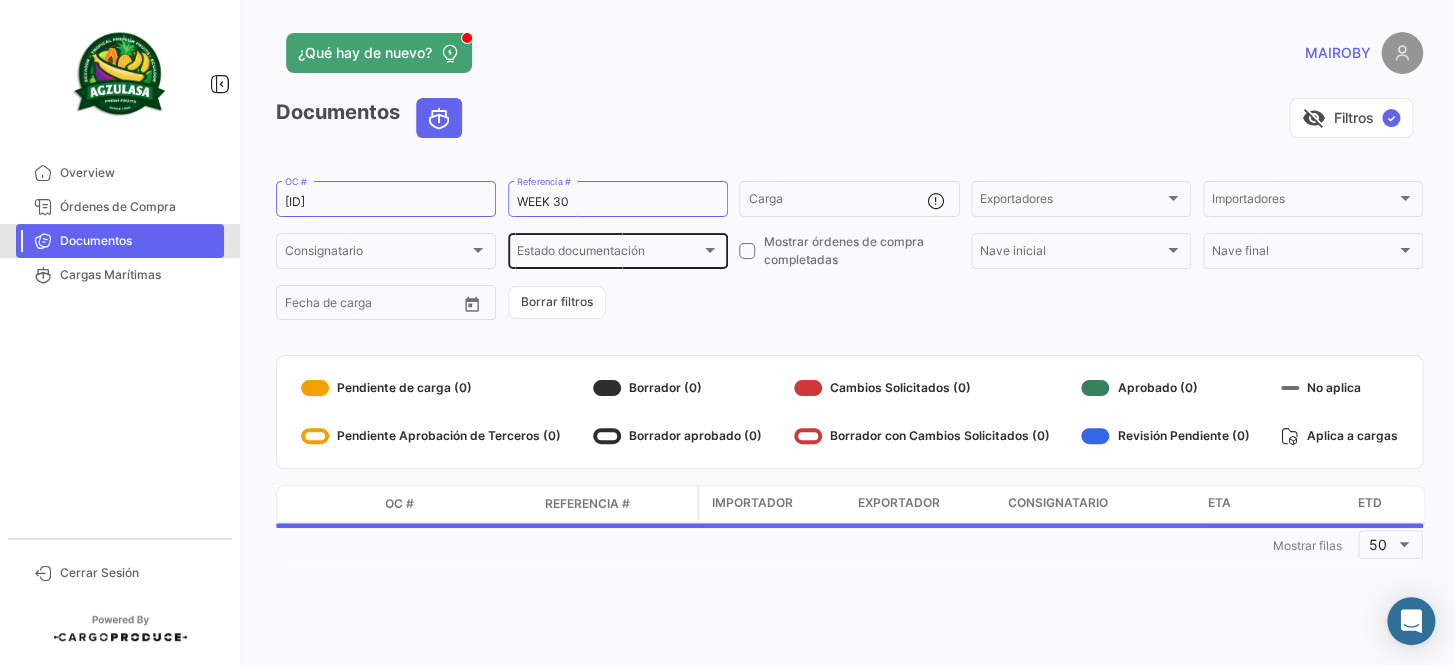 scroll, scrollTop: 0, scrollLeft: 0, axis: both 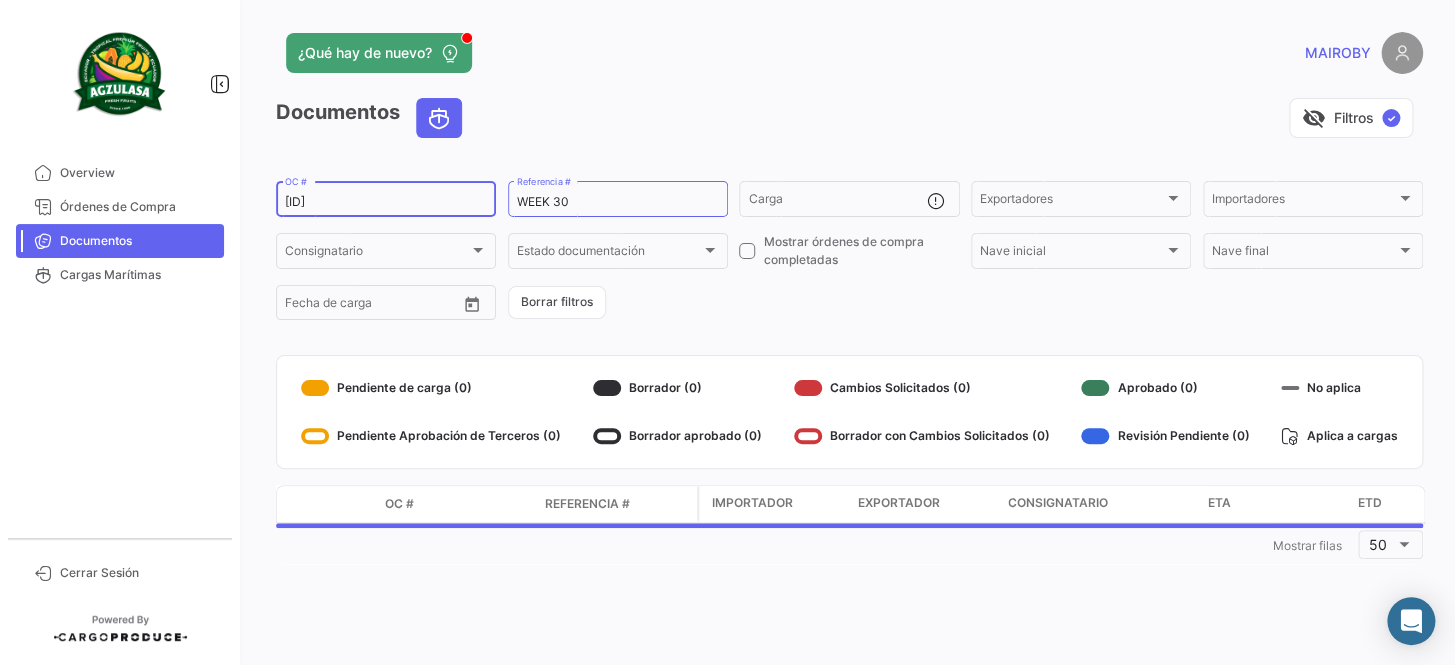 drag, startPoint x: 423, startPoint y: 193, endPoint x: 292, endPoint y: 198, distance: 131.09538 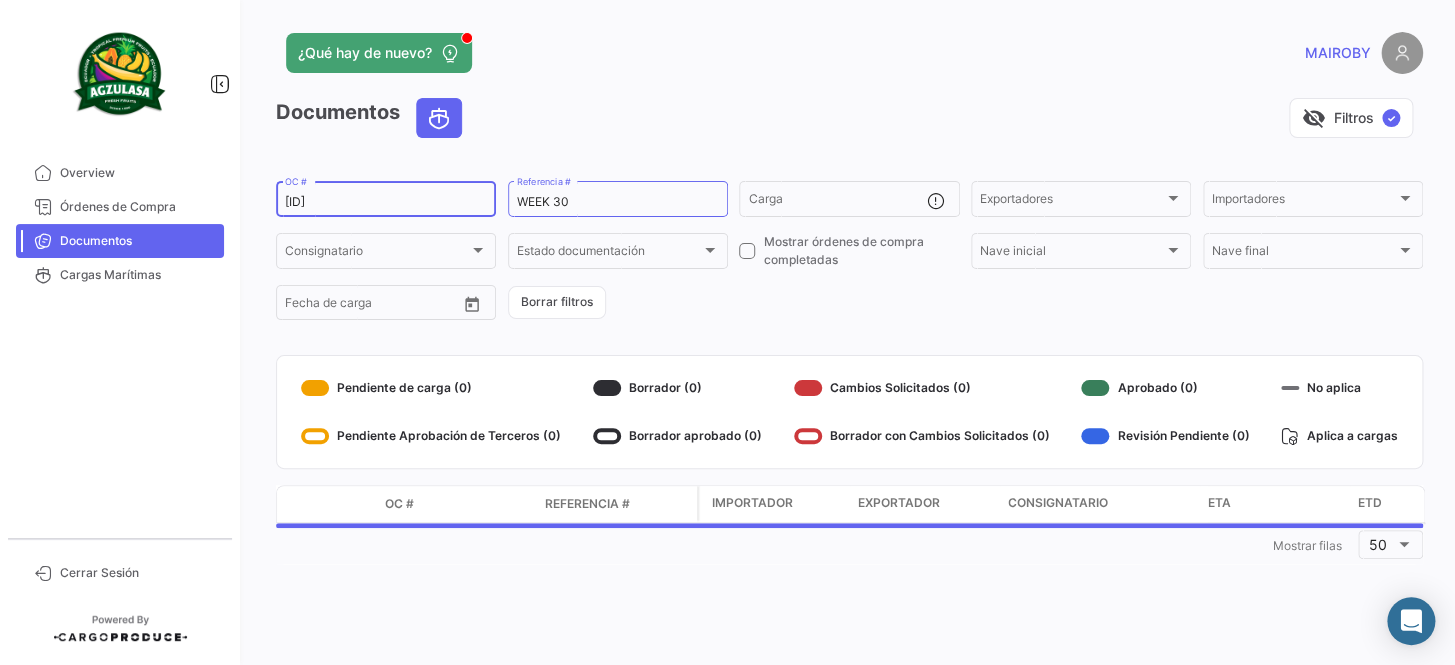 type on "2" 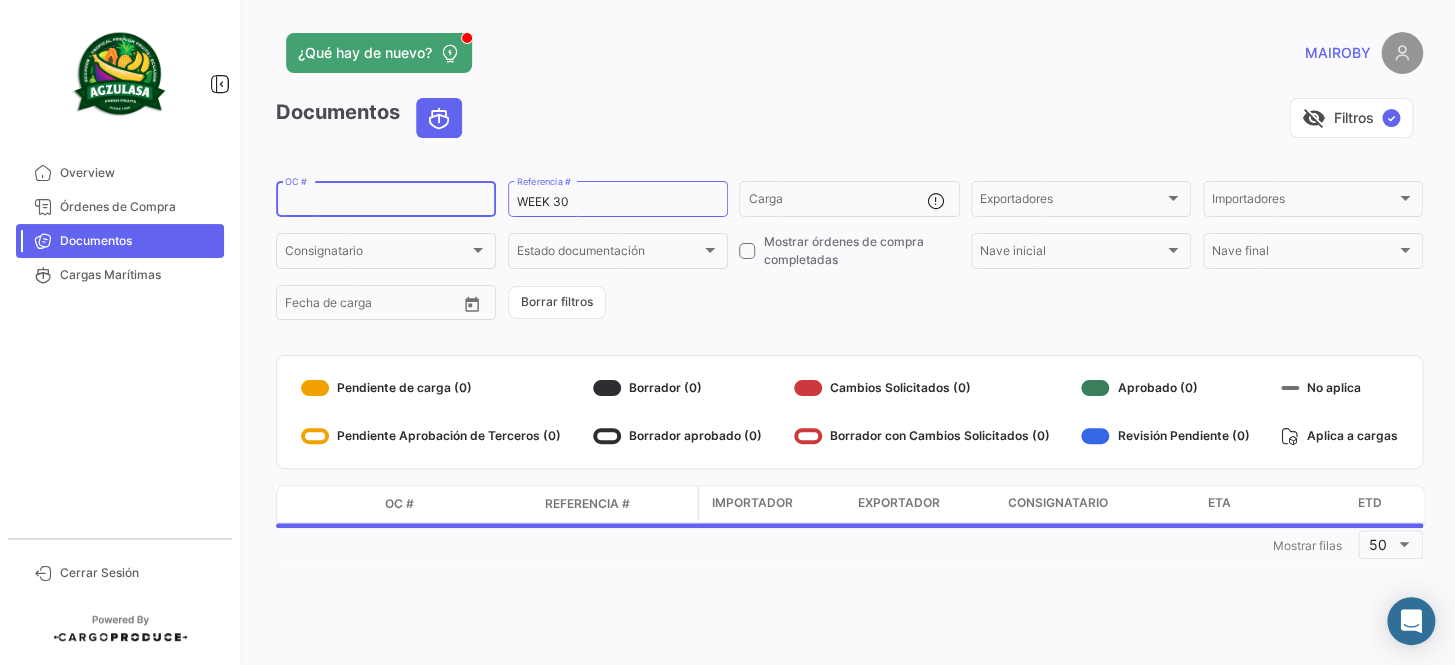 paste on "[NUMBER]" 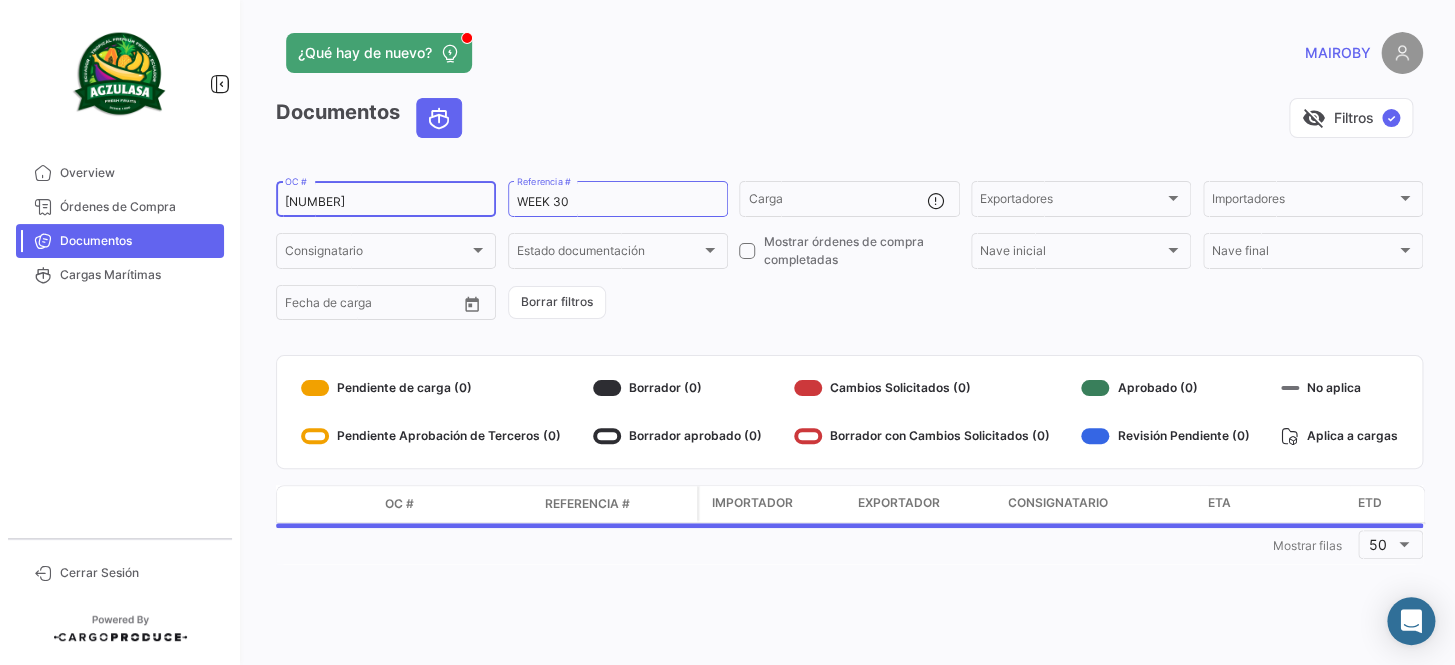 type on "[NUMBER]" 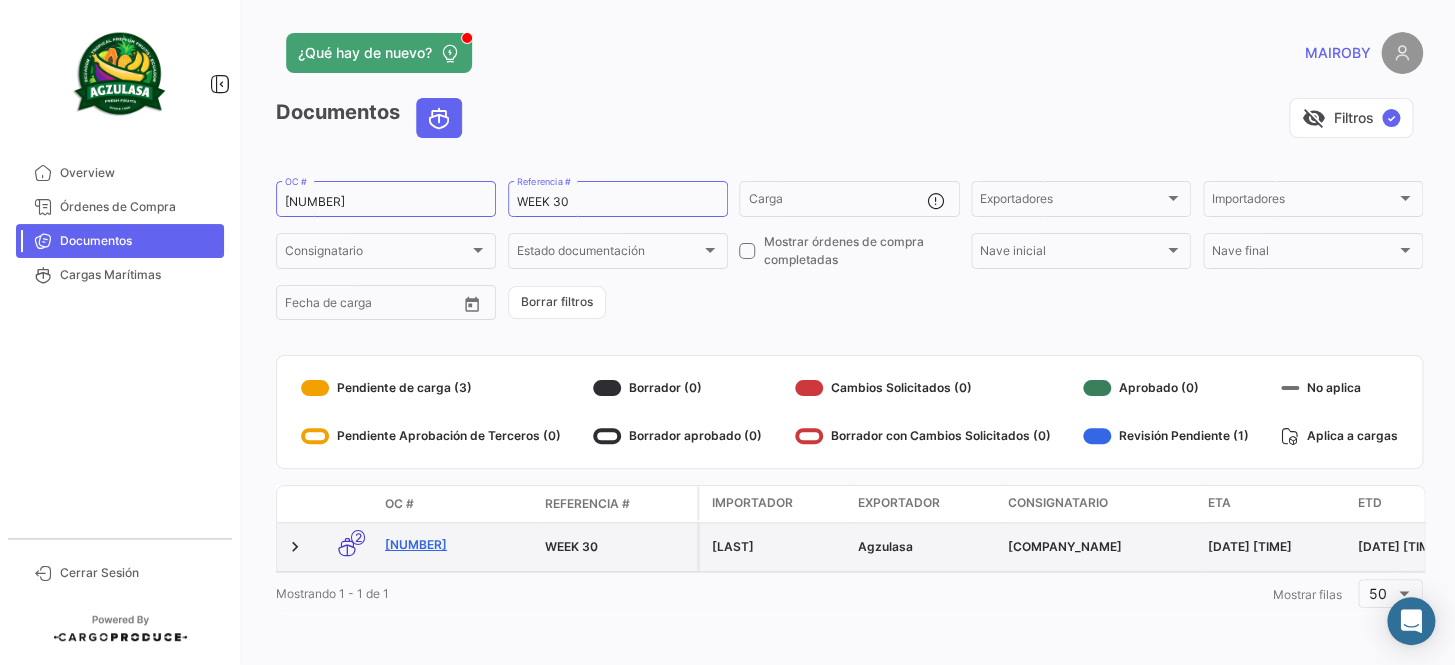 click on "[NUMBER]" 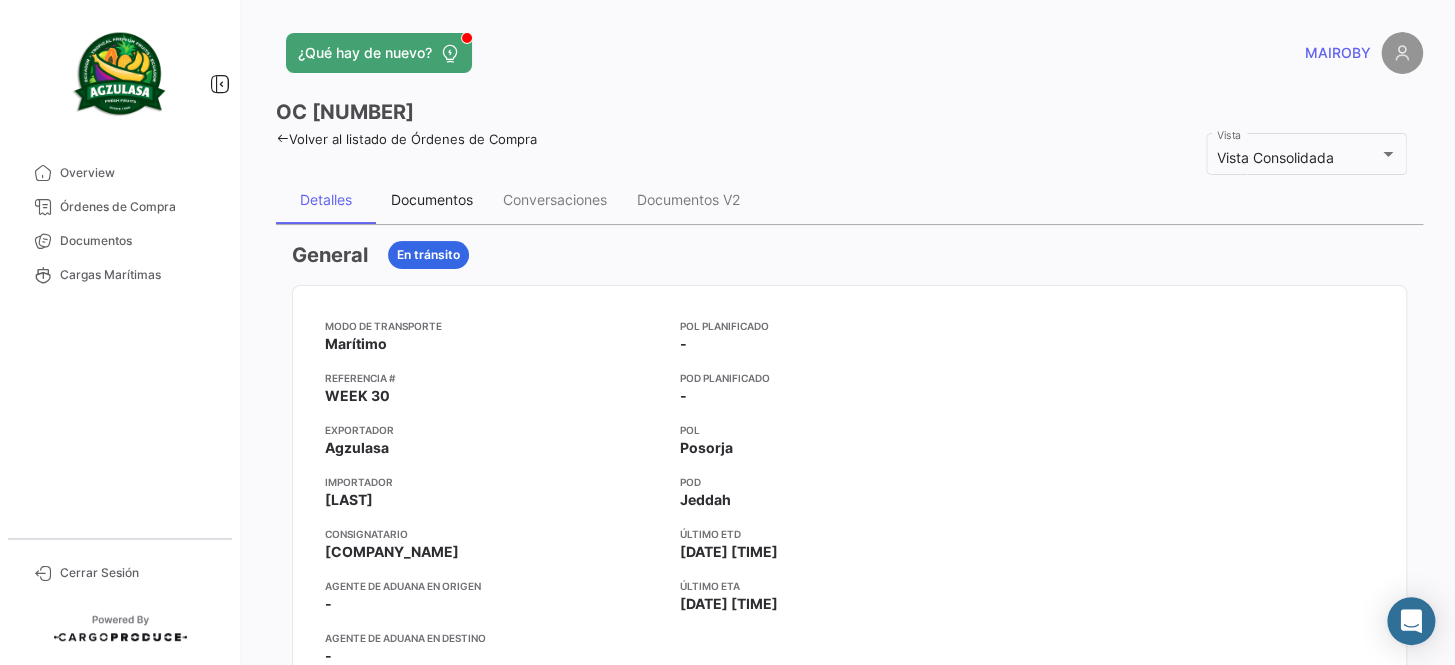click on "Documentos" at bounding box center [432, 199] 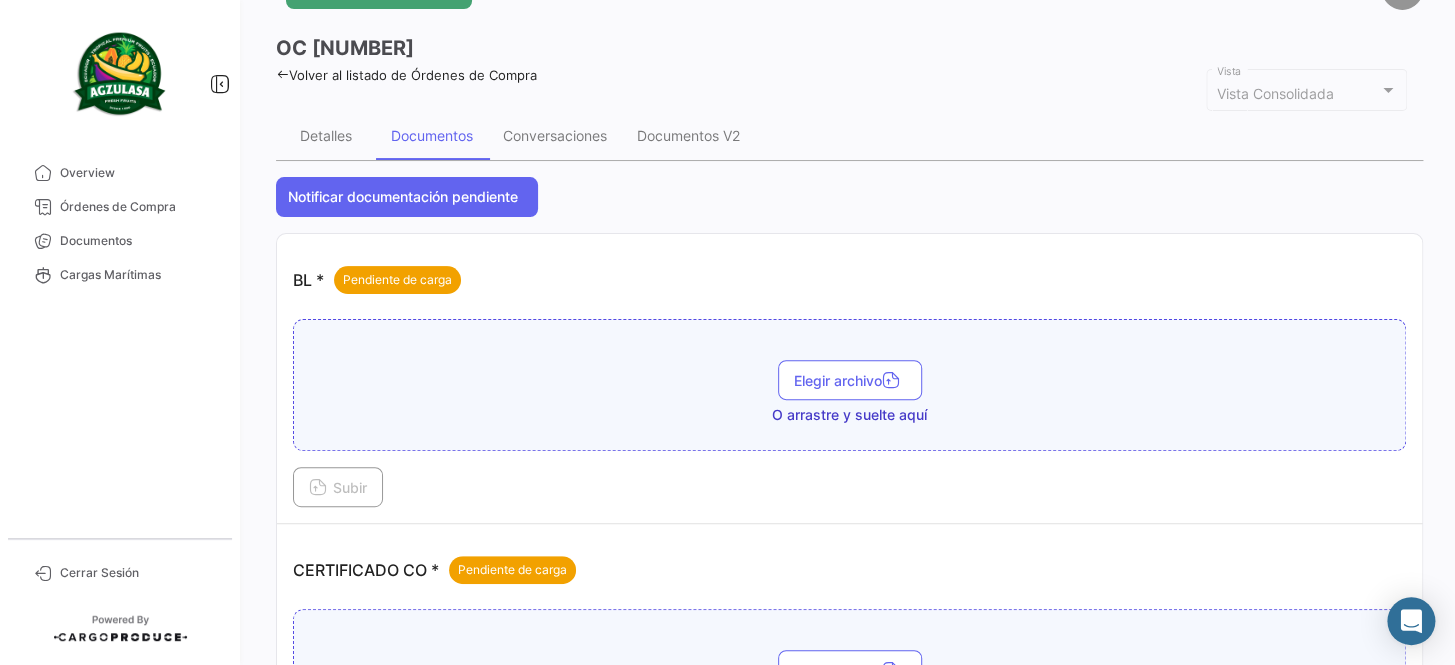 scroll, scrollTop: 90, scrollLeft: 0, axis: vertical 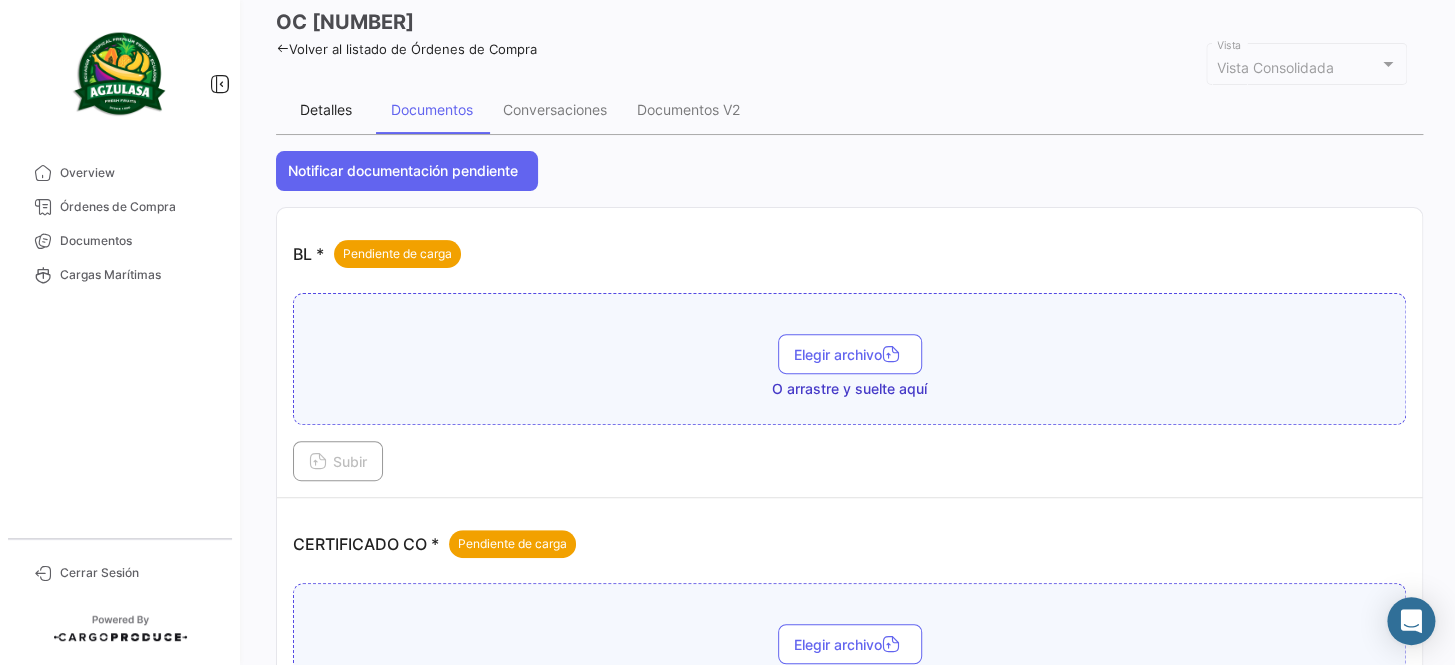 click on "Detalles" at bounding box center (326, 109) 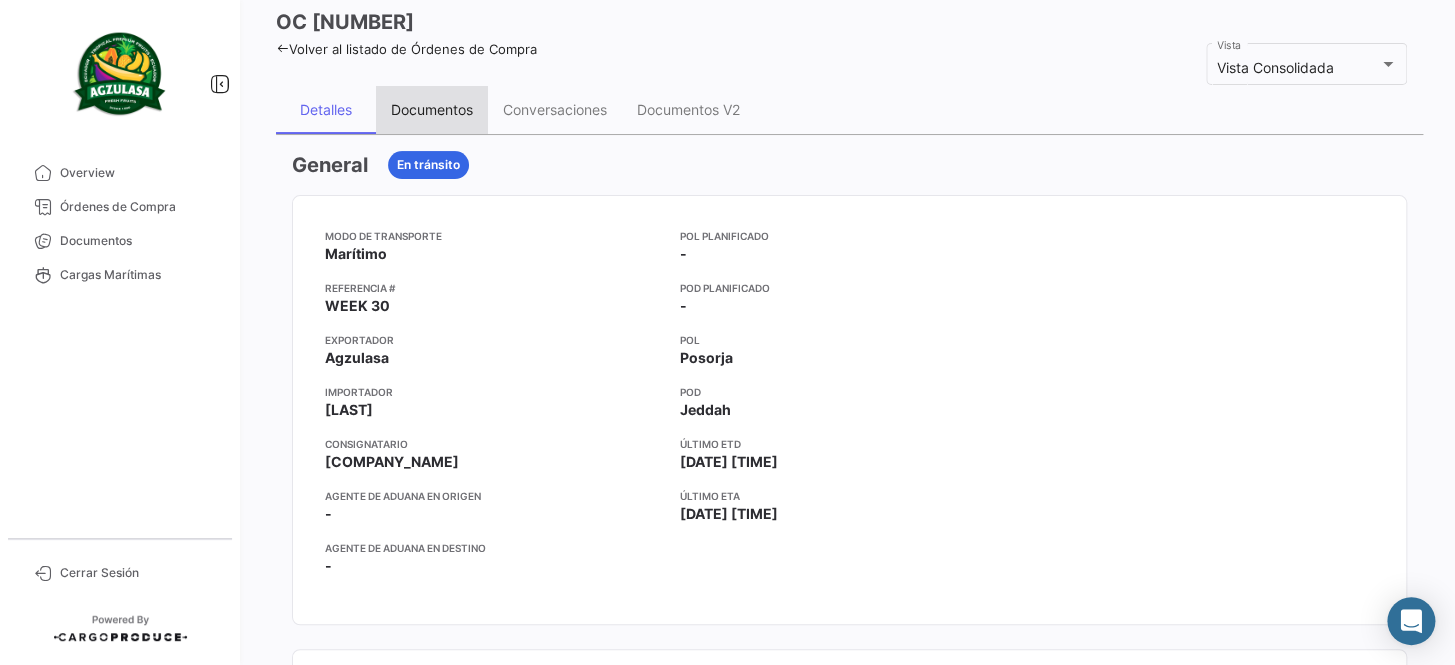 click on "Documentos" at bounding box center [432, 110] 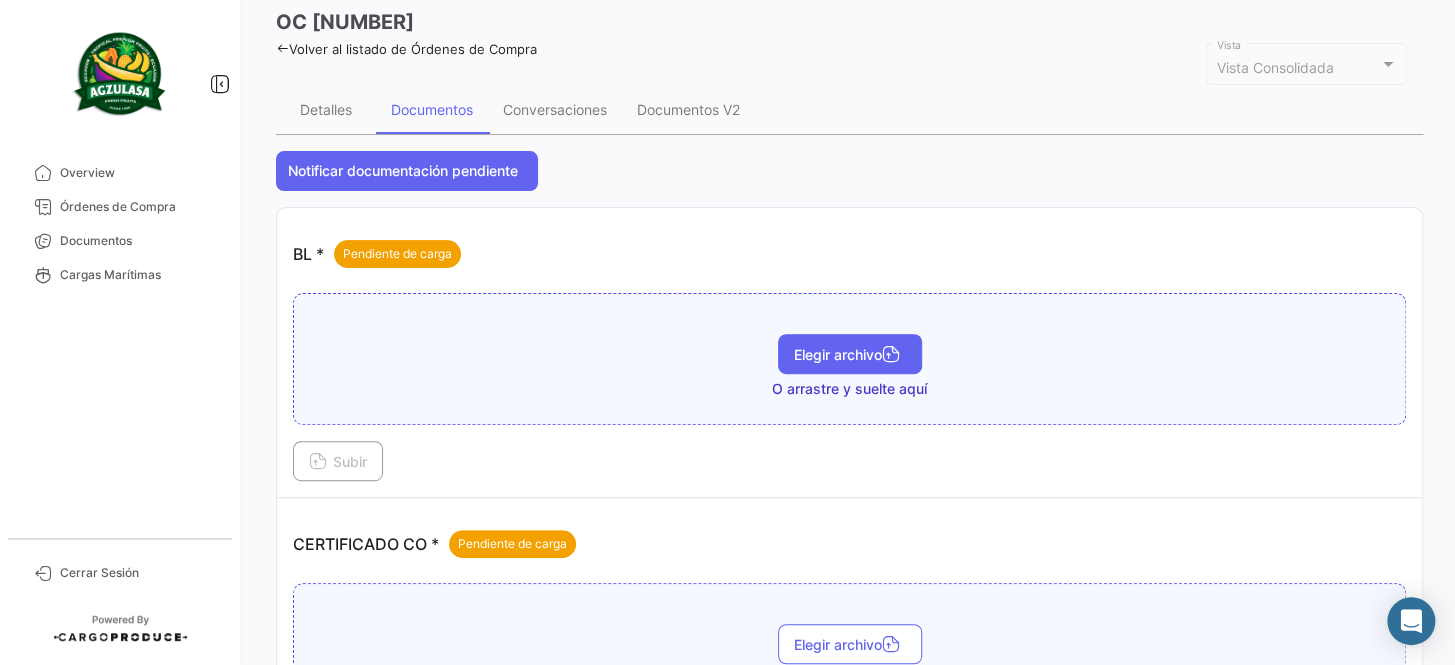 click on "Elegir archivo" at bounding box center (850, 354) 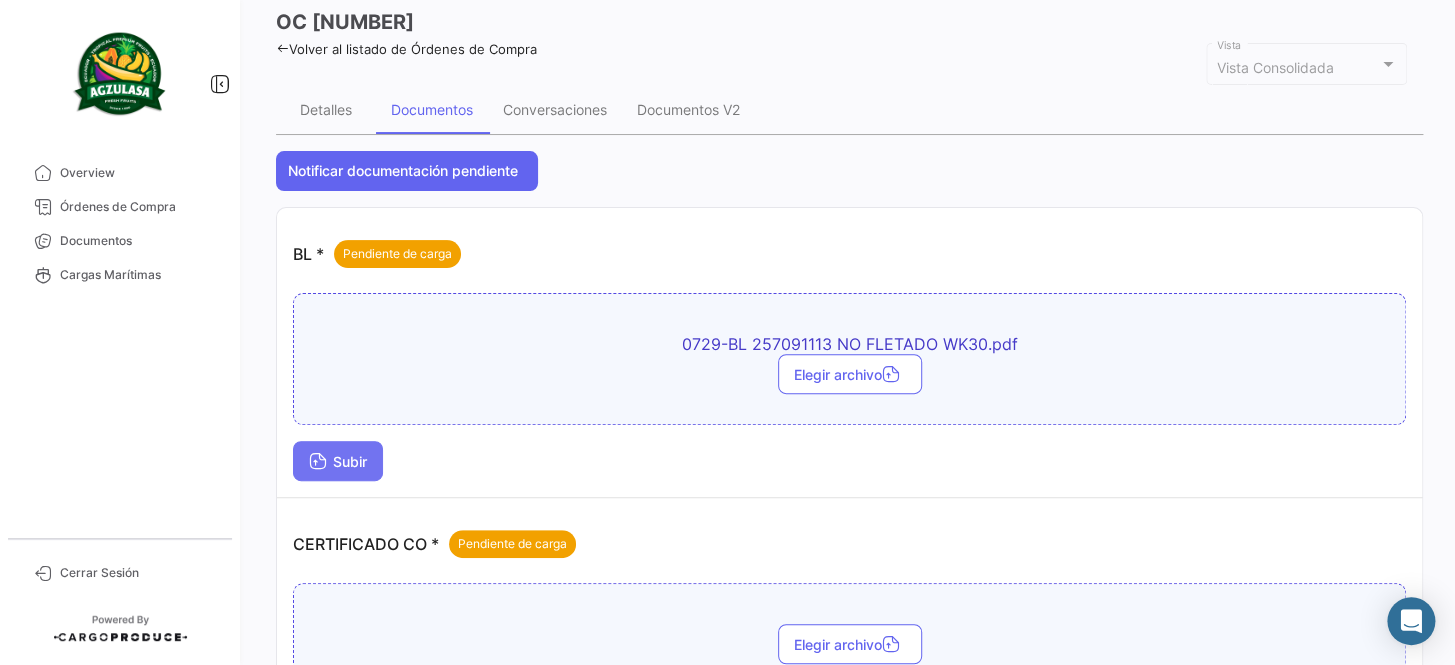 click on "Subir" at bounding box center (338, 461) 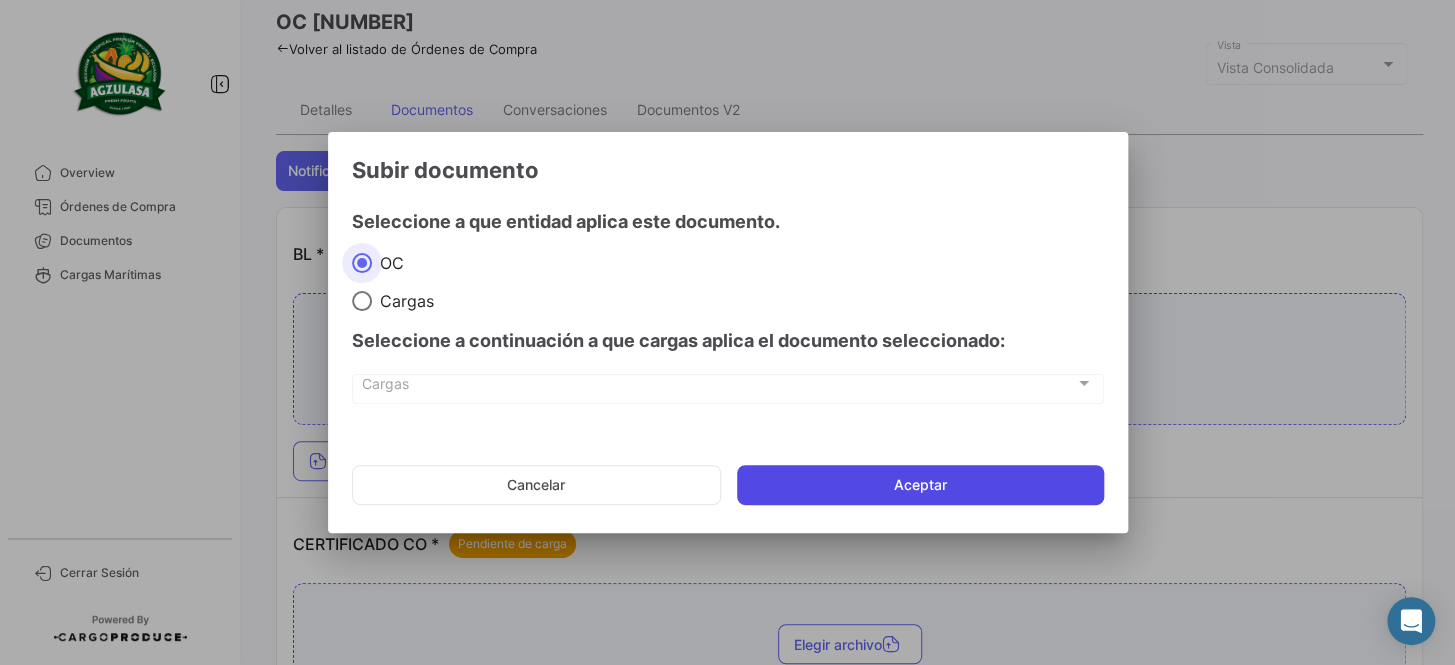 click on "Aceptar" 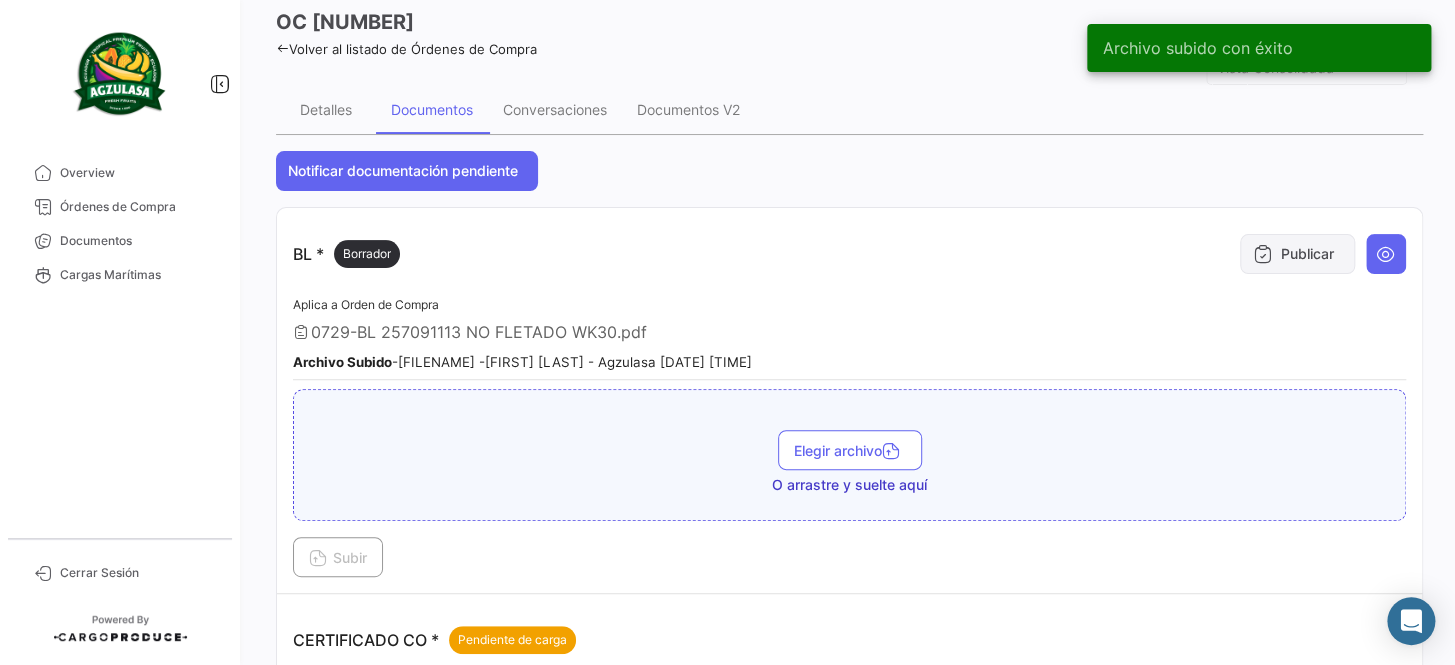 click on "Publicar" at bounding box center (1297, 254) 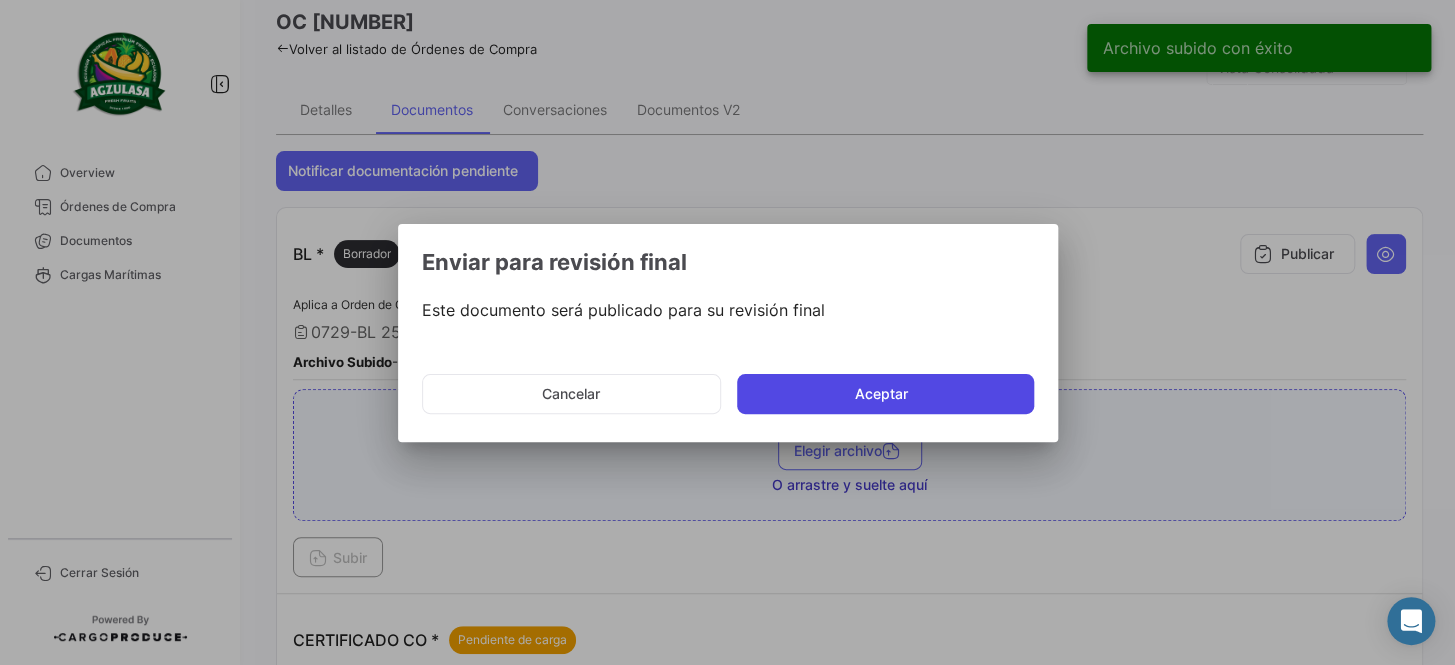 click on "Aceptar" 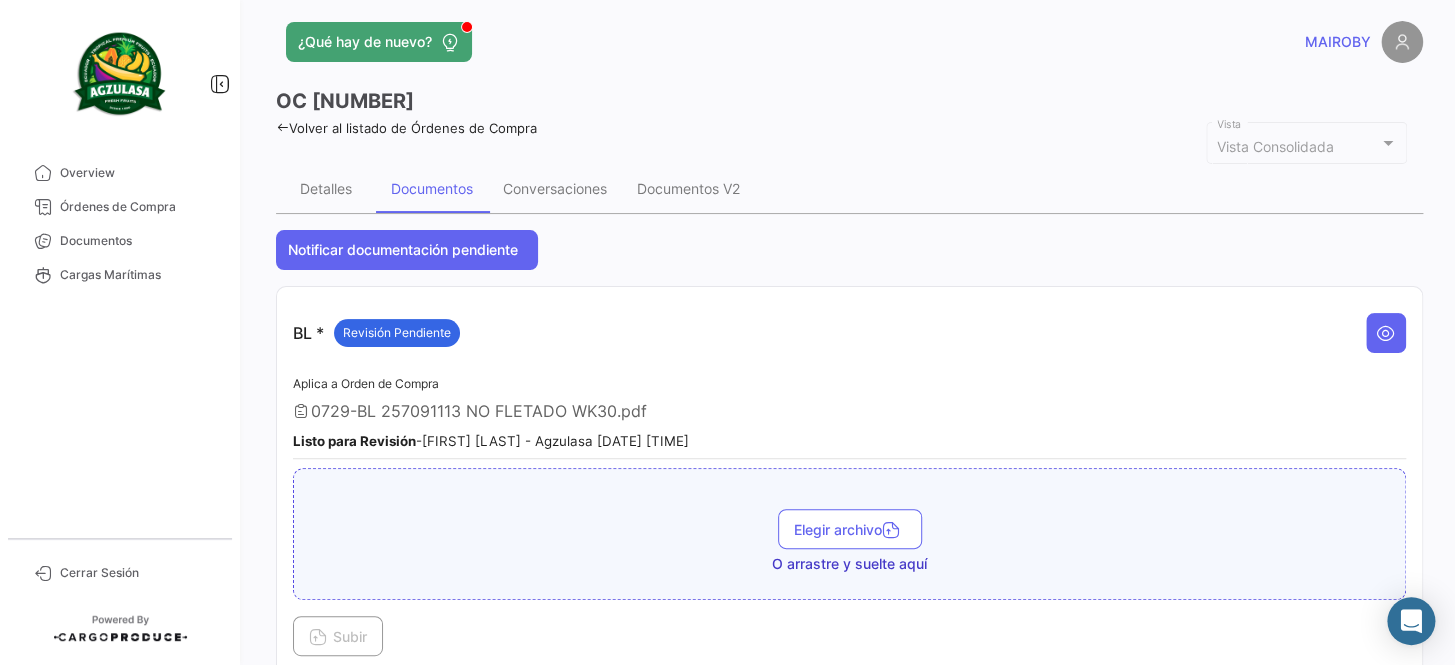 scroll, scrollTop: 0, scrollLeft: 0, axis: both 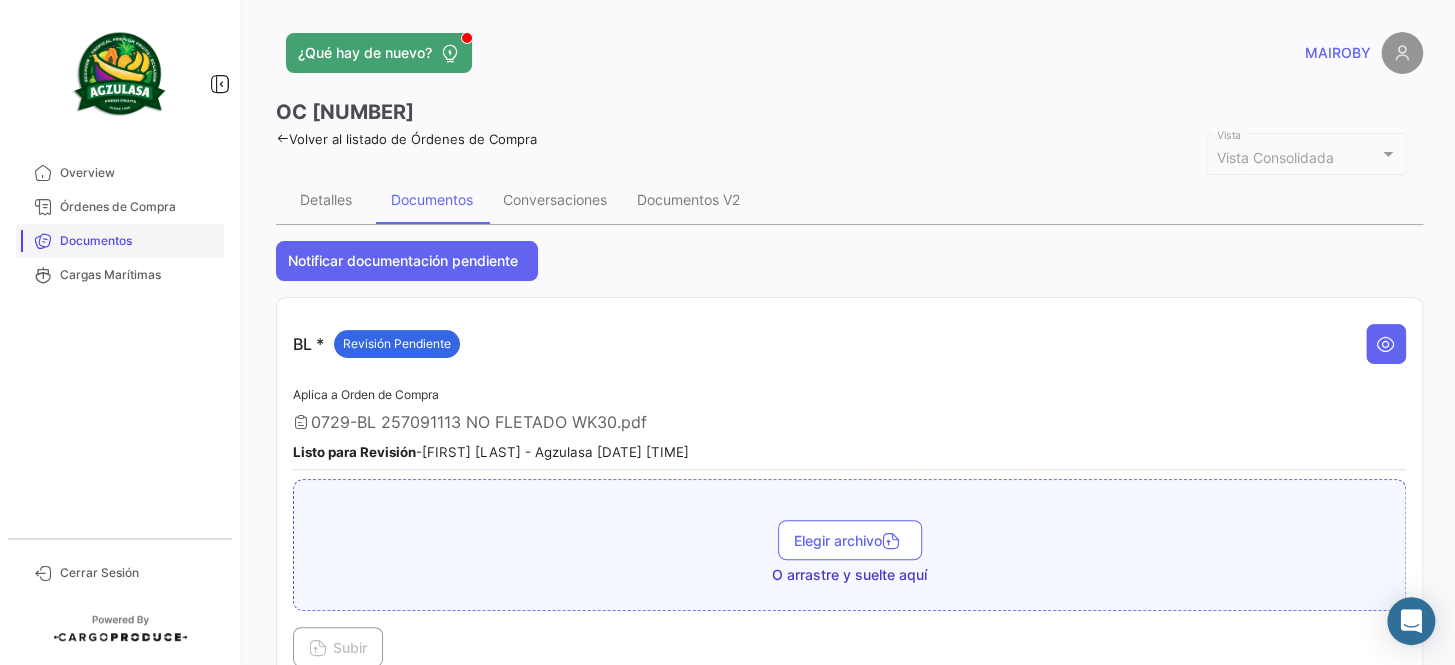 click on "Documentos" at bounding box center (138, 241) 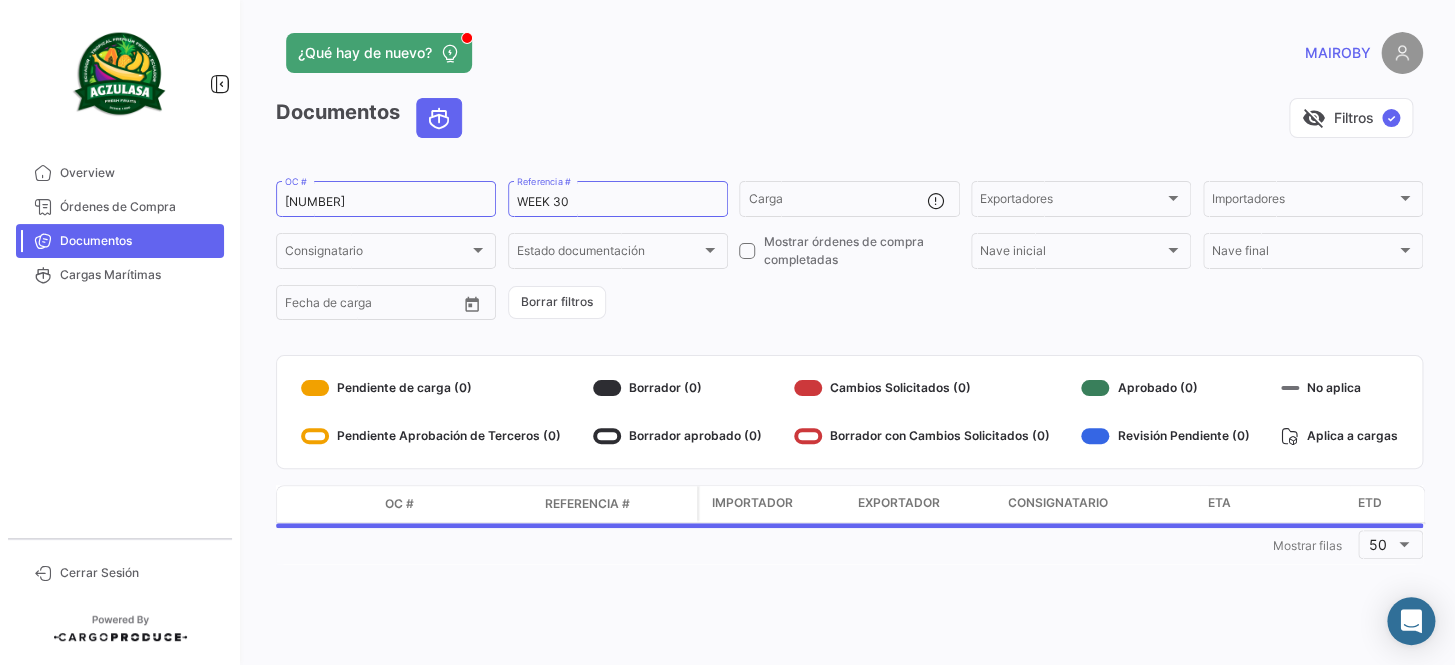 drag, startPoint x: 415, startPoint y: 193, endPoint x: 262, endPoint y: 199, distance: 153.1176 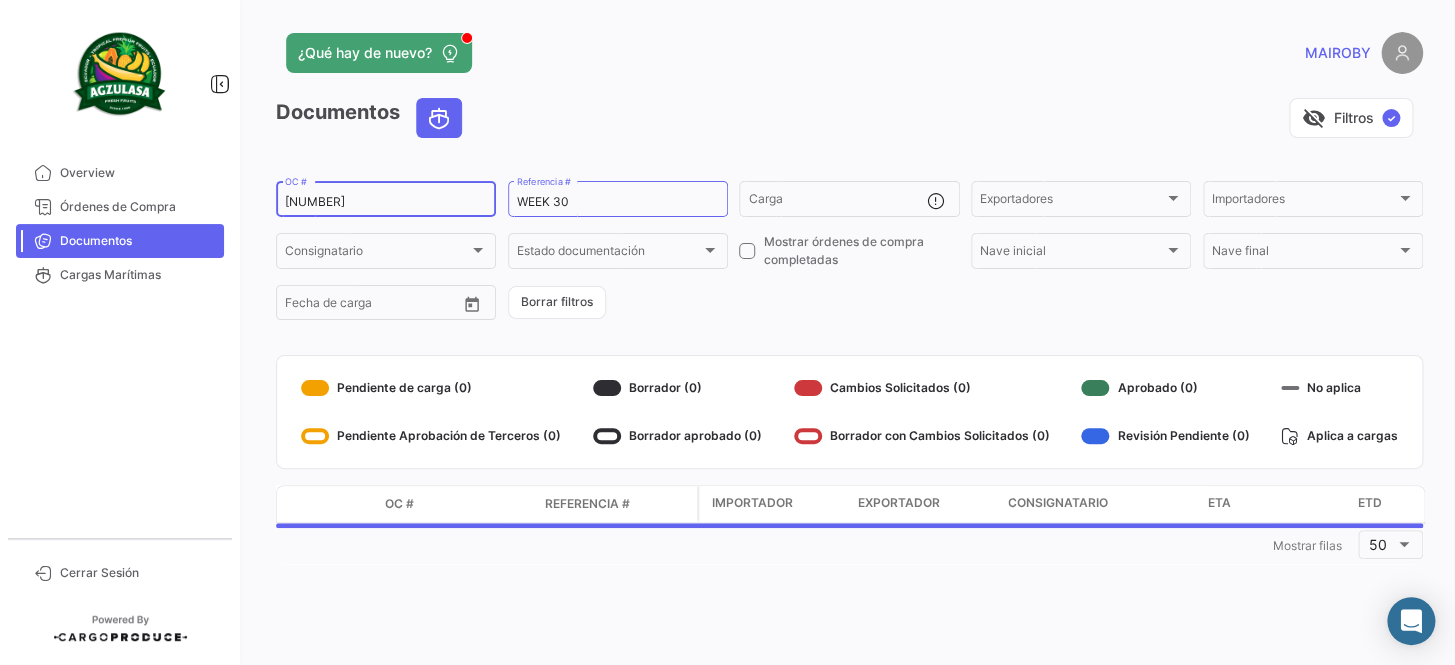 paste on "227" 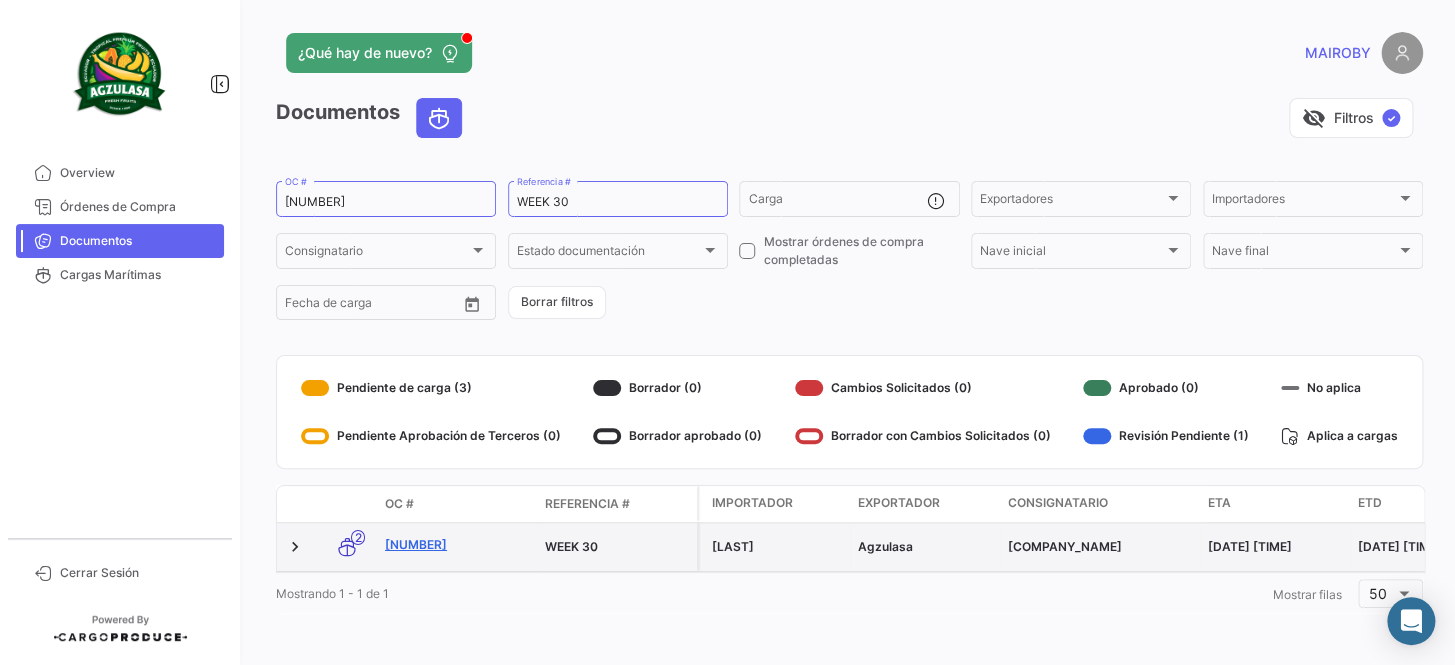 click on "[NUMBER]" 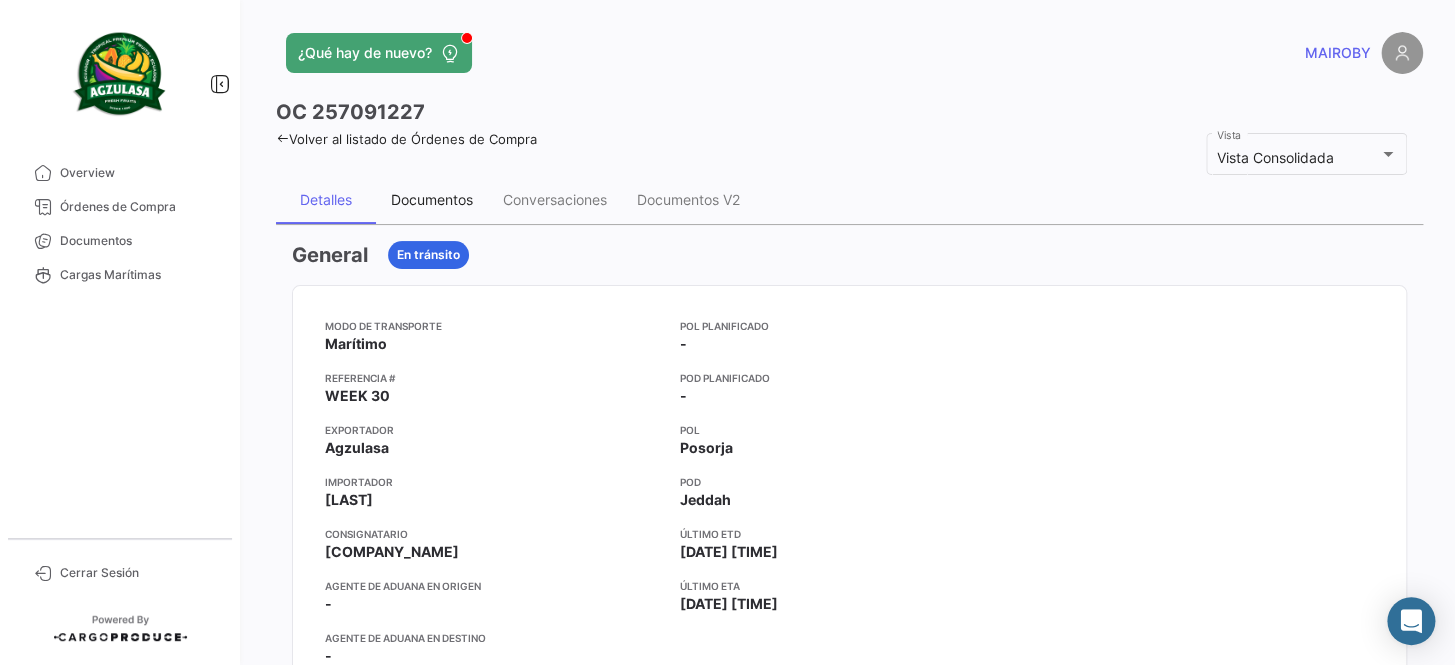 click on "Documentos" at bounding box center (432, 199) 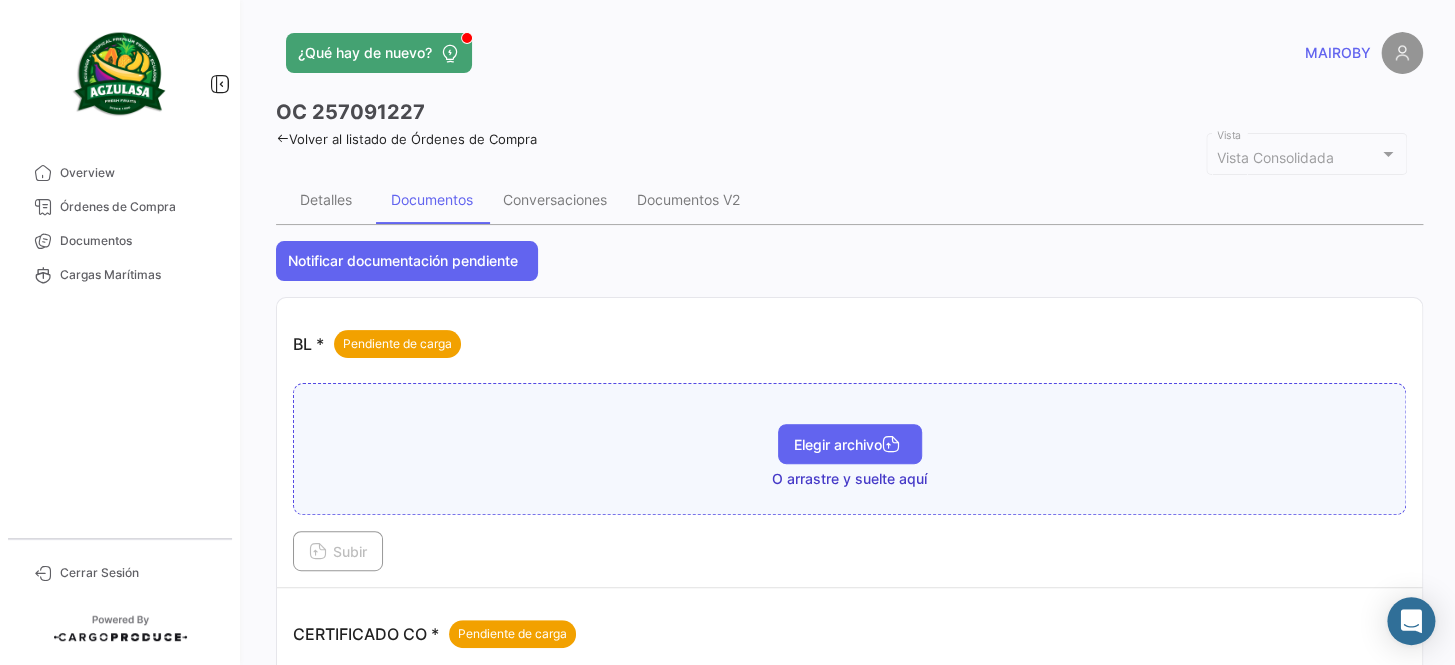 click on "Elegir archivo" at bounding box center (850, 444) 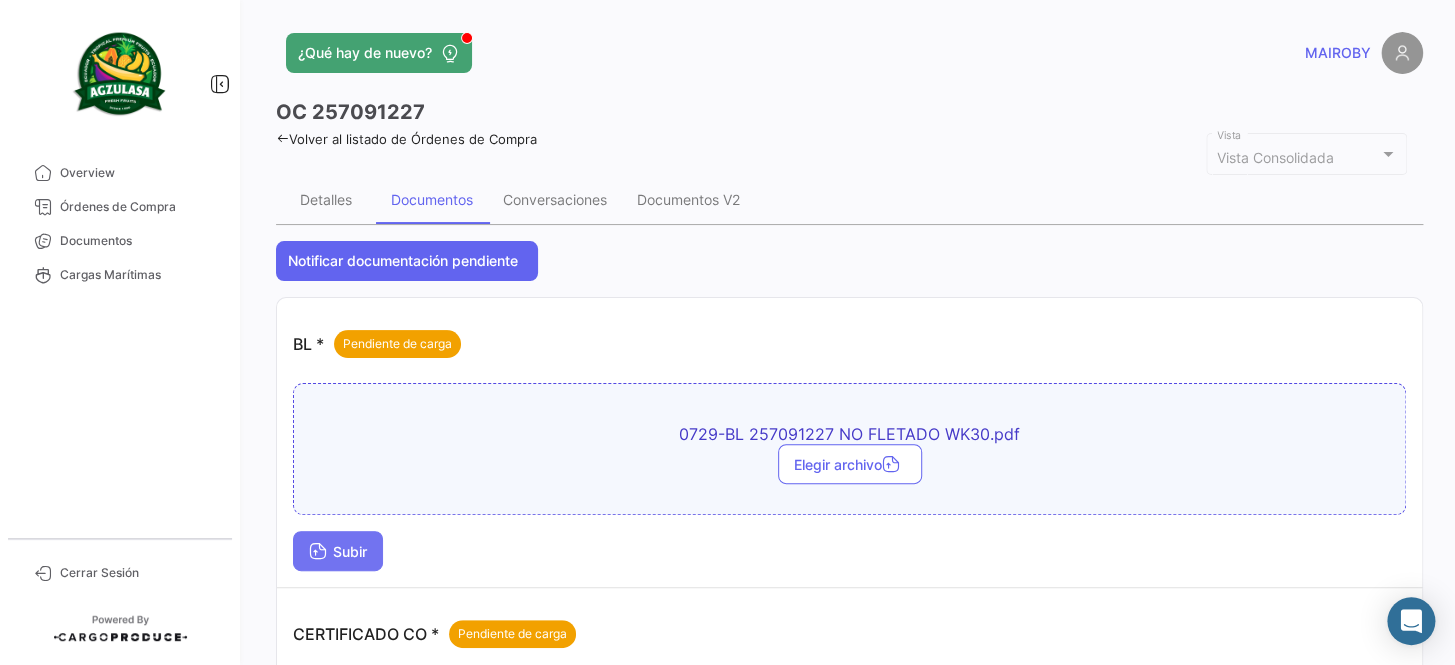 click on "Subir" at bounding box center (338, 551) 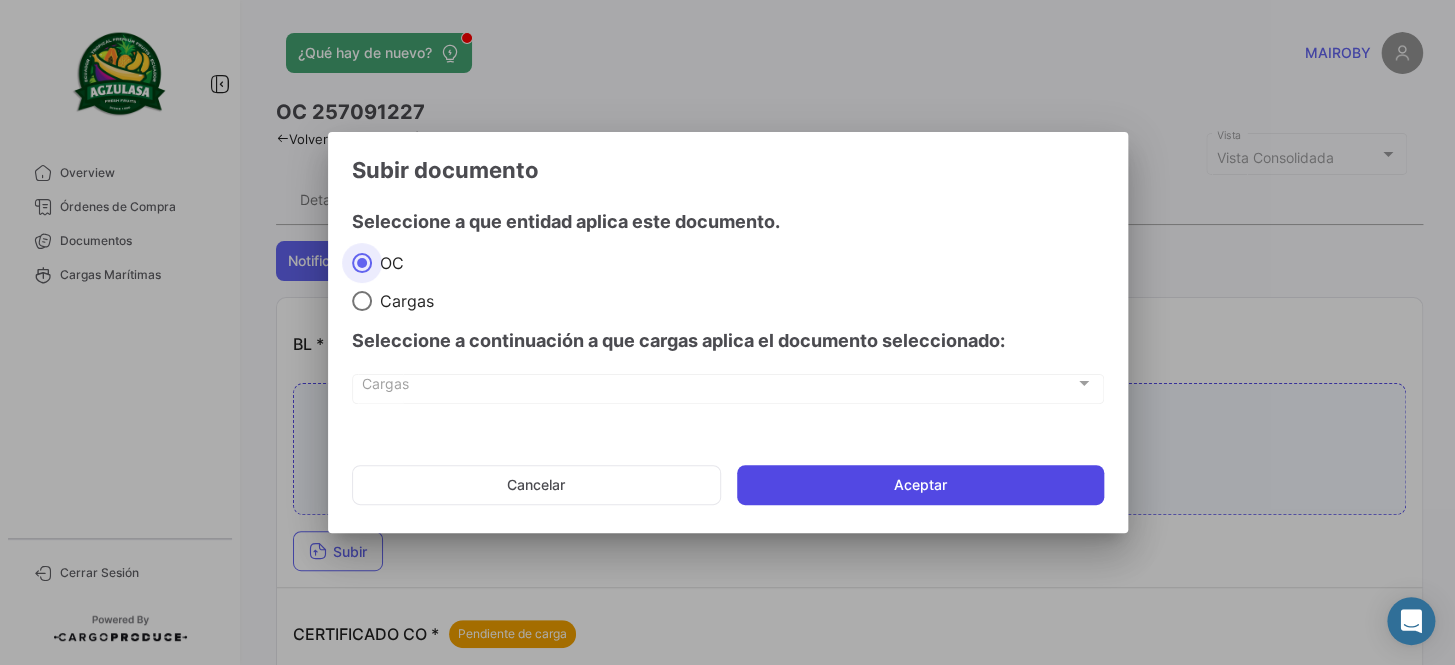 click on "Aceptar" 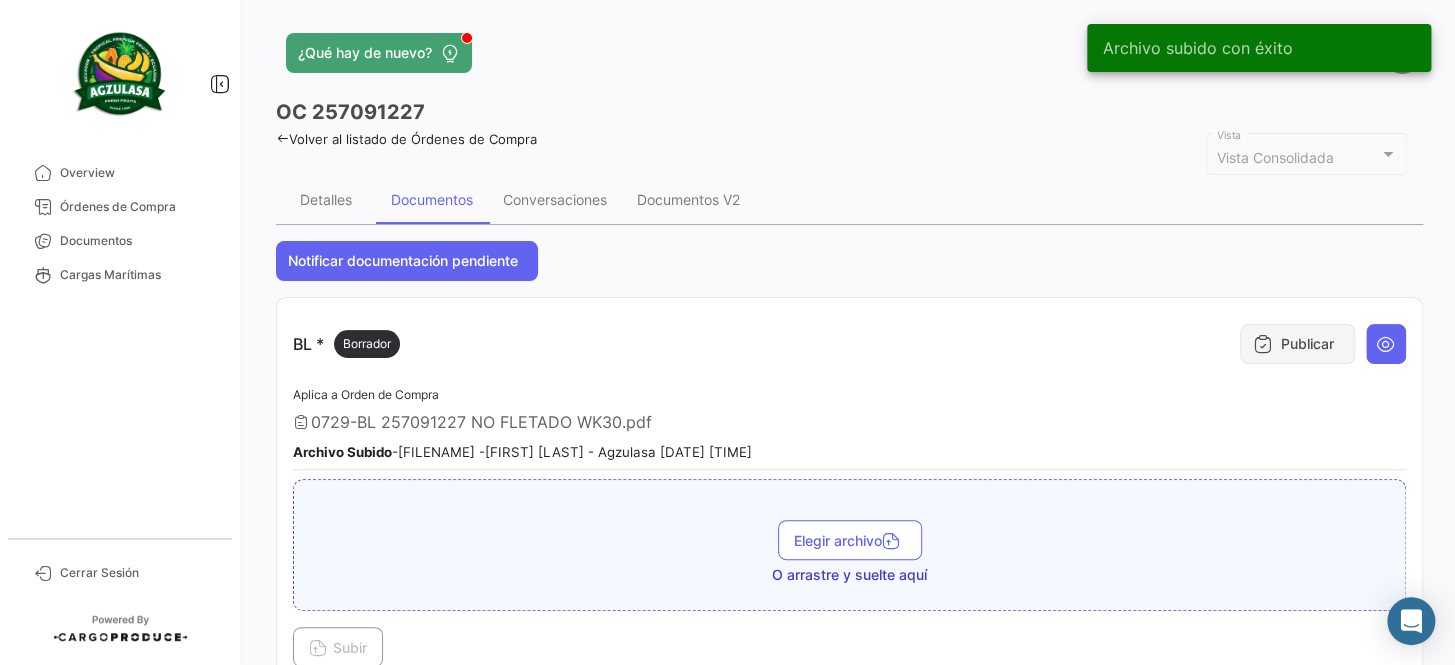 click on "Publicar" at bounding box center (1297, 344) 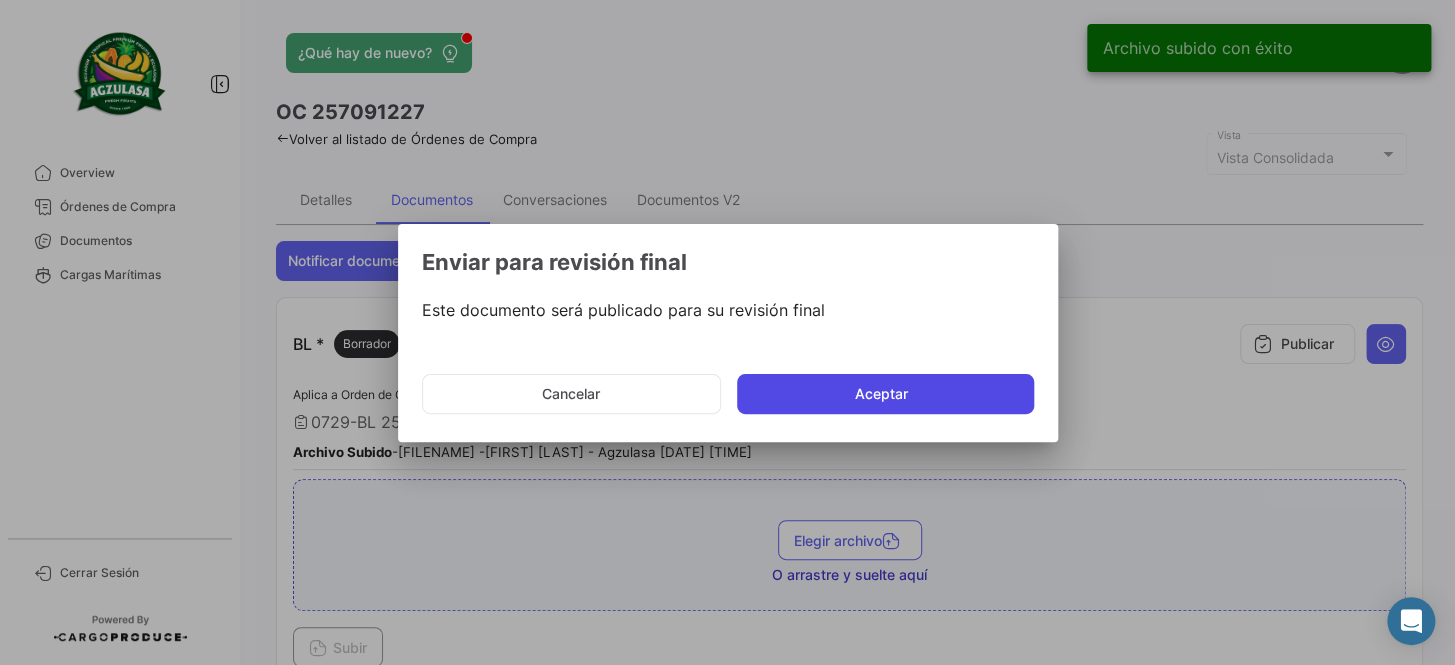 click on "Aceptar" 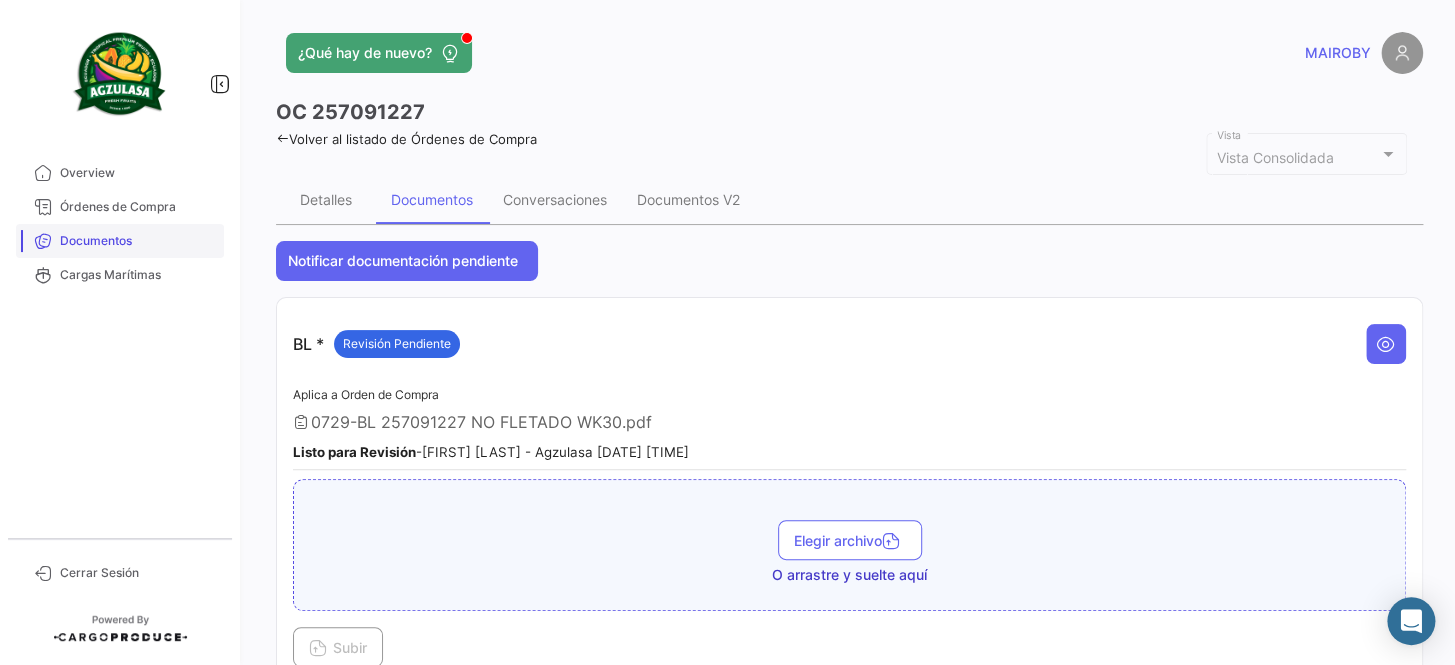 click on "Documentos" at bounding box center (138, 241) 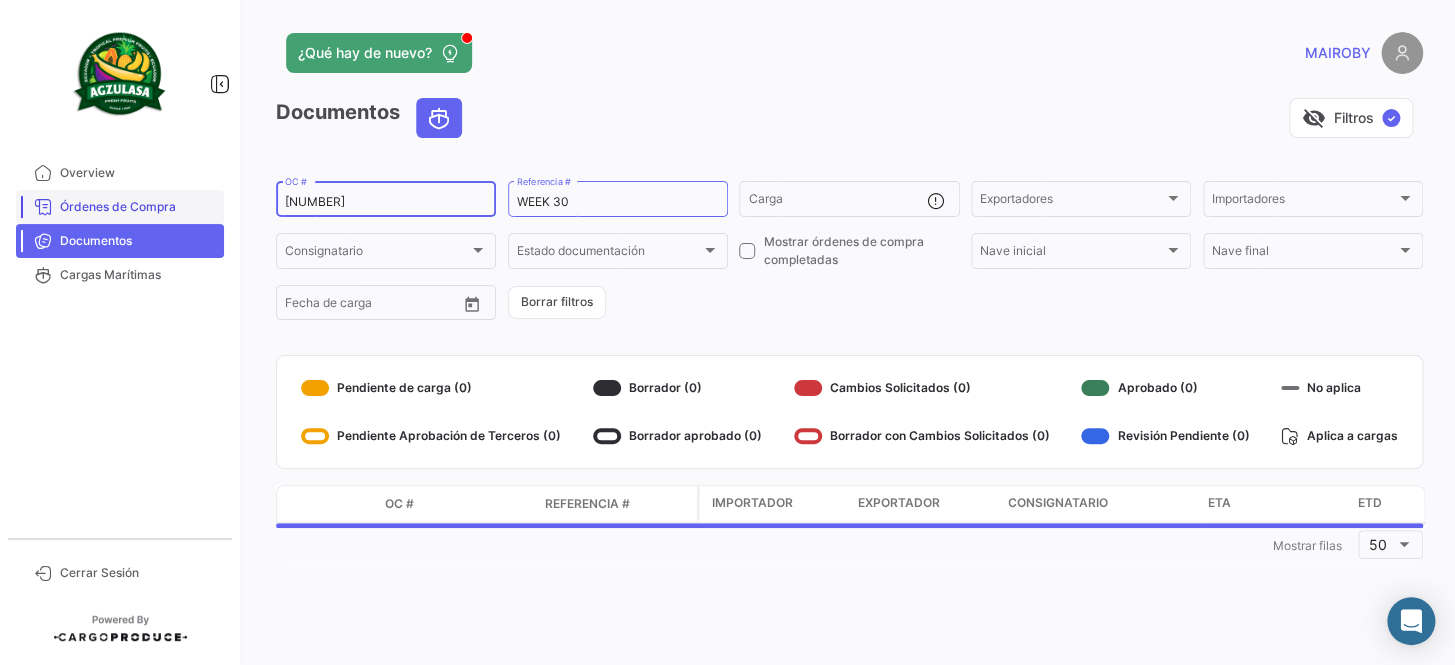 drag, startPoint x: 418, startPoint y: 203, endPoint x: 222, endPoint y: 211, distance: 196.1632 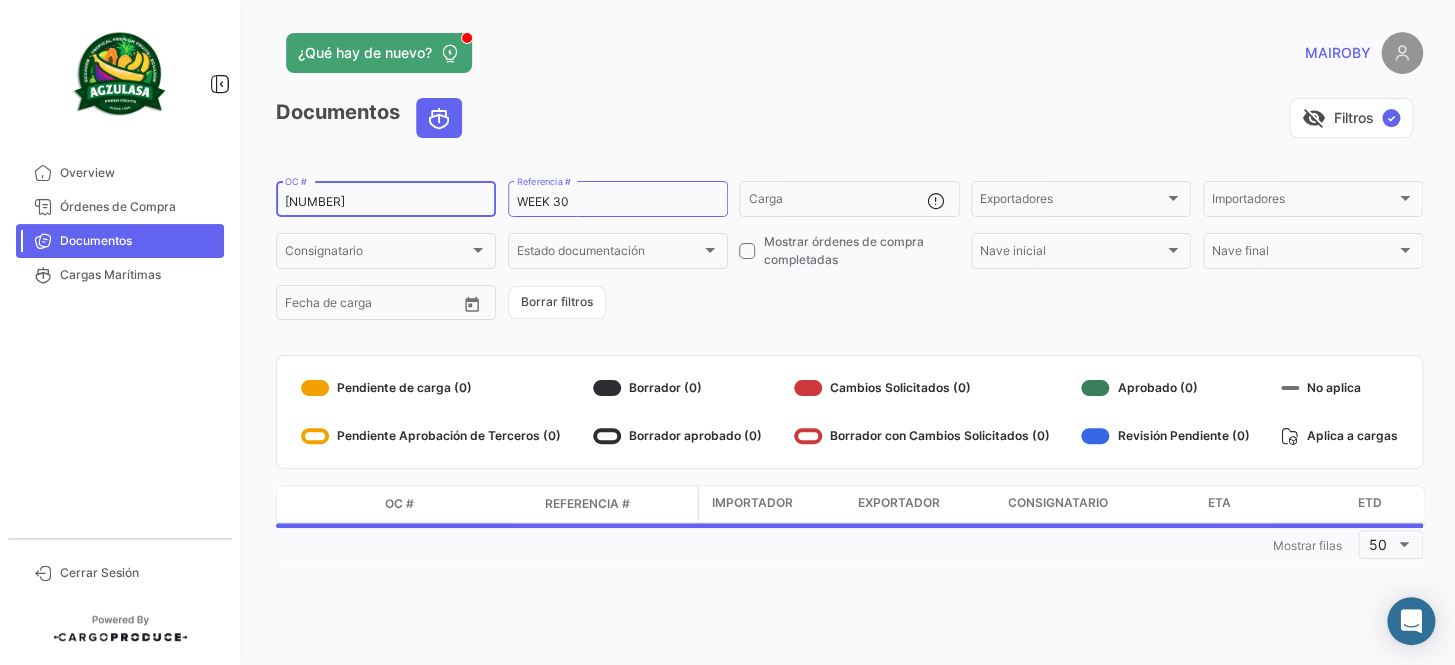 paste on "052" 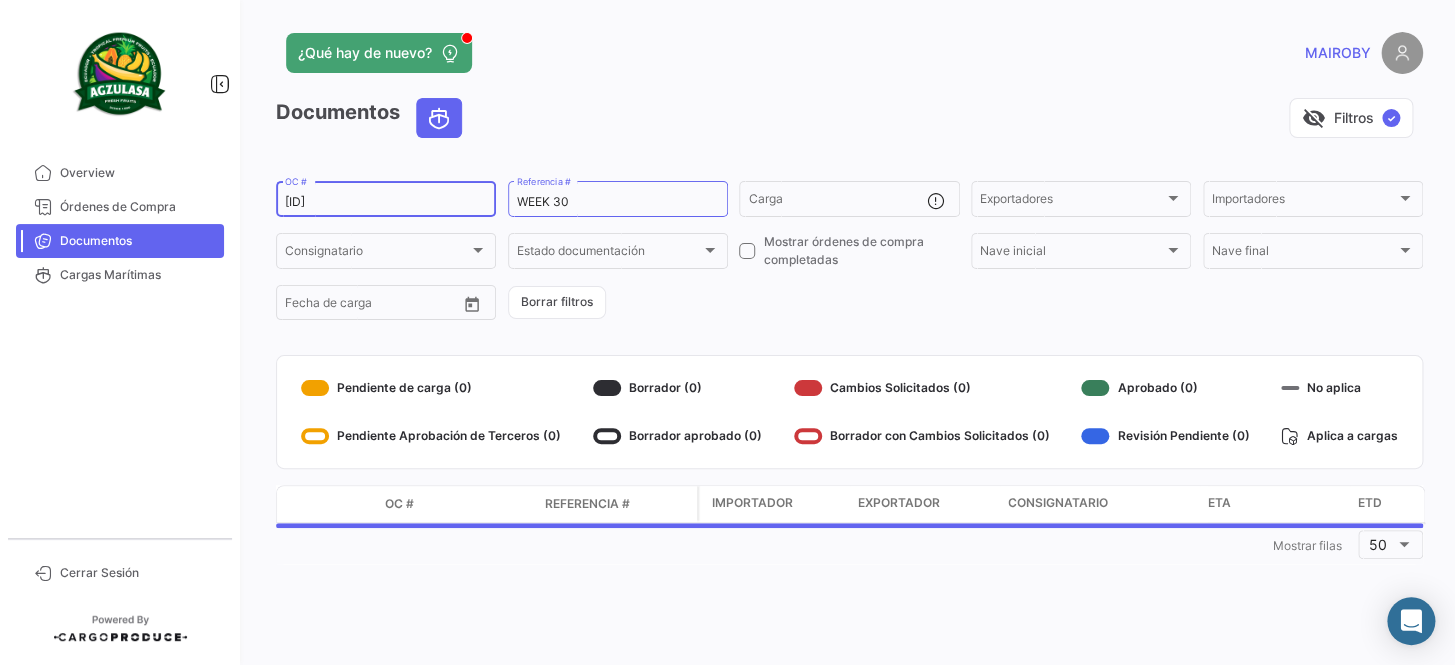 type on "[ID]" 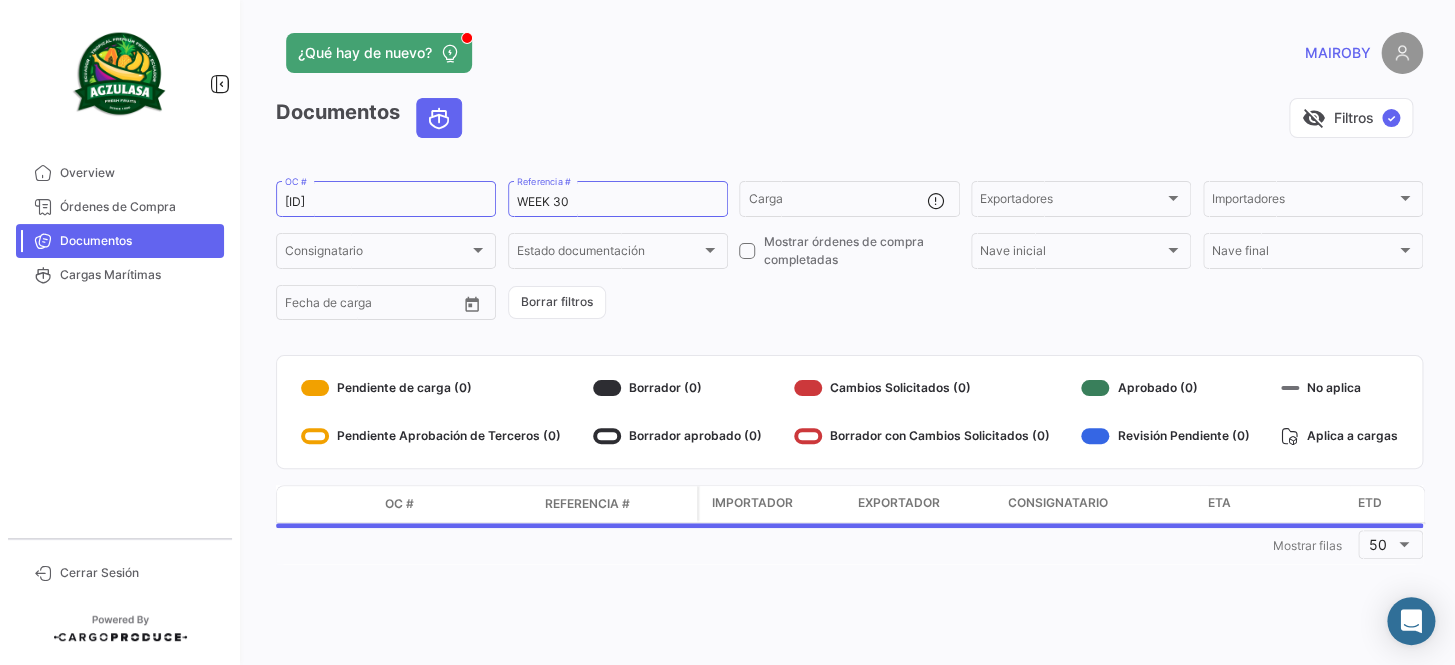 click on "[ID]  OC #  WEEK 30  Referencia #   Carga  Exportadores Exportadores Importadores Importadores Consignatario Consignatario Estado documentación Estado documentación    Mostrar órdenes de compra completadas  Nave inicial Nave inicial Nave final Nave final Desde –  Fecha de carga   Borrar filtros" 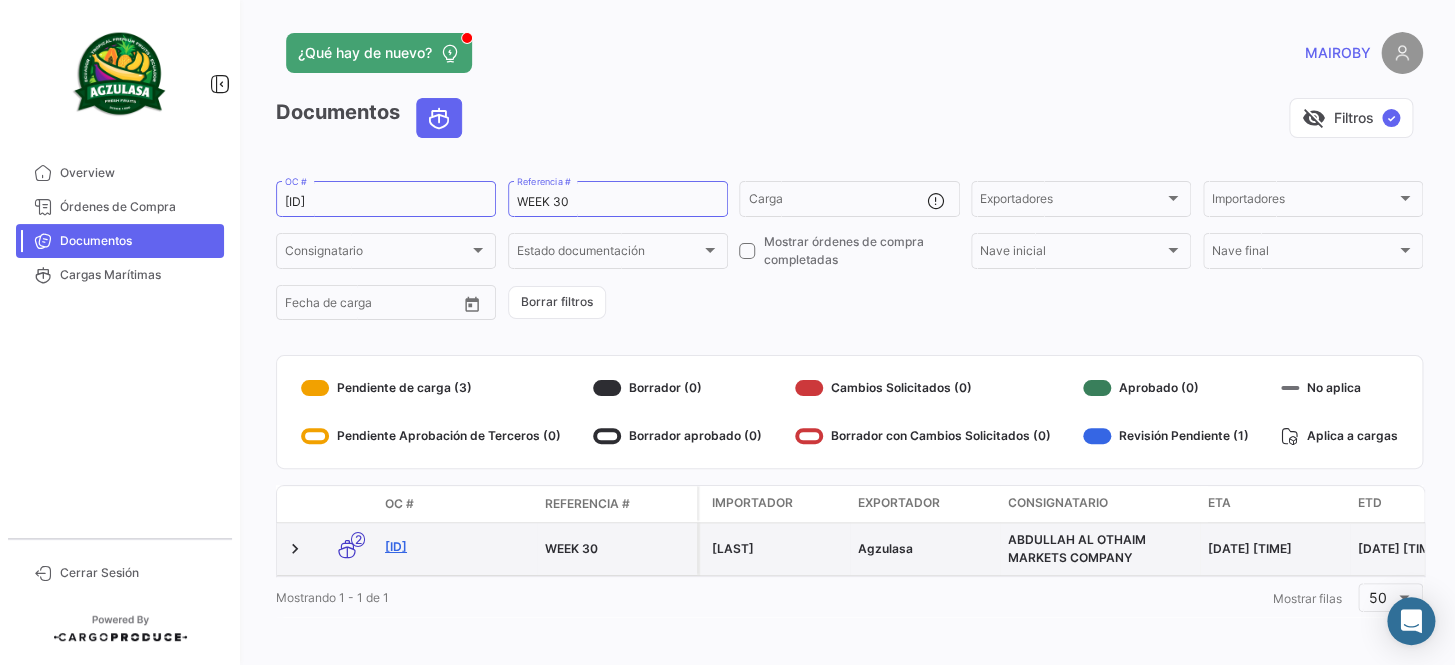 click on "[ID]" 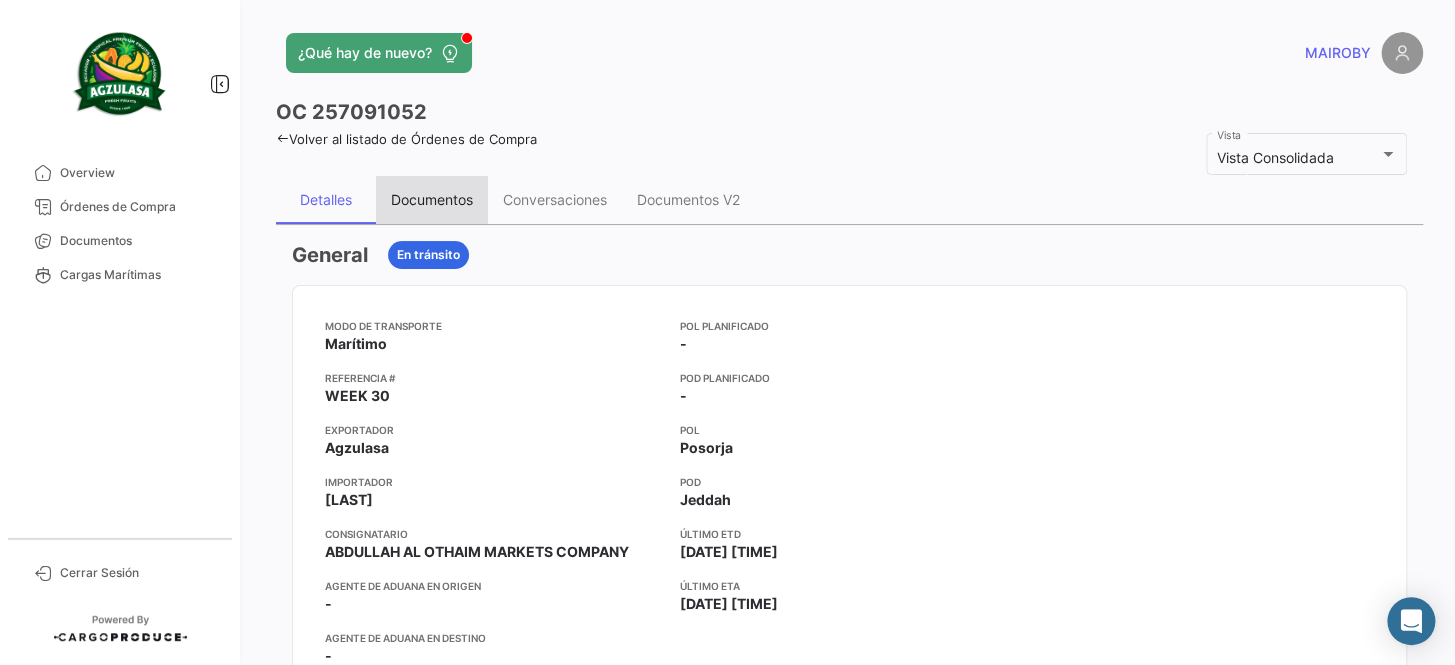 click on "Documentos" at bounding box center (432, 199) 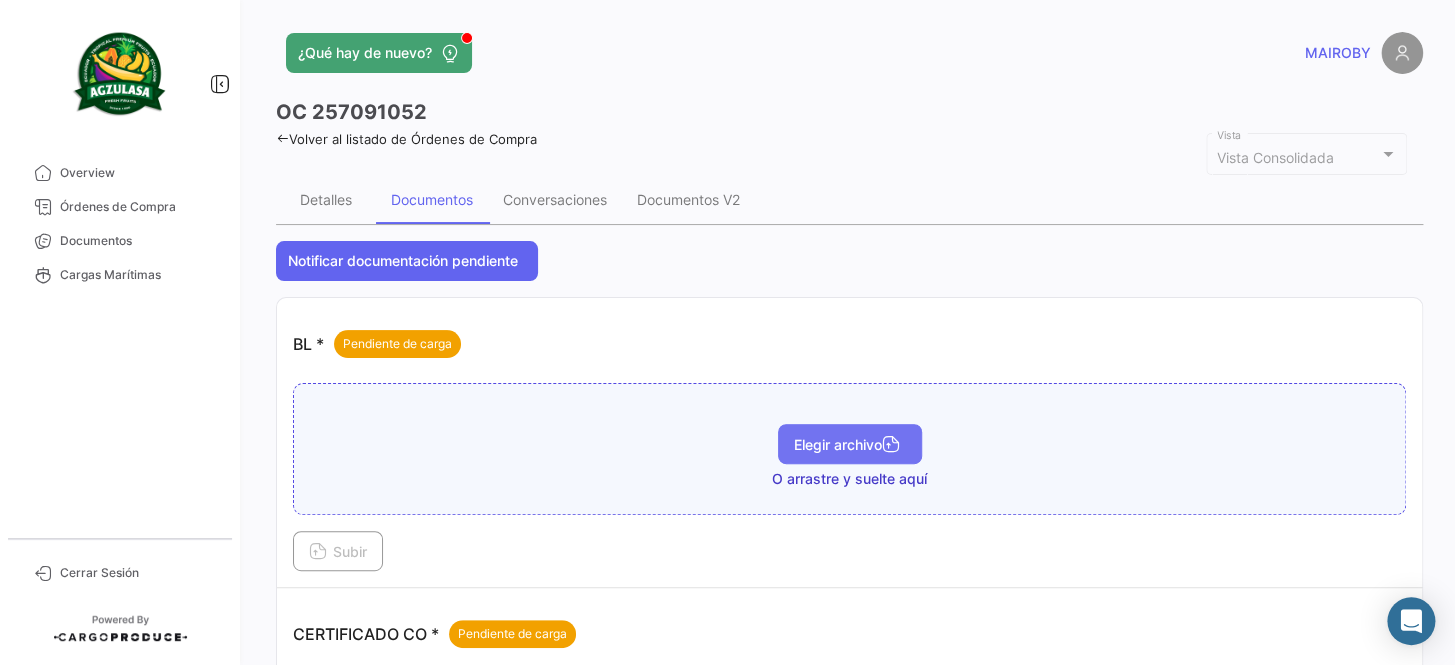 click on "Elegir archivo" at bounding box center [850, 444] 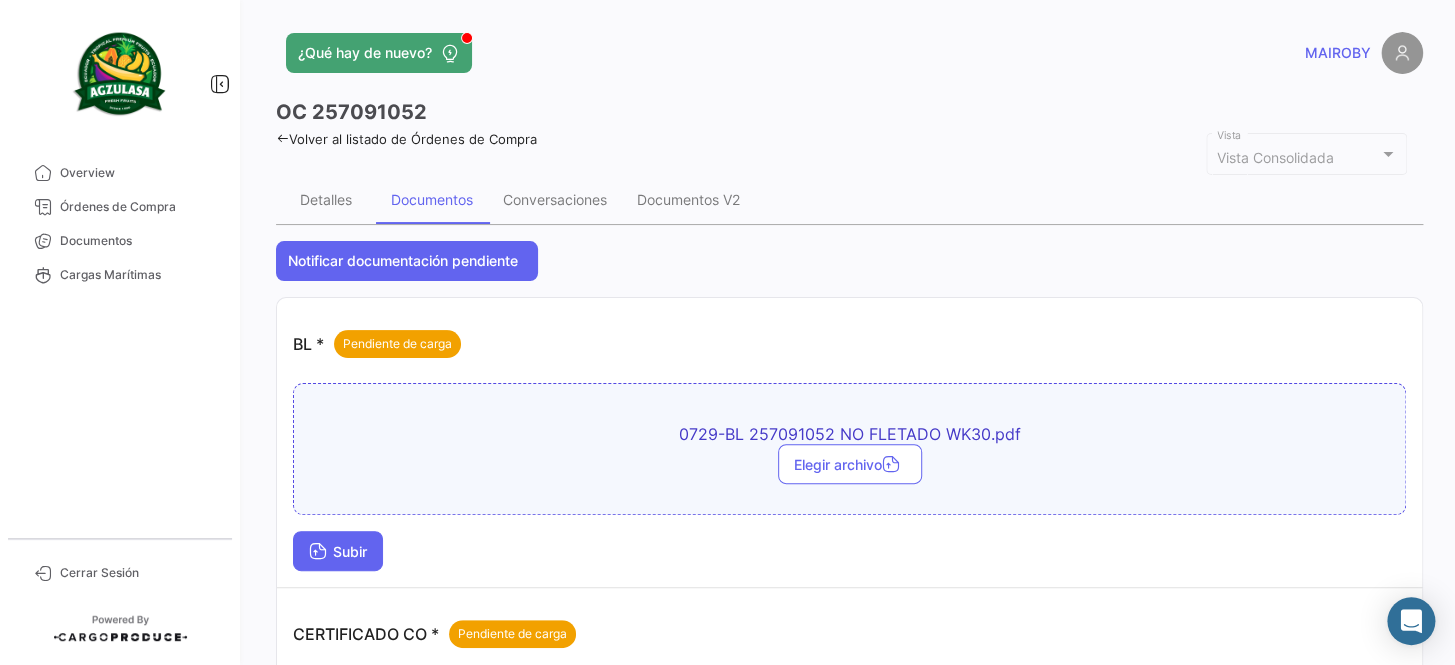 click on "Subir" at bounding box center [338, 551] 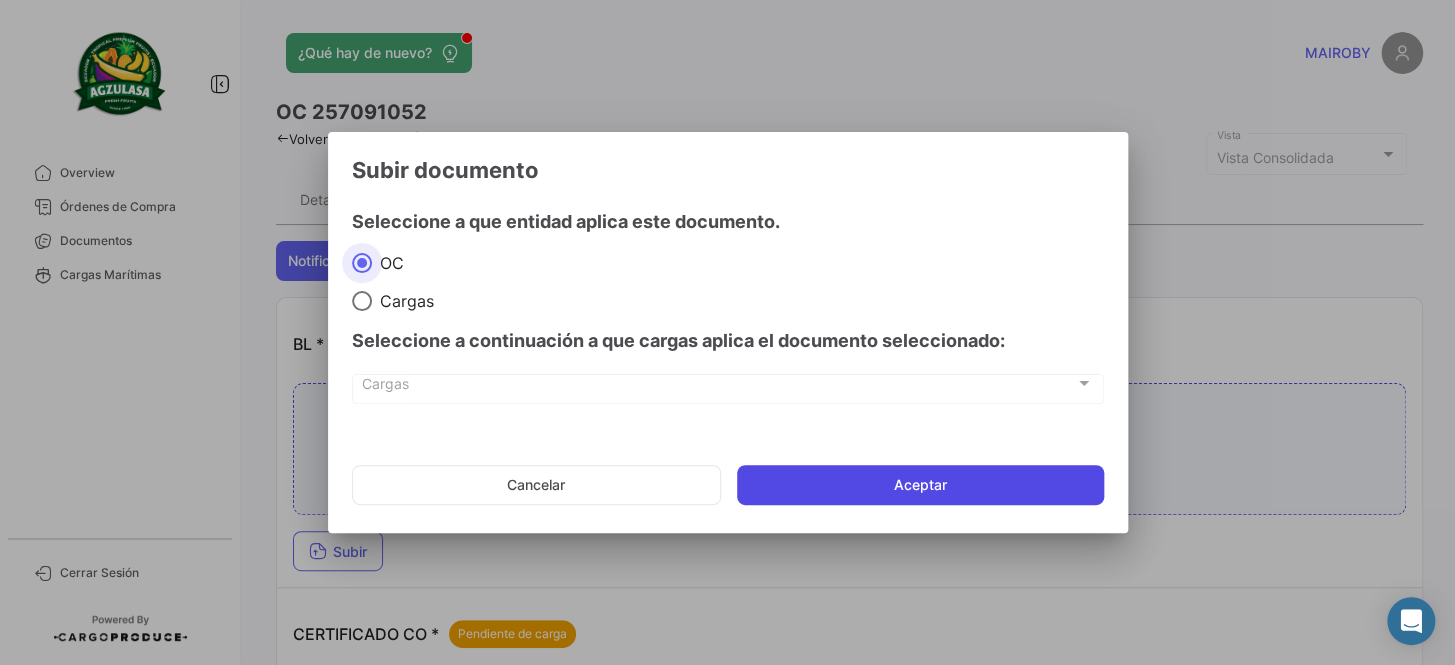 click on "Aceptar" 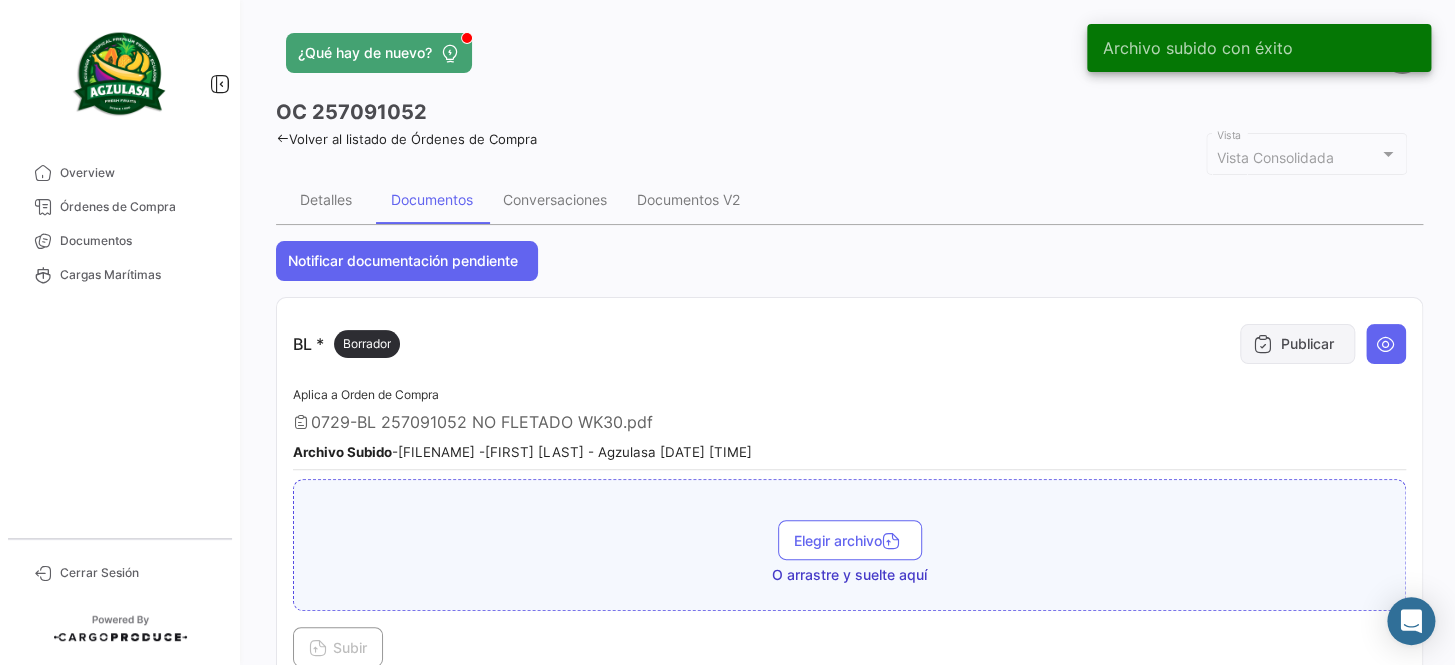click at bounding box center [1263, 344] 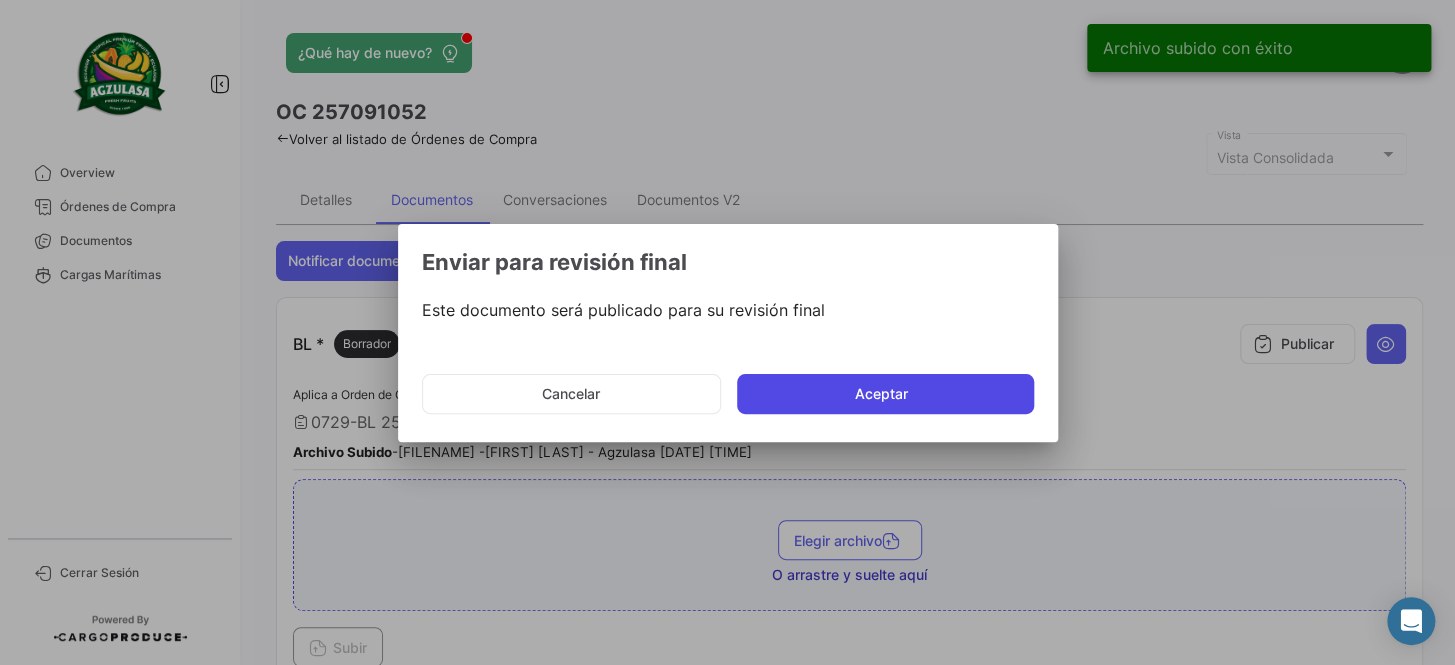 click on "Aceptar" 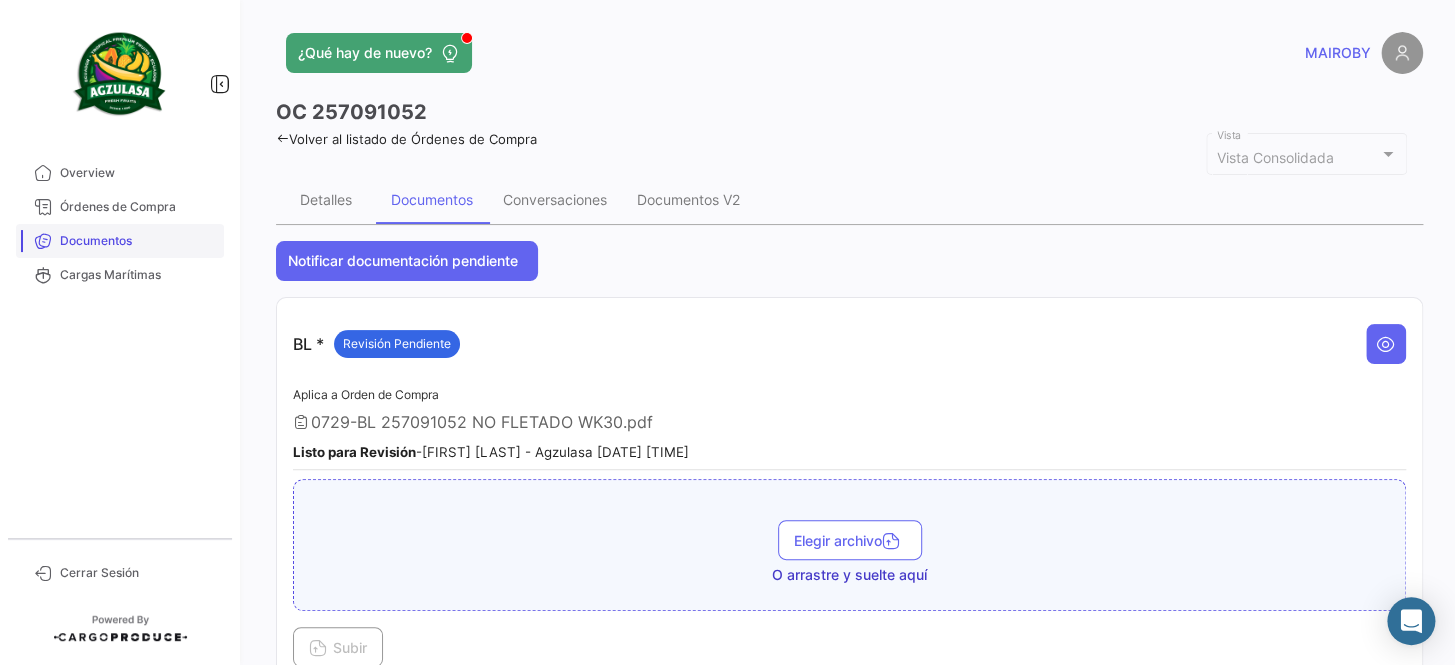 click on "Documentos" at bounding box center [138, 241] 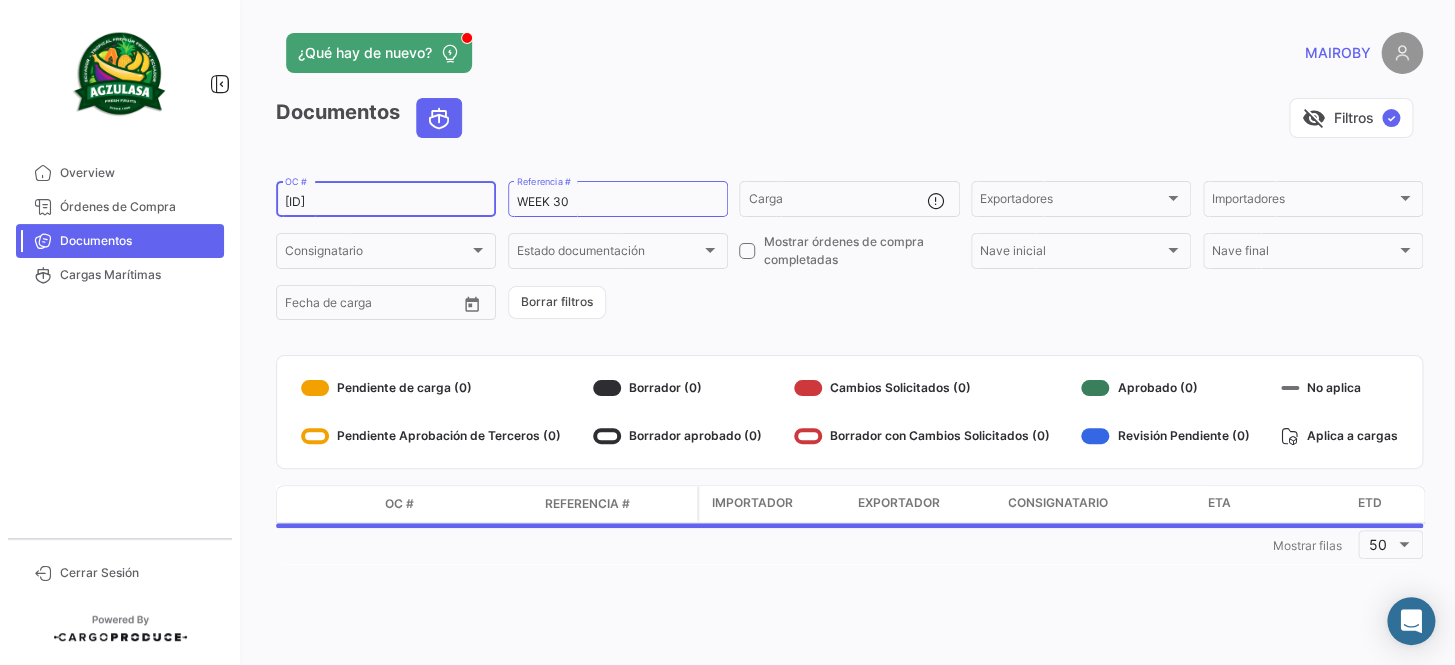 drag, startPoint x: 395, startPoint y: 201, endPoint x: 261, endPoint y: 216, distance: 134.83694 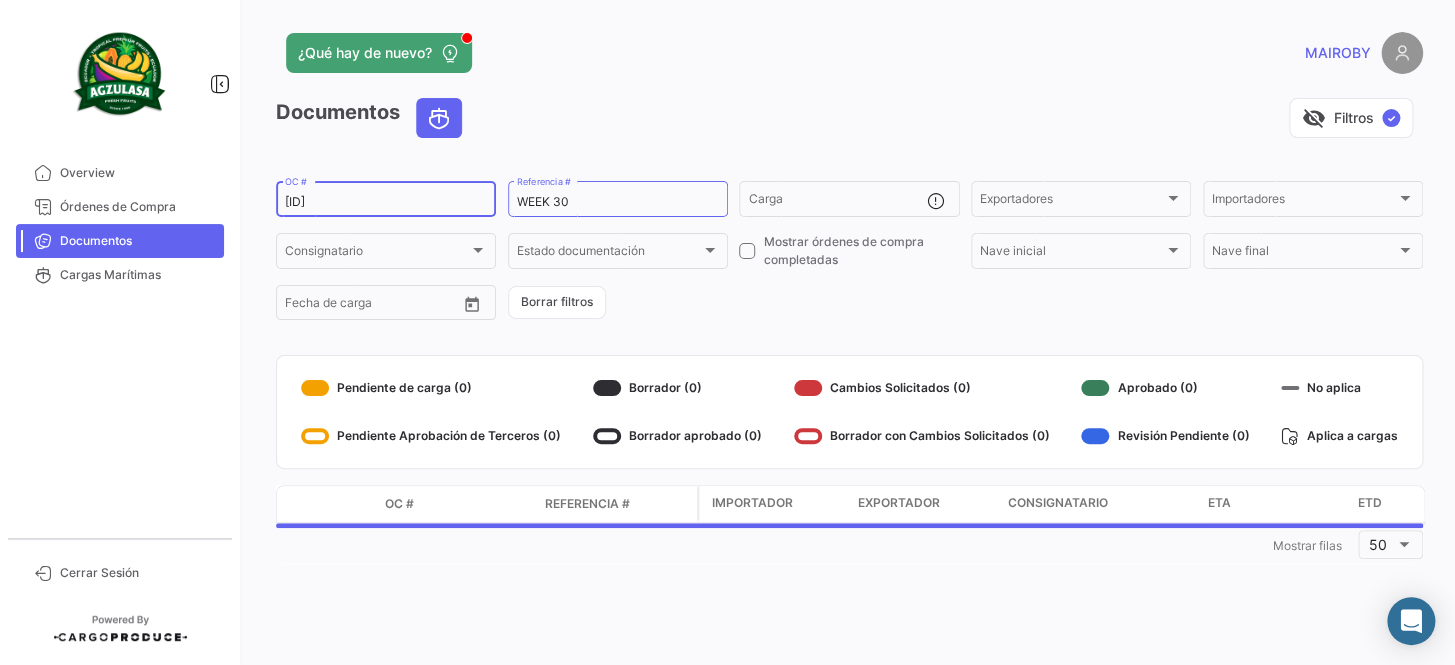paste on "324" 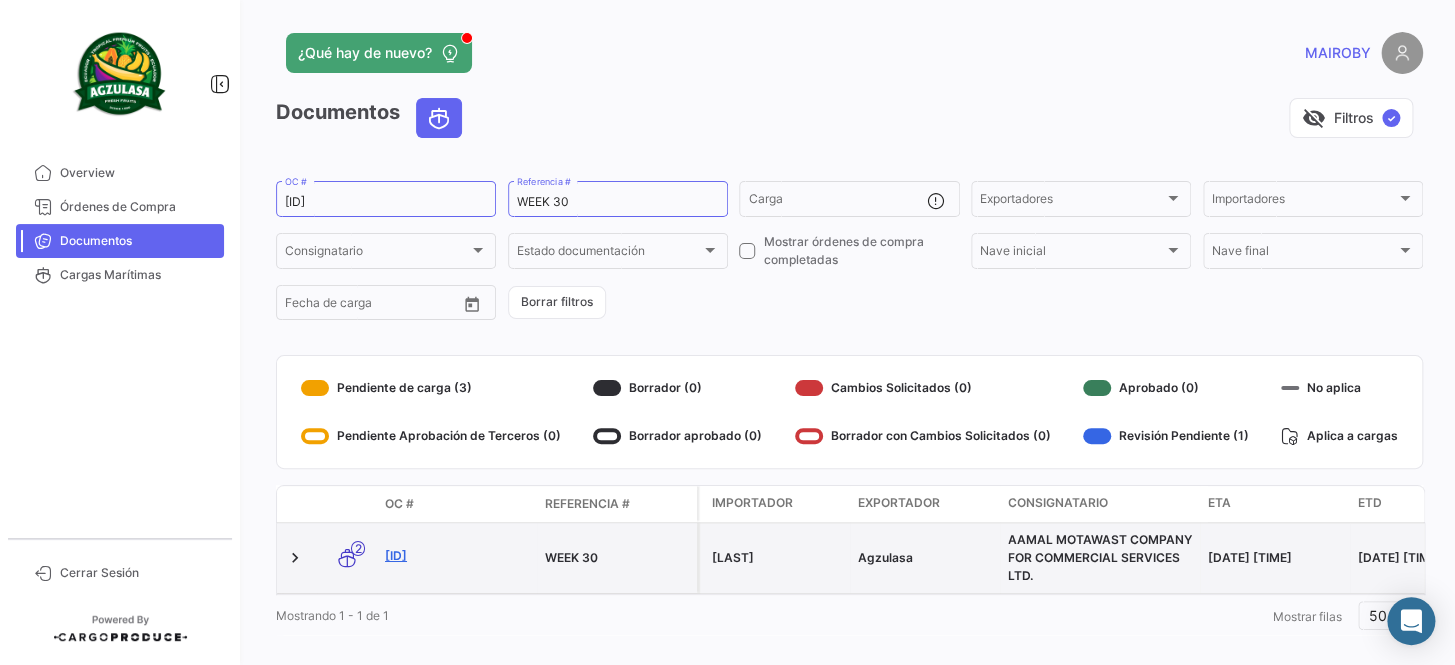 click on "[ID]" 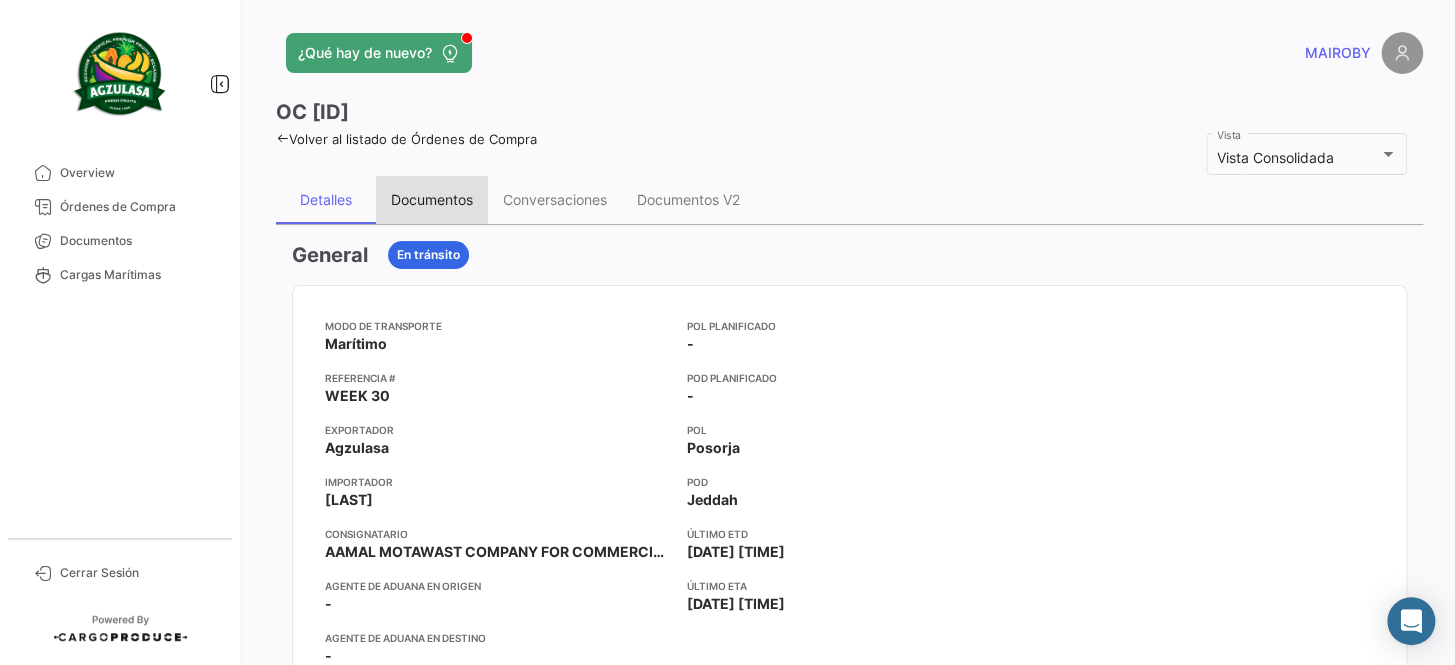 click on "Documentos" at bounding box center (432, 199) 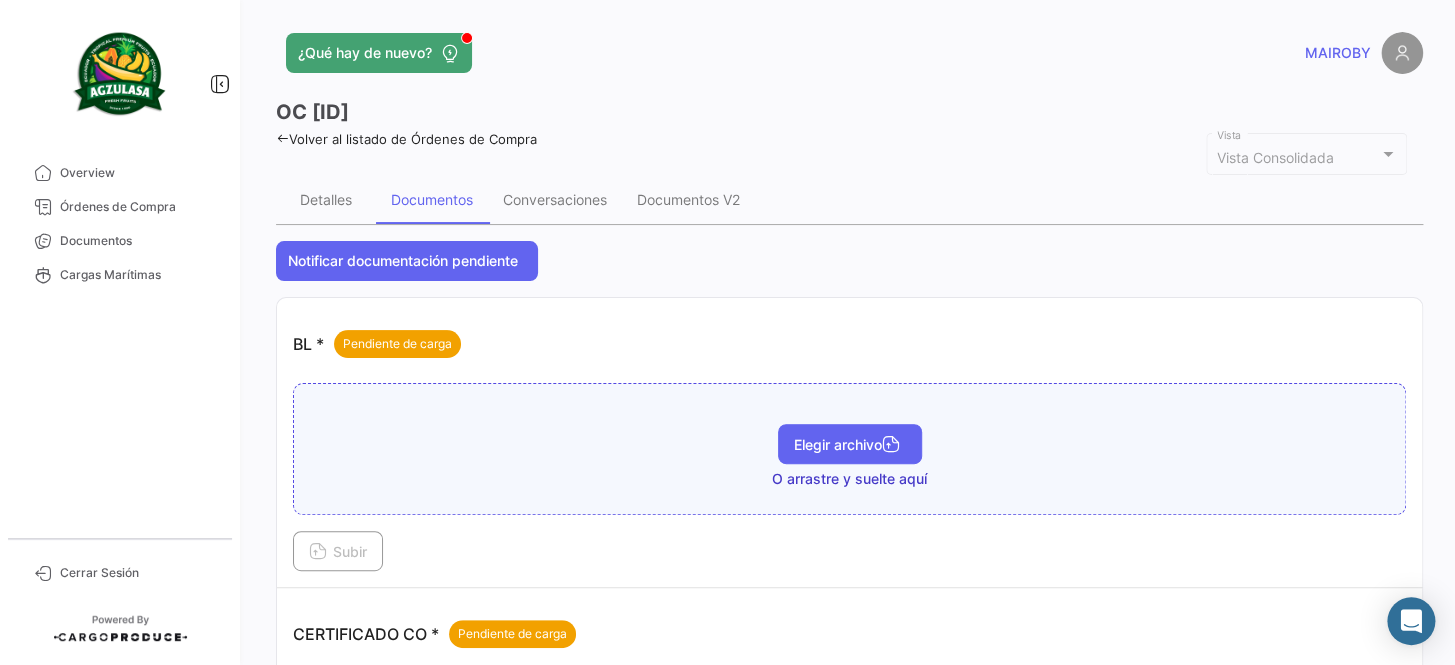click on "Elegir archivo" at bounding box center (850, 444) 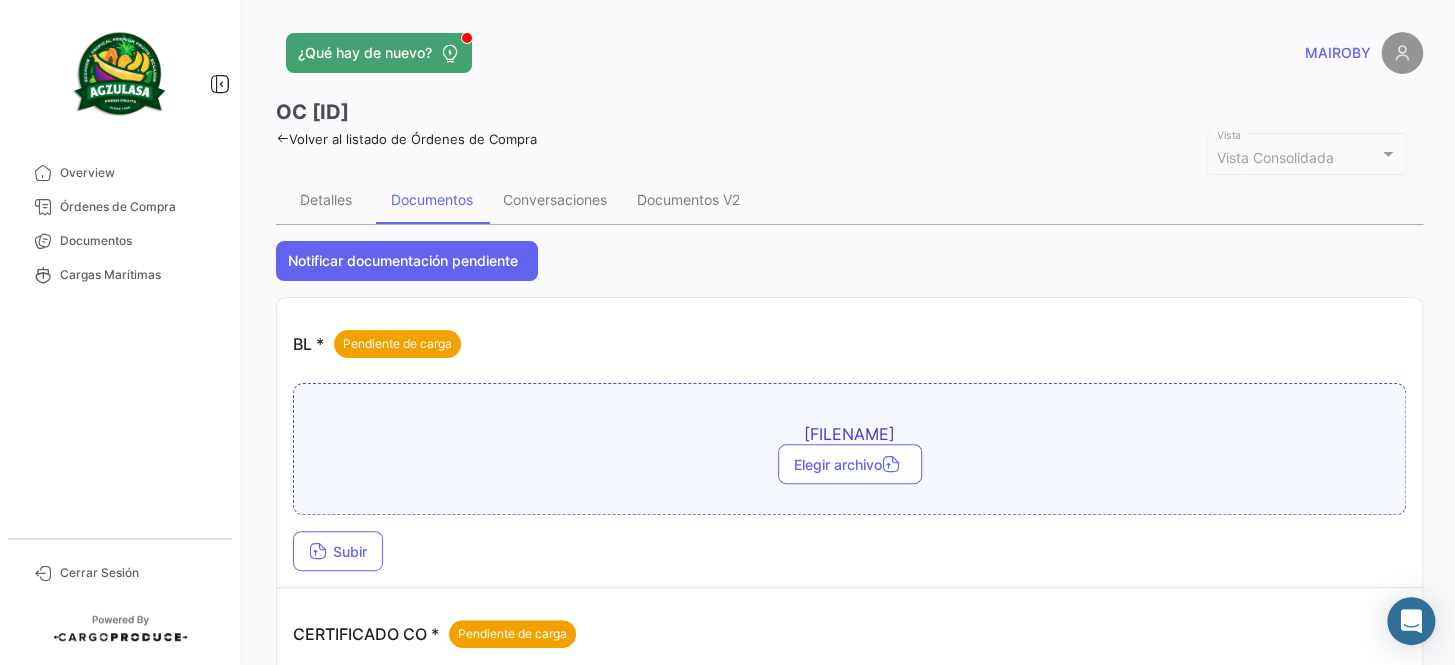click on "0729-BL 257091324 NO FLETADO WK30.pdf   Elegir archivo   Subir" at bounding box center [849, 477] 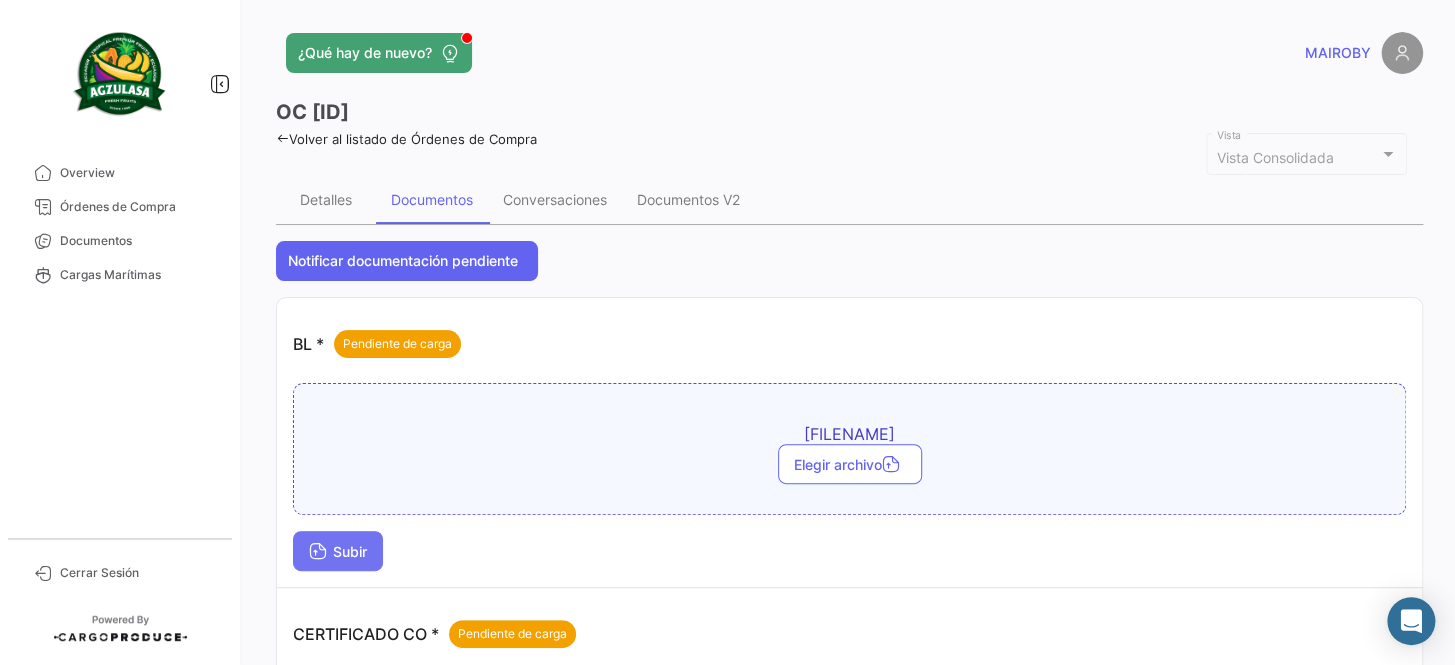 click on "Subir" at bounding box center (338, 551) 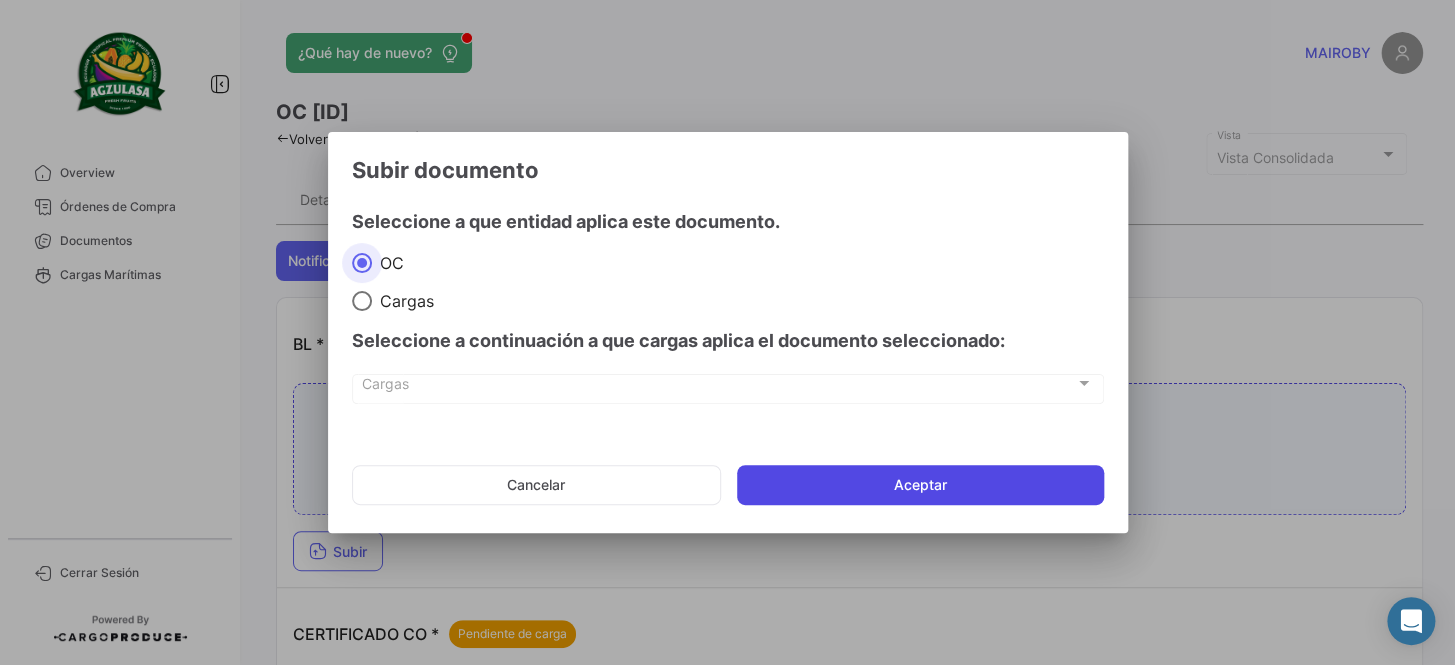 click on "Aceptar" 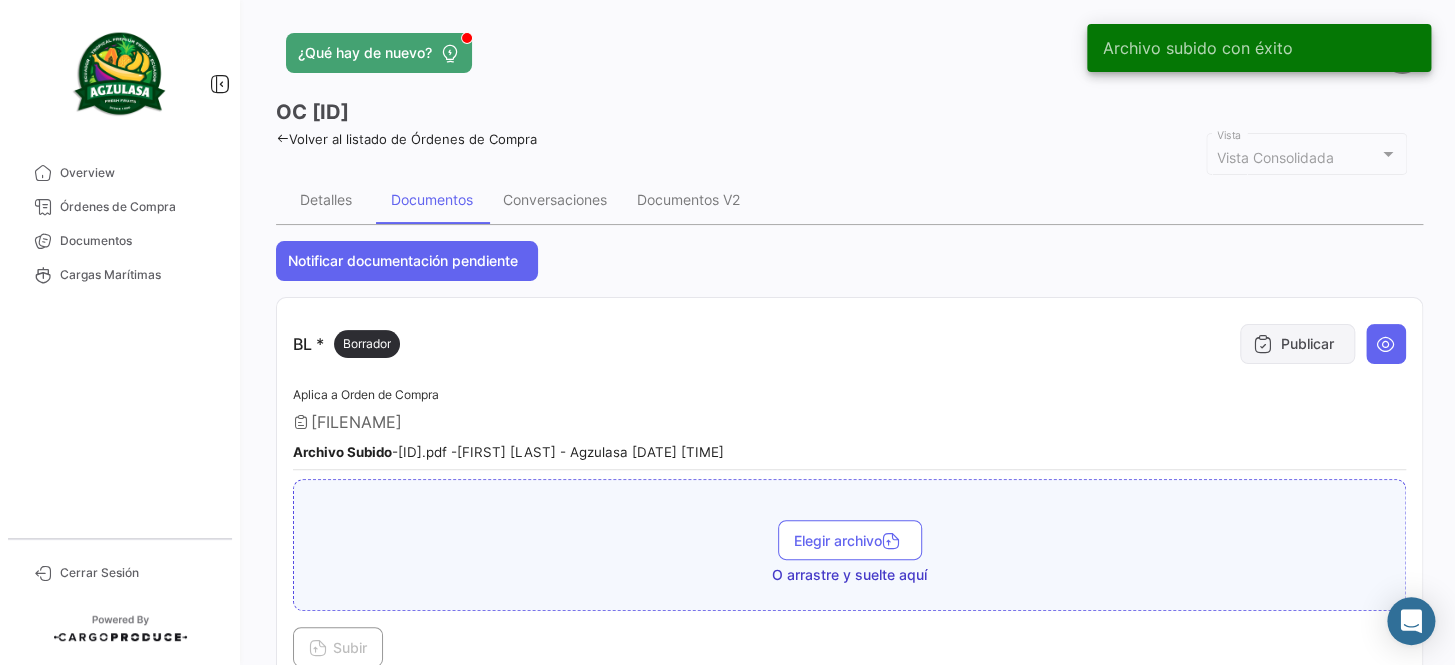 click on "Publicar" at bounding box center [1297, 344] 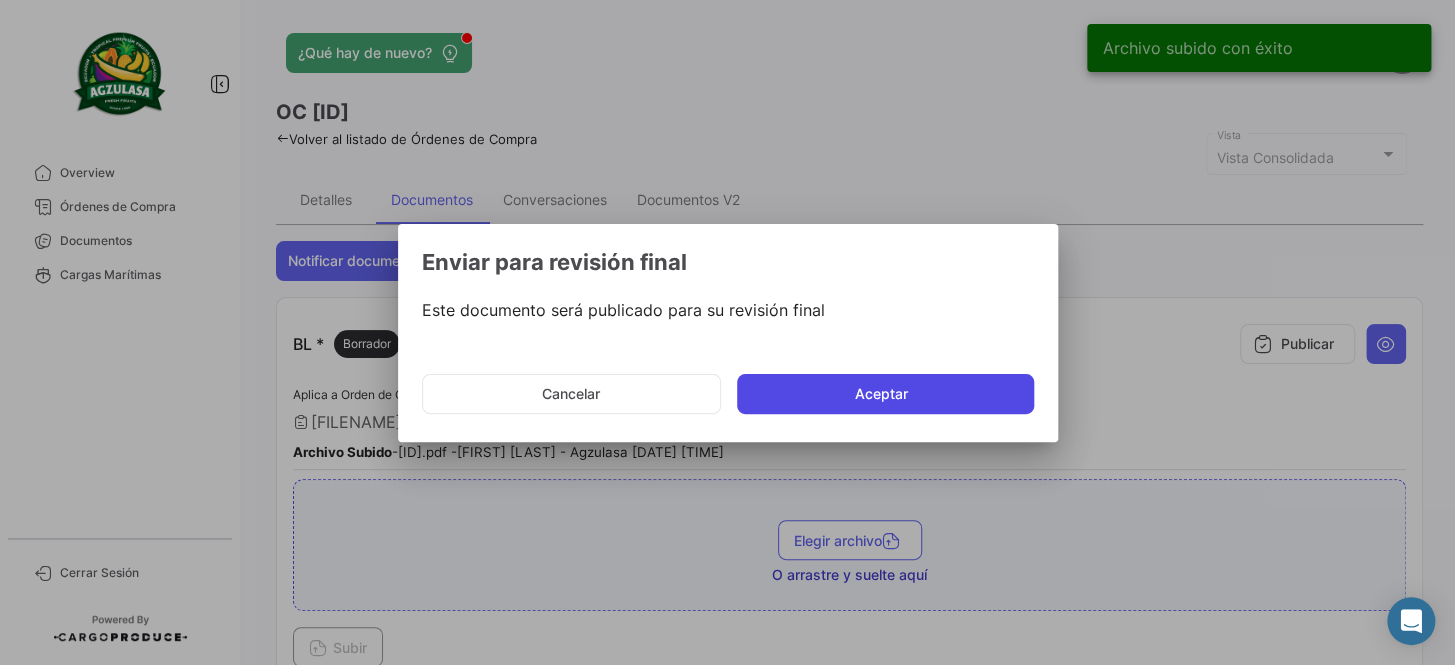 click on "Aceptar" 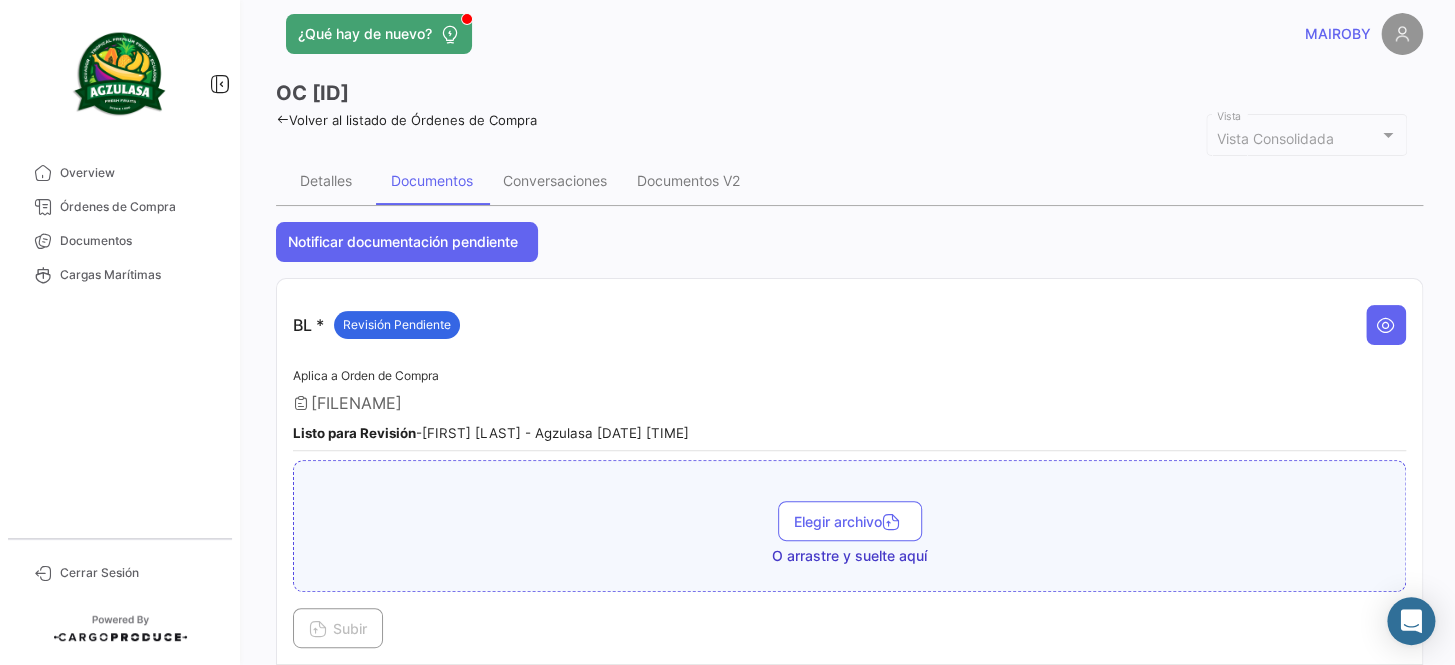 scroll, scrollTop: 0, scrollLeft: 0, axis: both 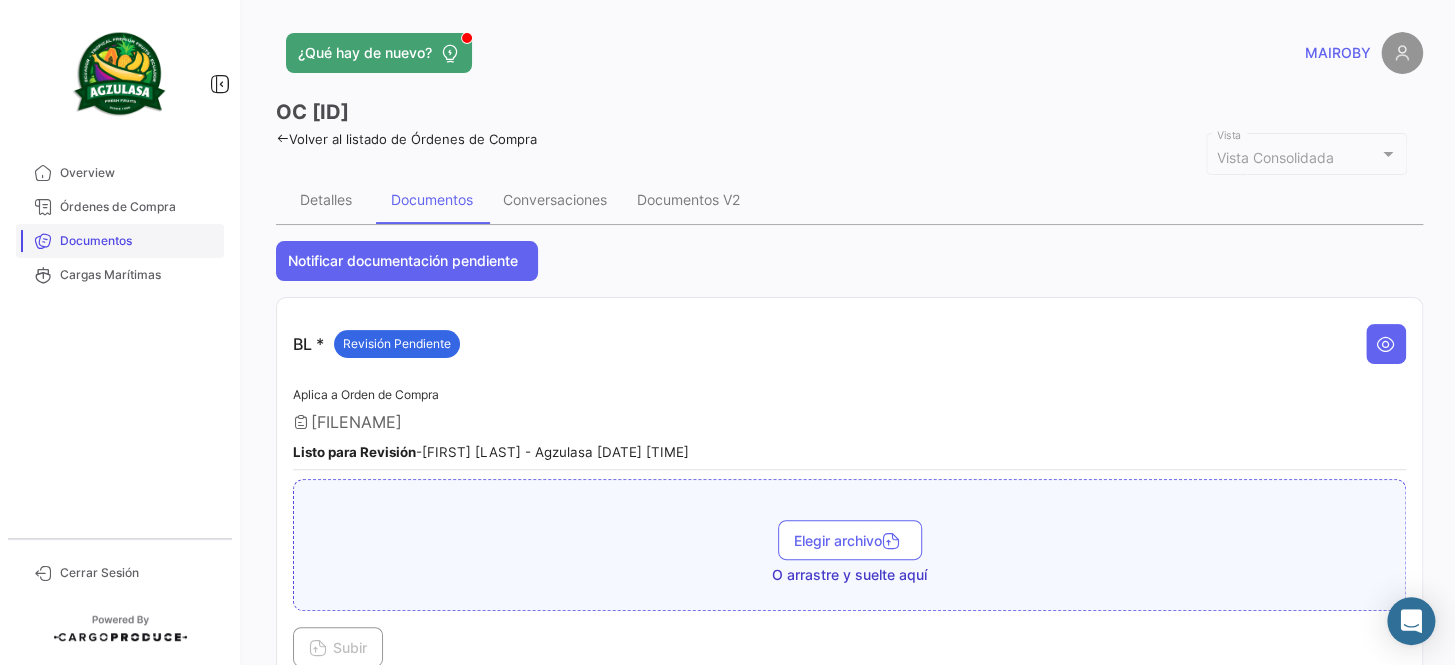 click on "Documentos" at bounding box center (138, 241) 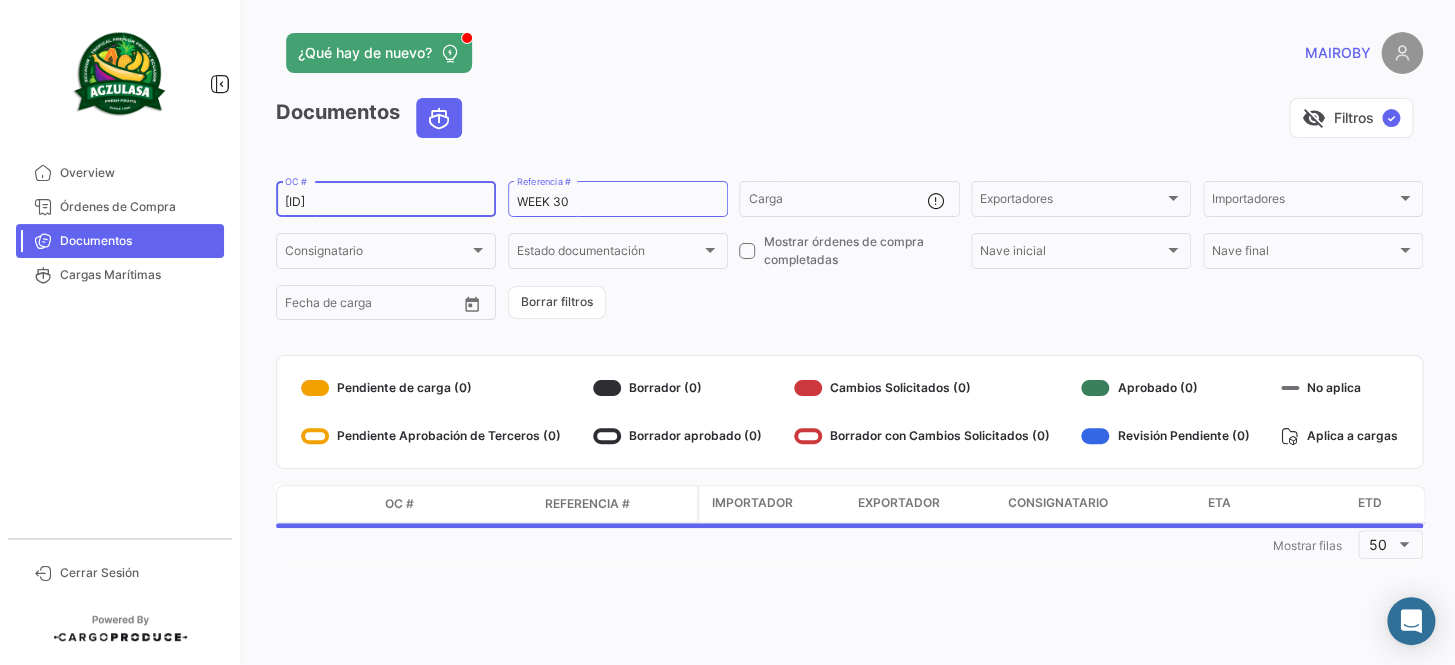 drag, startPoint x: 380, startPoint y: 201, endPoint x: 280, endPoint y: 207, distance: 100.17984 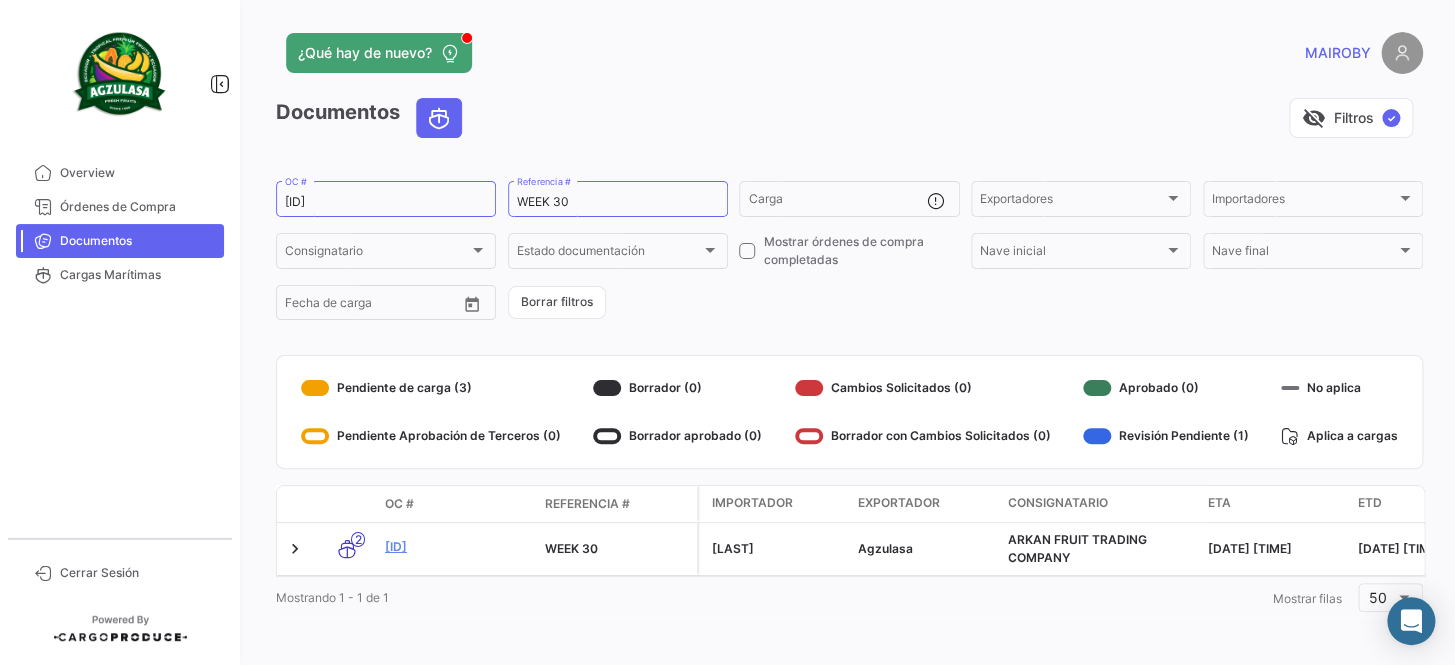 scroll, scrollTop: 13, scrollLeft: 0, axis: vertical 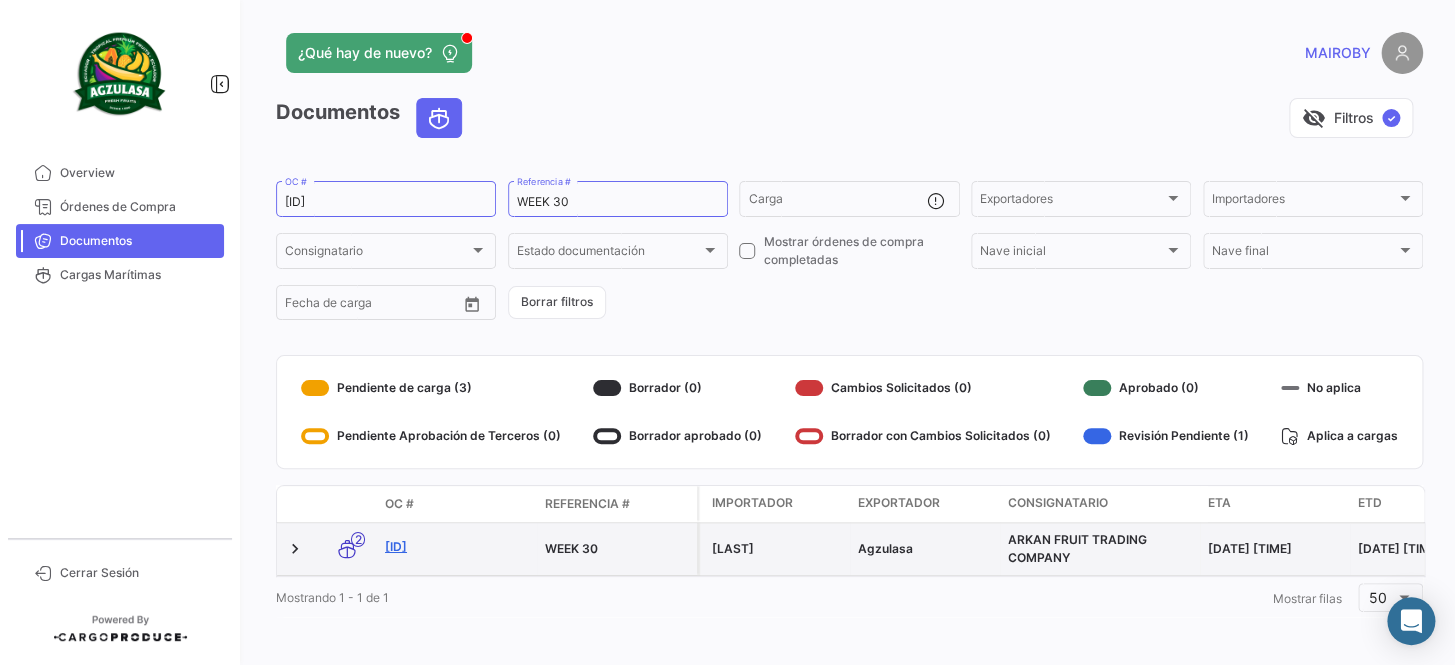 click on "[ID]" 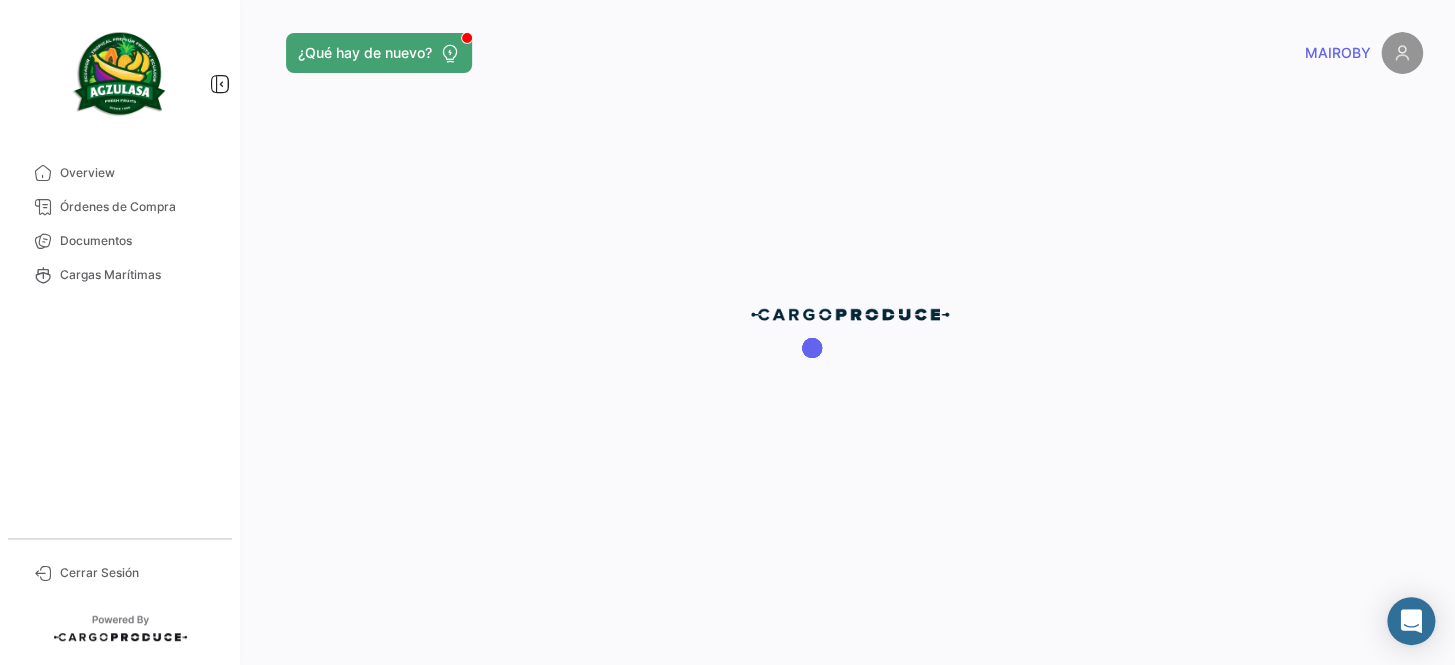 scroll, scrollTop: 0, scrollLeft: 0, axis: both 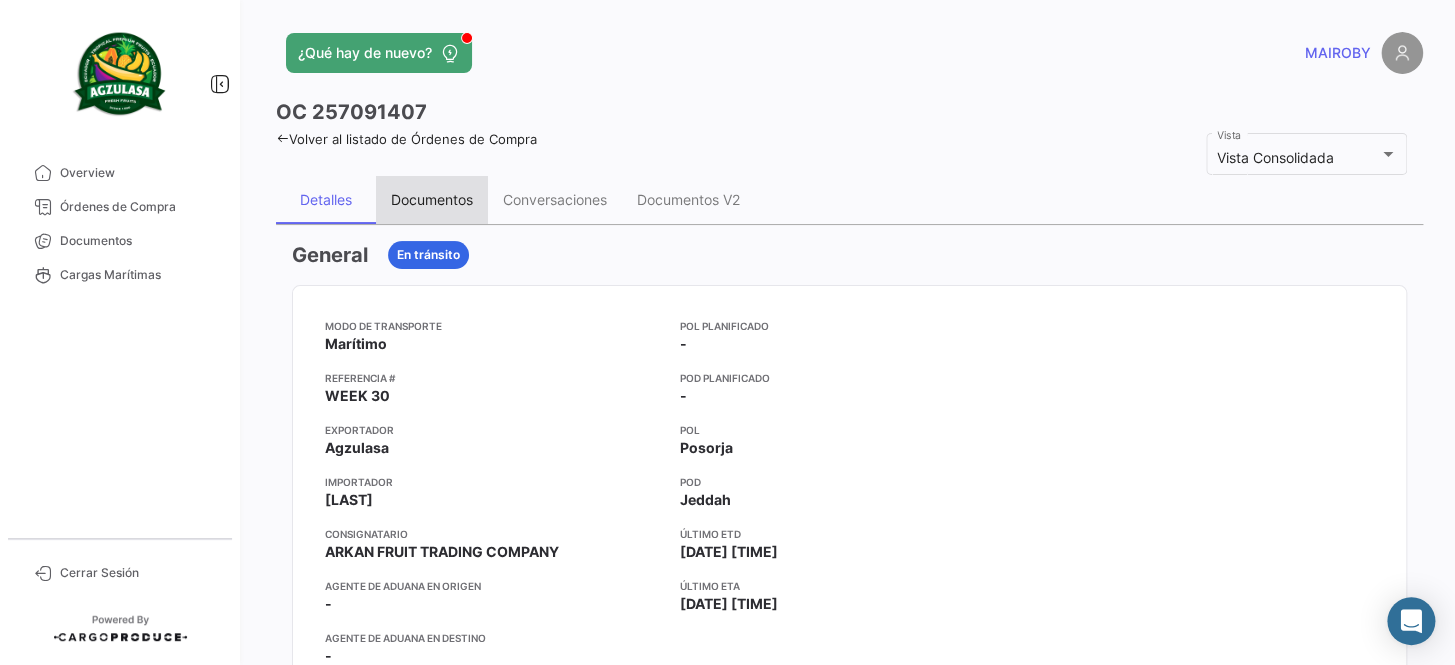 click on "Documentos" at bounding box center [432, 199] 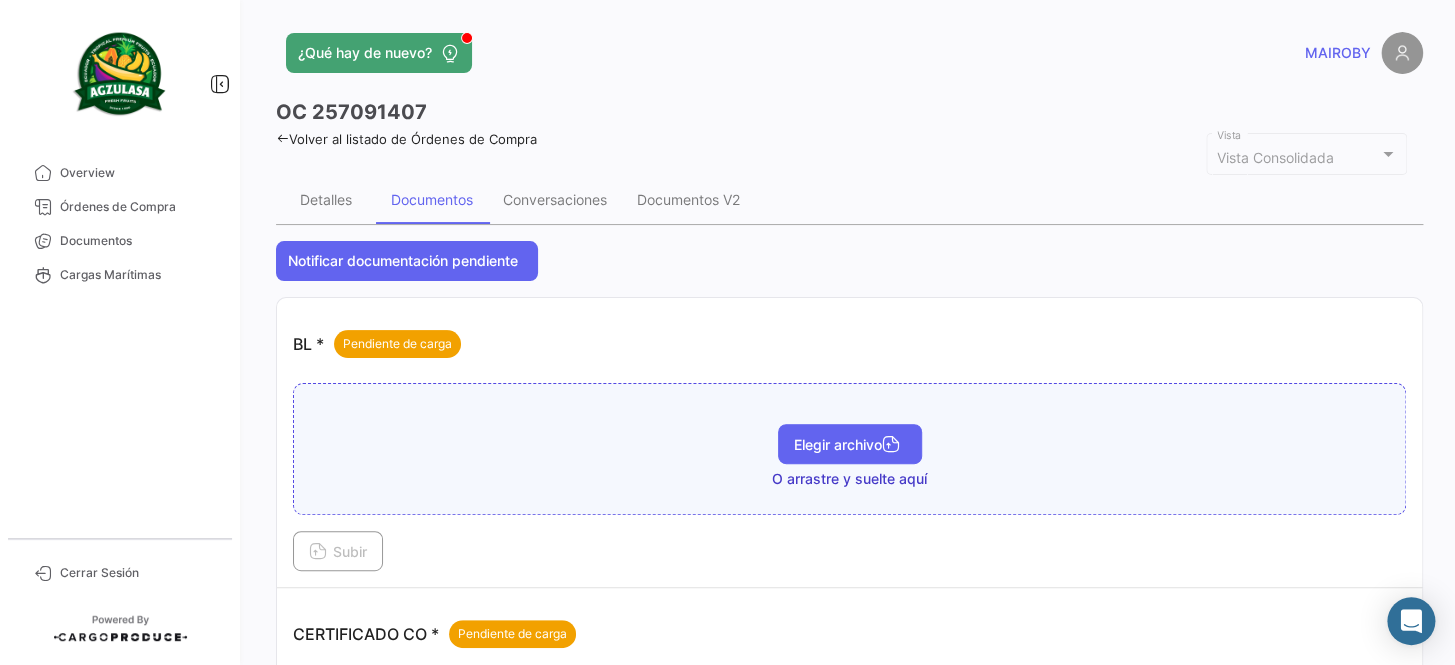 click on "Elegir archivo" at bounding box center [850, 444] 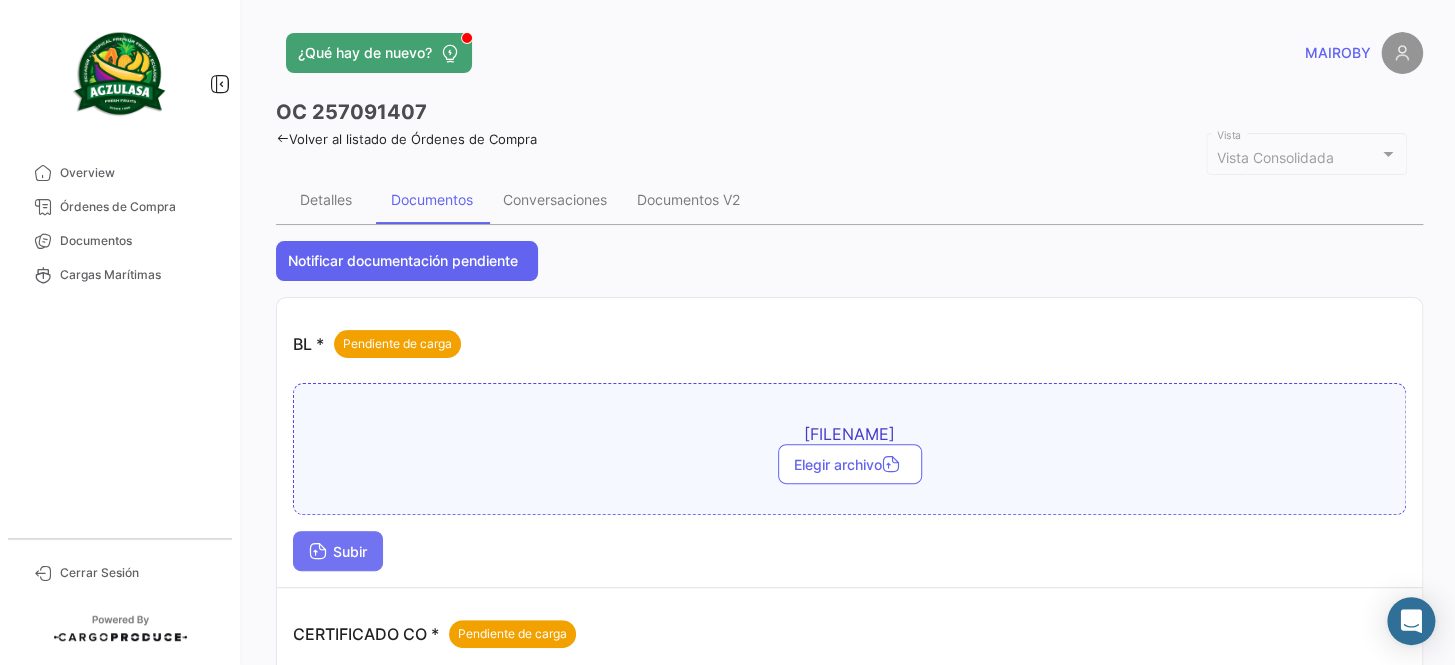click on "Subir" at bounding box center [338, 551] 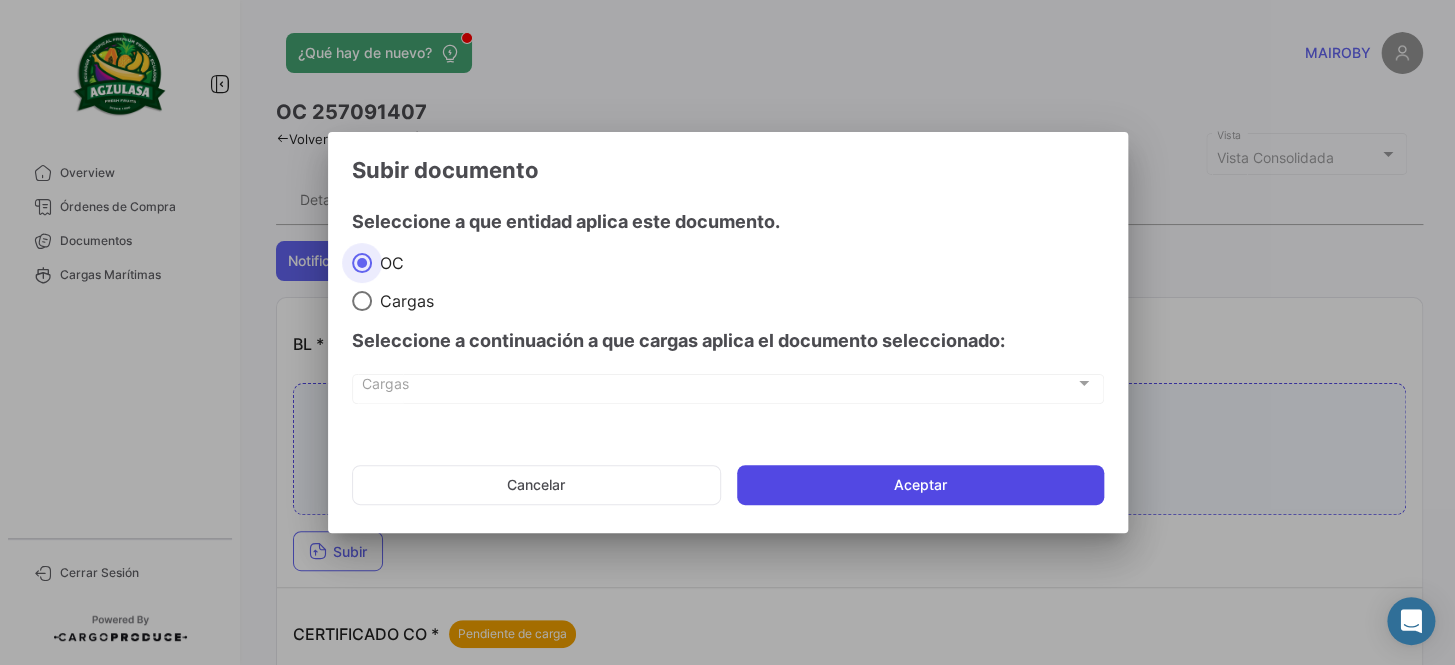 click on "Aceptar" 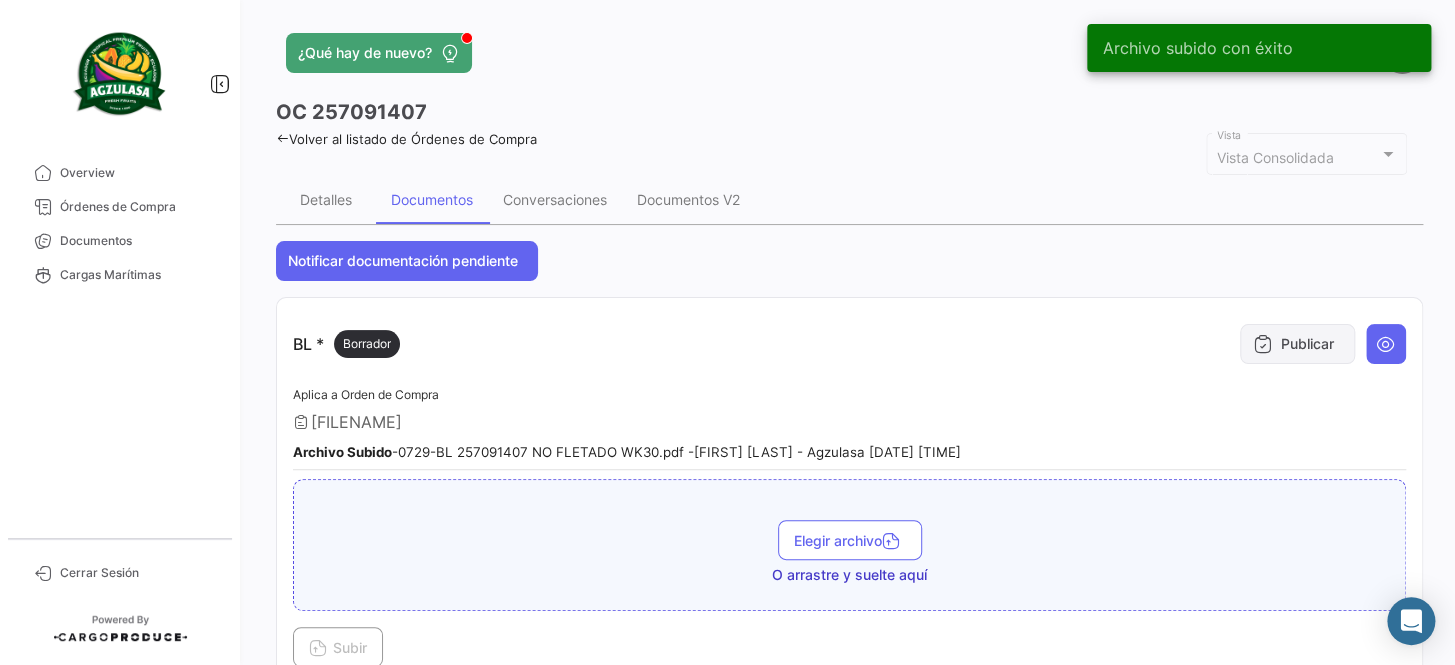 click on "Publicar" at bounding box center [1297, 344] 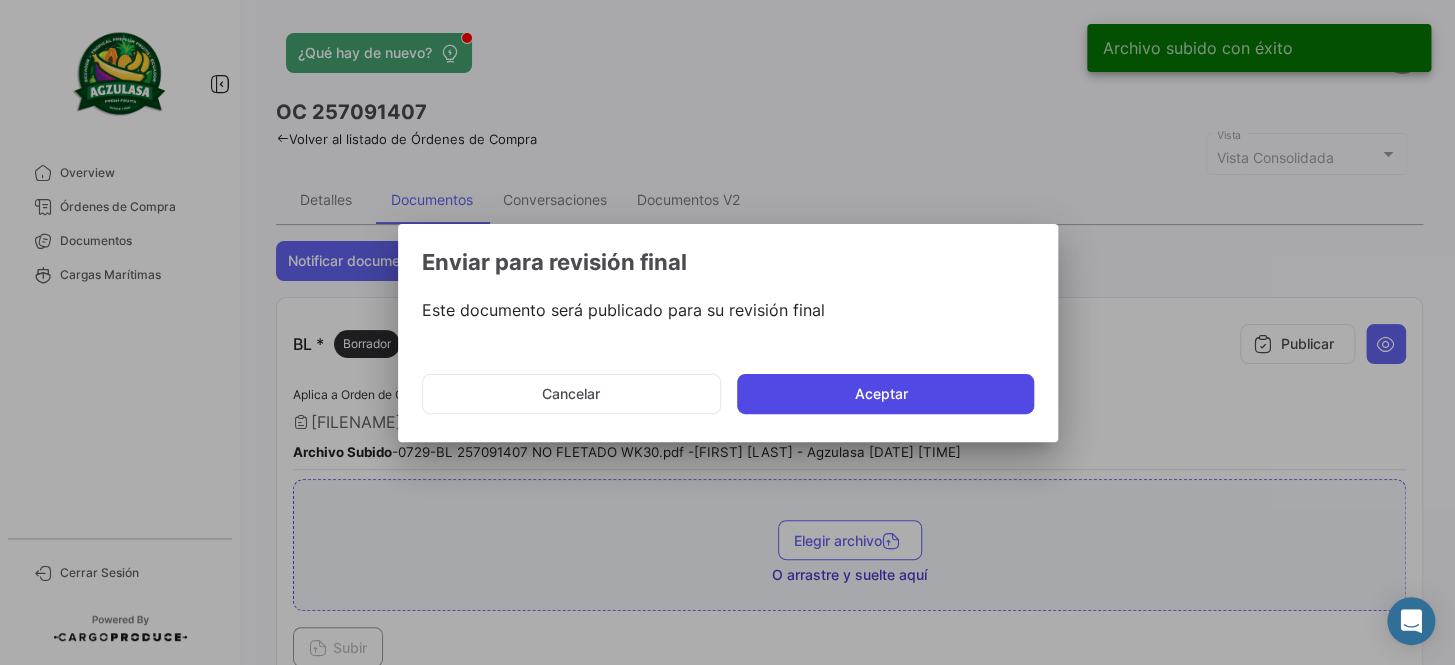 click on "Aceptar" 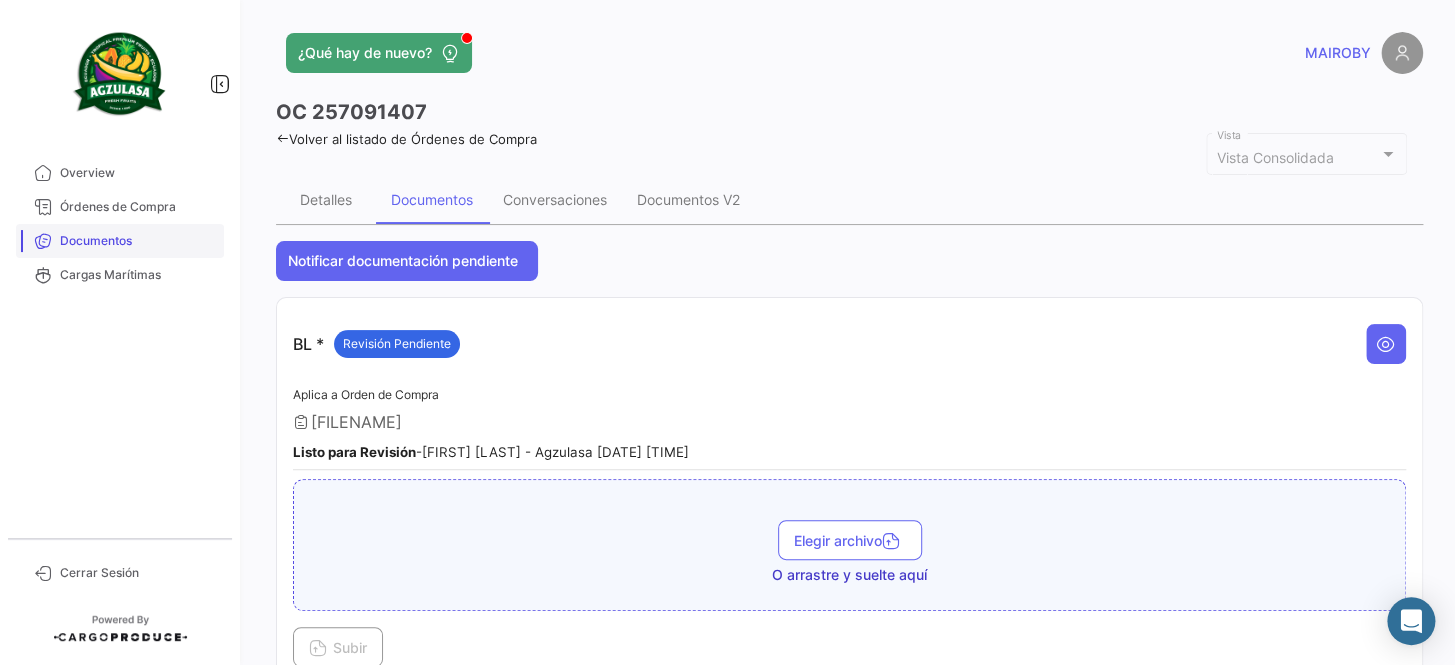 click on "Documentos" at bounding box center (138, 241) 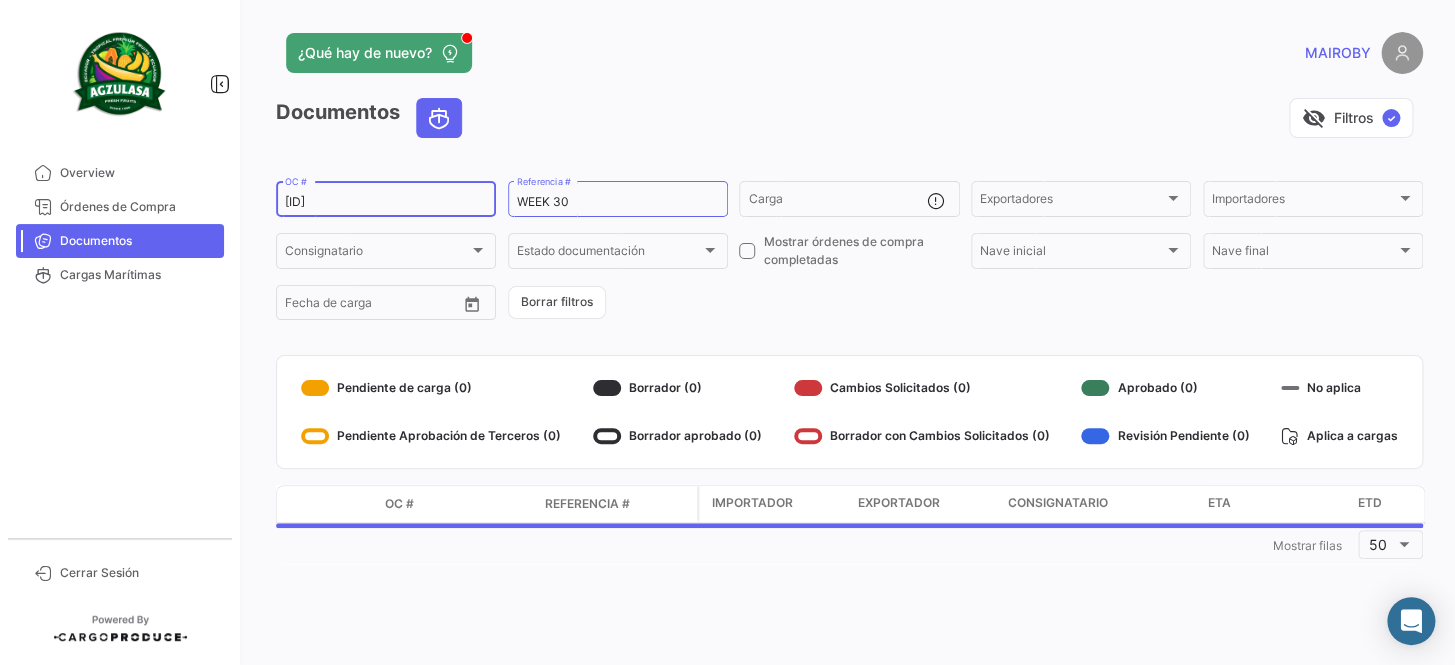 drag, startPoint x: 421, startPoint y: 202, endPoint x: 286, endPoint y: 205, distance: 135.03333 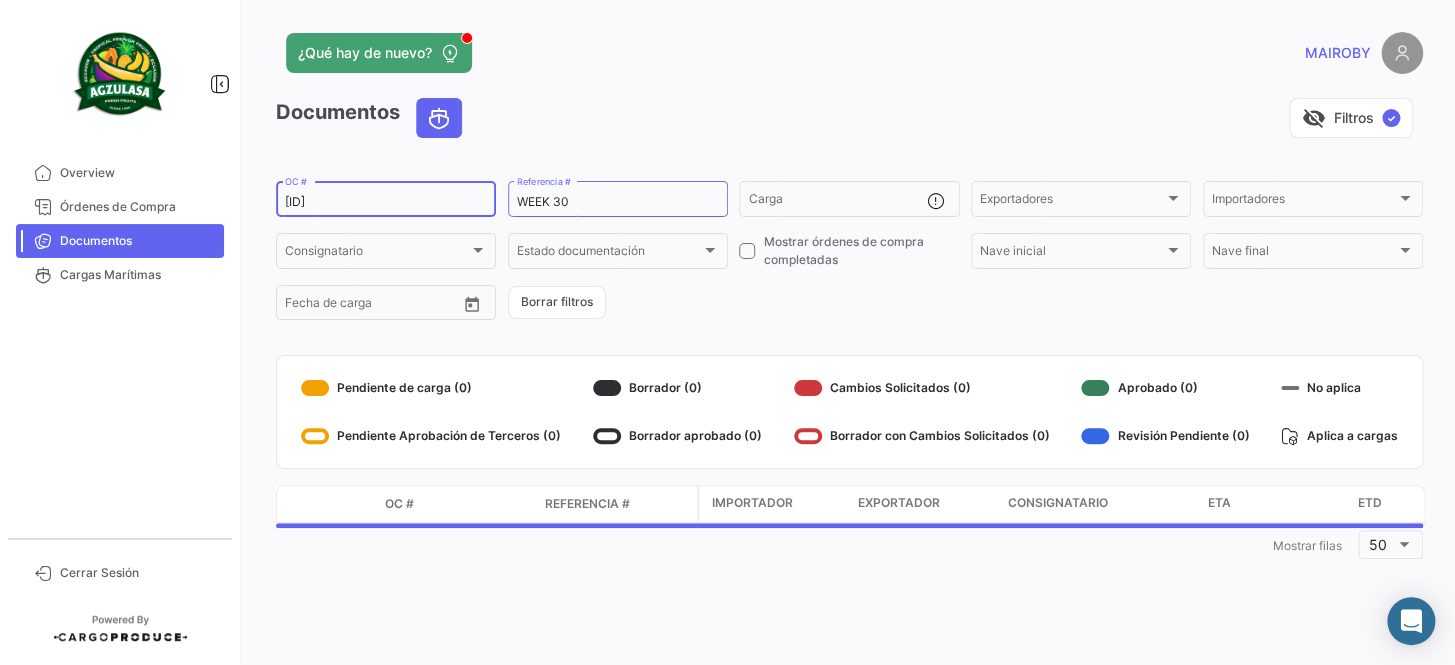 click on "[ID]" at bounding box center [386, 202] 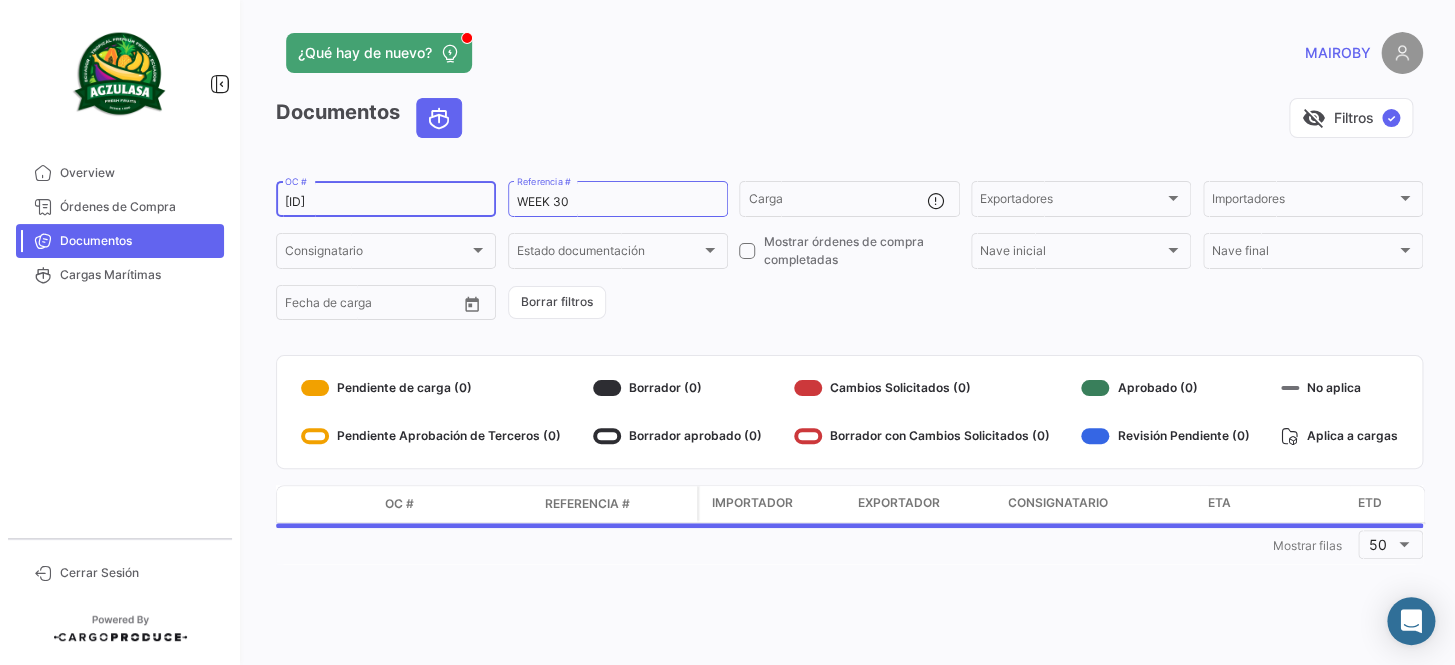paste on "390" 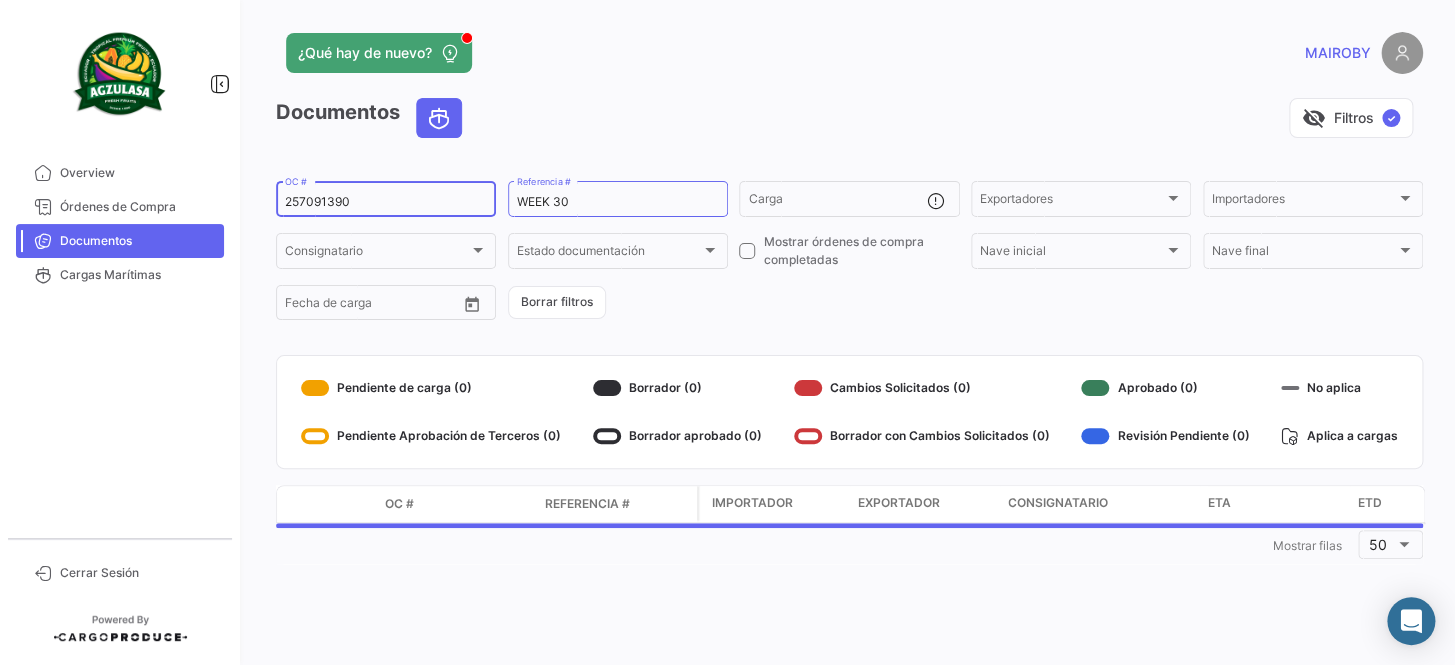 type on "257091390" 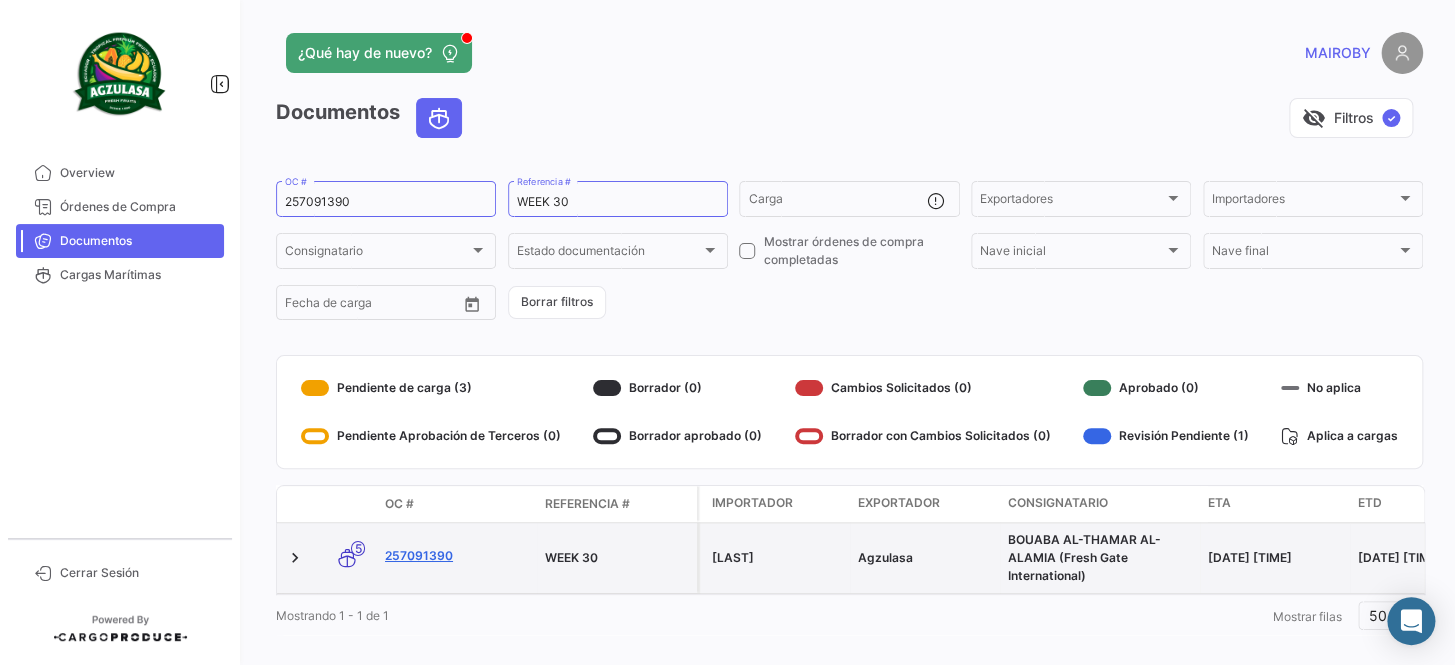 click on "257091390" 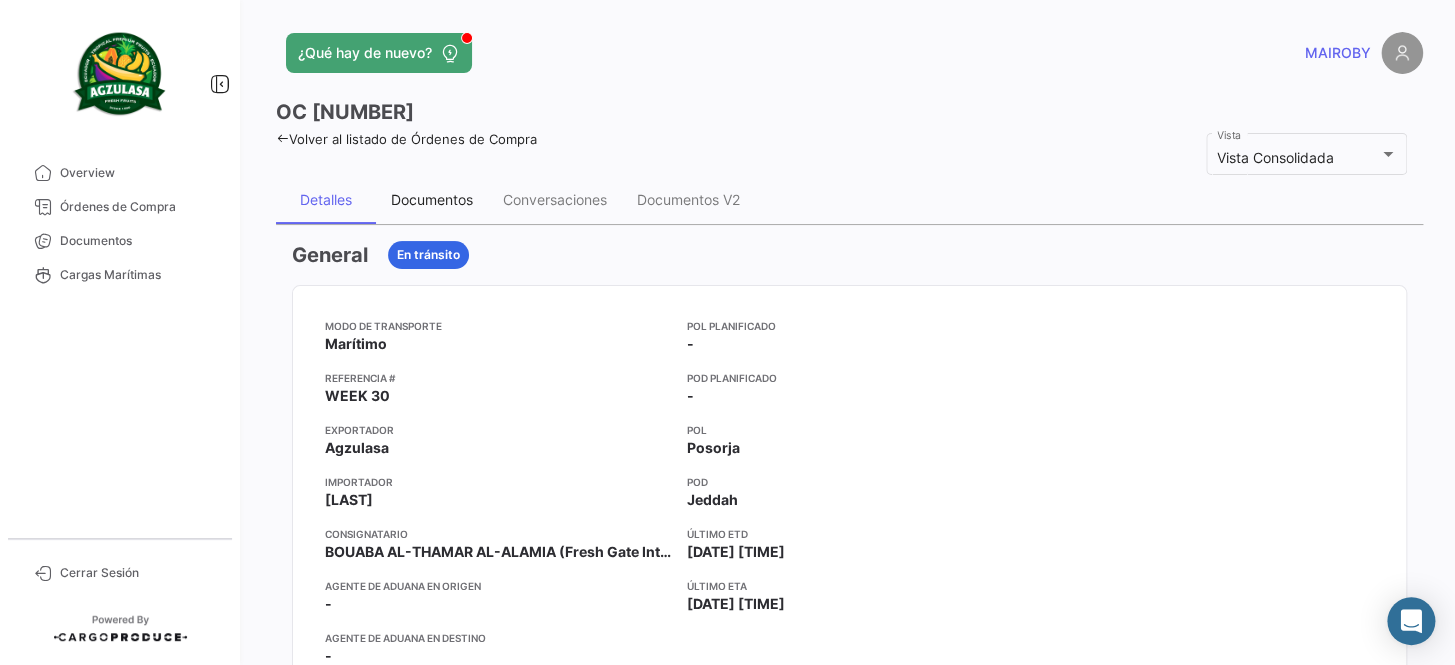 click on "Documentos" at bounding box center [432, 199] 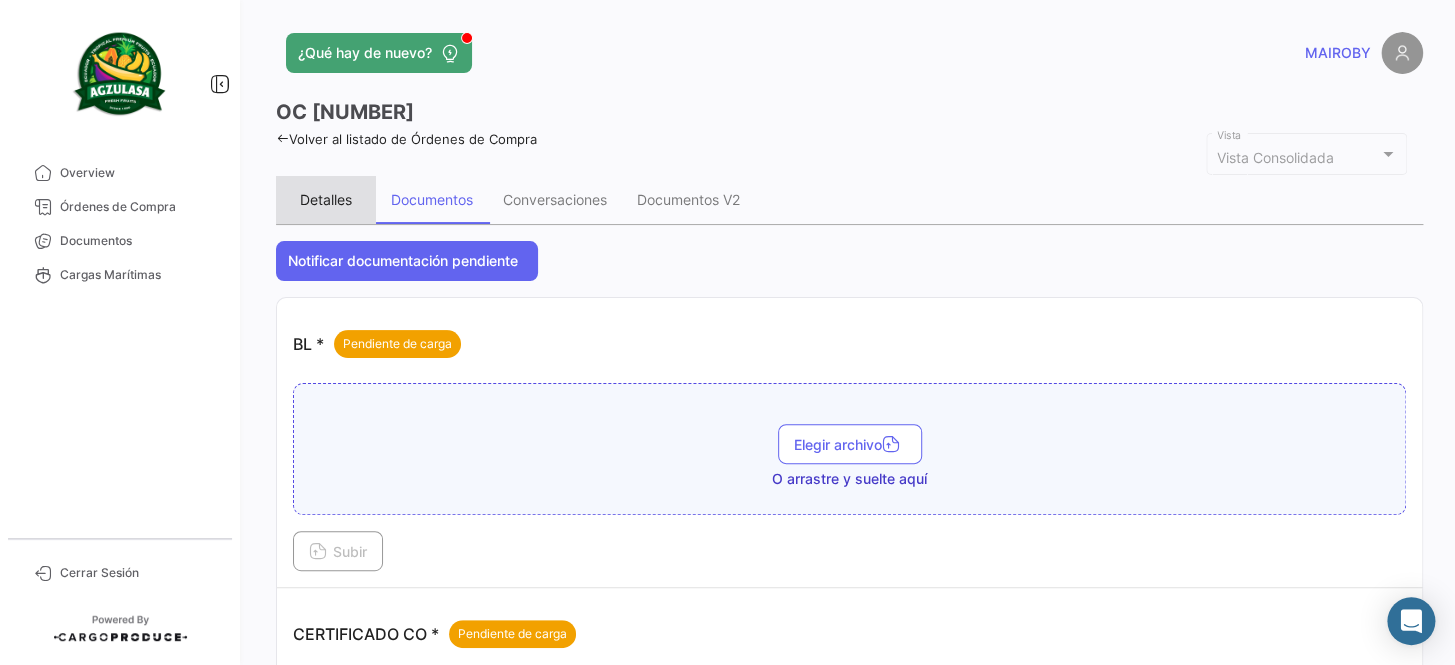 click on "Detalles" at bounding box center [326, 199] 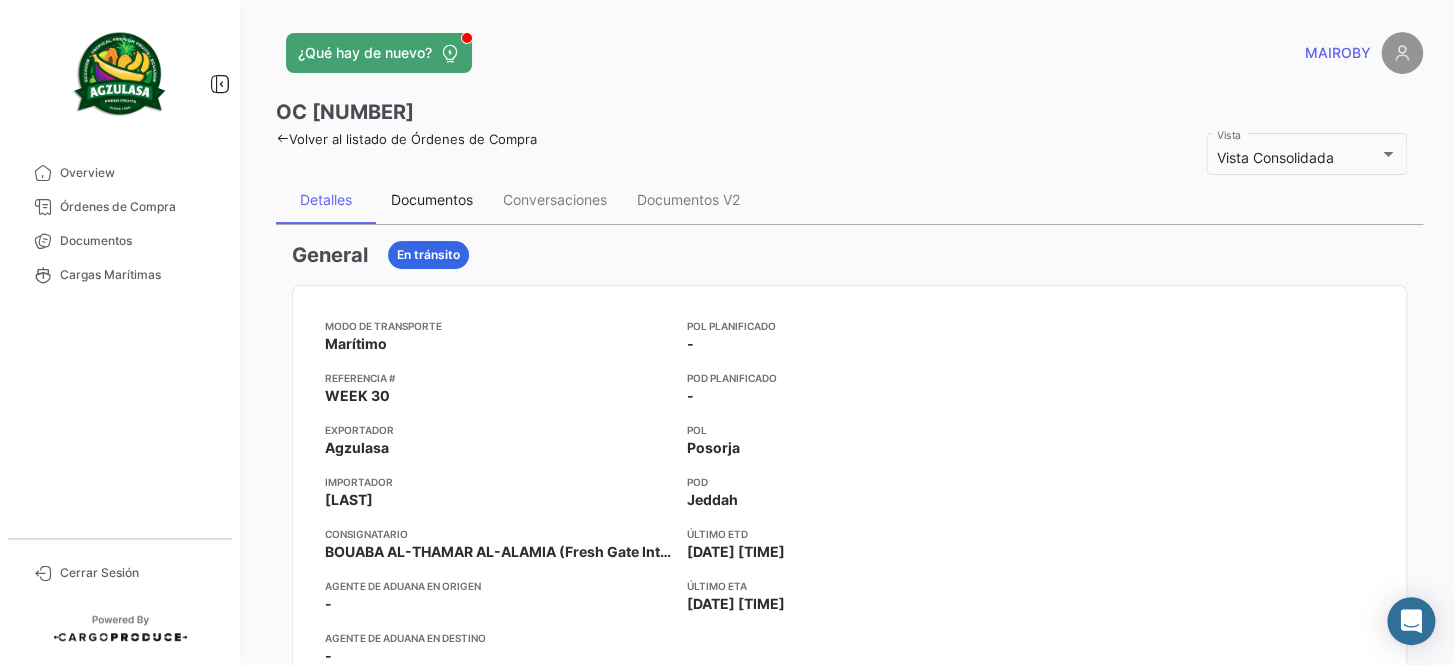 click on "Documentos" at bounding box center [432, 199] 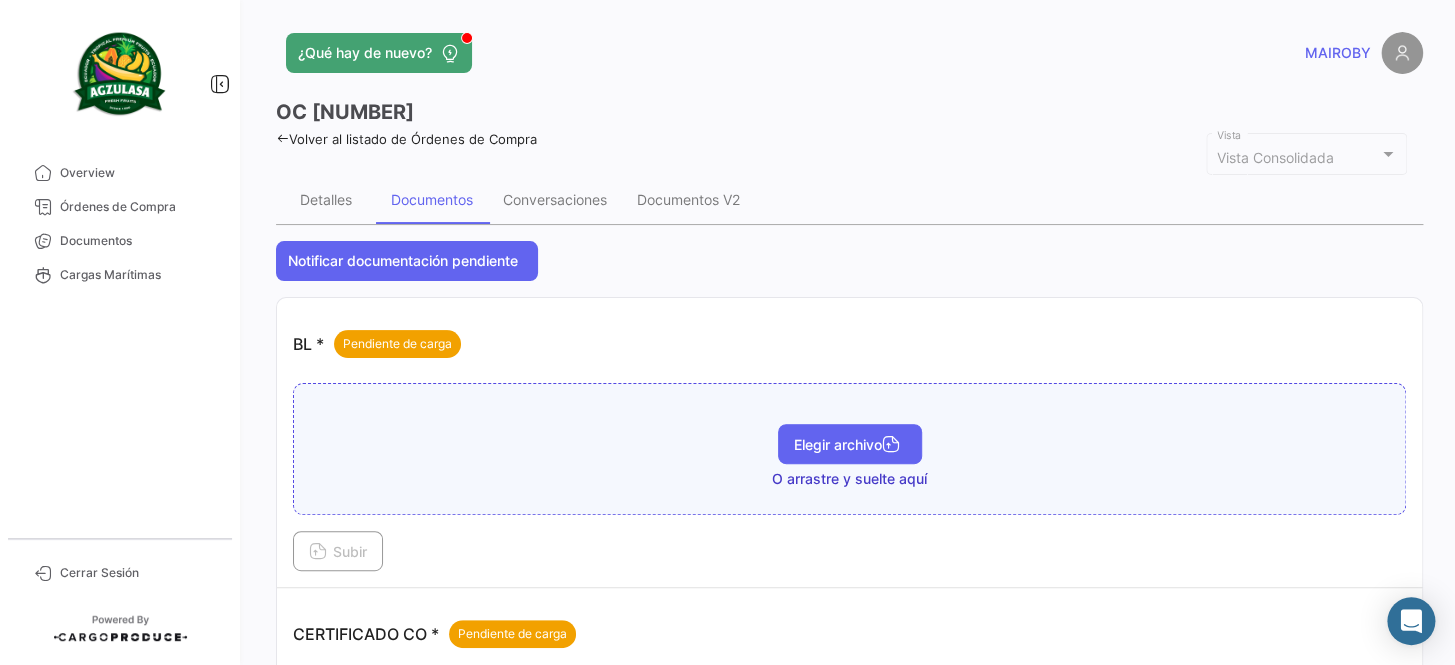 click on "Elegir archivo" at bounding box center (850, 444) 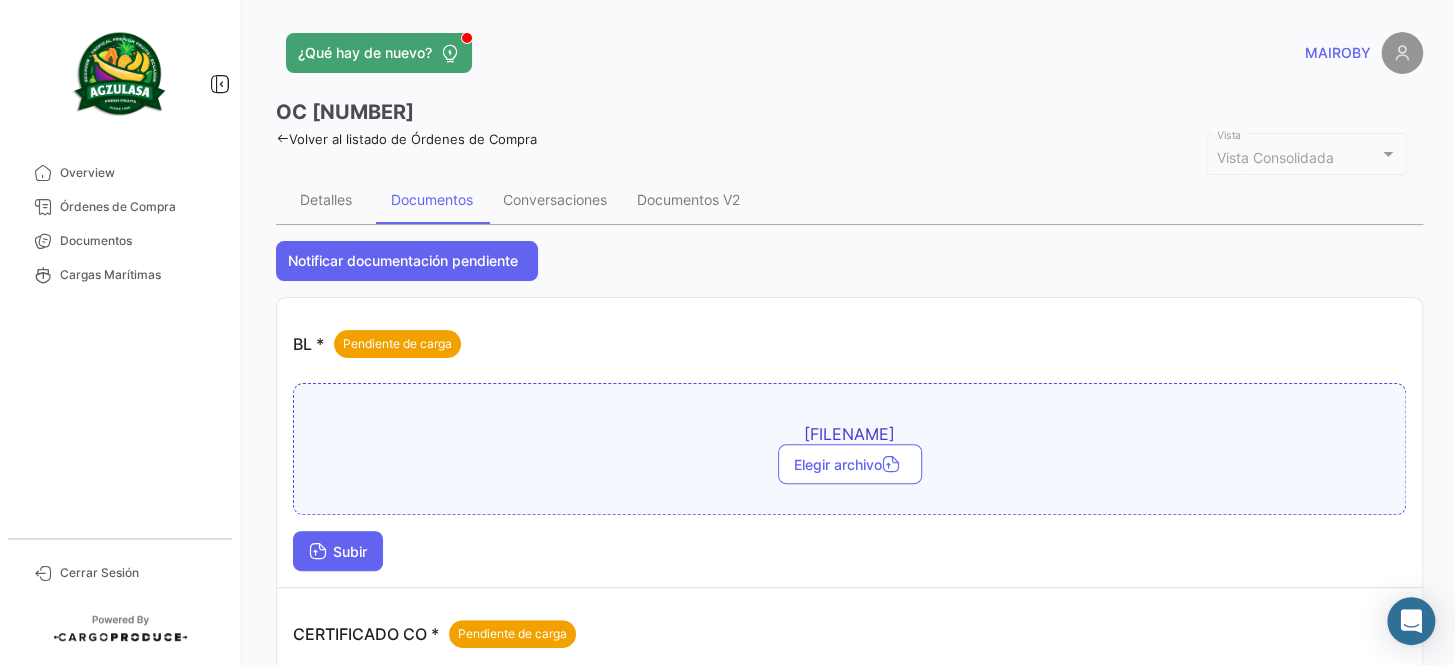 click on "Subir" at bounding box center (338, 551) 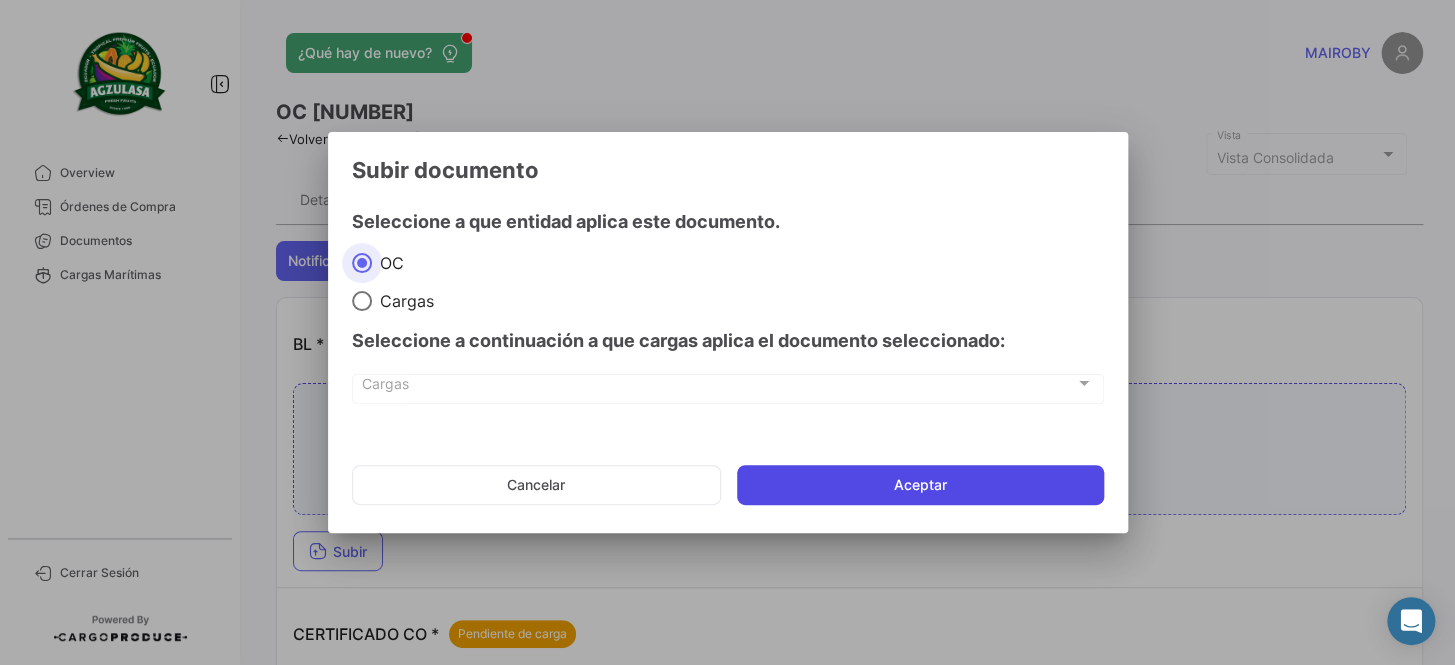 click on "Aceptar" 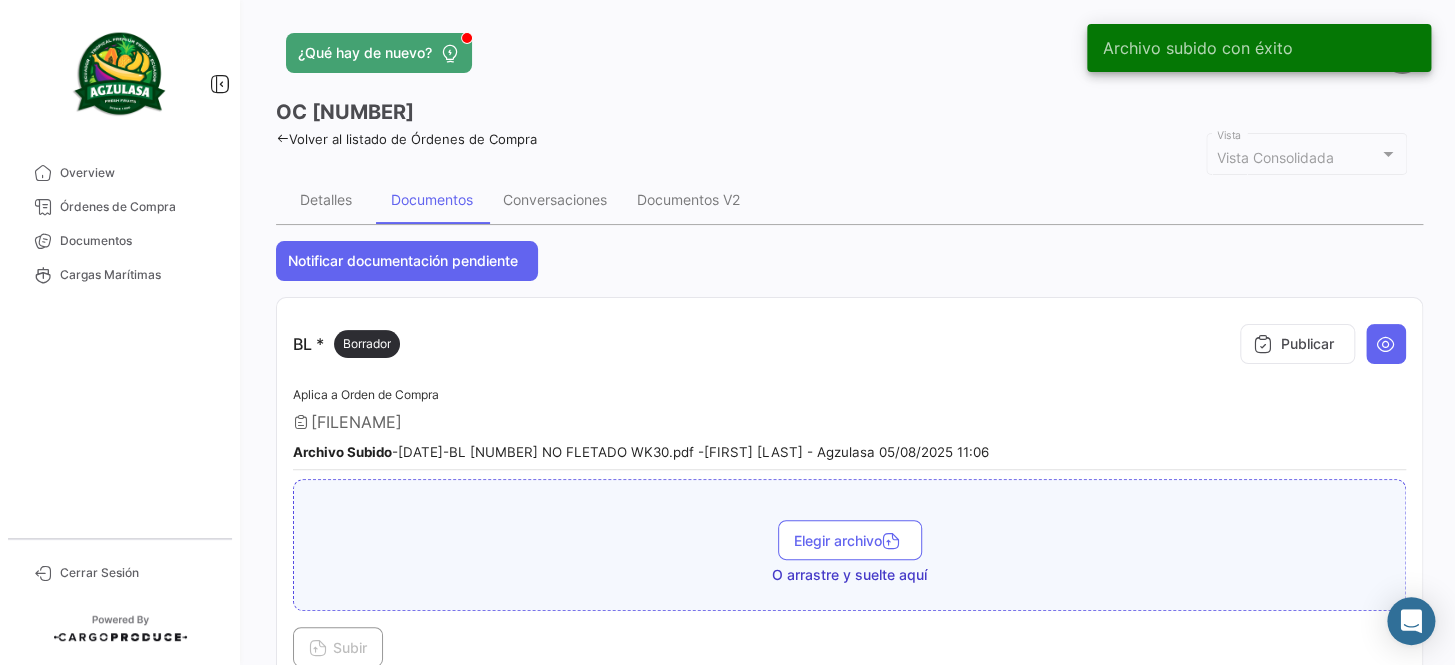 click on "Publicar" at bounding box center (1297, 344) 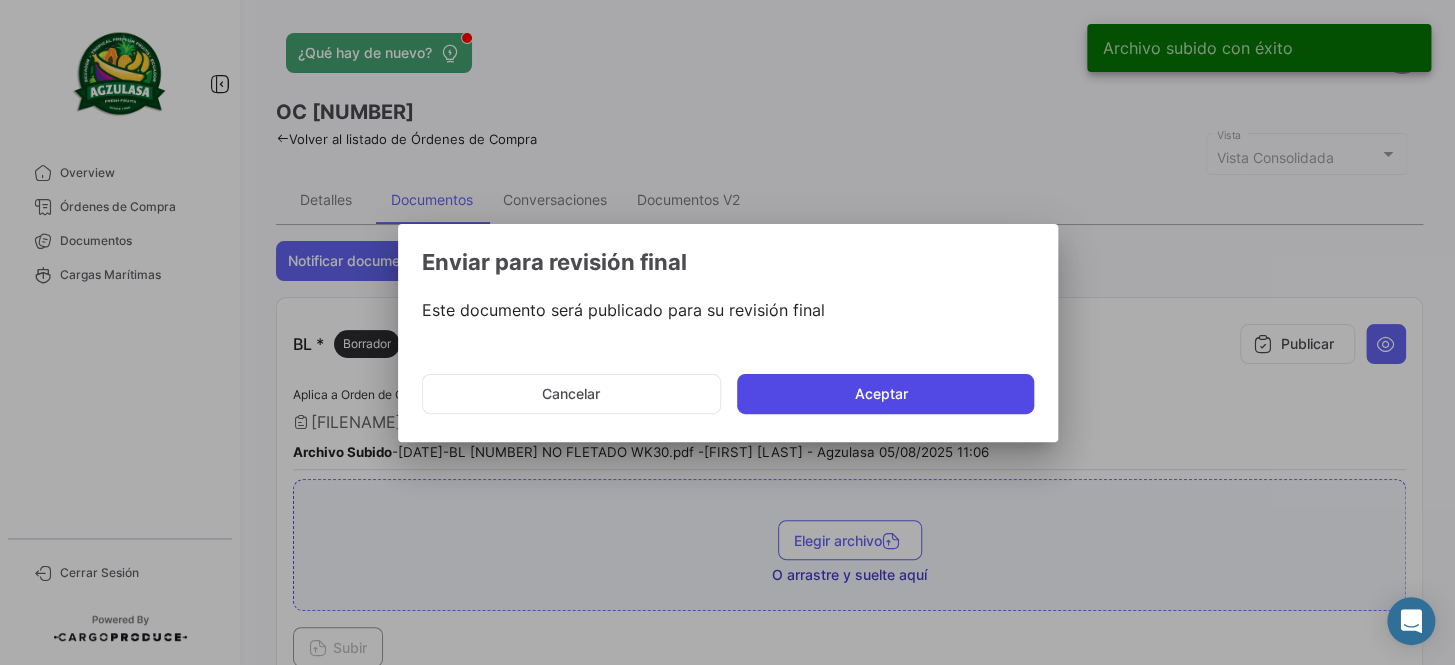 click on "Aceptar" 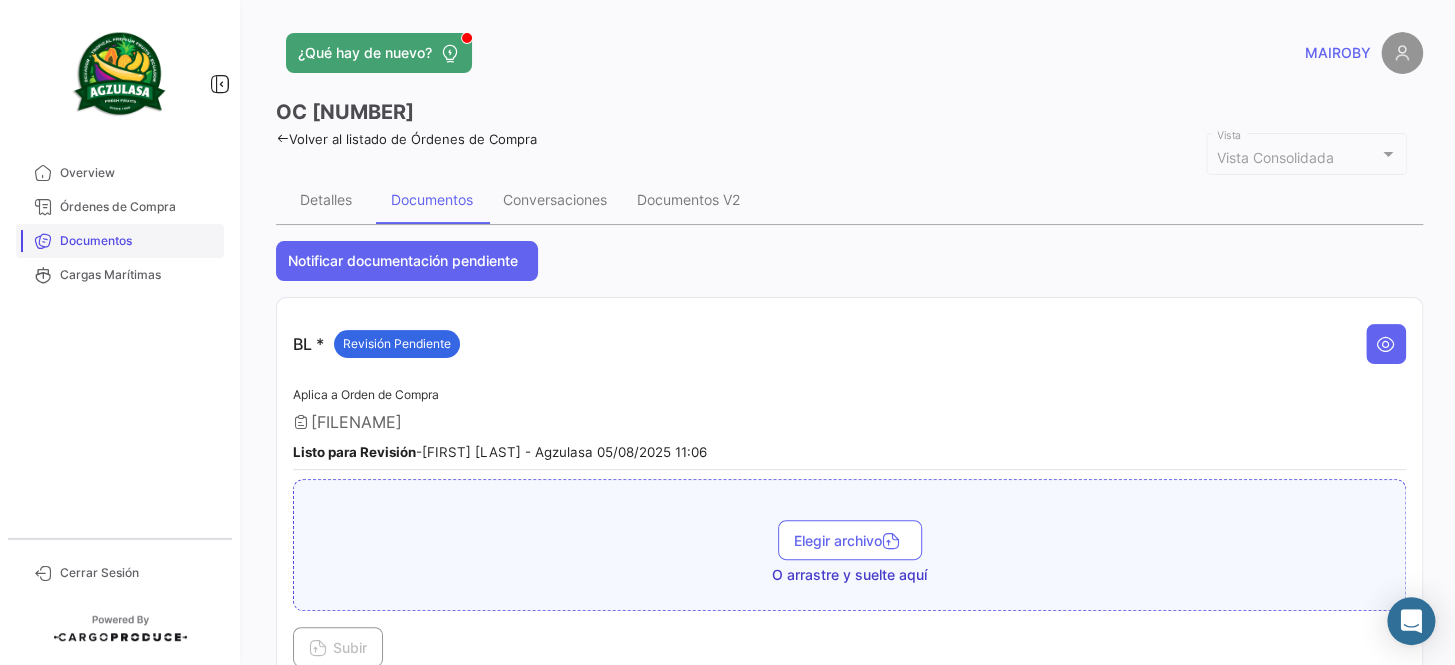 click on "Documentos" at bounding box center (138, 241) 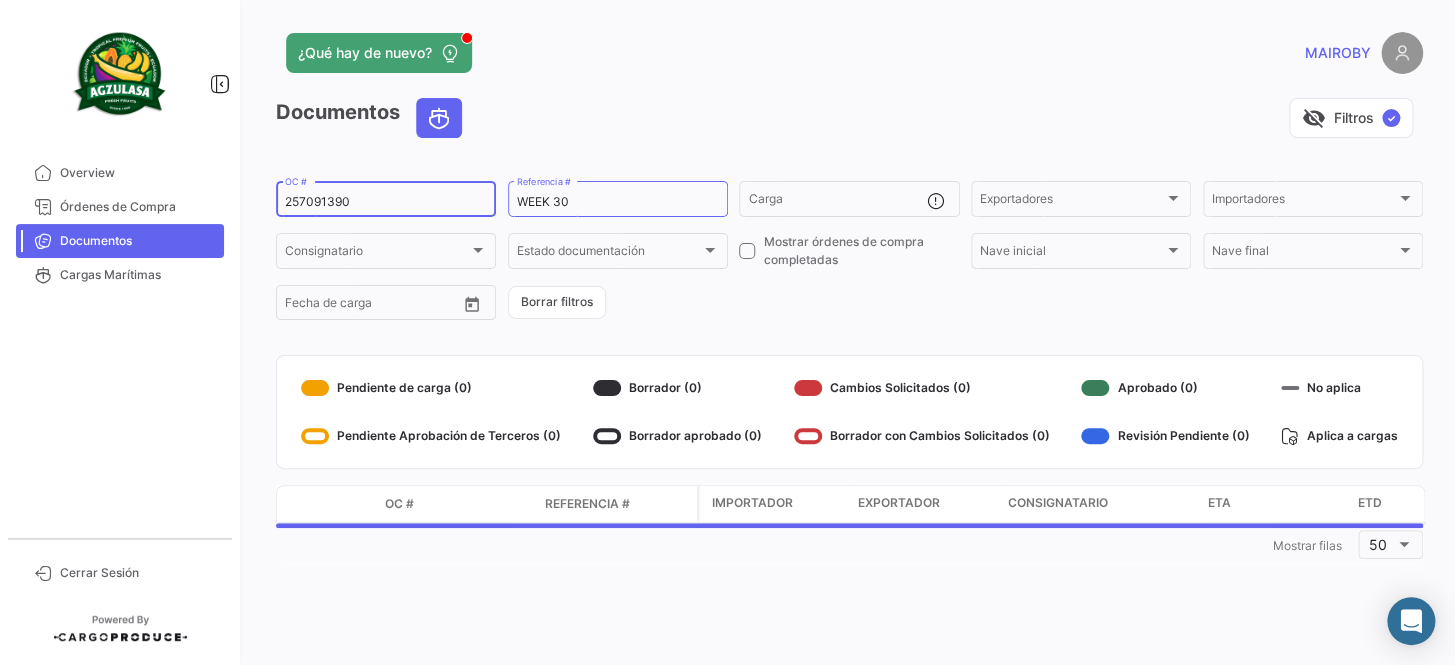 drag, startPoint x: 366, startPoint y: 201, endPoint x: 280, endPoint y: 200, distance: 86.00581 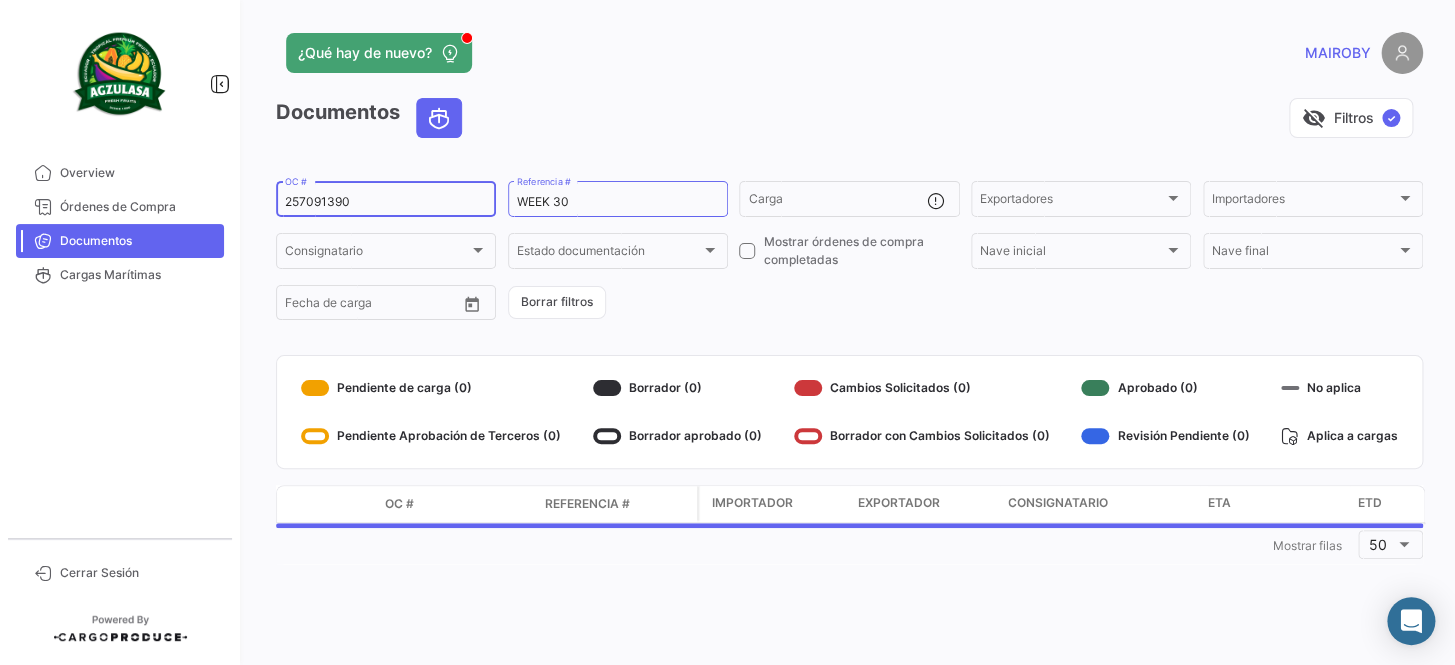 paste on "422" 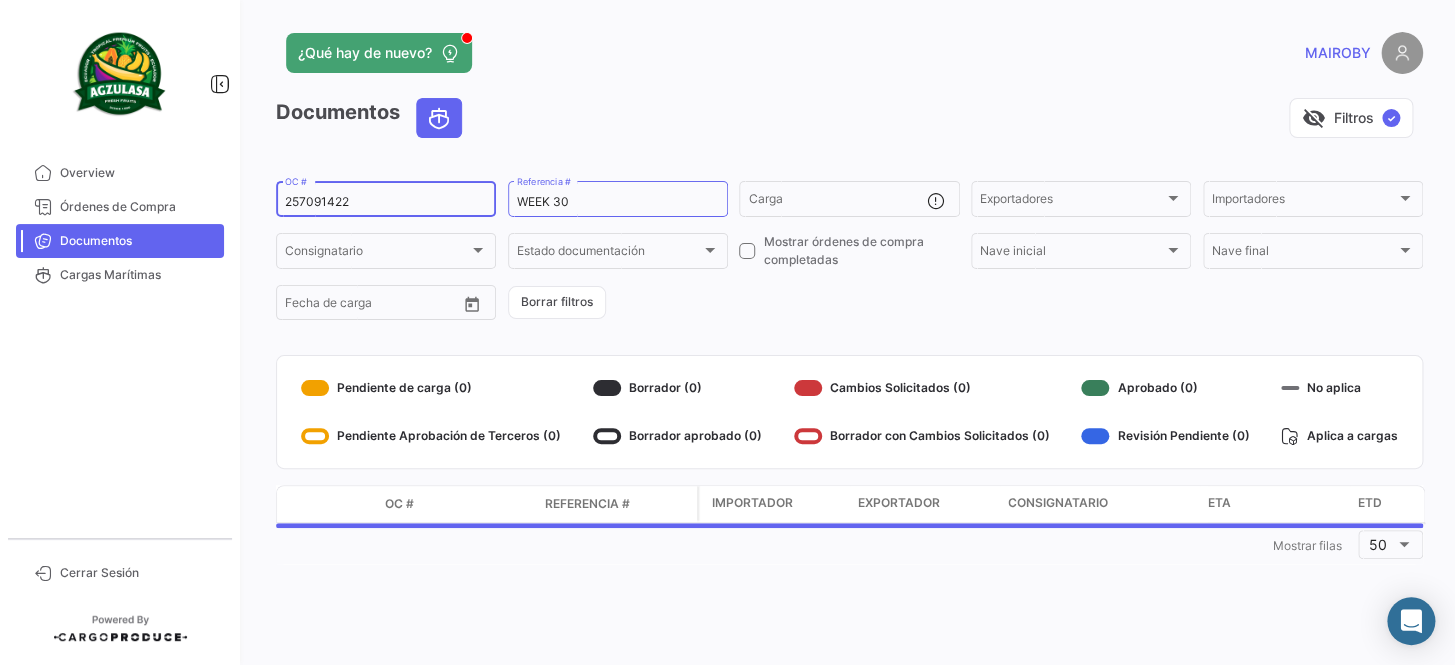 type on "257091422" 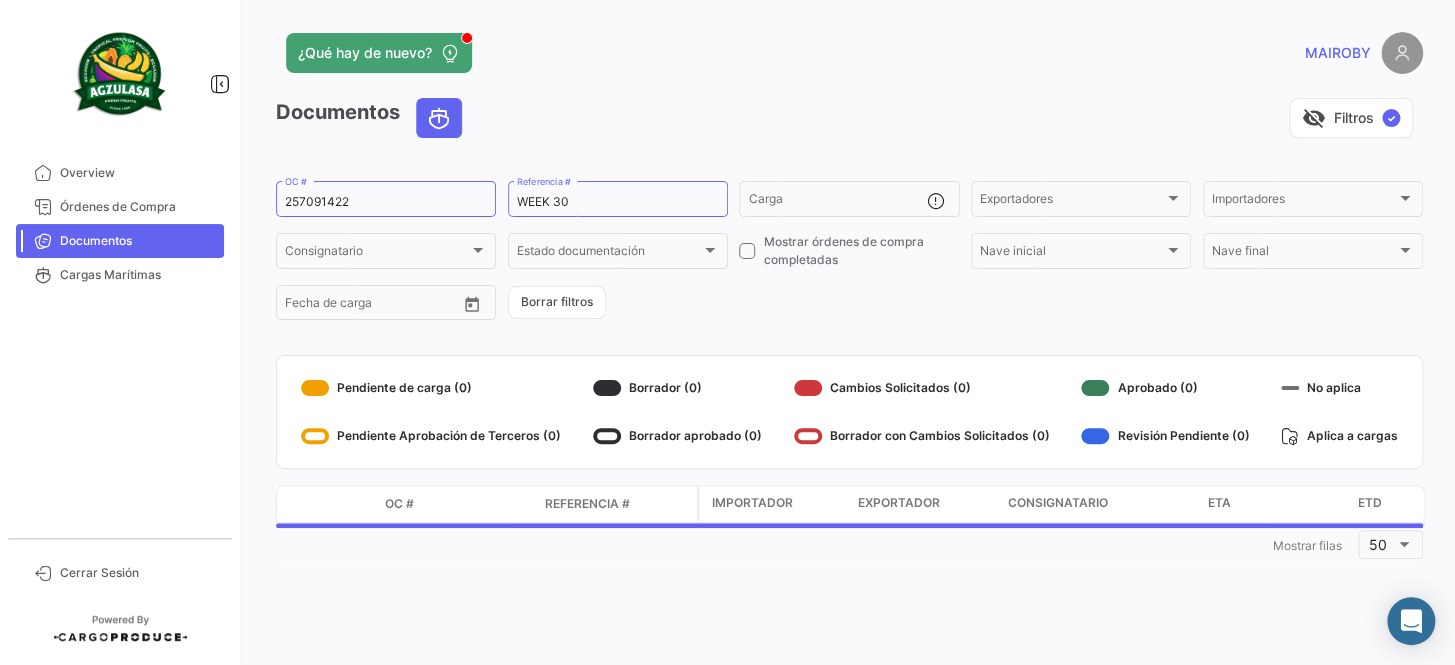 click on "257091422  OC #  WEEK 30  Referencia #   Carga  Exportadores Exportadores Importadores Importadores Consignatario Consignatario Estado documentación Estado documentación    Mostrar órdenes de compra completadas  Nave inicial Nave inicial Nave final Nave final Desde –  Fecha de carga   Borrar filtros" 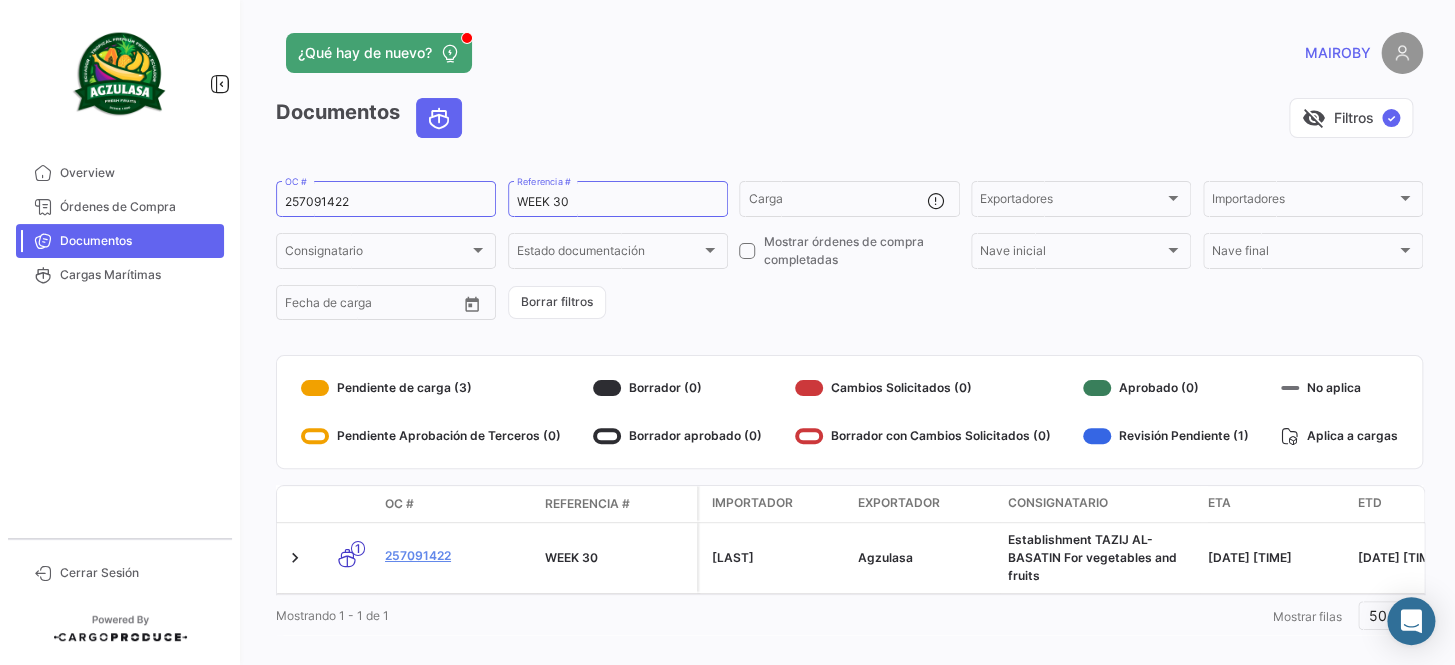 scroll, scrollTop: 31, scrollLeft: 0, axis: vertical 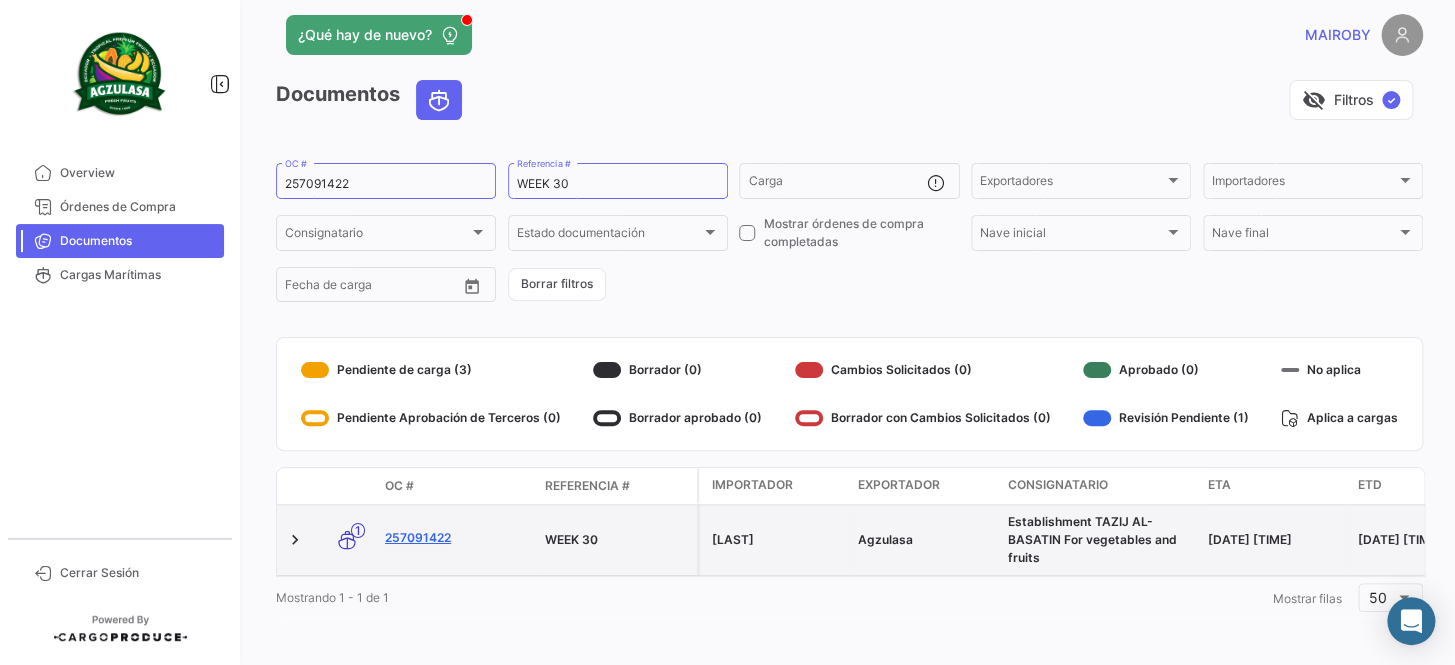 click on "257091422" 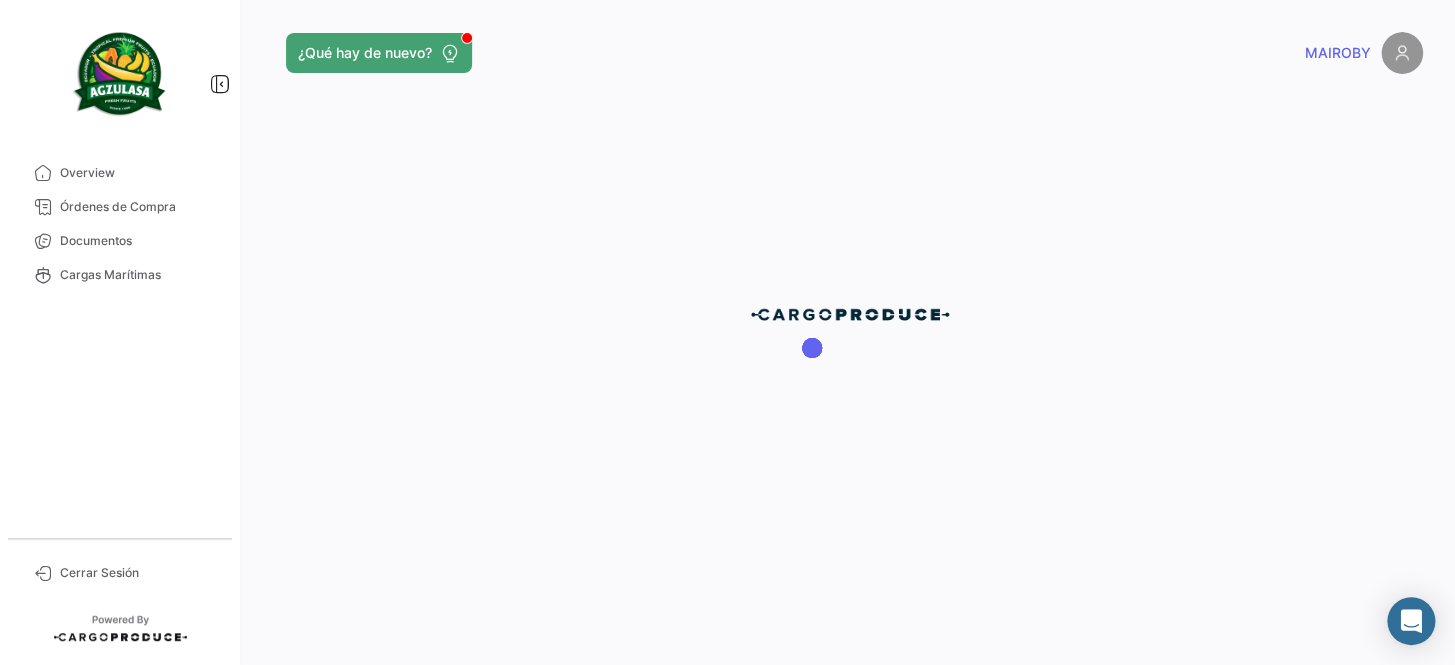 scroll, scrollTop: 0, scrollLeft: 0, axis: both 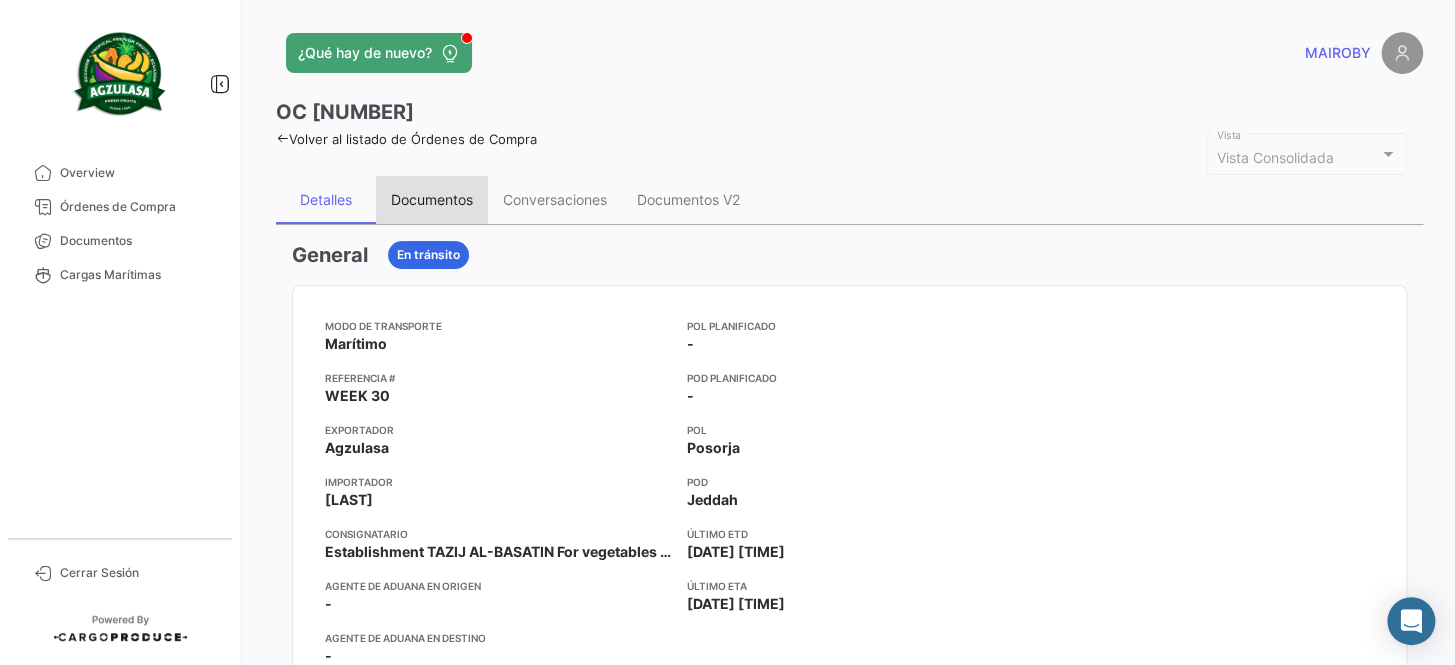 click on "Documentos" at bounding box center (432, 199) 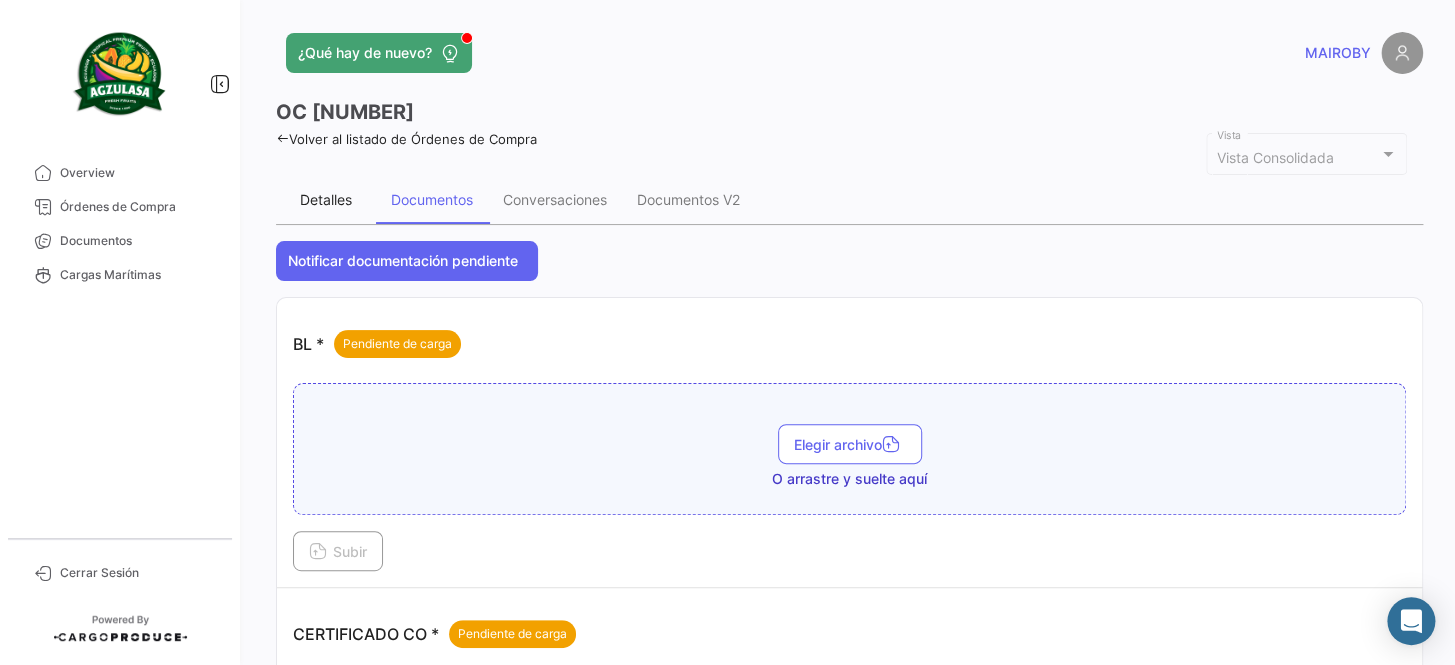 click on "Detalles" at bounding box center (326, 199) 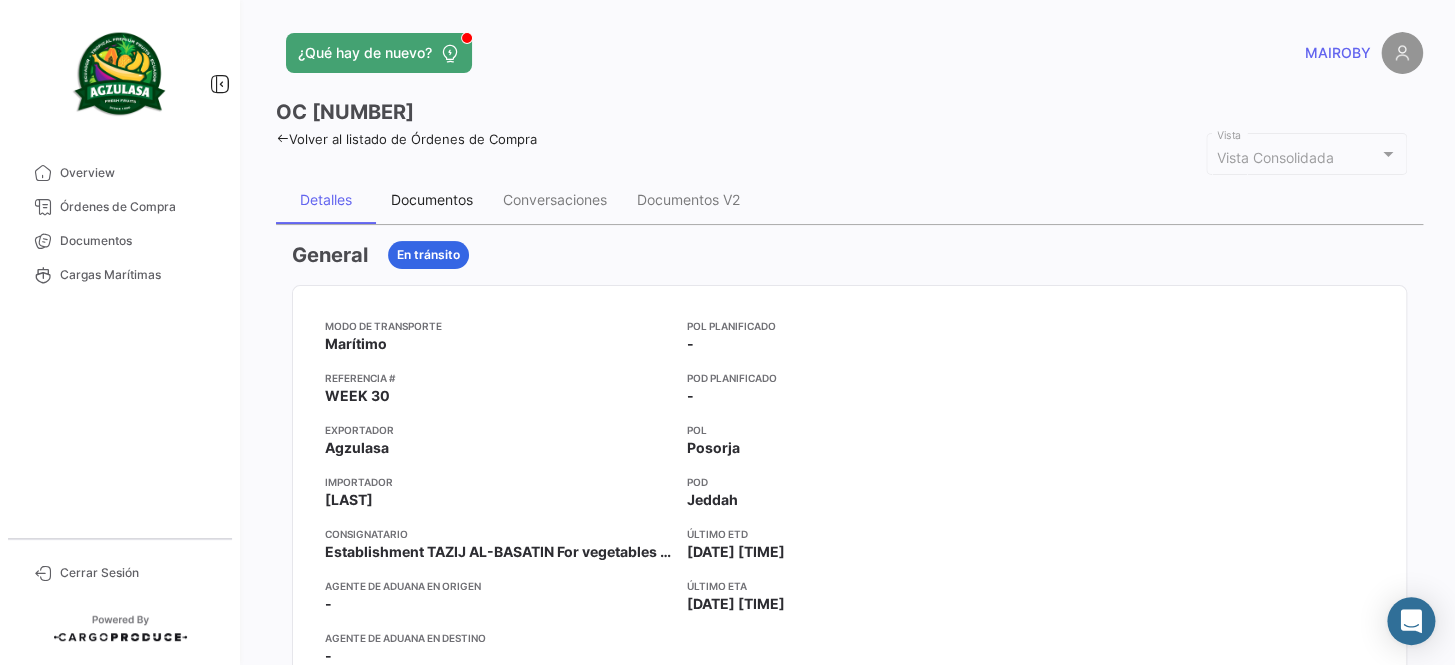click on "Documentos" at bounding box center (432, 200) 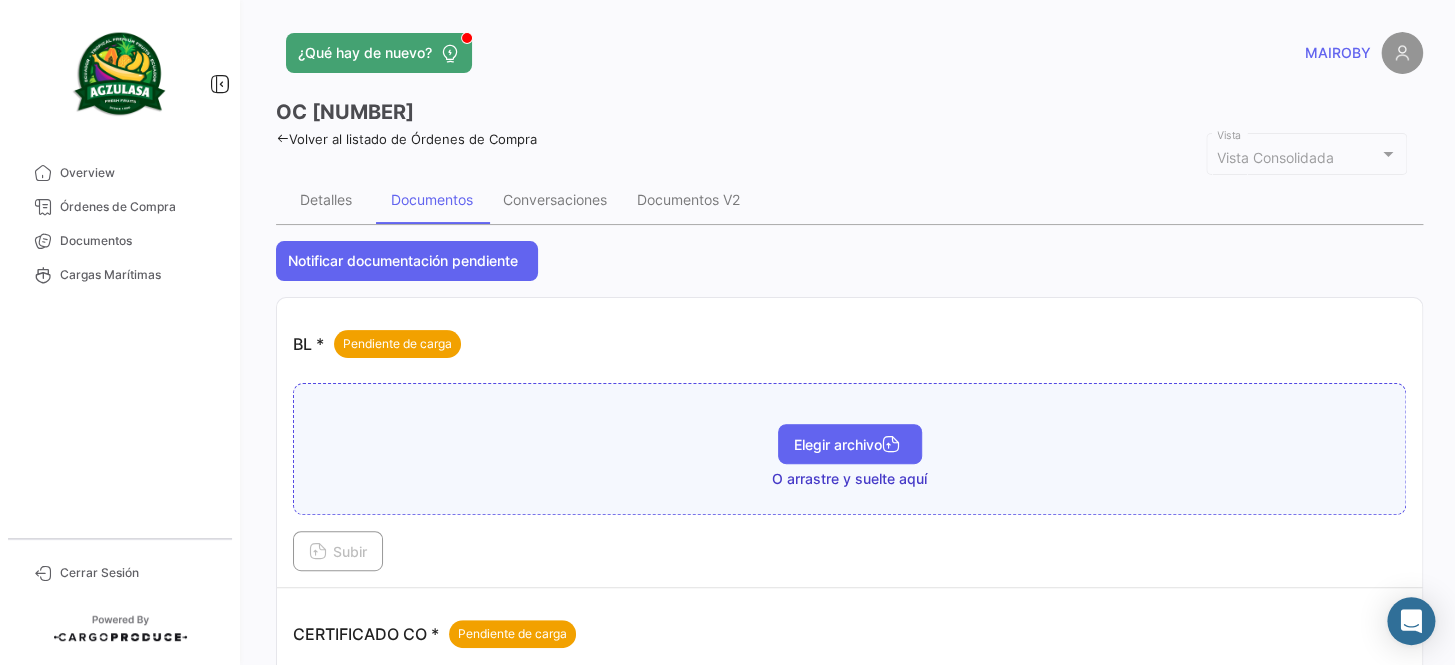 click on "Elegir archivo" at bounding box center (850, 444) 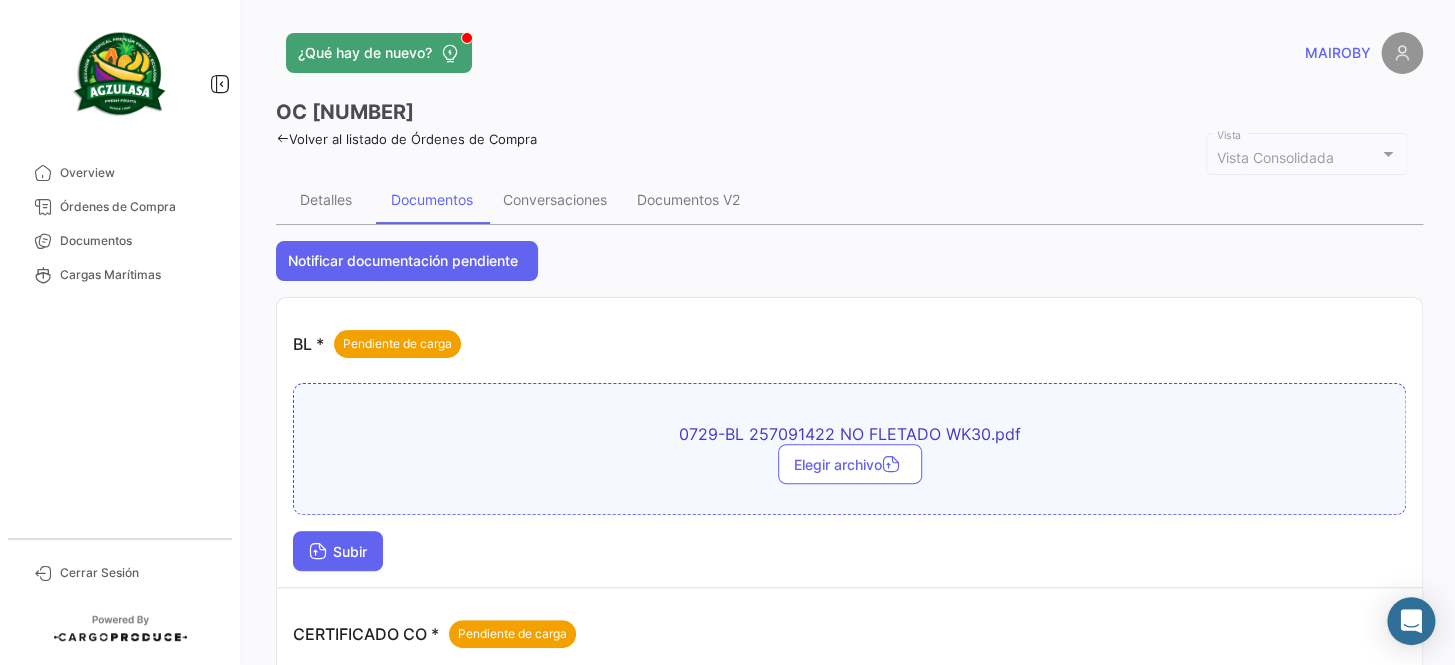 click on "Subir" at bounding box center (338, 551) 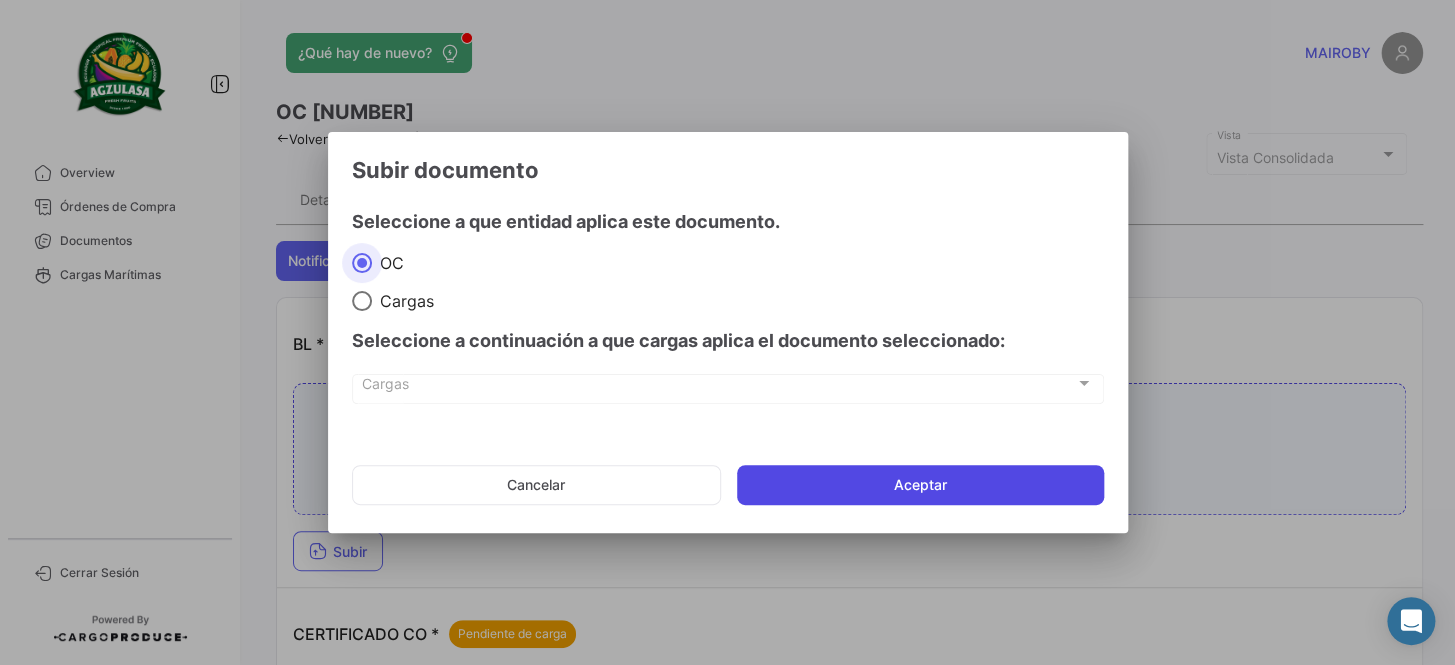 click on "Aceptar" 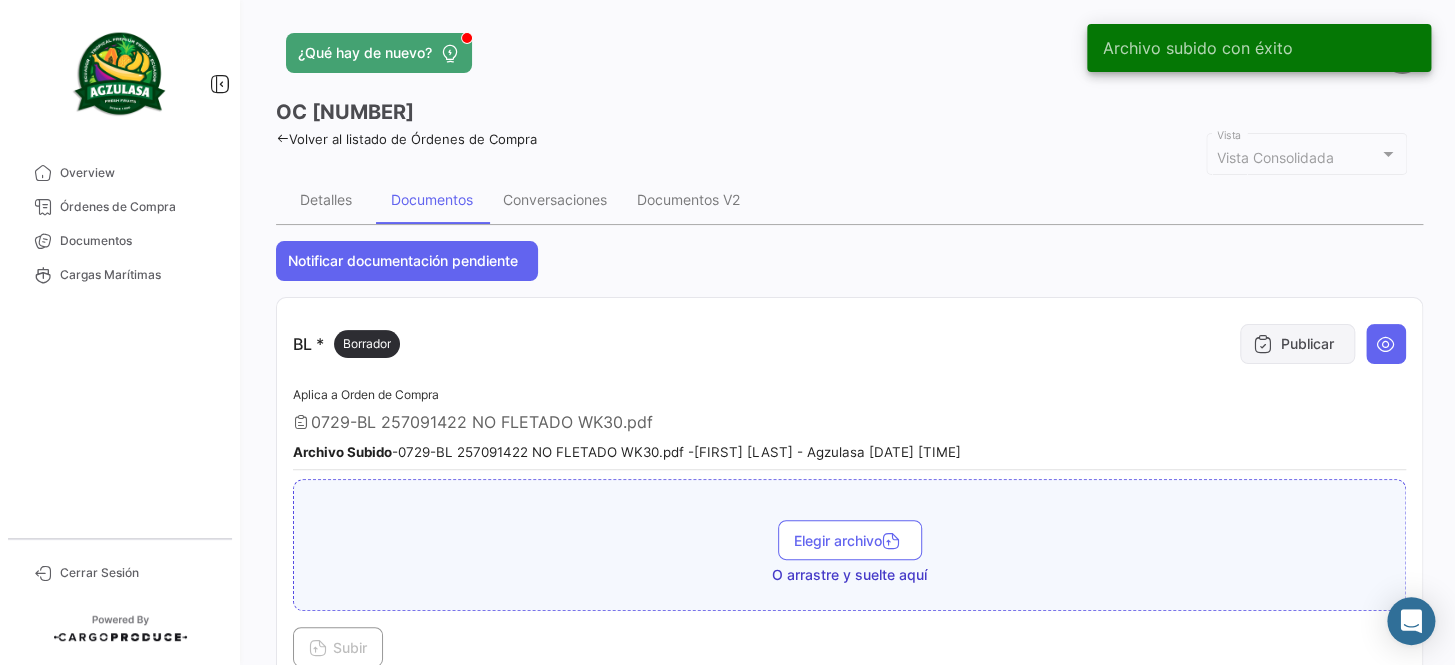 click on "Publicar" at bounding box center [1297, 344] 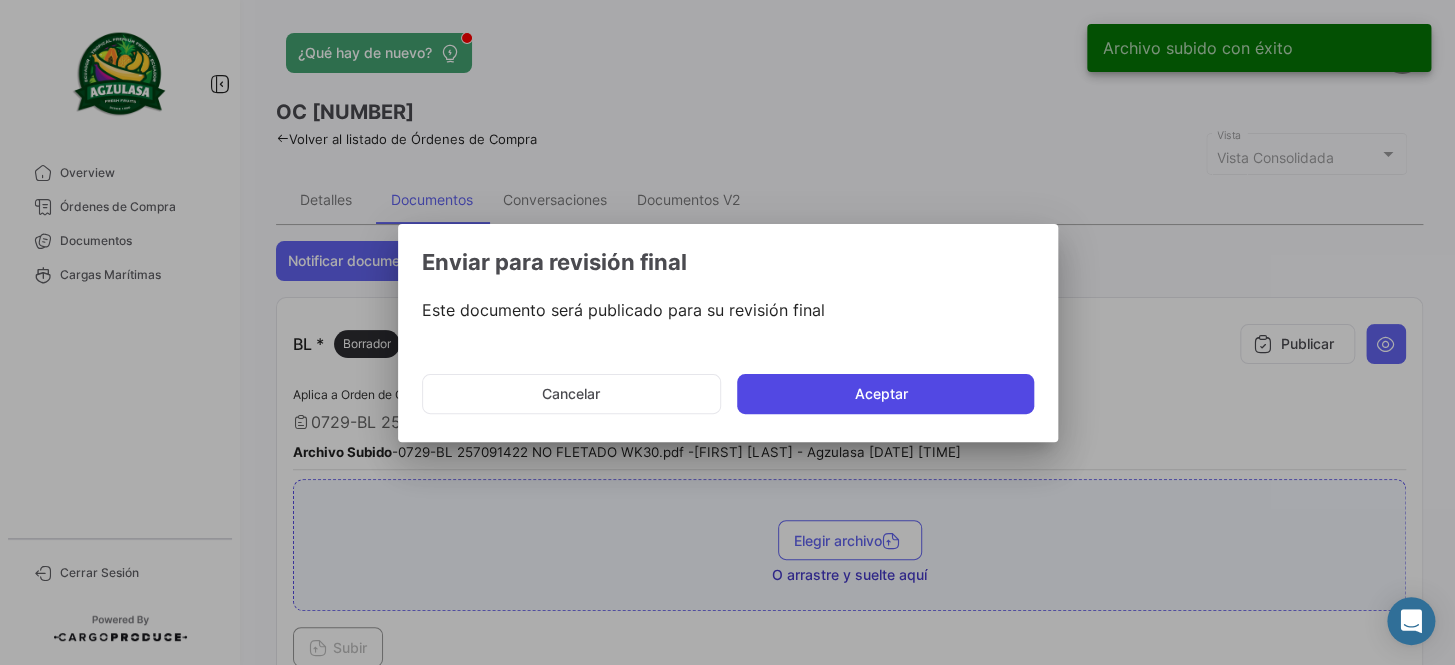 click on "Aceptar" 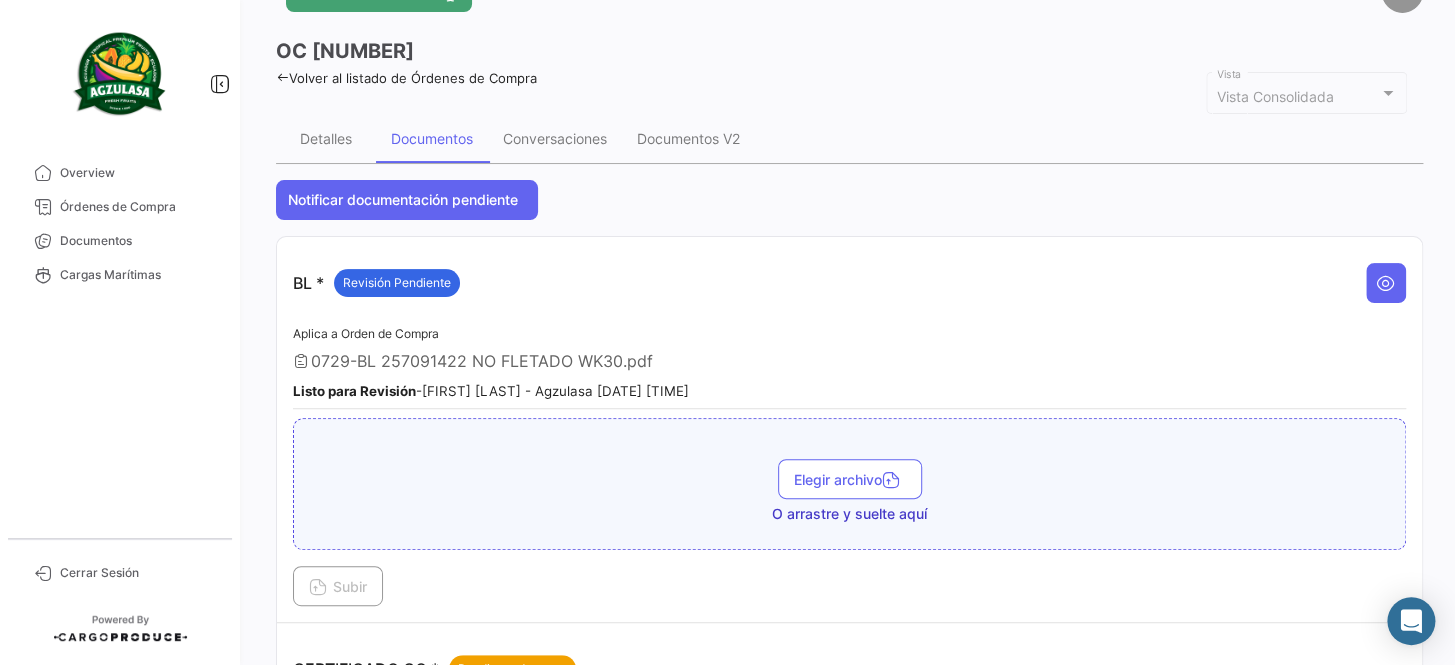 scroll, scrollTop: 90, scrollLeft: 0, axis: vertical 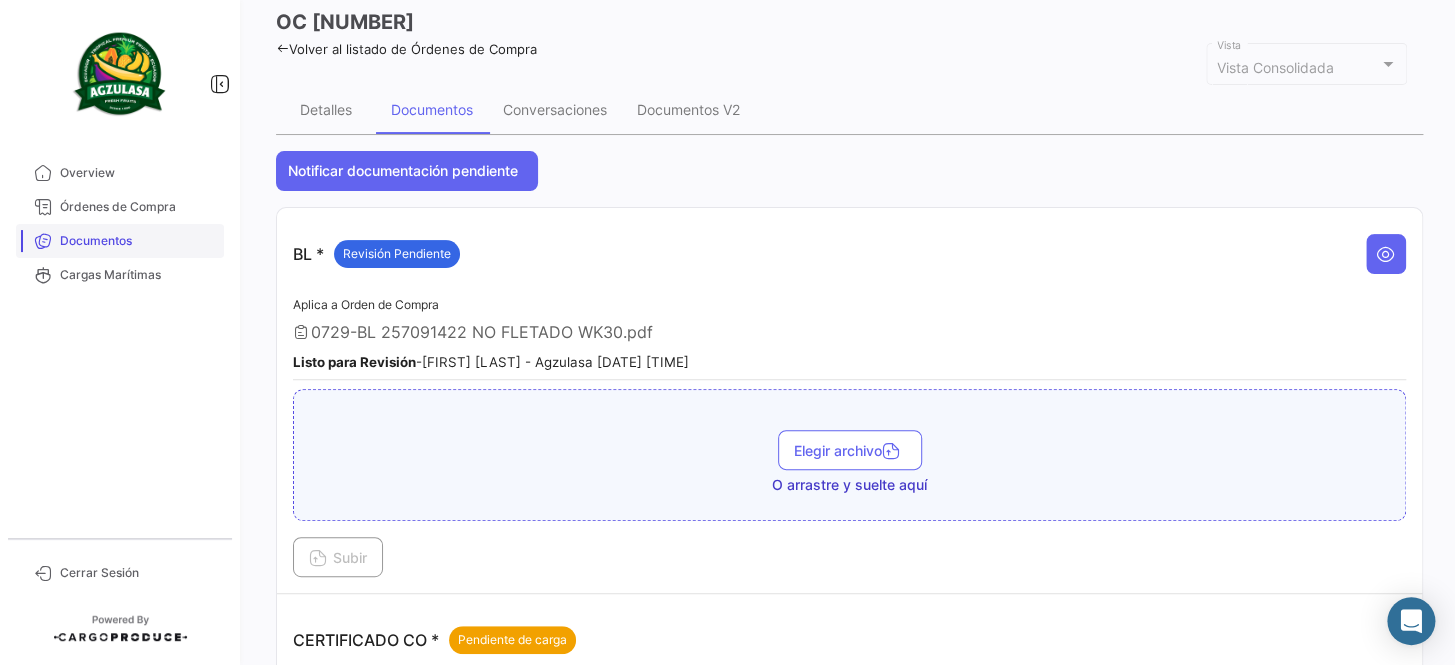 click on "Documentos" at bounding box center [138, 241] 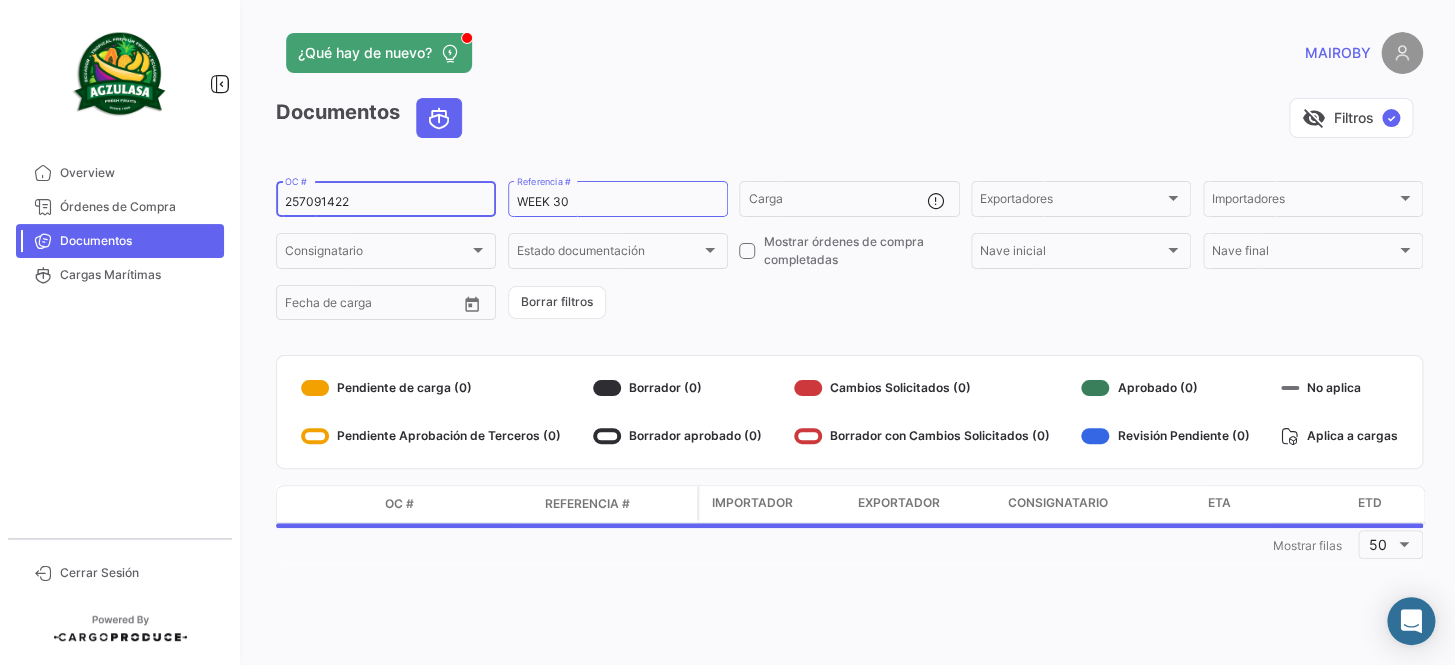 drag, startPoint x: 402, startPoint y: 200, endPoint x: 277, endPoint y: 206, distance: 125.14392 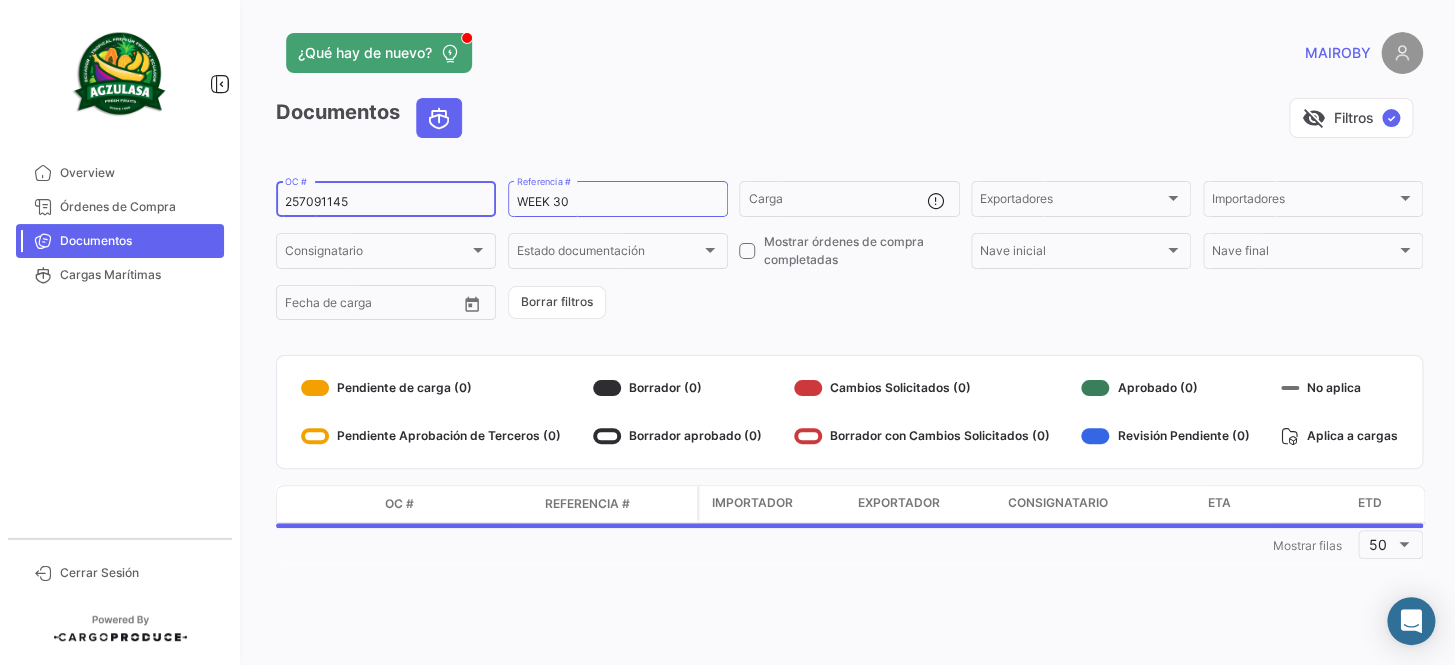 type on "257091145" 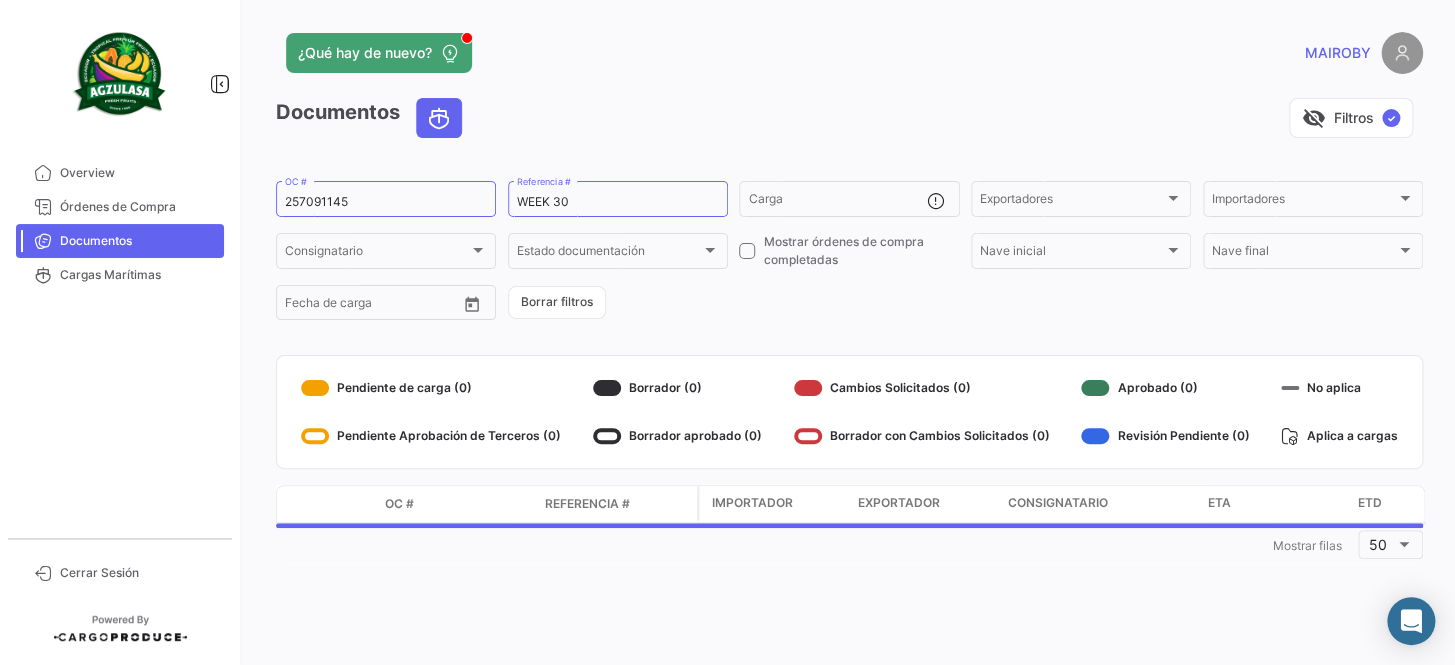 click on "[ID]  OC #  WEEK 30  Referencia #   Carga  Exportadores Exportadores Importadores Importadores Consignatario Consignatario Estado documentación Estado documentación    Mostrar órdenes de compra completadas  Nave inicial Nave inicial Nave final Nave final Desde –  Fecha de carga   Borrar filtros" 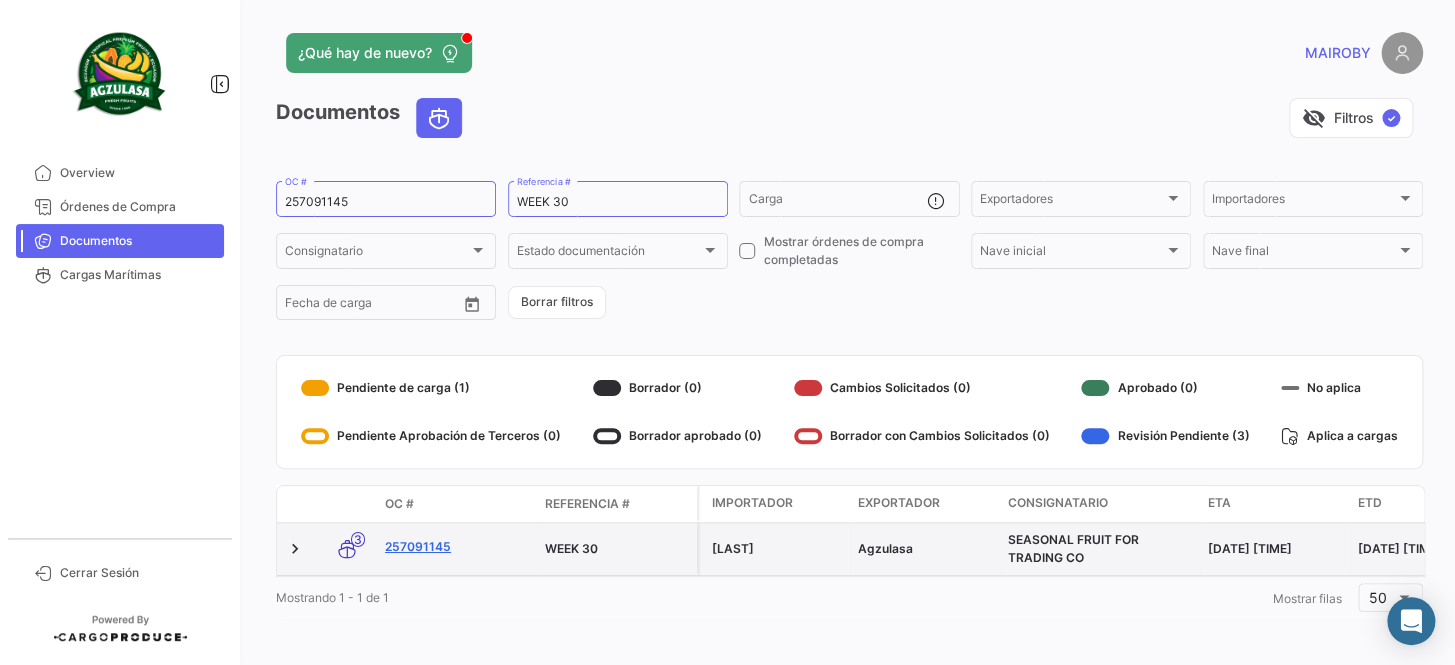 click on "257091145" 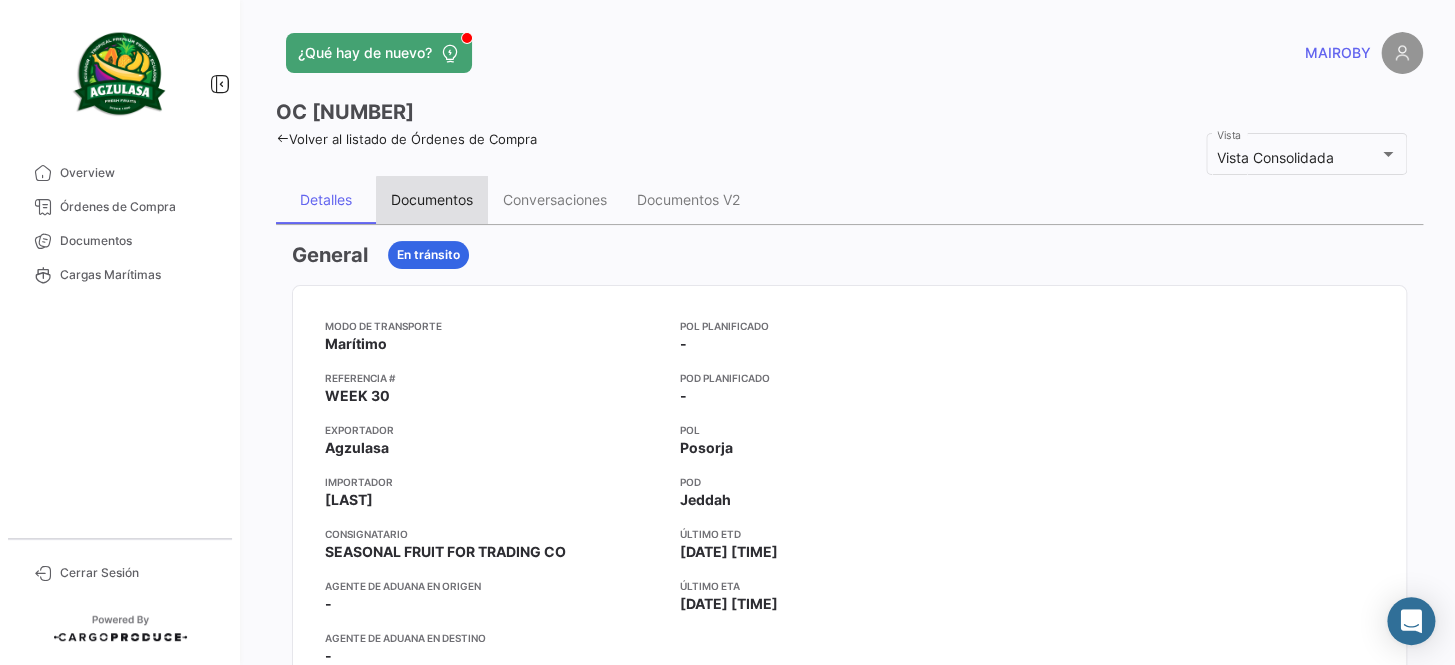 click on "Documentos" at bounding box center [432, 199] 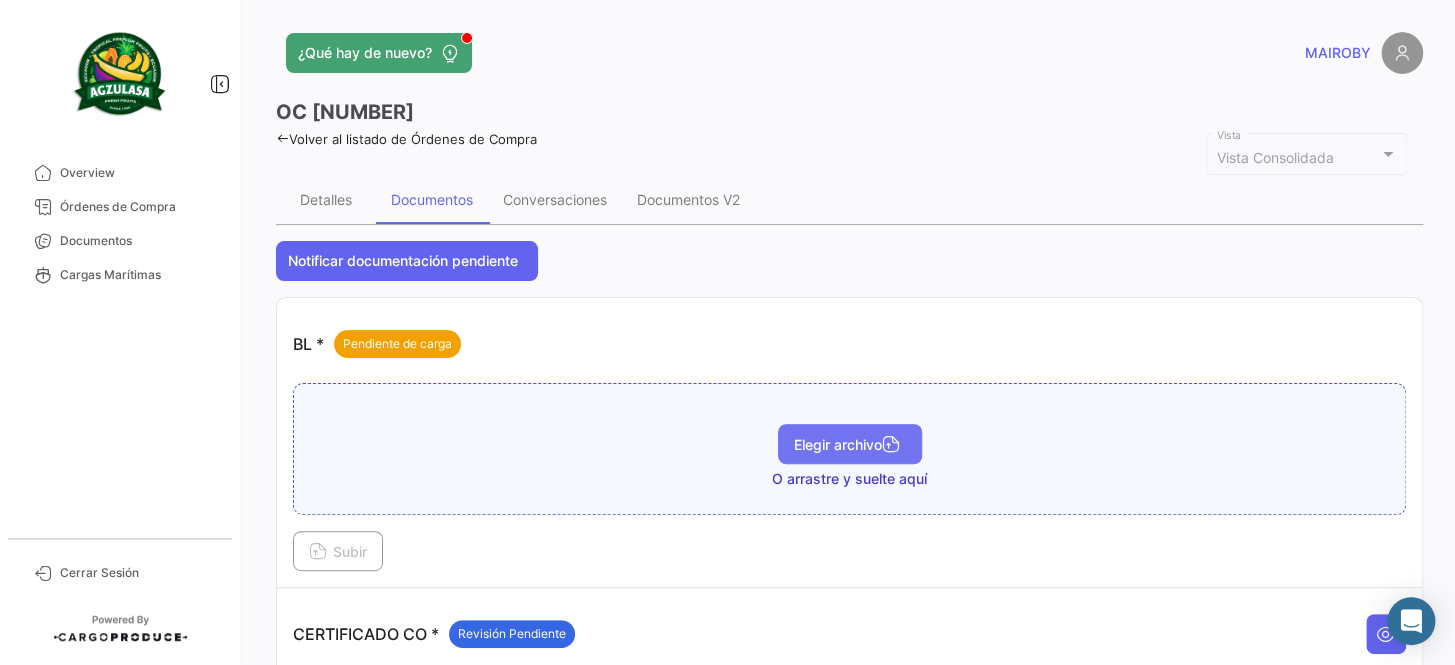 click on "Elegir archivo" at bounding box center [850, 444] 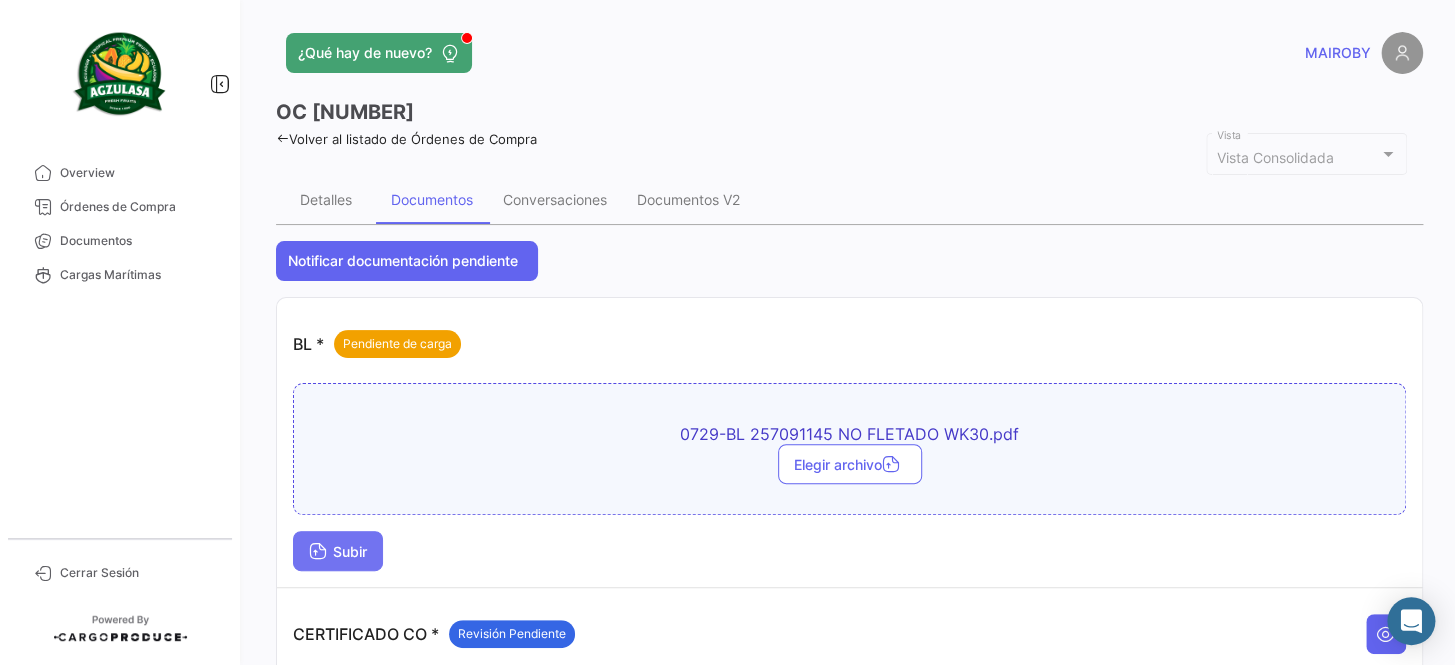 click on "Subir" at bounding box center [338, 551] 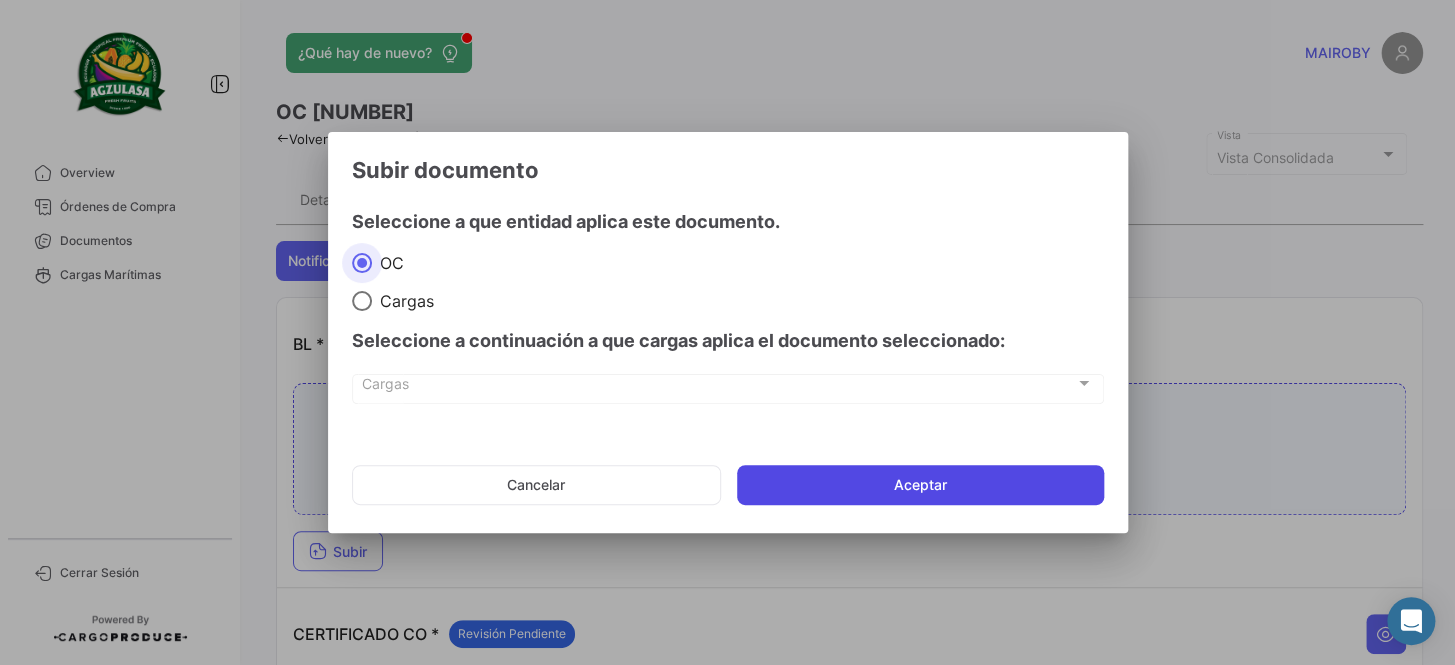 click on "Aceptar" 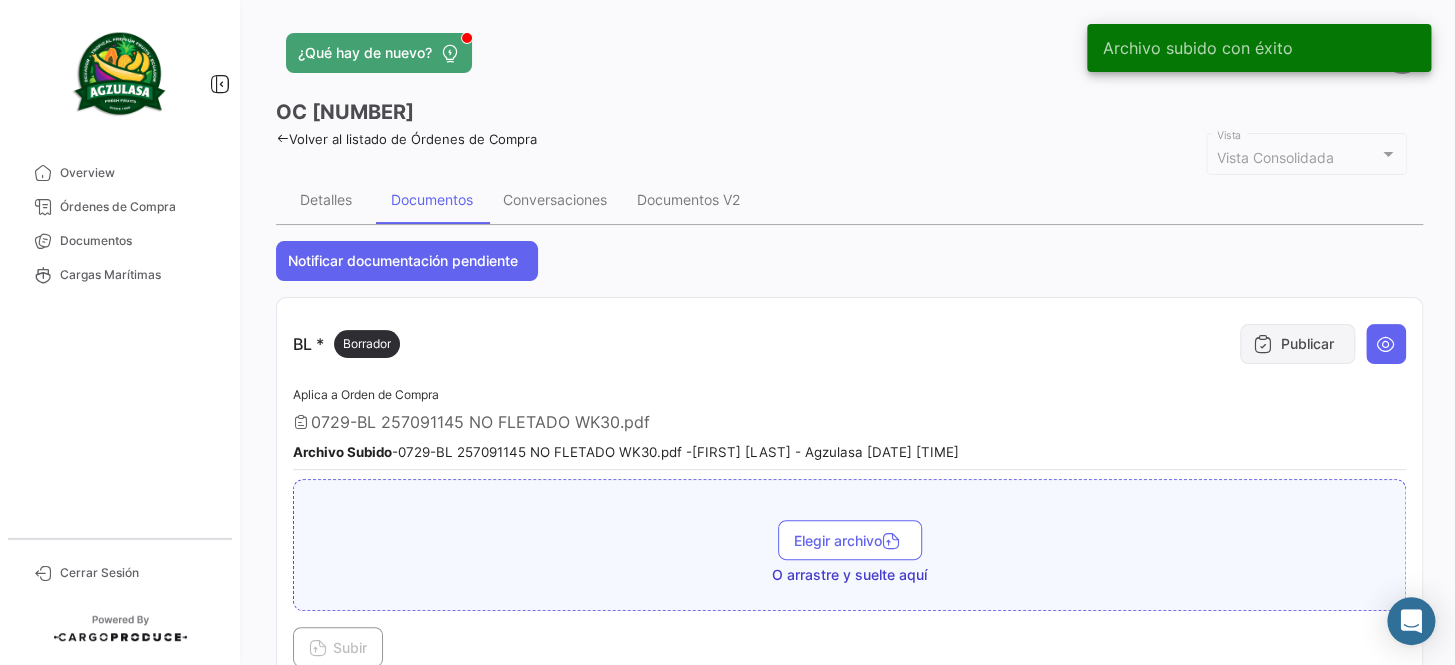 click at bounding box center [1263, 344] 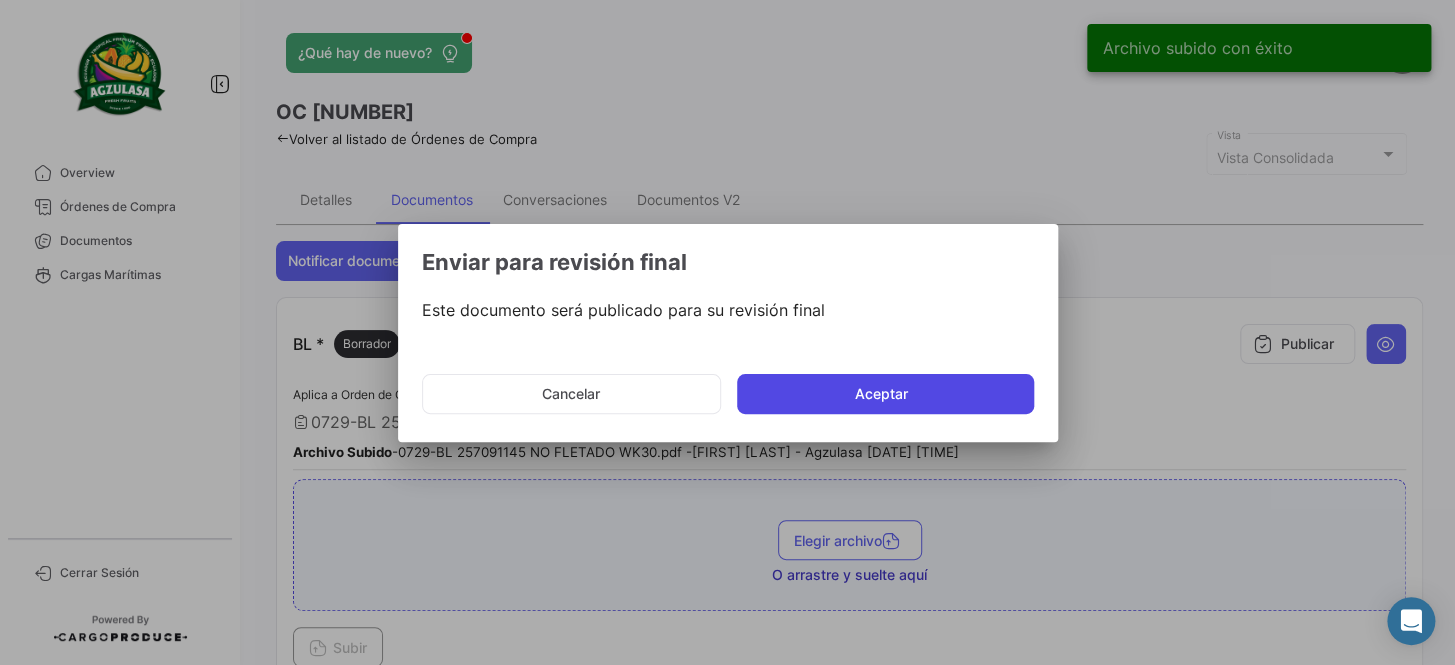 click on "Aceptar" 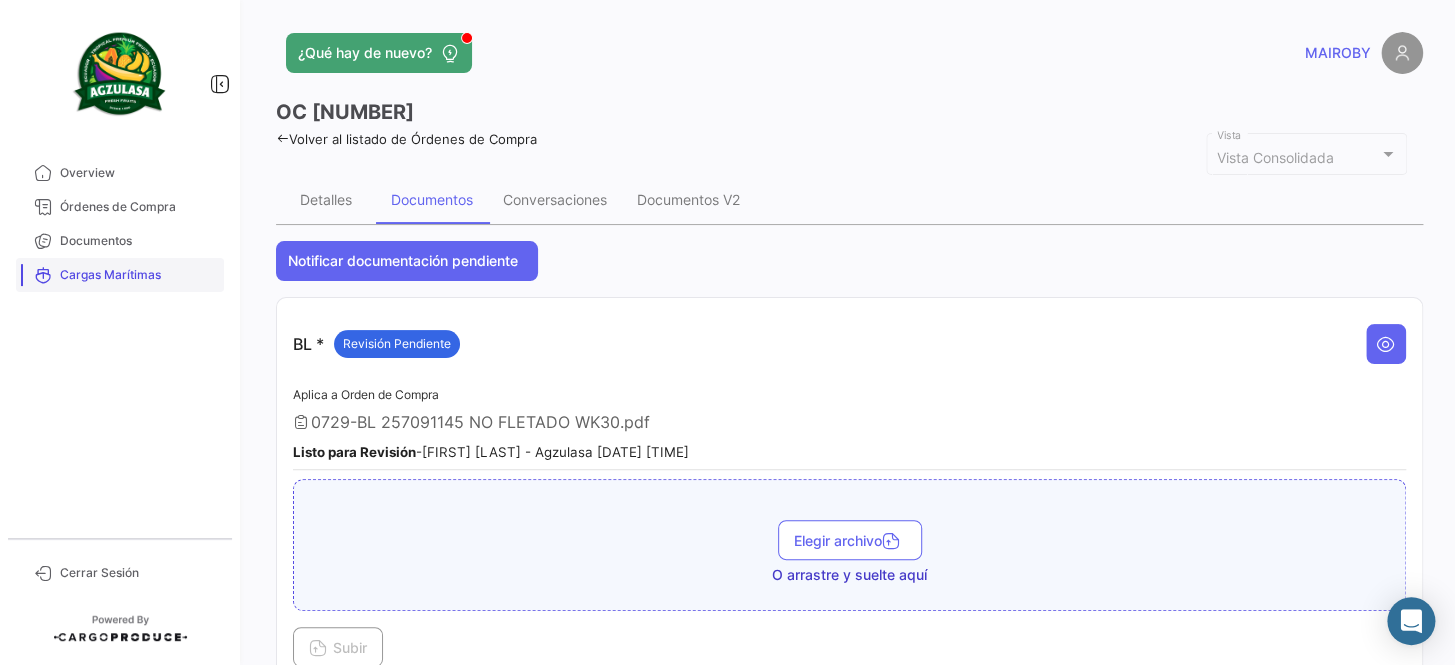 click on "Cargas Marítimas" at bounding box center (120, 275) 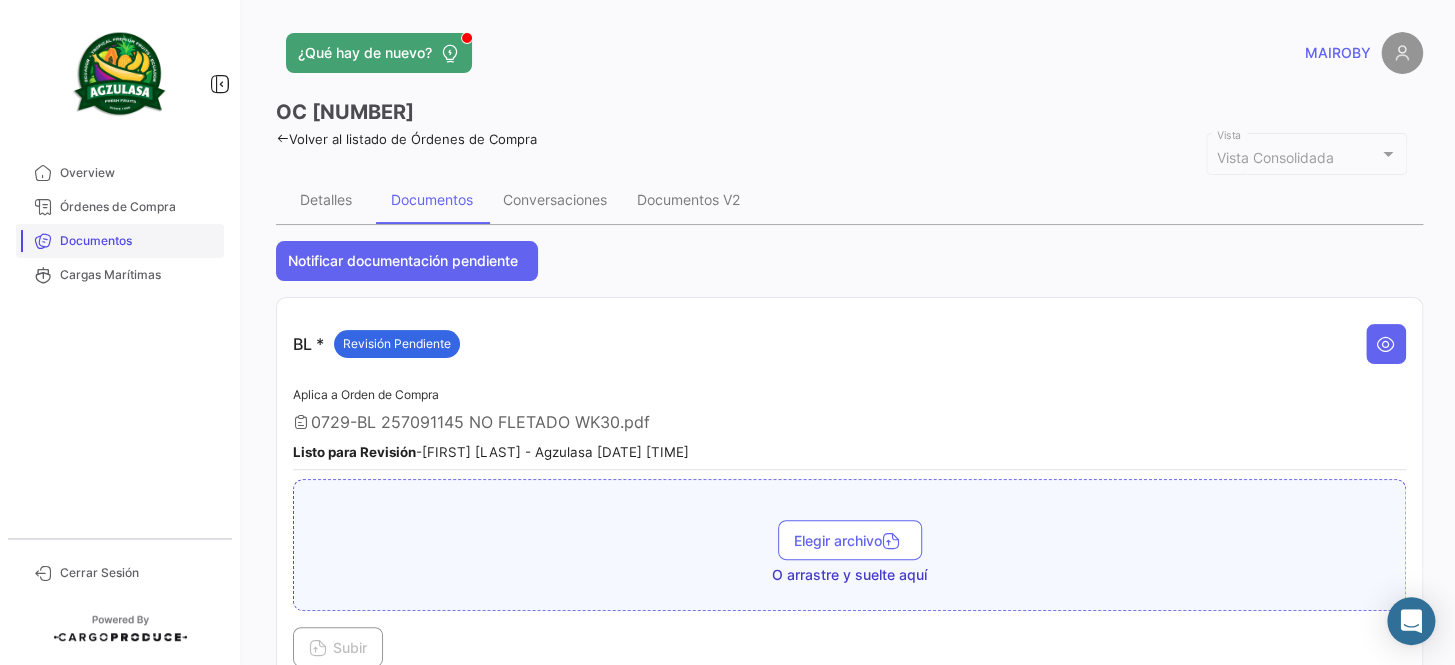 click on "Documentos" at bounding box center (120, 241) 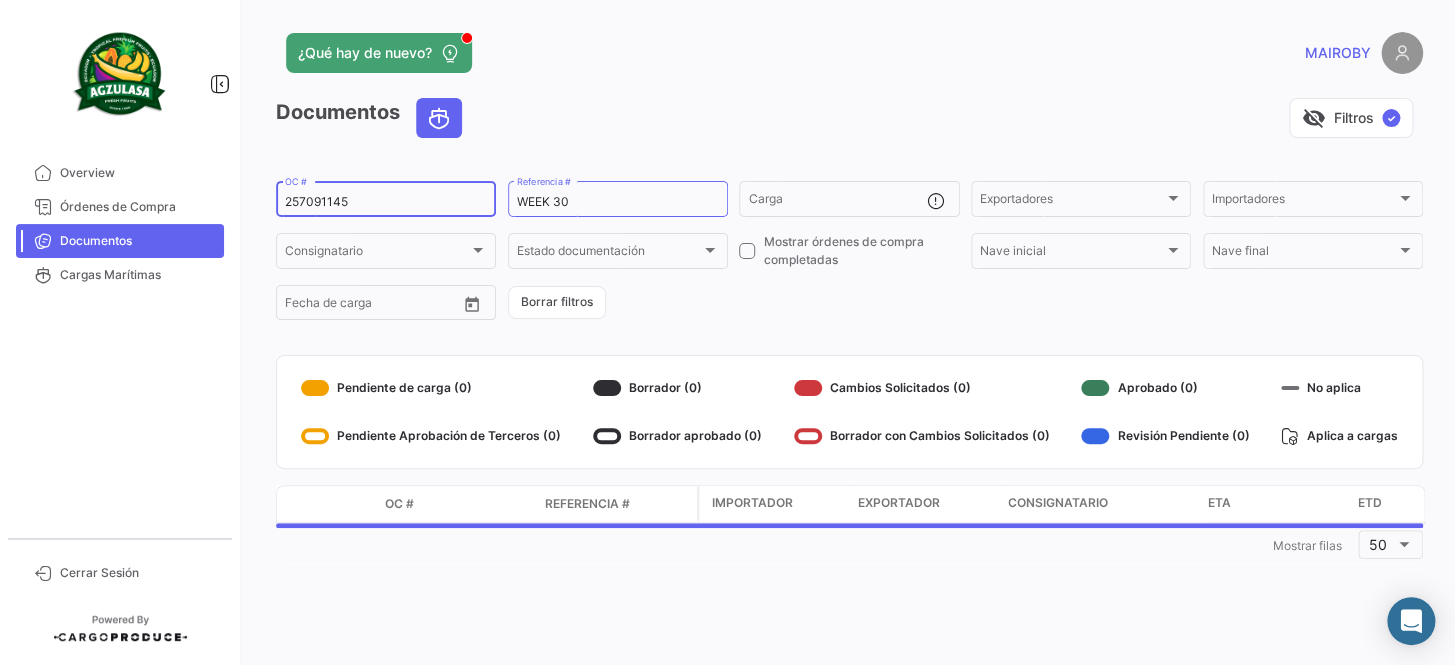 drag, startPoint x: 401, startPoint y: 200, endPoint x: 243, endPoint y: 202, distance: 158.01266 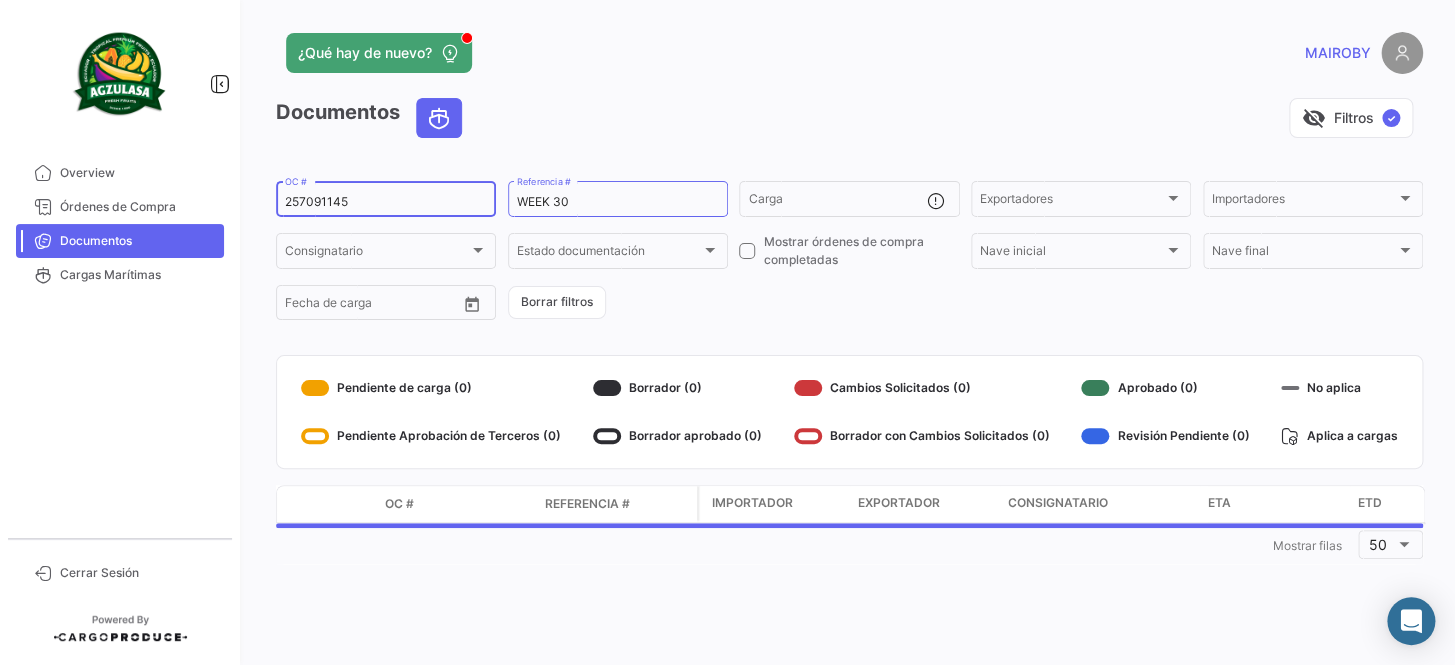 click on "Overview   Órdenes de Compra   Documentos   Cargas Marítimas   Cerrar Sesión   ¿Qué hay de nuevo?   [FIRST]   Documentos   visibility_off   Filtros  ✓ [ID]  OC #  WEEK [NUMBER]  Referencia #   Carga  Exportadores Exportadores Importadores Importadores Consignatario Consignatario Estado documentación Estado documentación    Mostrar órdenes de compra completadas  Nave inicial Nave inicial Nave final Nave final Desde –  Fecha de carga   Borrar filtros   Pendiente de carga (0)   Pendiente Aprobación de Terceros (0)   Borrador (0)   Borrador aprobado (0)   Cambios Solicitados (0)   Borrador con Cambios Solicitados (0)   Aprobado (0)   Revisión Pendiente (0)   No aplica   Aplica a cargas  Modo de Transporte OC # Referencia # Importador Exportador Consignatario ETA ETD  1  Mostrar filas 50" 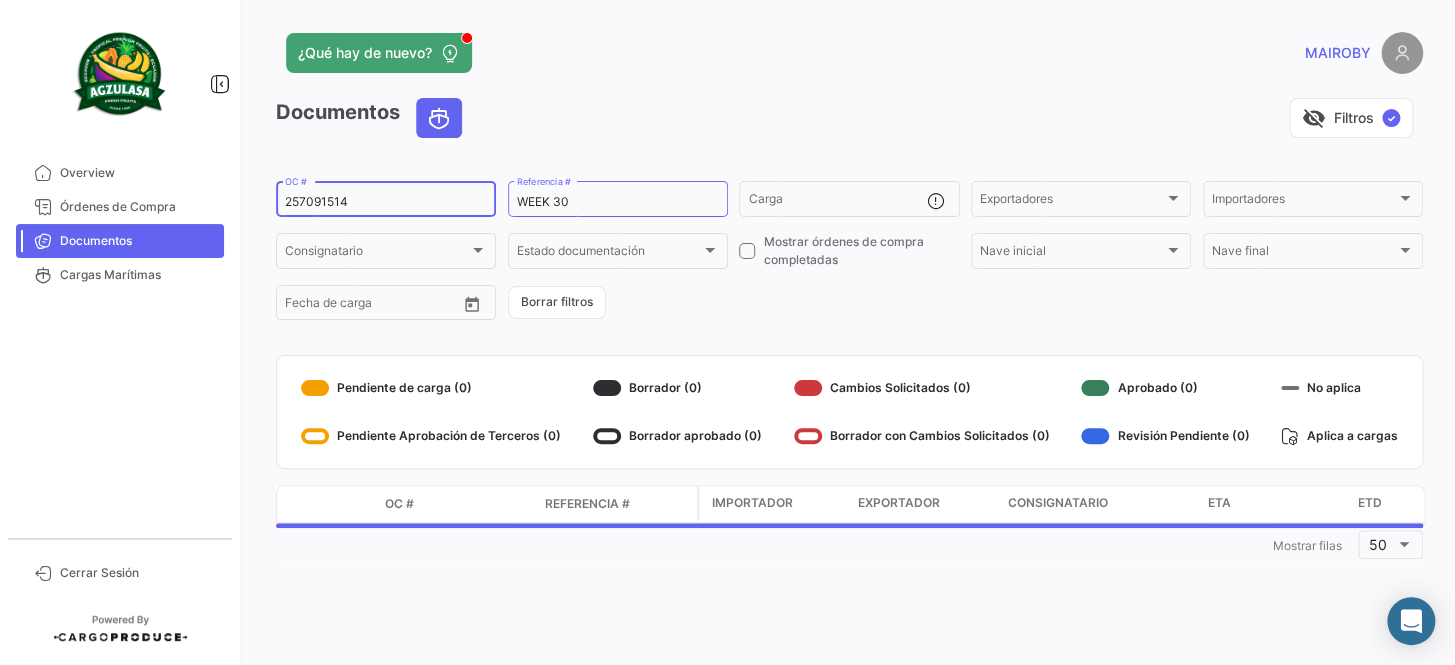type on "257091514" 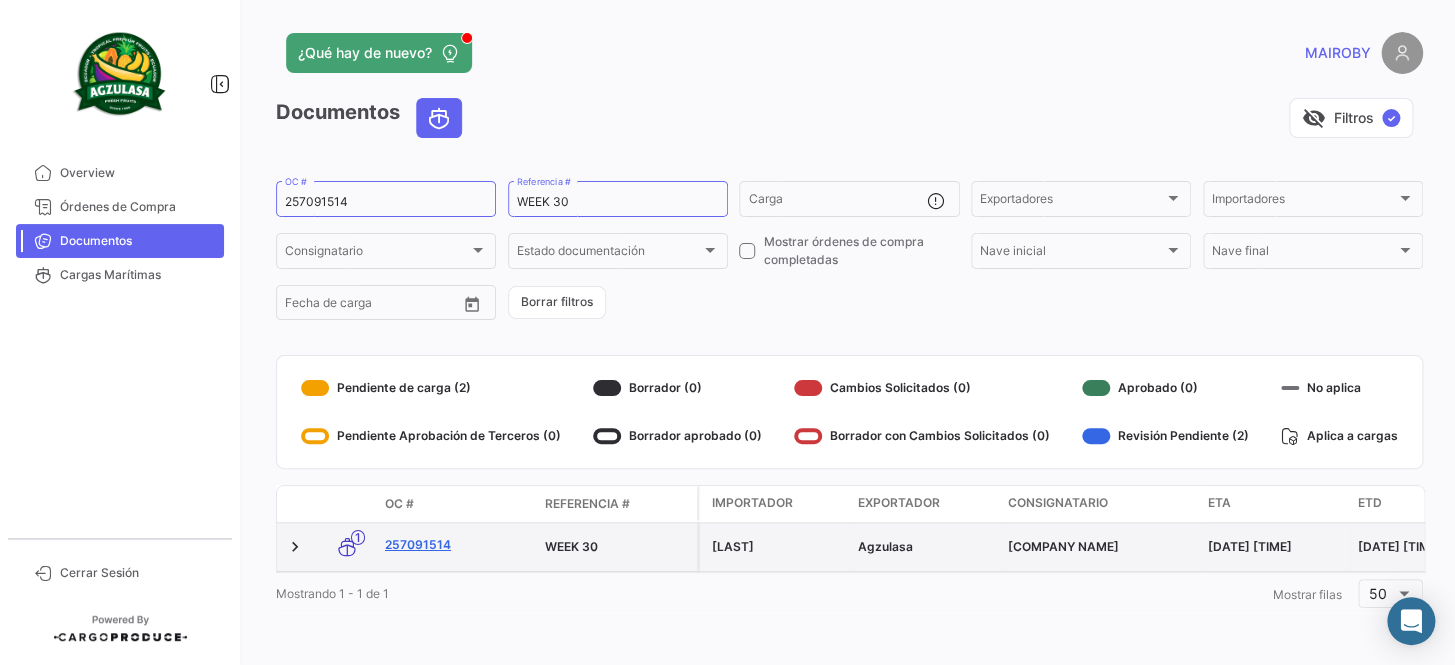 click on "257091514" 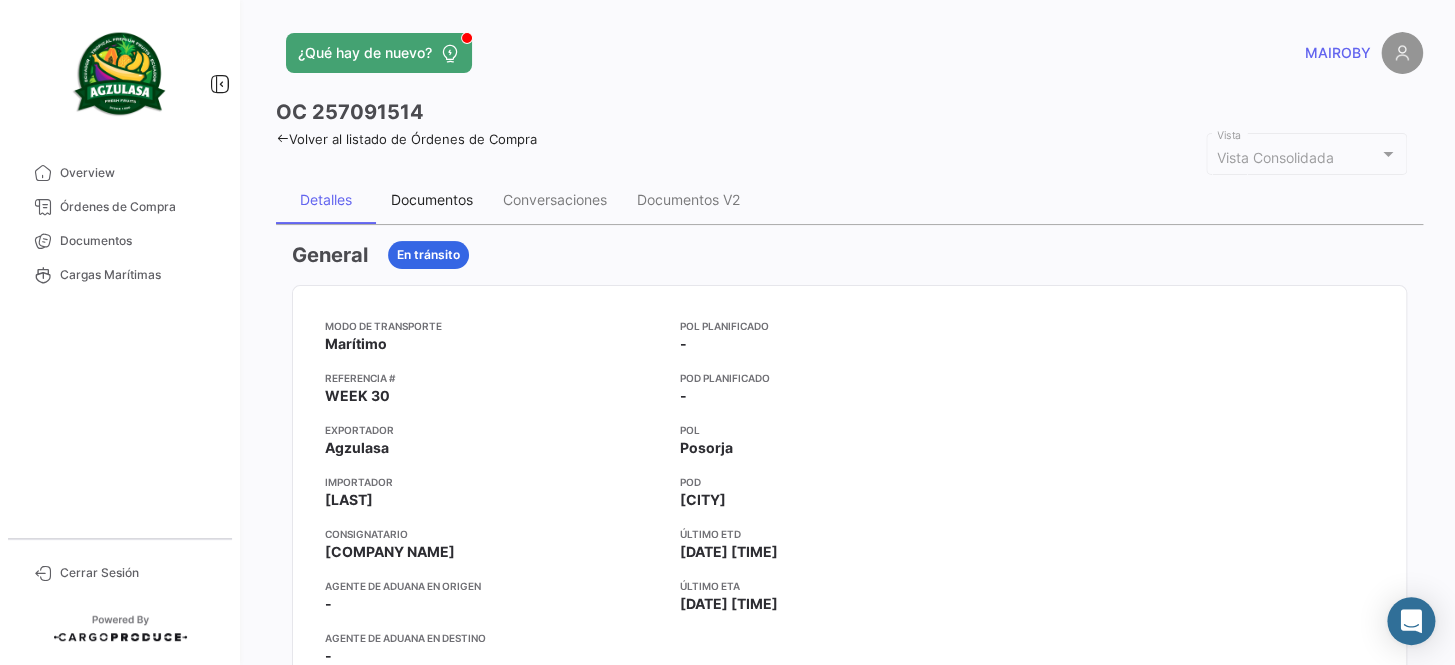 click on "Documentos" at bounding box center (432, 199) 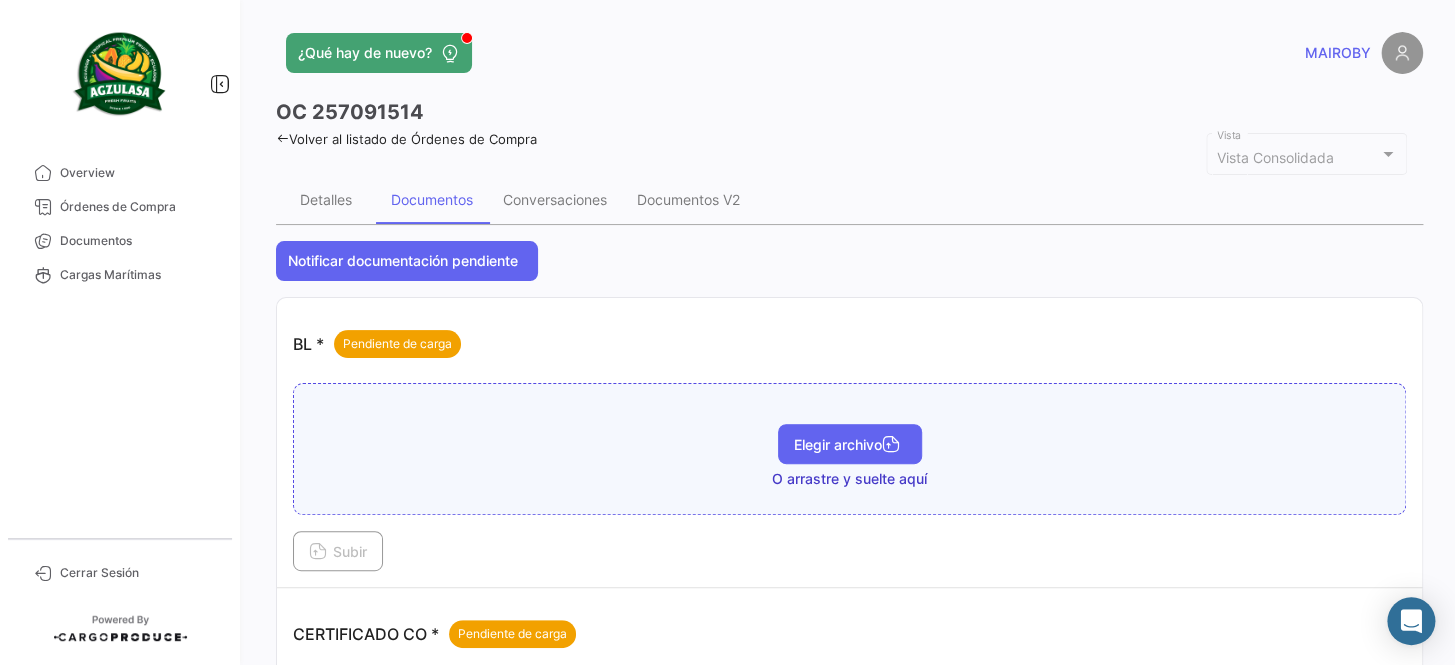 click on "Elegir archivo" at bounding box center [850, 444] 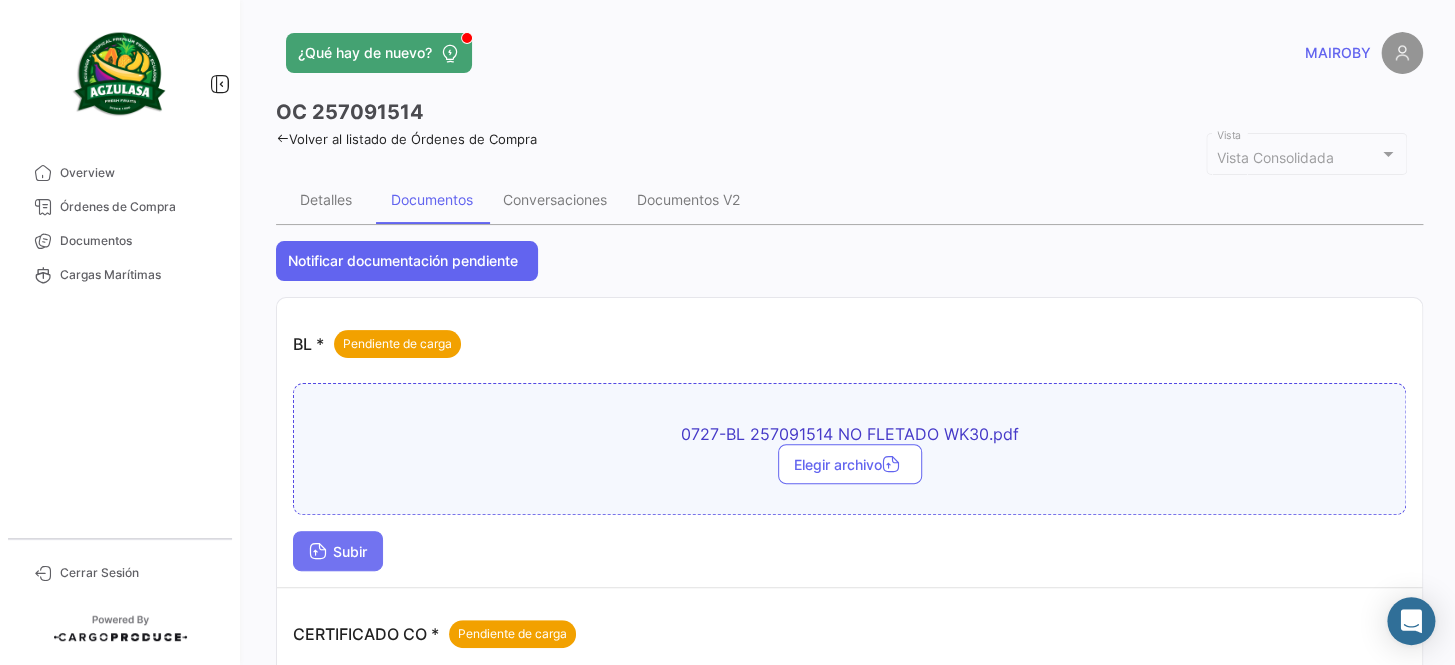 click on "Subir" at bounding box center [338, 551] 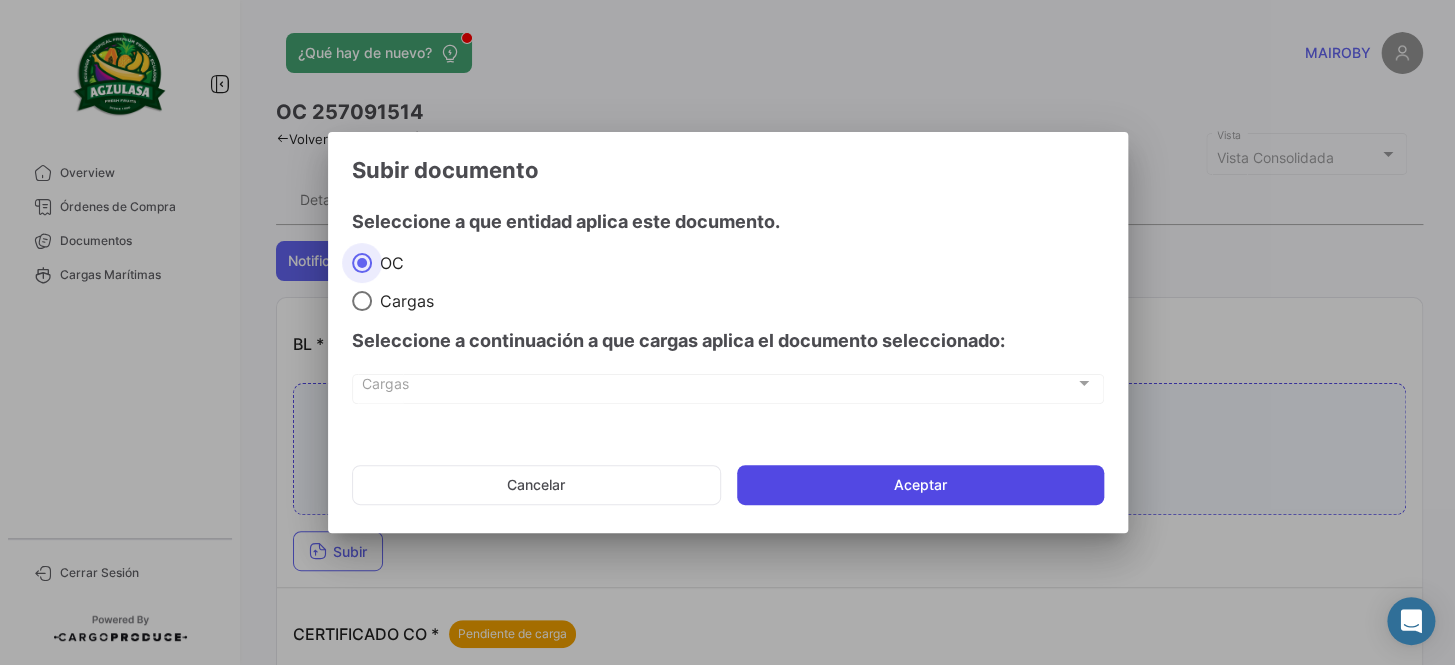 click on "Aceptar" 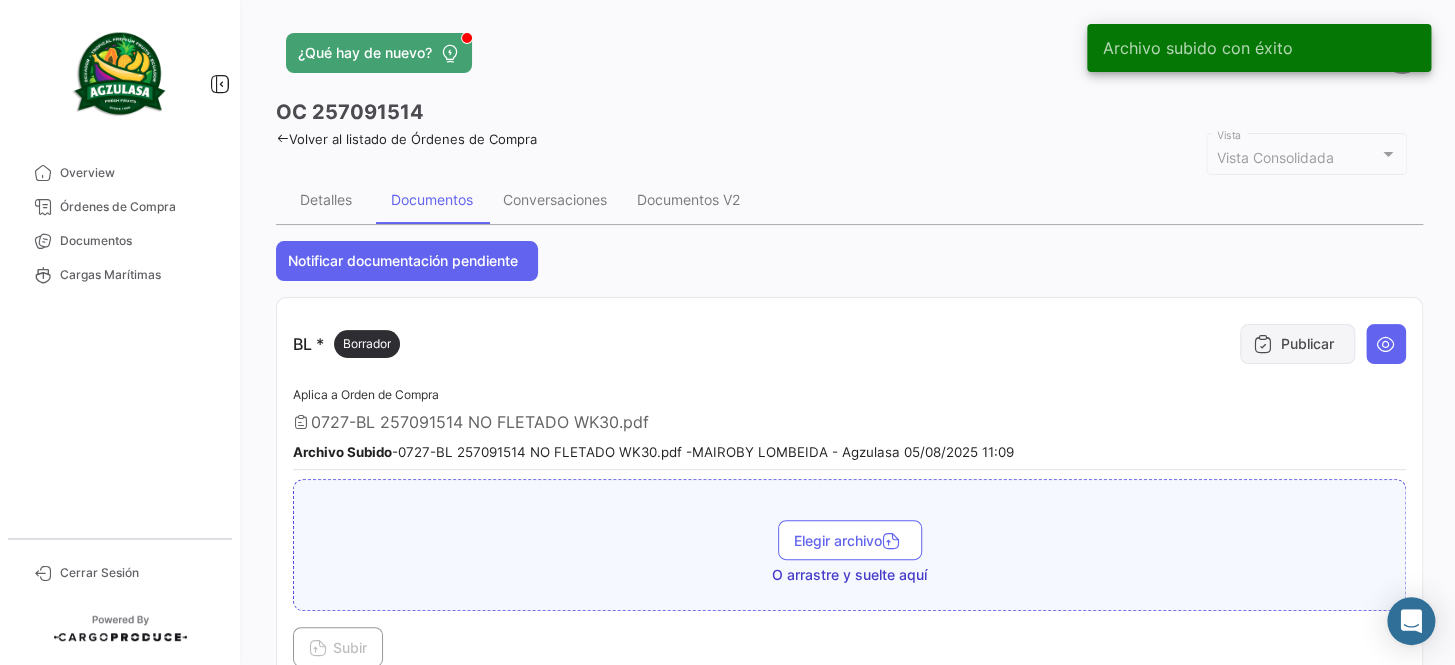 click on "Publicar" at bounding box center (1297, 344) 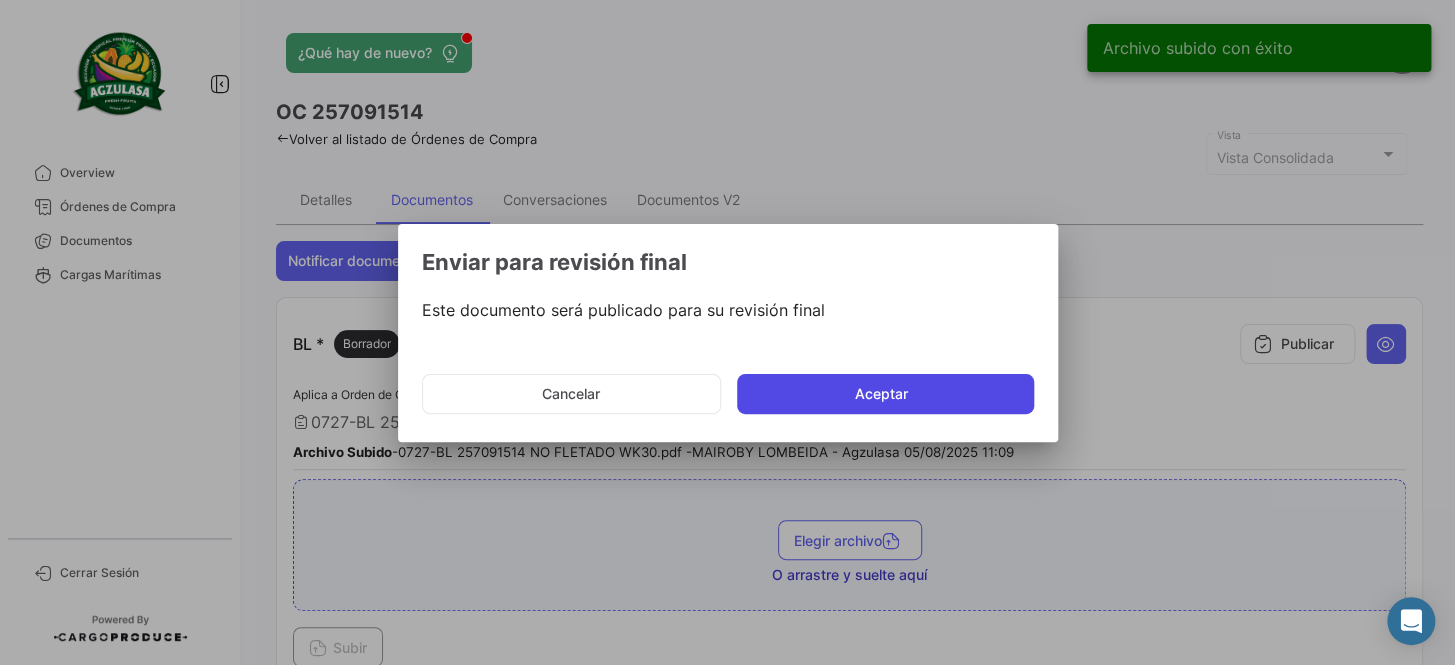 click on "Aceptar" 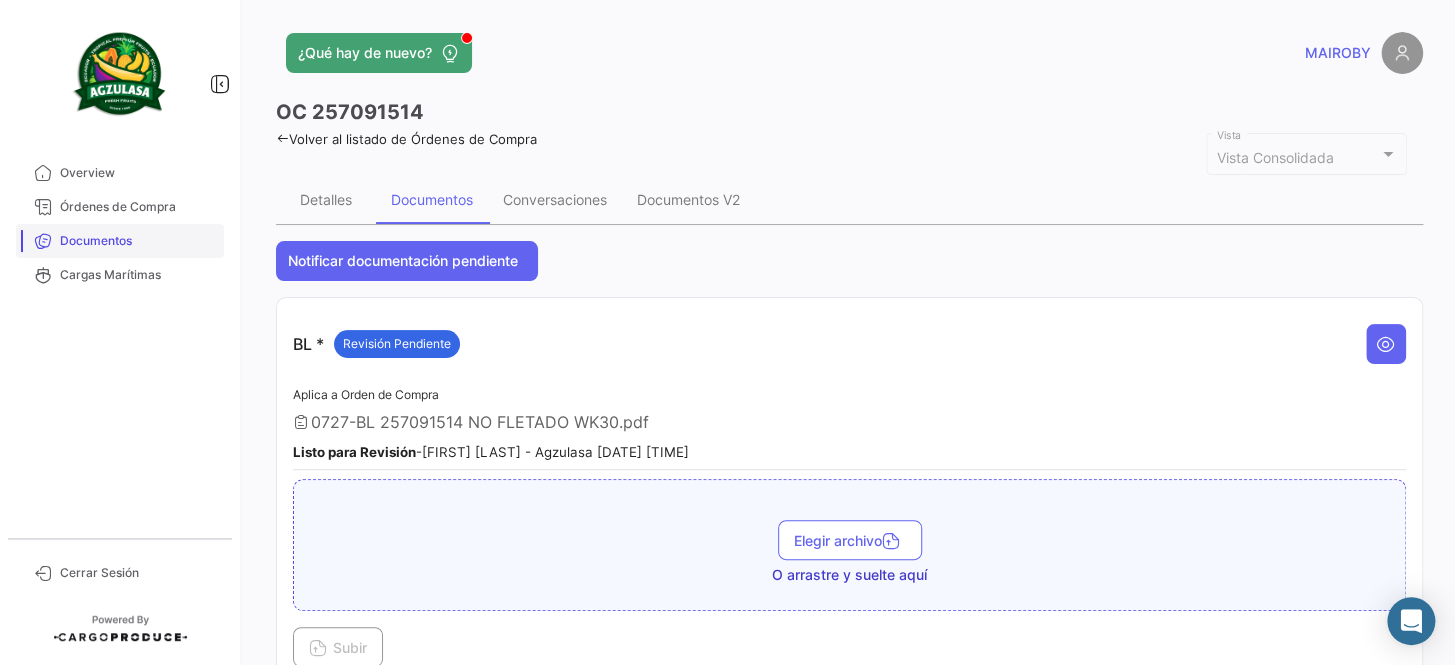 click on "Documentos" at bounding box center (138, 241) 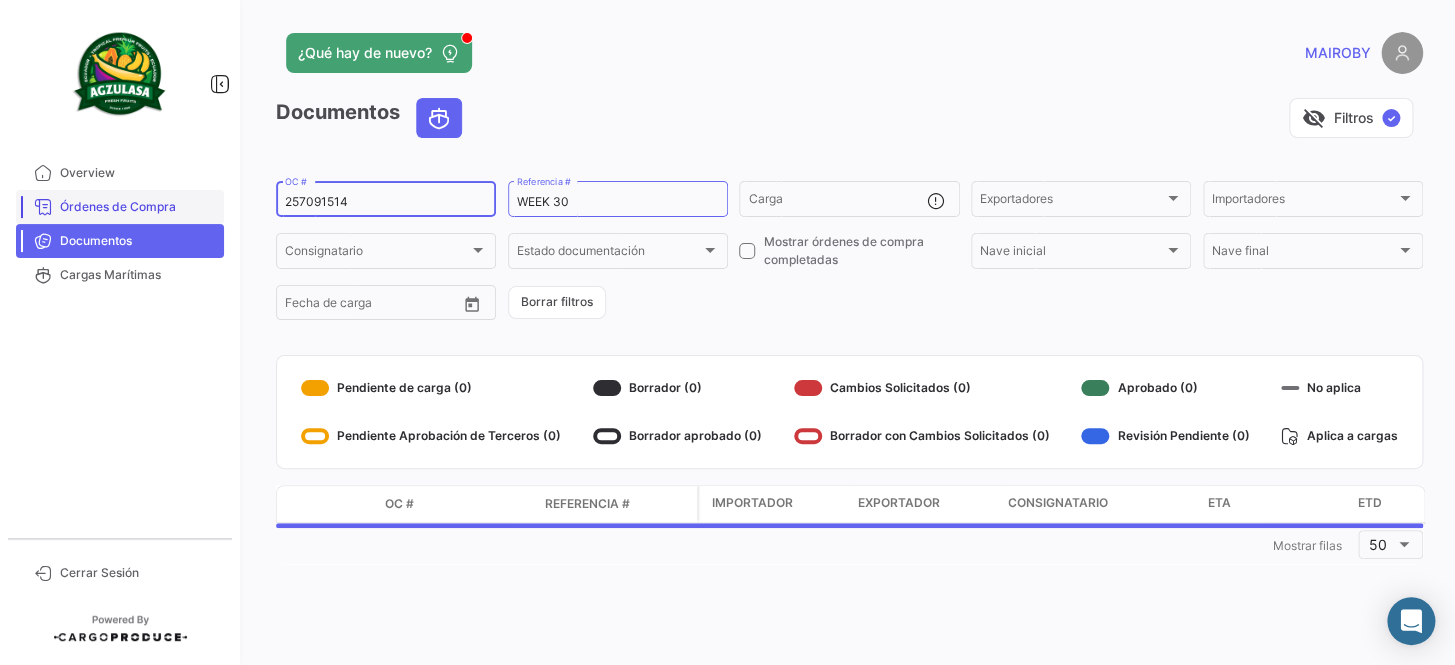 drag, startPoint x: 390, startPoint y: 208, endPoint x: 199, endPoint y: 212, distance: 191.04189 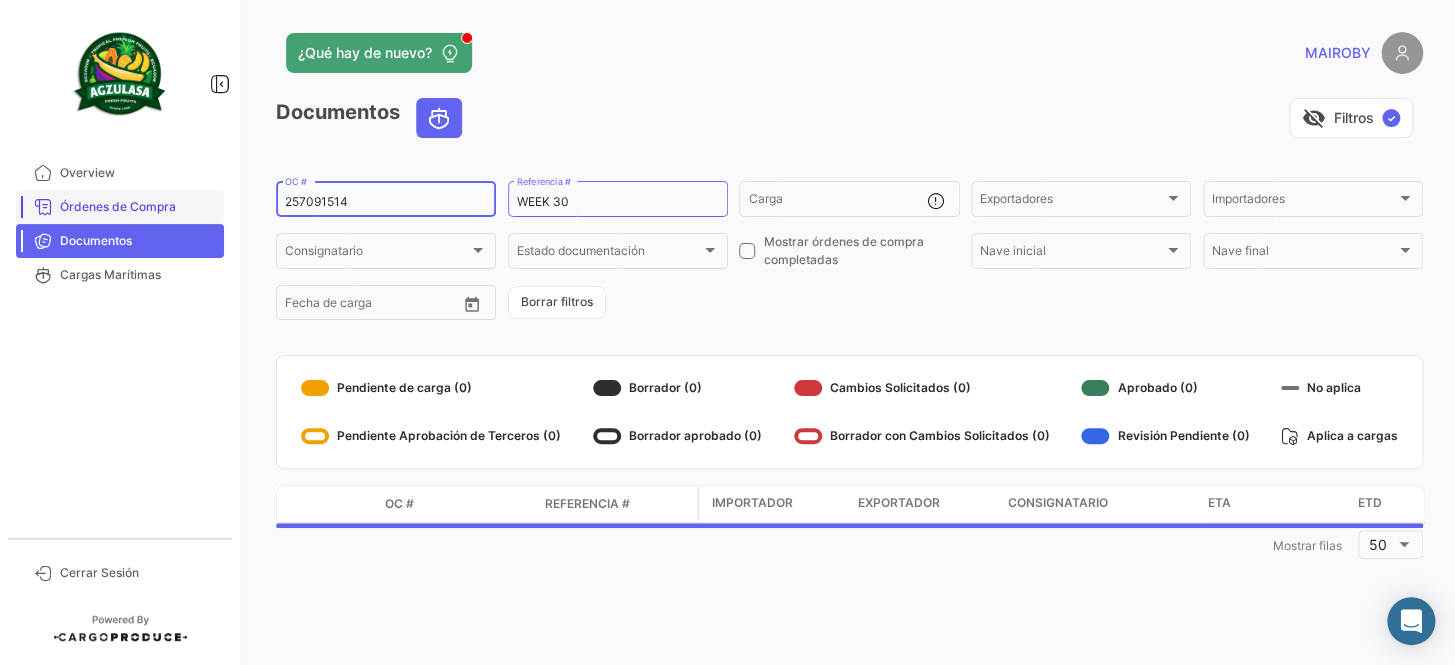 click on "Overview   Órdenes de Compra   Documentos   Cargas Marítimas   Cerrar Sesión   ¿Qué hay de nuevo?   MAIROBY   Documentos   visibility_off   Filtros  ✓ [NUMBER]  OC #  WEEK 30  Referencia #   Carga  Exportadores Exportadores Importadores Importadores Consignatario Consignatario Estado documentación Estado documentación    Mostrar órdenes de compra completadas  Nave inicial Nave inicial Nave final Nave final Desde –  Fecha de carga   Borrar filtros   Pendiente de carga (0)   Pendiente Aprobación de Terceros (0)   Borrador (0)   Borrador aprobado (0)   Cambios Solicitados (0)   Borrador con Cambios Solicitados (0)   Aprobado (0)   Revisión Pendiente (0)   No aplica   Aplica a cargas  Modo de Transporte OC # Referencia # Importador Exportador Consignatario ETA ETD  1  Mostrar filas 50" 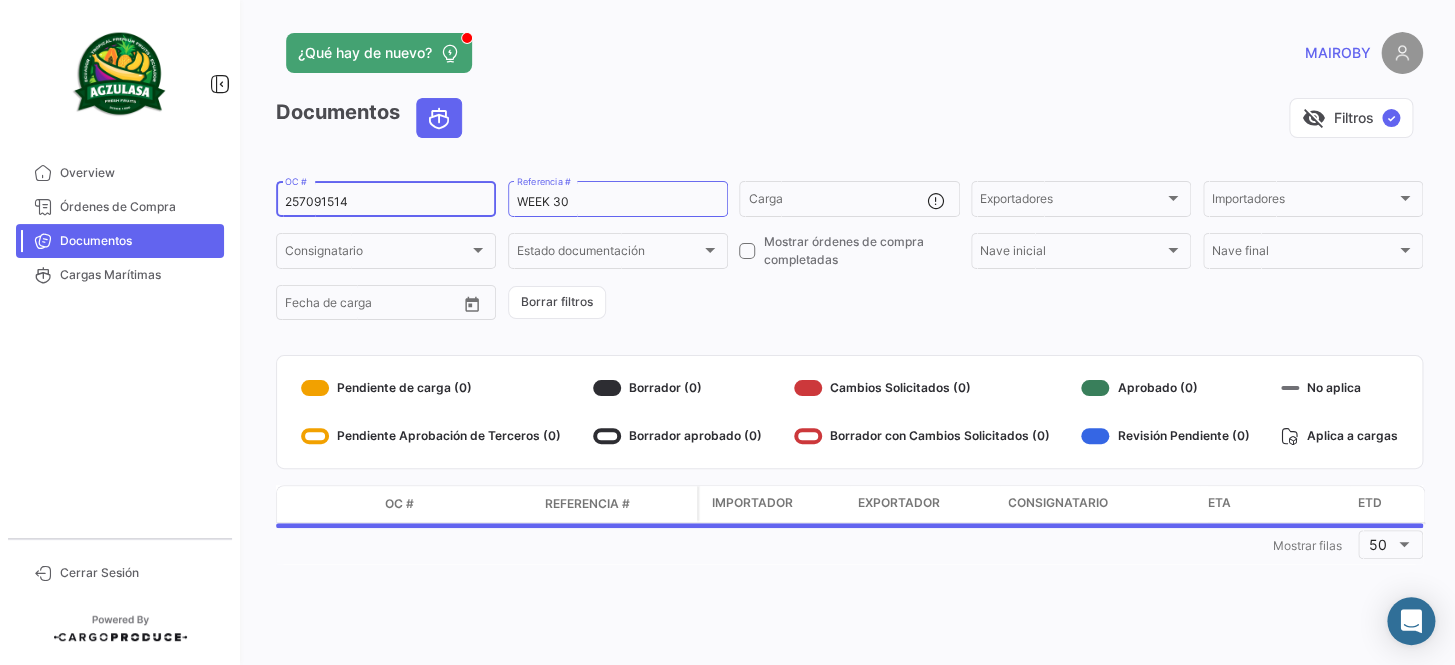 paste on "492" 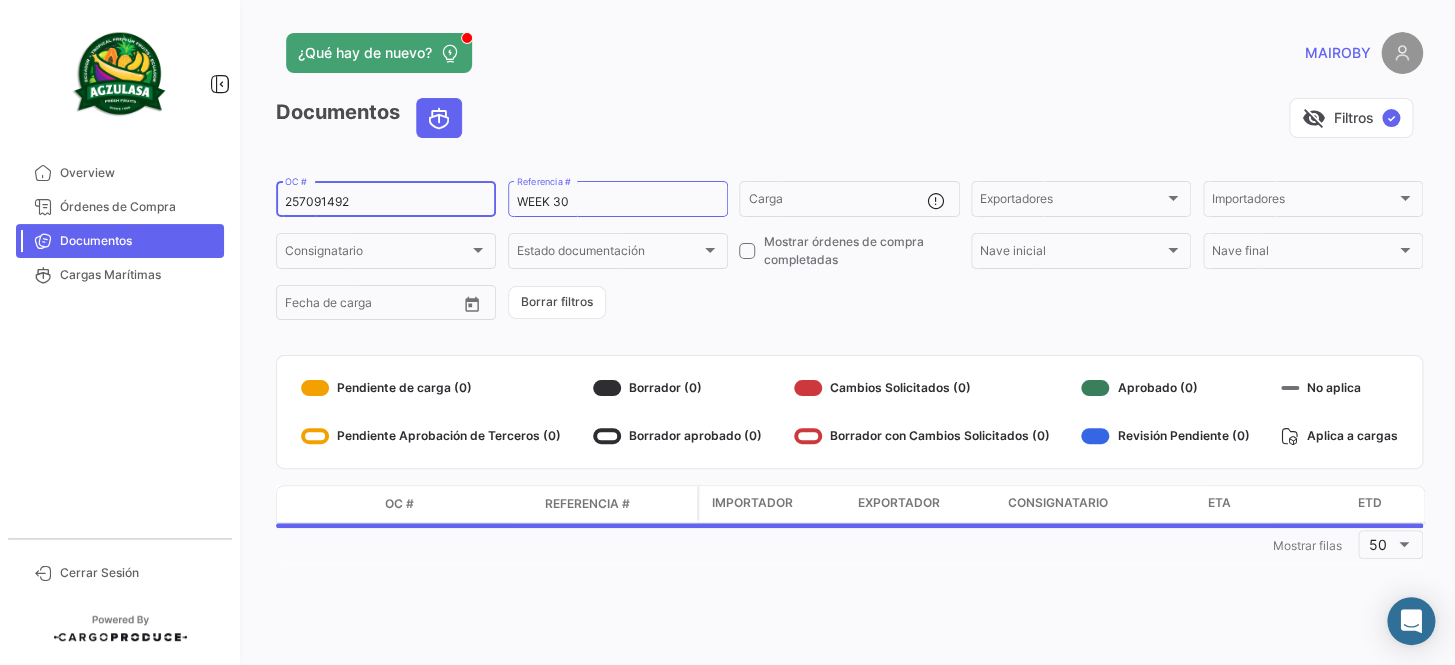type on "257091492" 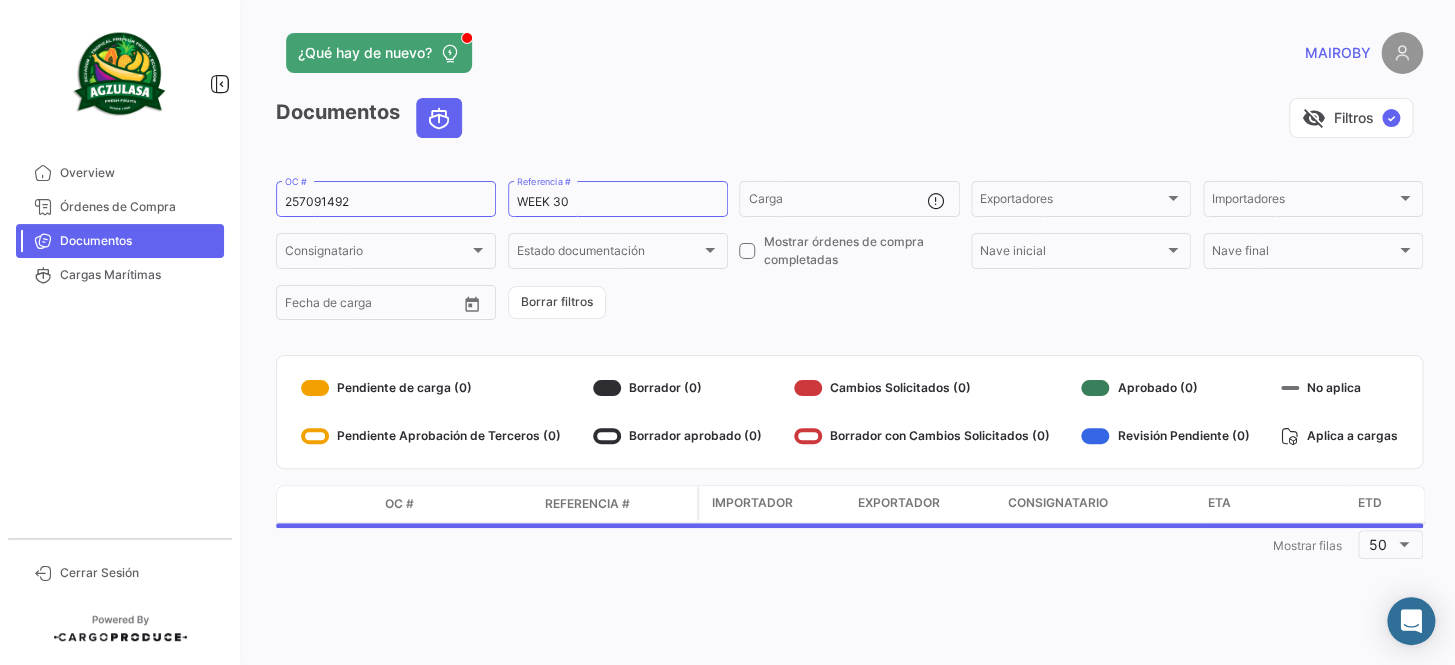 click on "257091492  OC #  WEEK 30  Referencia #   Carga  Exportadores Exportadores Importadores Importadores Consignatario Consignatario Estado documentación Estado documentación    Mostrar órdenes de compra completadas  Nave inicial Nave inicial Nave final Nave final Desde –  Fecha de carga   Borrar filtros" 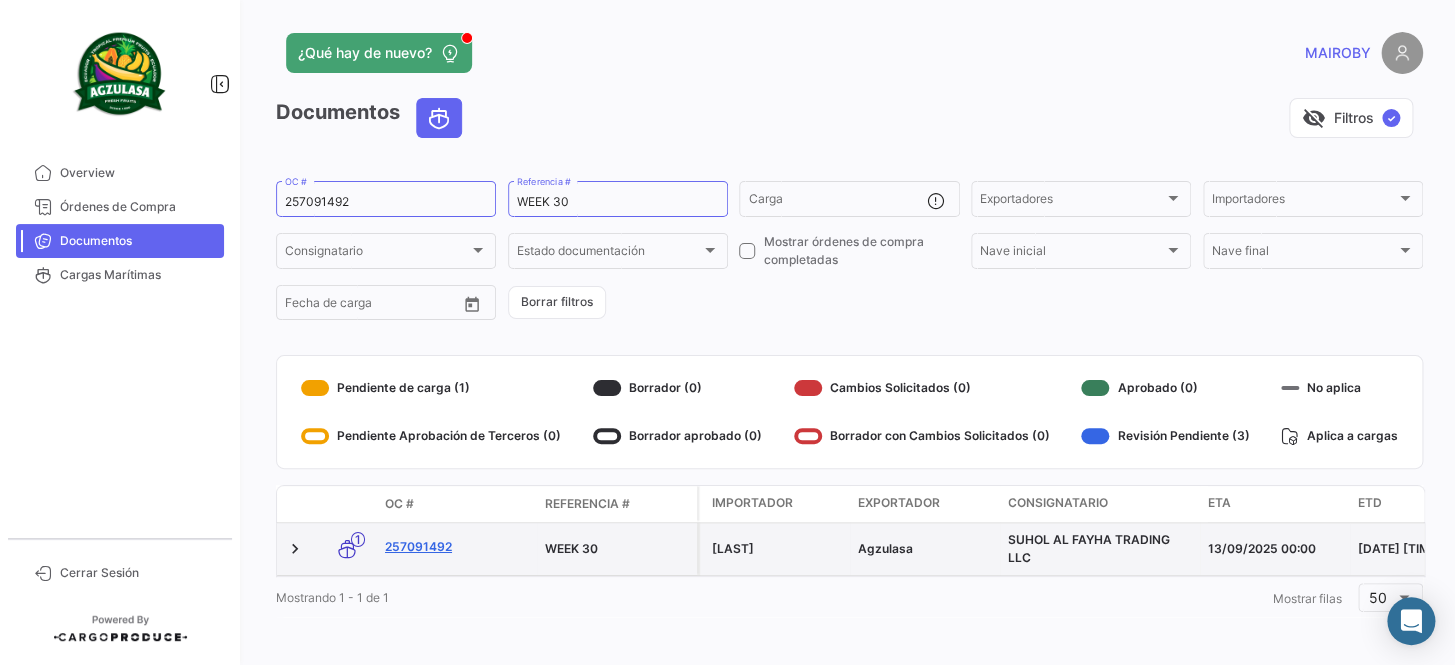 click on "257091492" 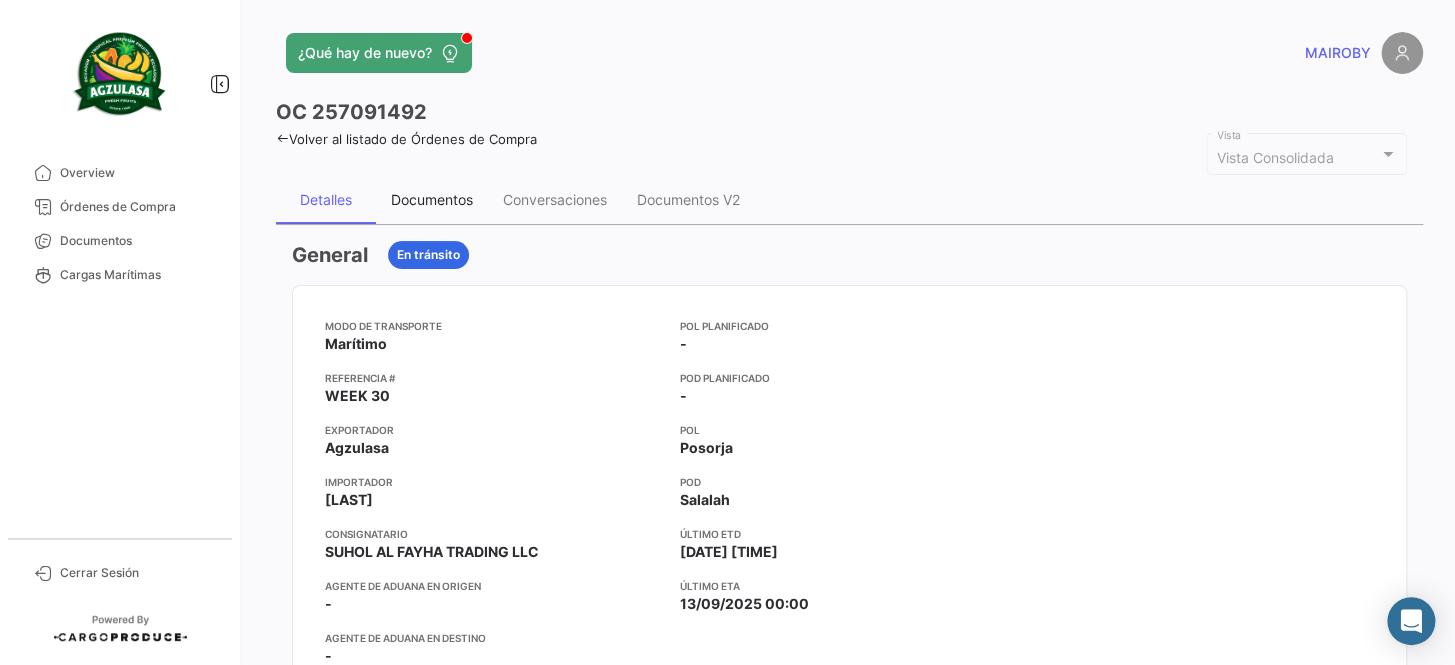 click on "Documentos" at bounding box center (432, 199) 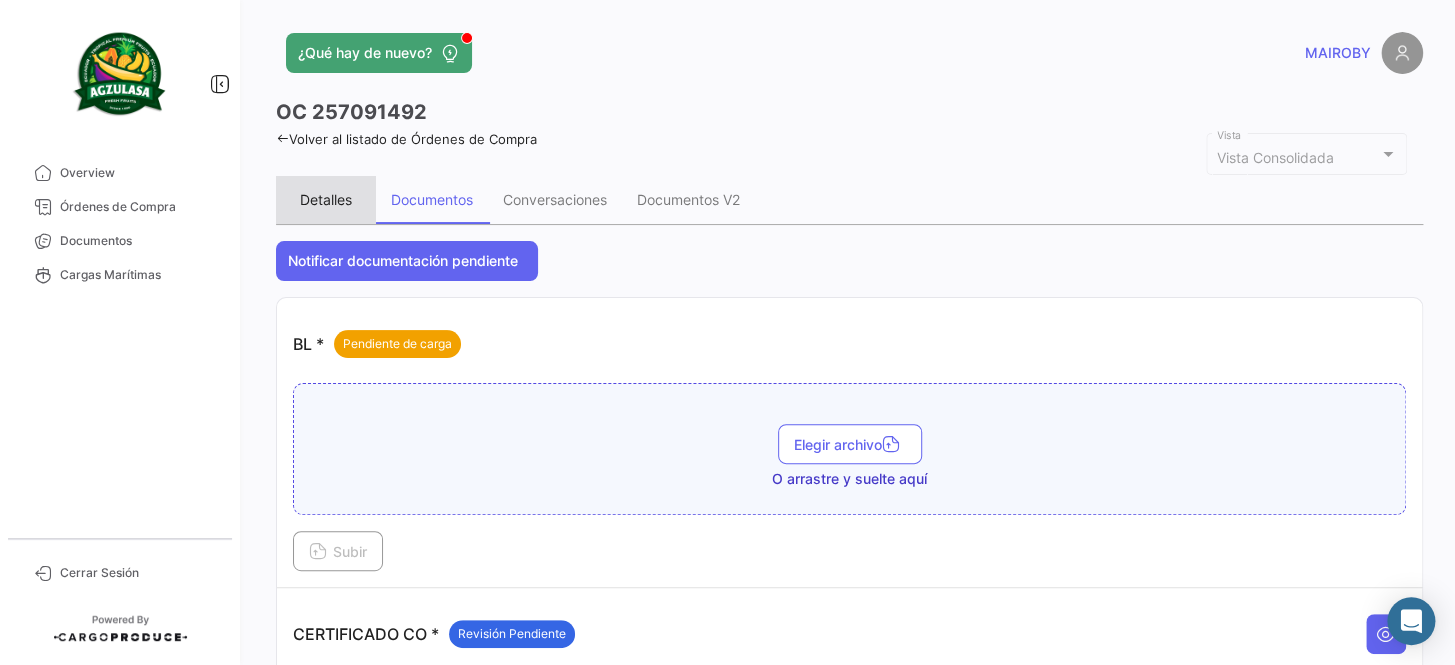 click on "Detalles" at bounding box center [326, 199] 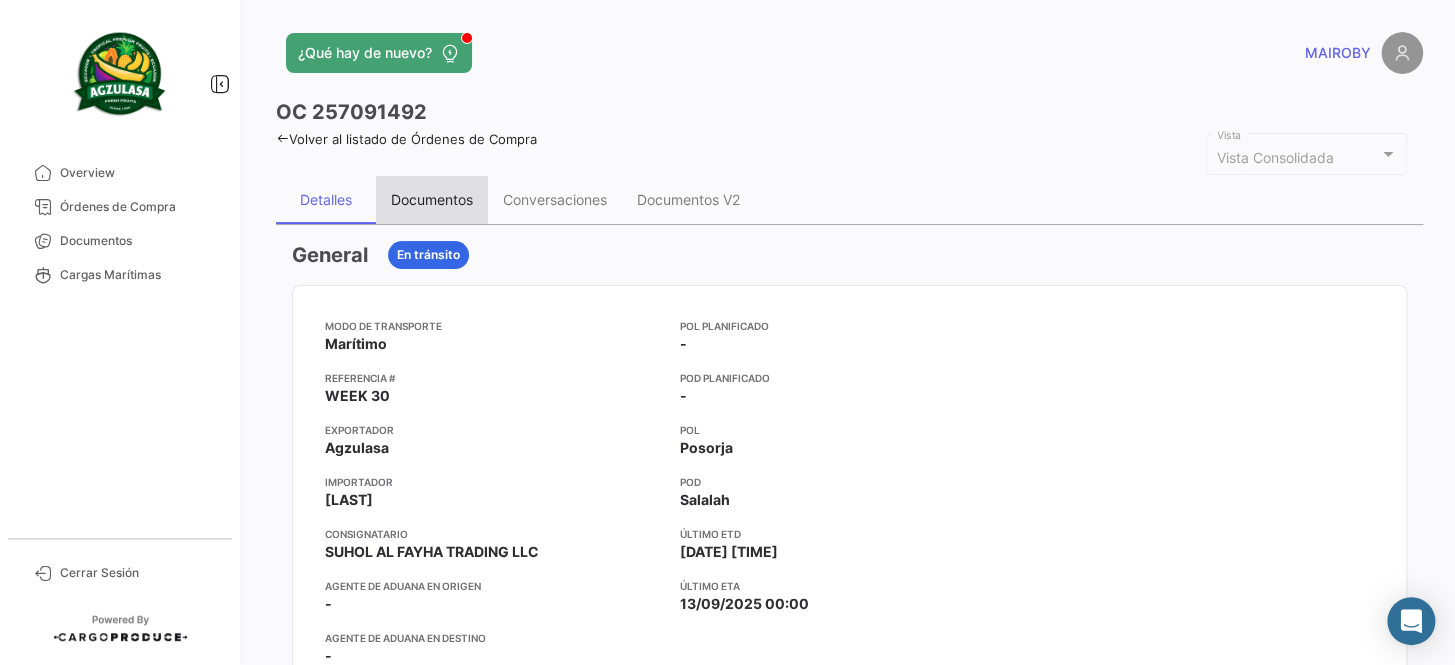 click on "Documentos" at bounding box center [432, 199] 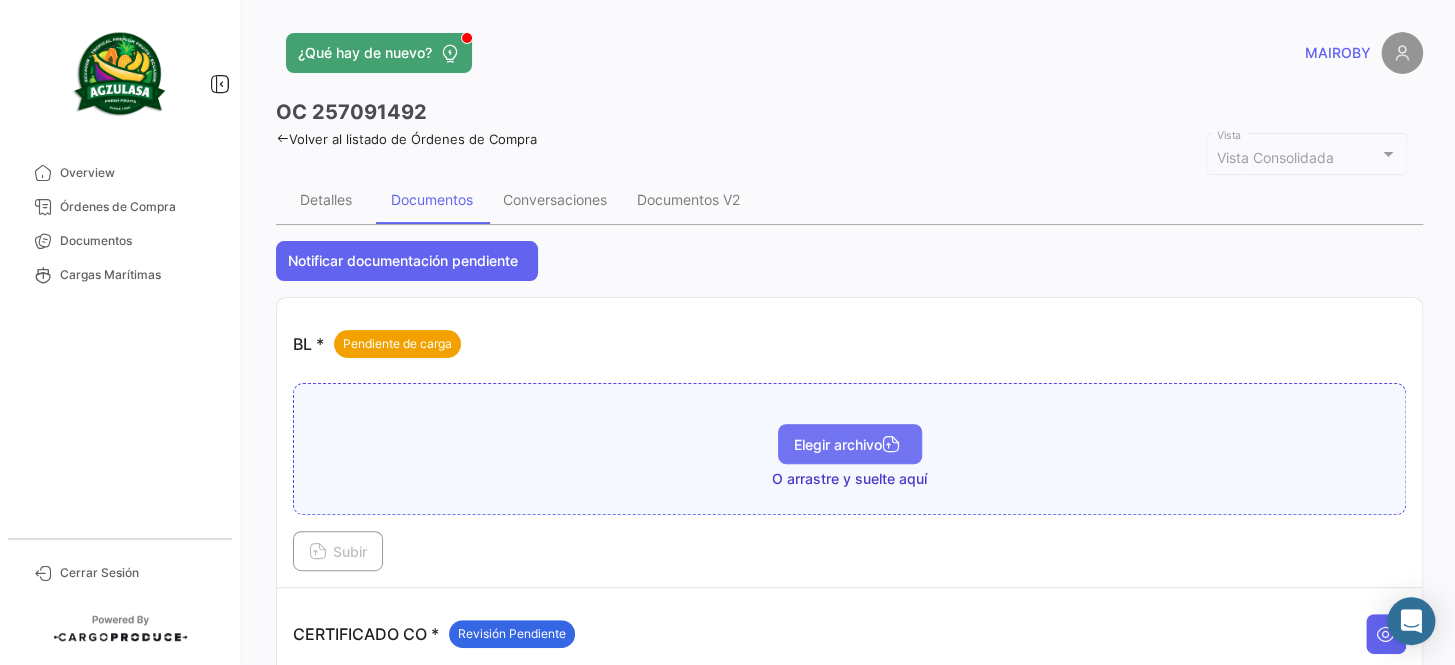 click on "Elegir archivo" at bounding box center (850, 444) 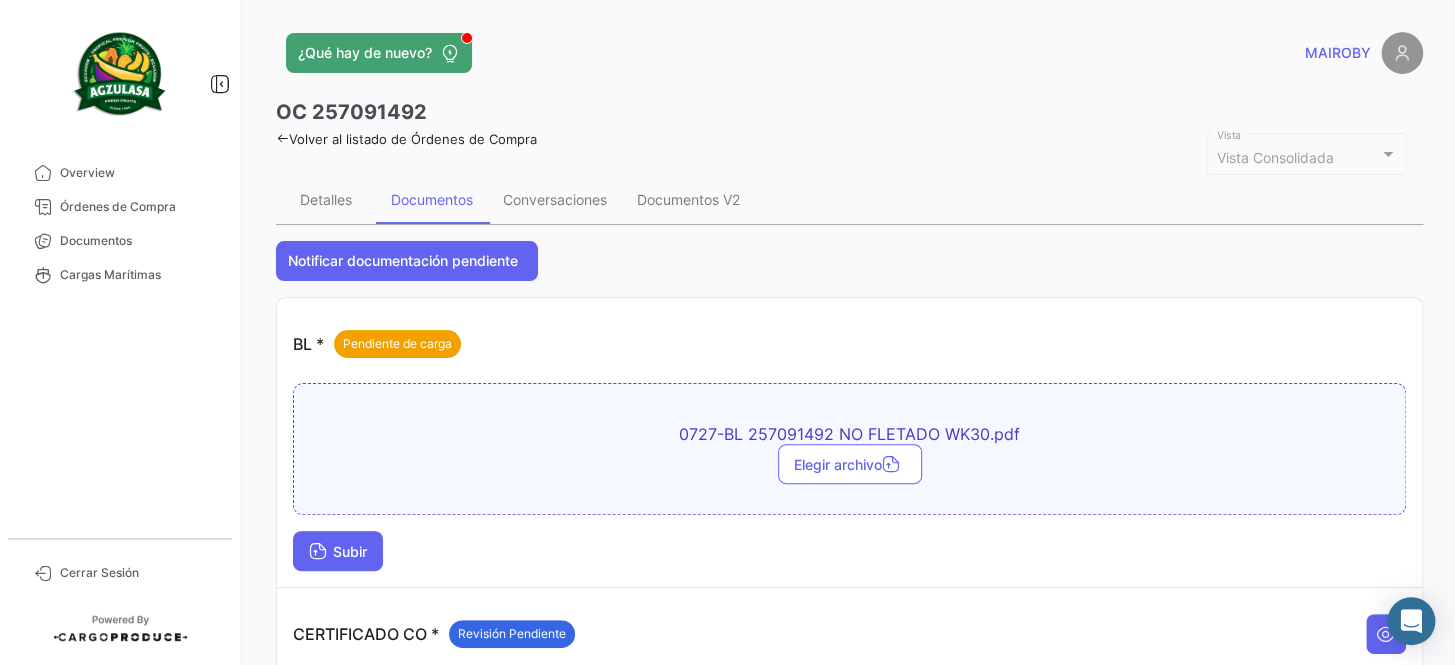 click on "Subir" at bounding box center (338, 551) 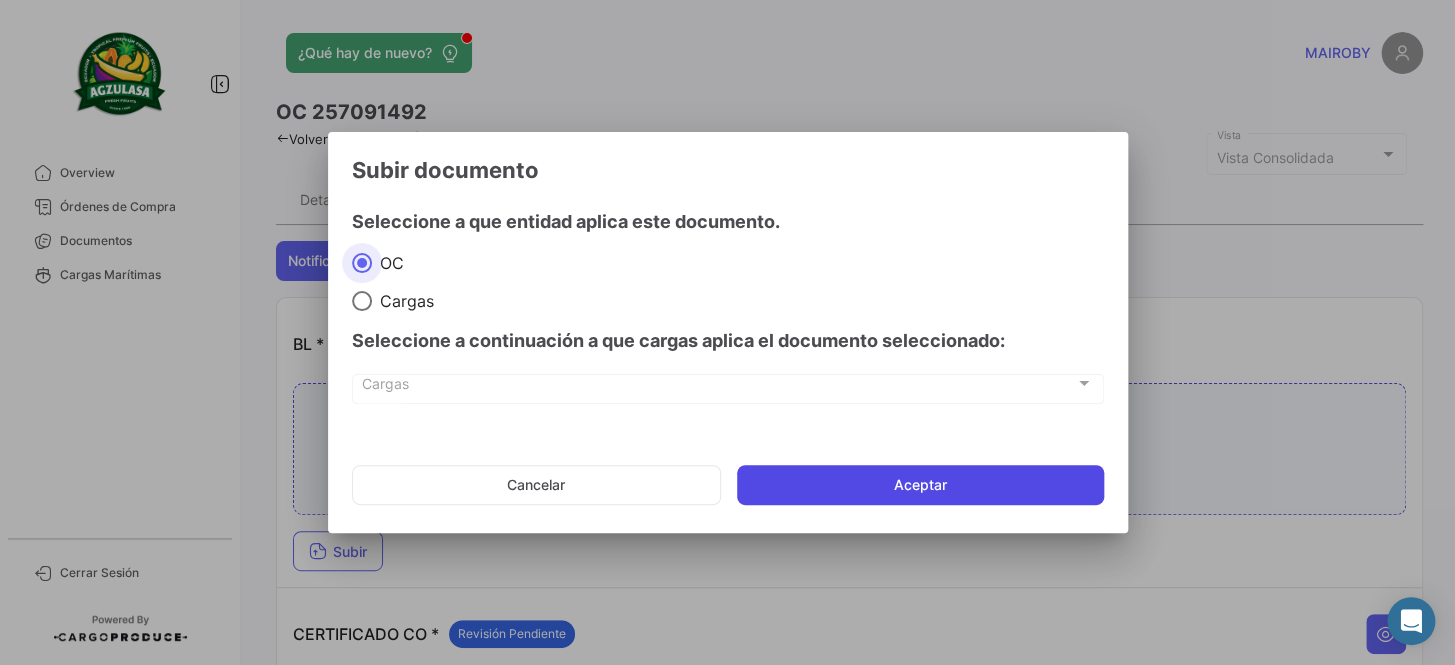 click on "Aceptar" 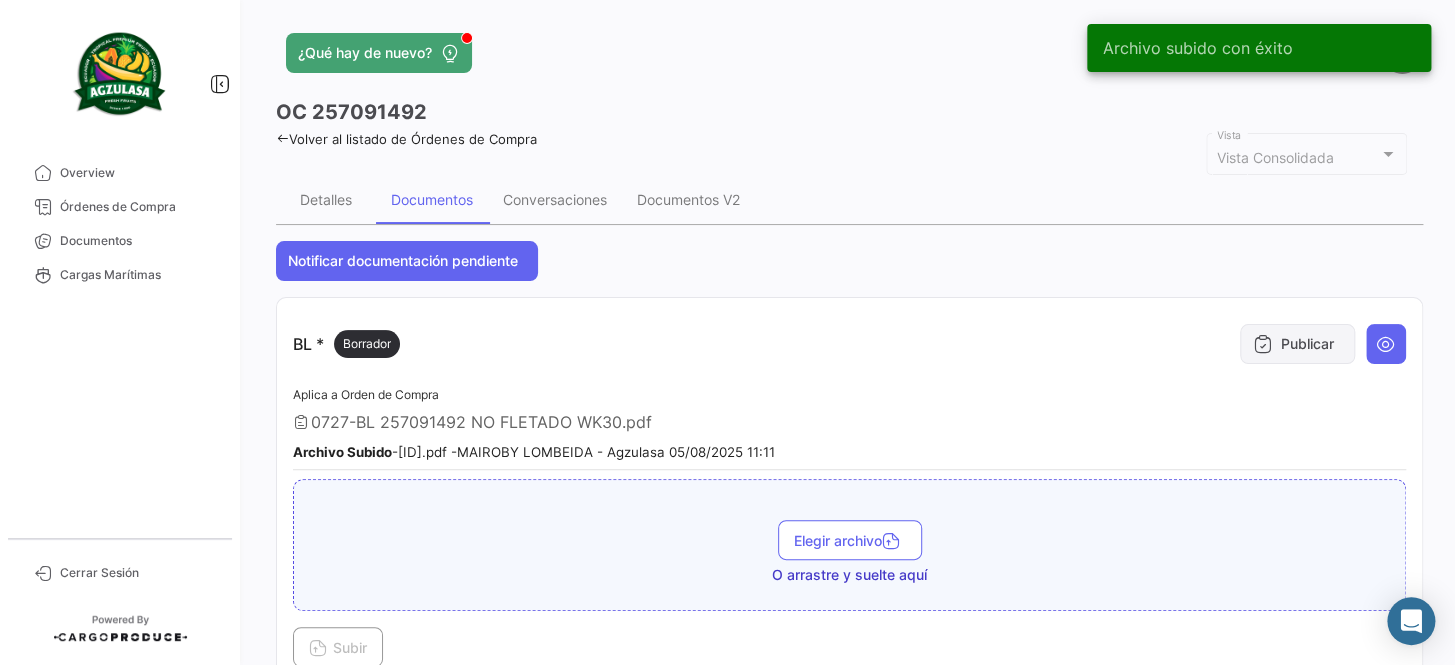 click on "Publicar" at bounding box center (1297, 344) 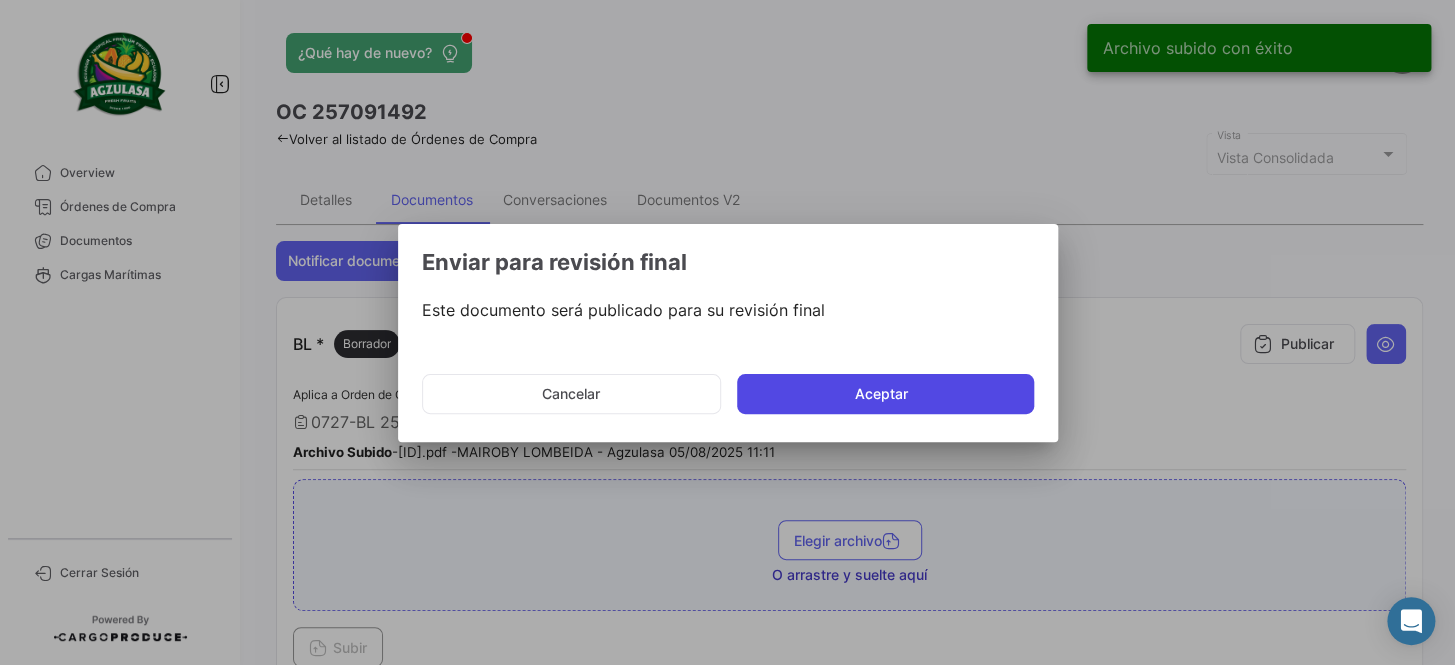 click on "Aceptar" 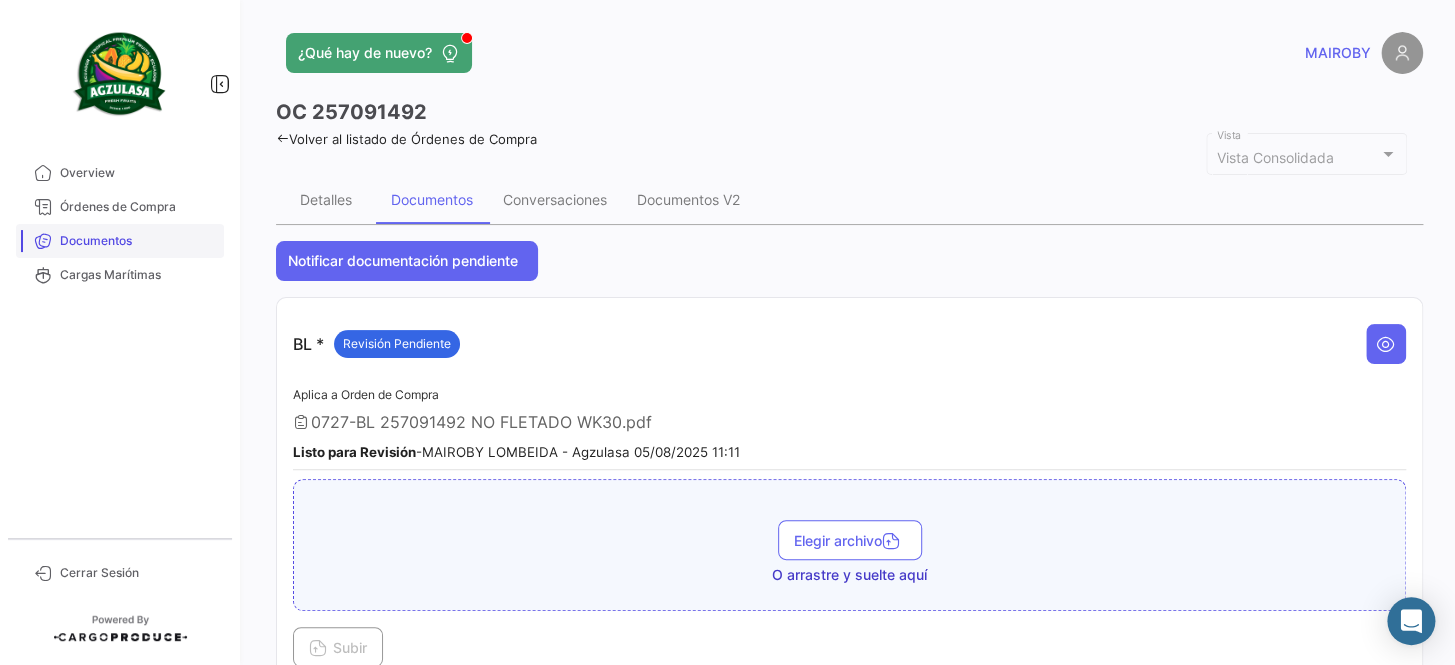 click on "Documentos" at bounding box center (138, 241) 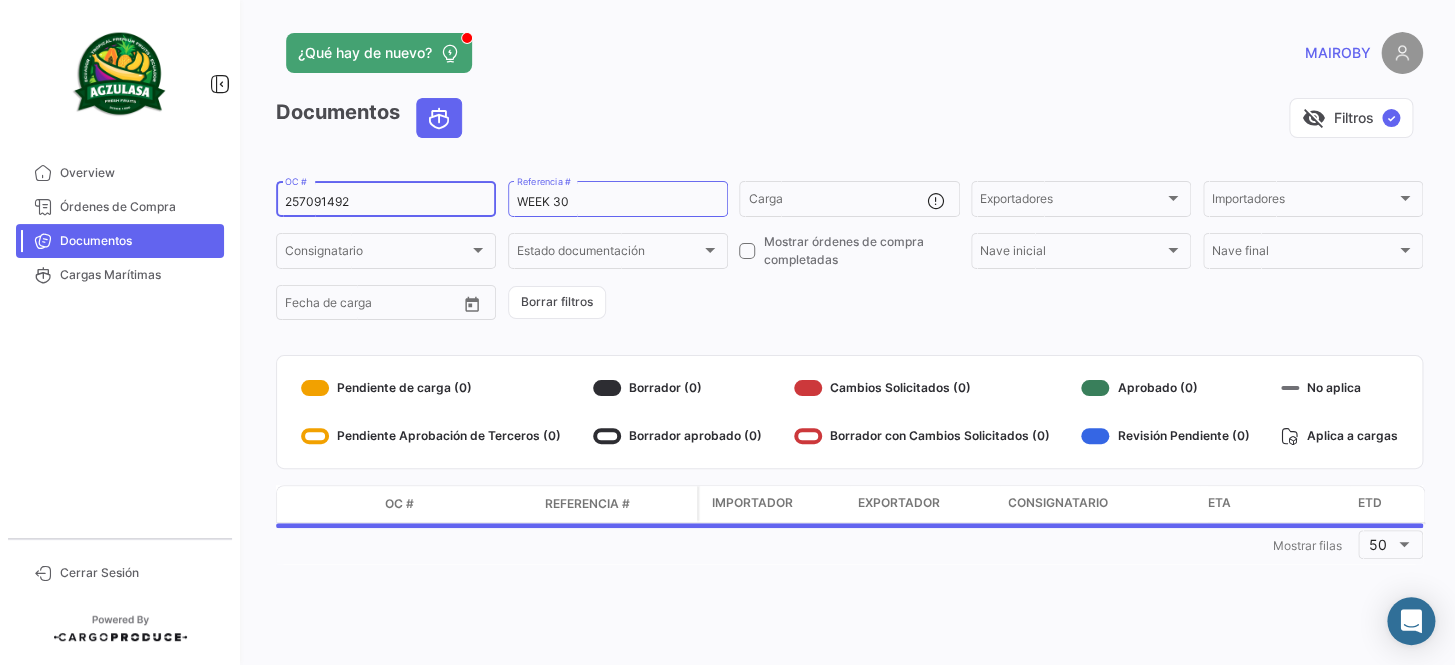 drag, startPoint x: 420, startPoint y: 194, endPoint x: 254, endPoint y: 200, distance: 166.1084 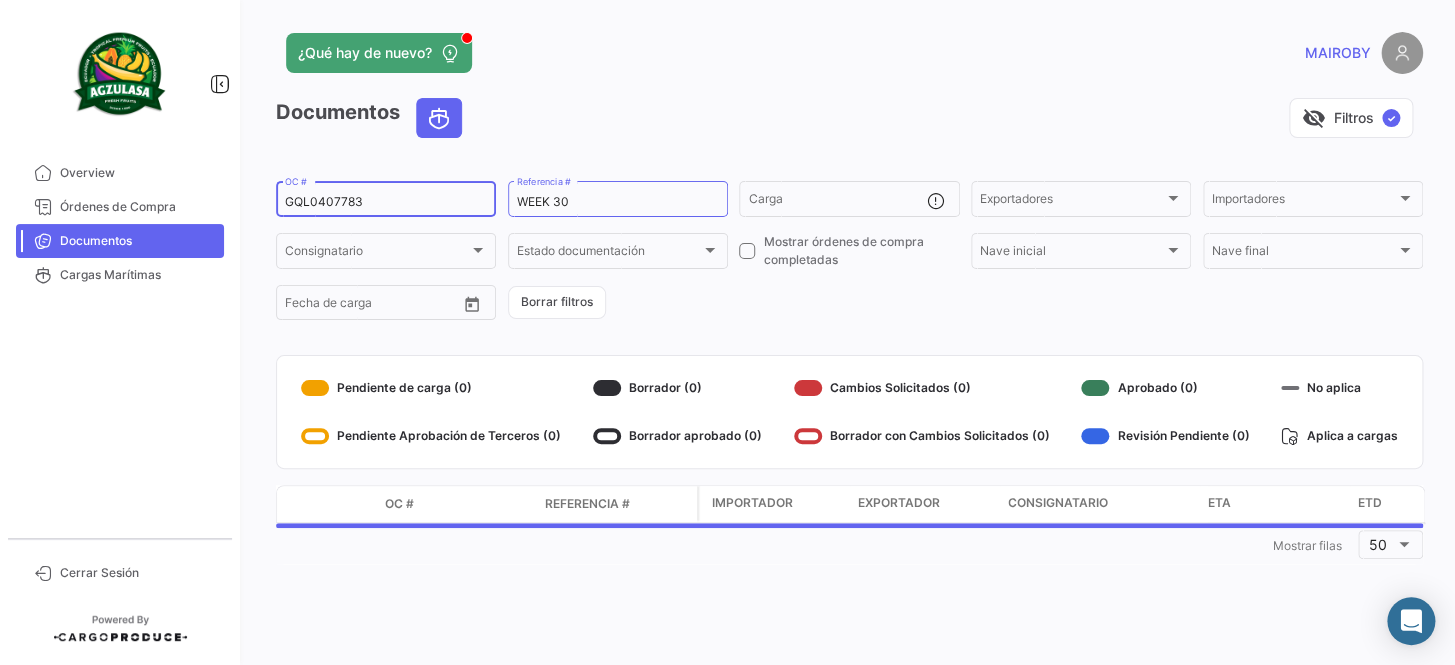 type on "GQL0407783" 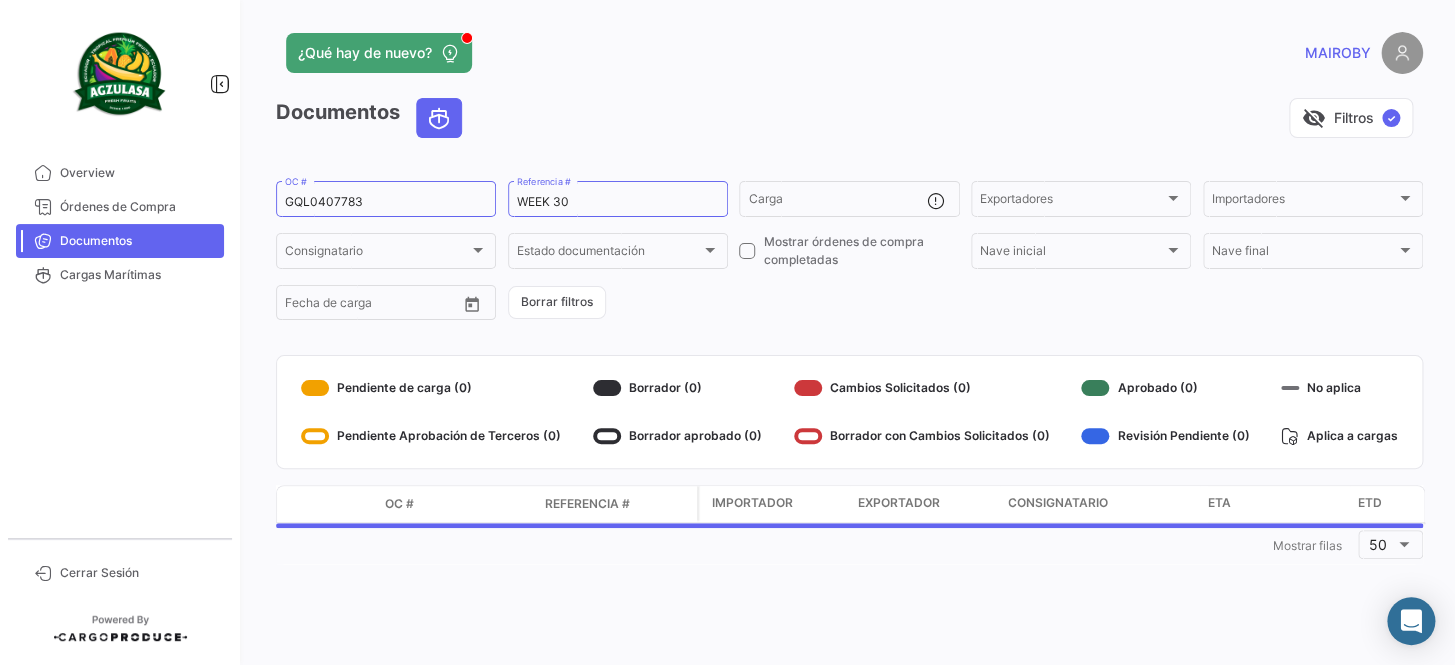 click on "GQL0407783  OC #  WEEK 30  Referencia #   Carga  Exportadores Exportadores Importadores Importadores Consignatario Consignatario Estado documentación Estado documentación    Mostrar órdenes de compra completadas  Nave inicial Nave inicial Nave final Nave final Desde –  Fecha de carga   Borrar filtros" 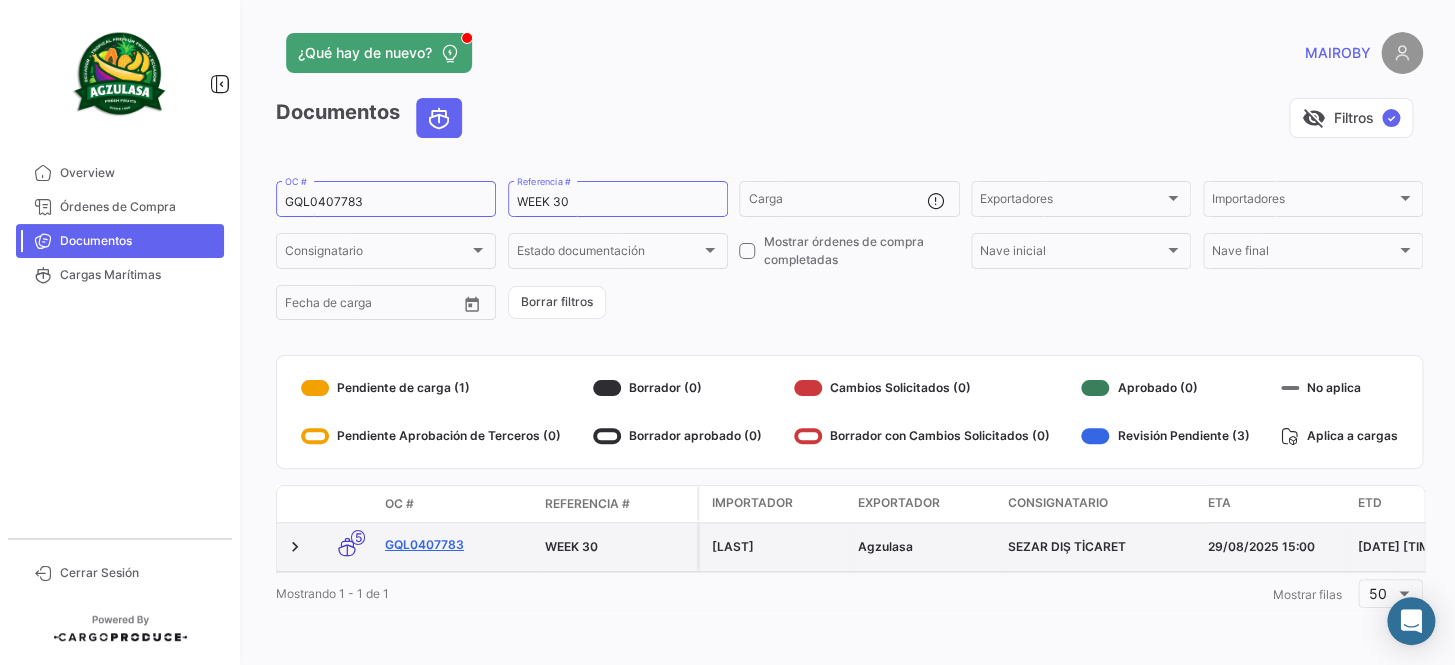 click on "GQL0407783" 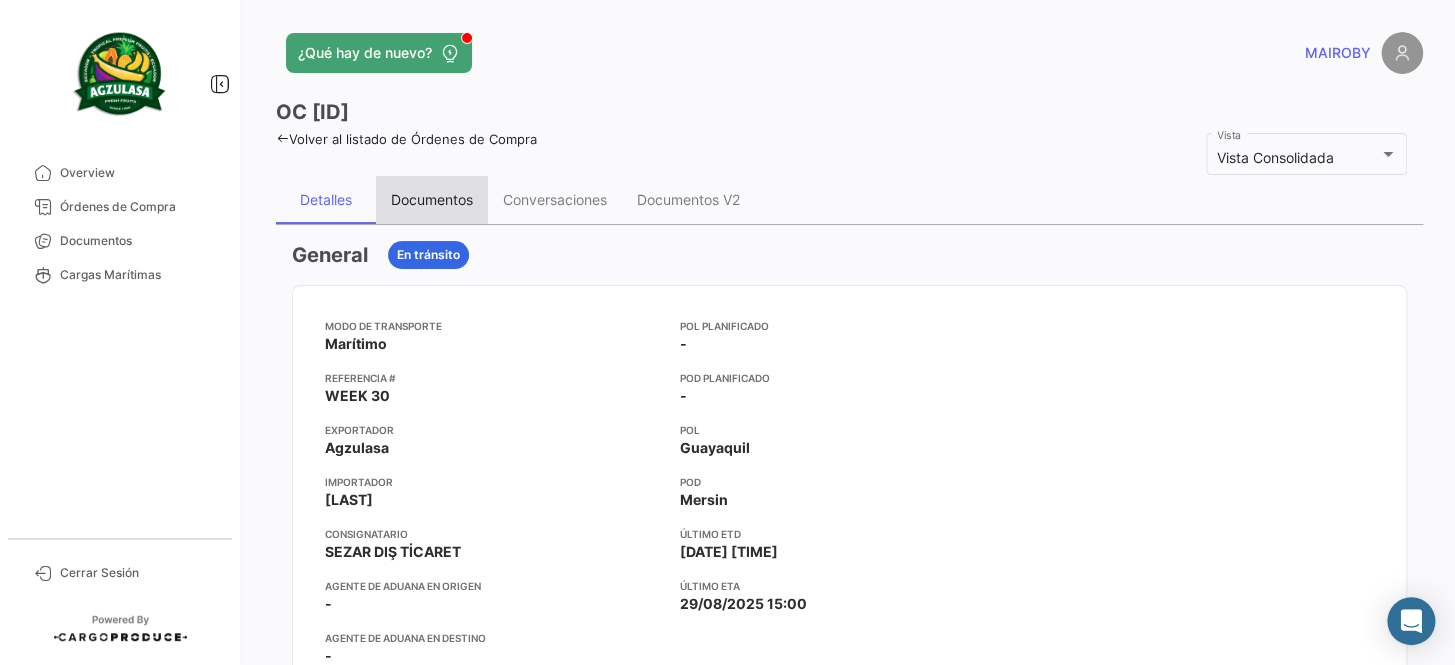 click on "Documentos" at bounding box center [432, 200] 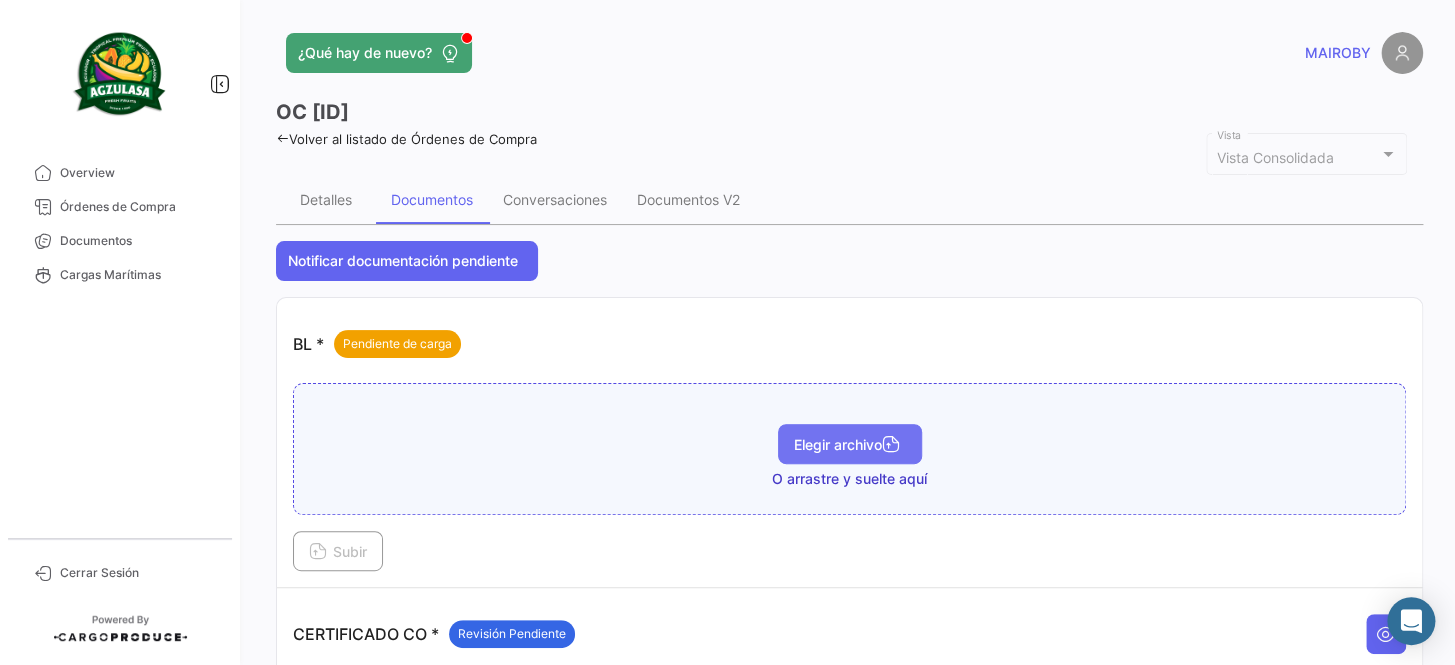 click on "Elegir archivo" at bounding box center [850, 444] 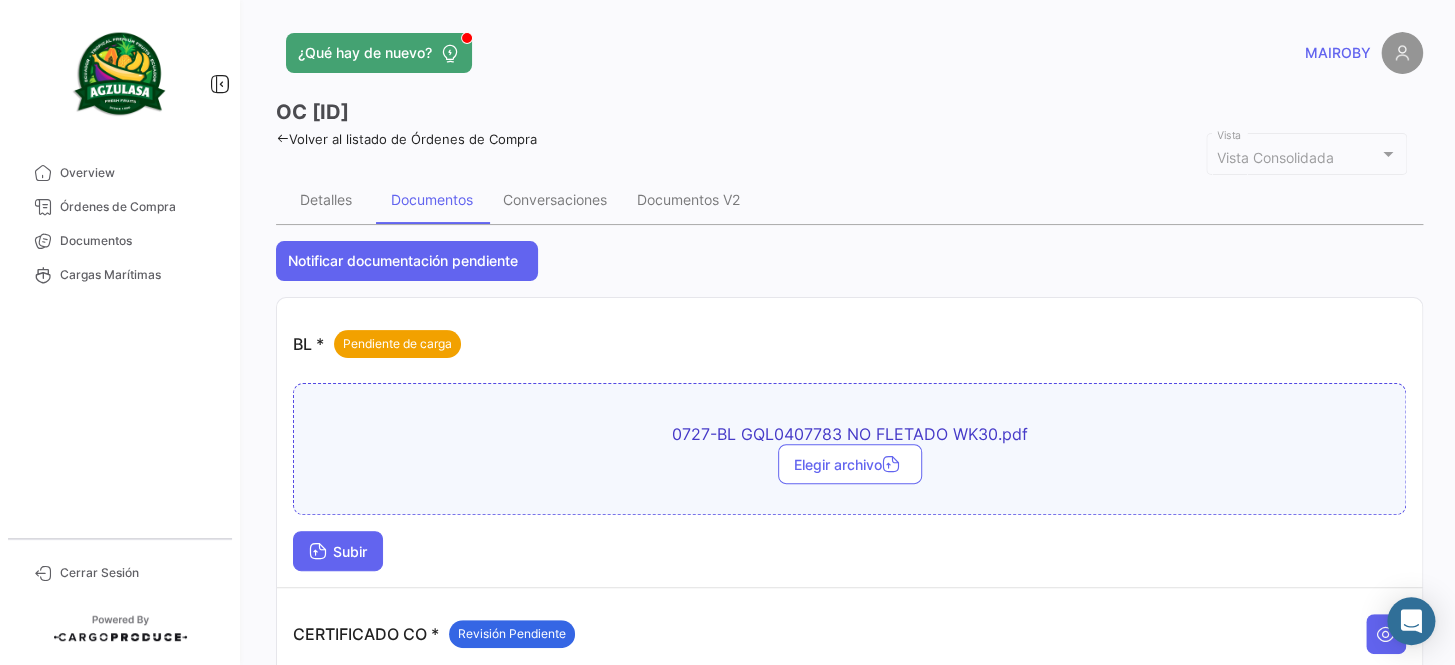 click on "Subir" at bounding box center [338, 551] 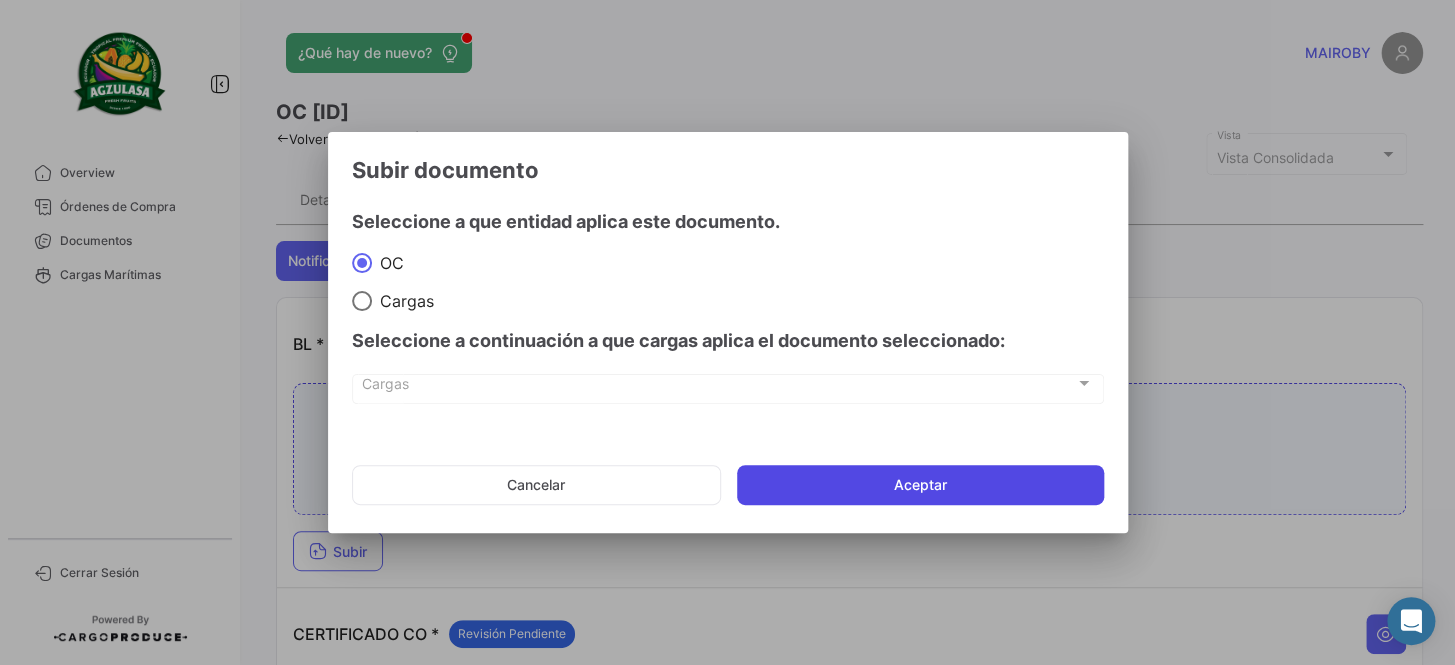 click on "Aceptar" 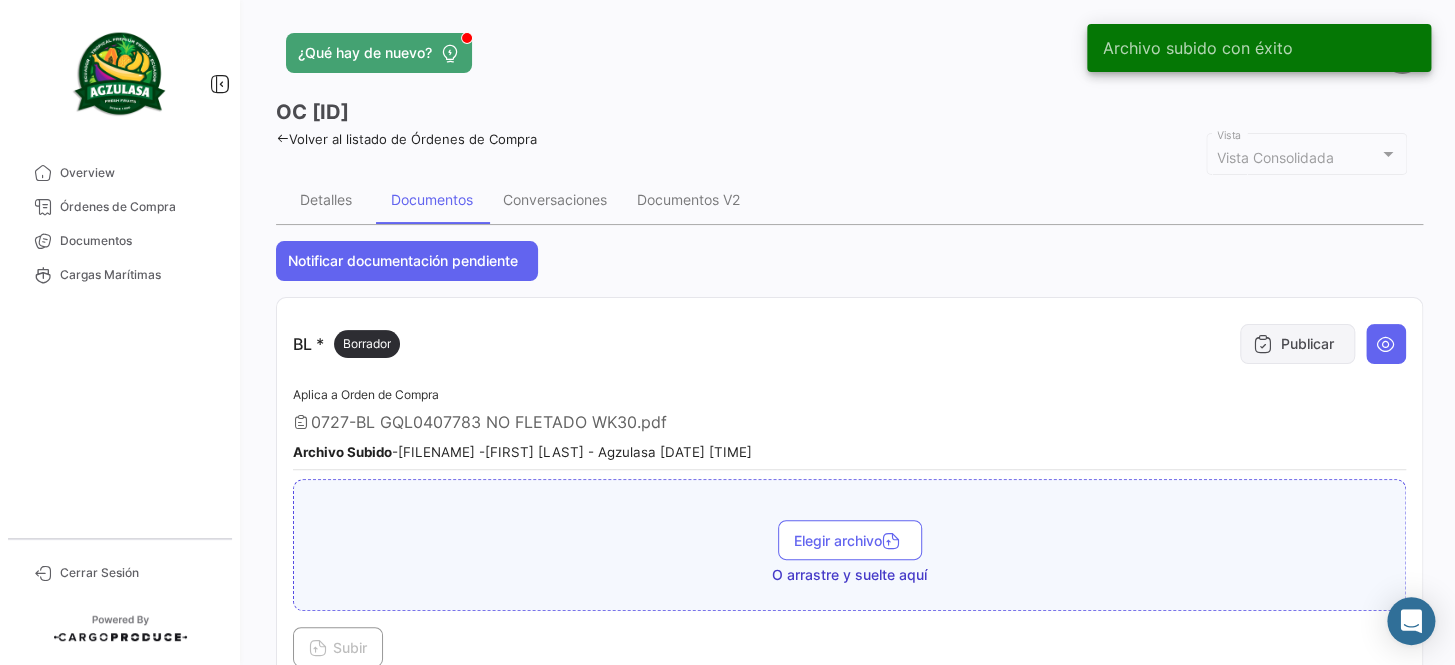 click on "Publicar" at bounding box center [1297, 344] 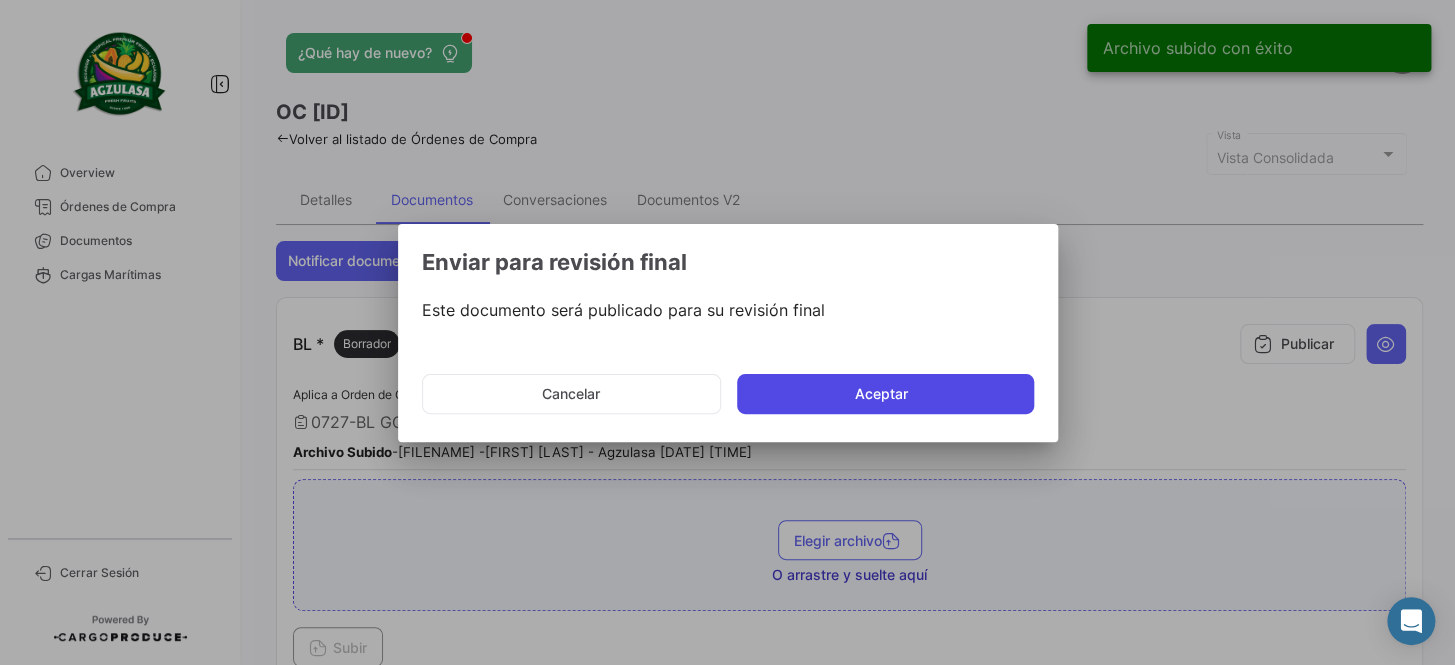 click on "Aceptar" 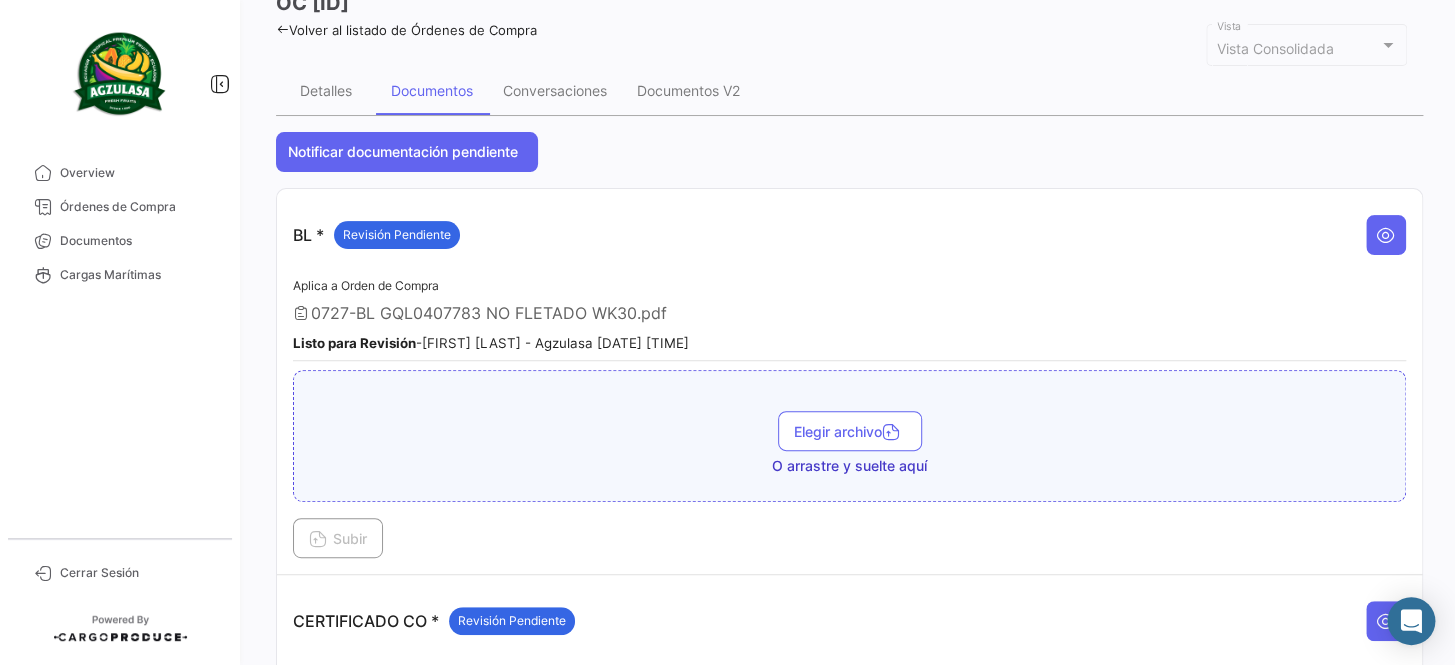 scroll, scrollTop: 32, scrollLeft: 0, axis: vertical 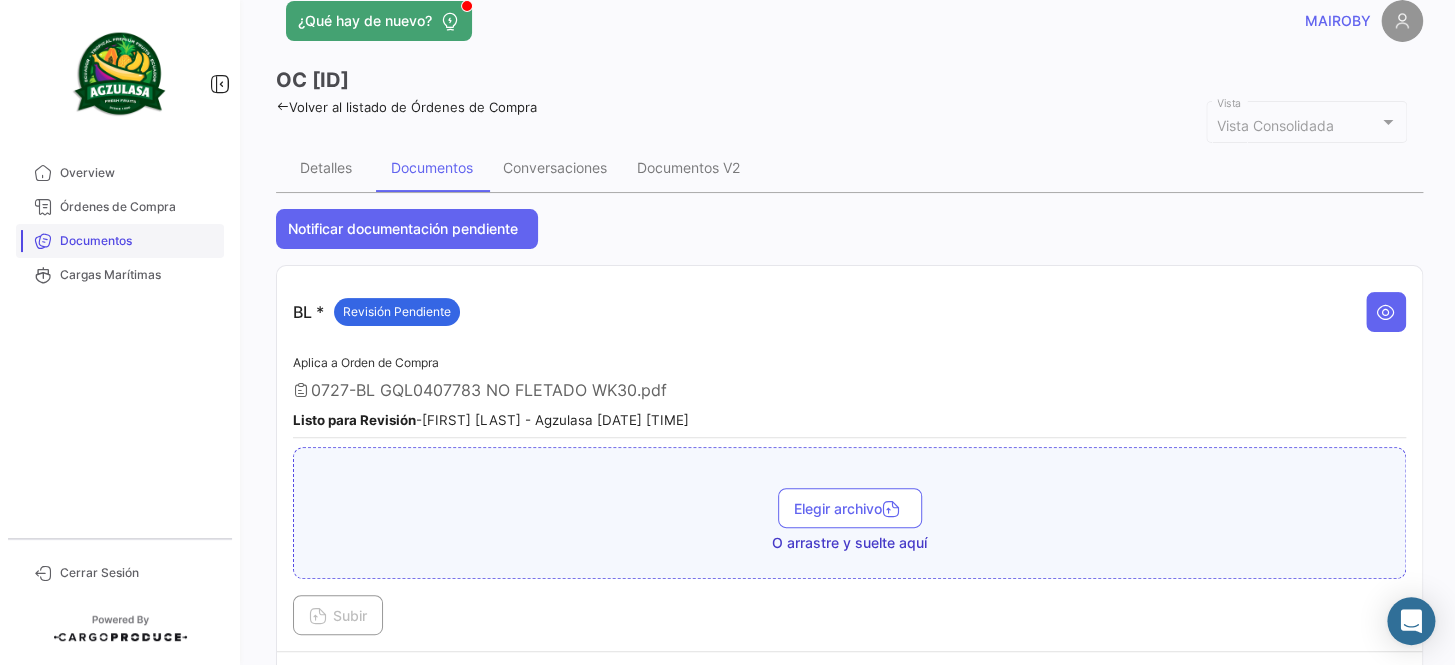 click on "Documentos" at bounding box center (138, 241) 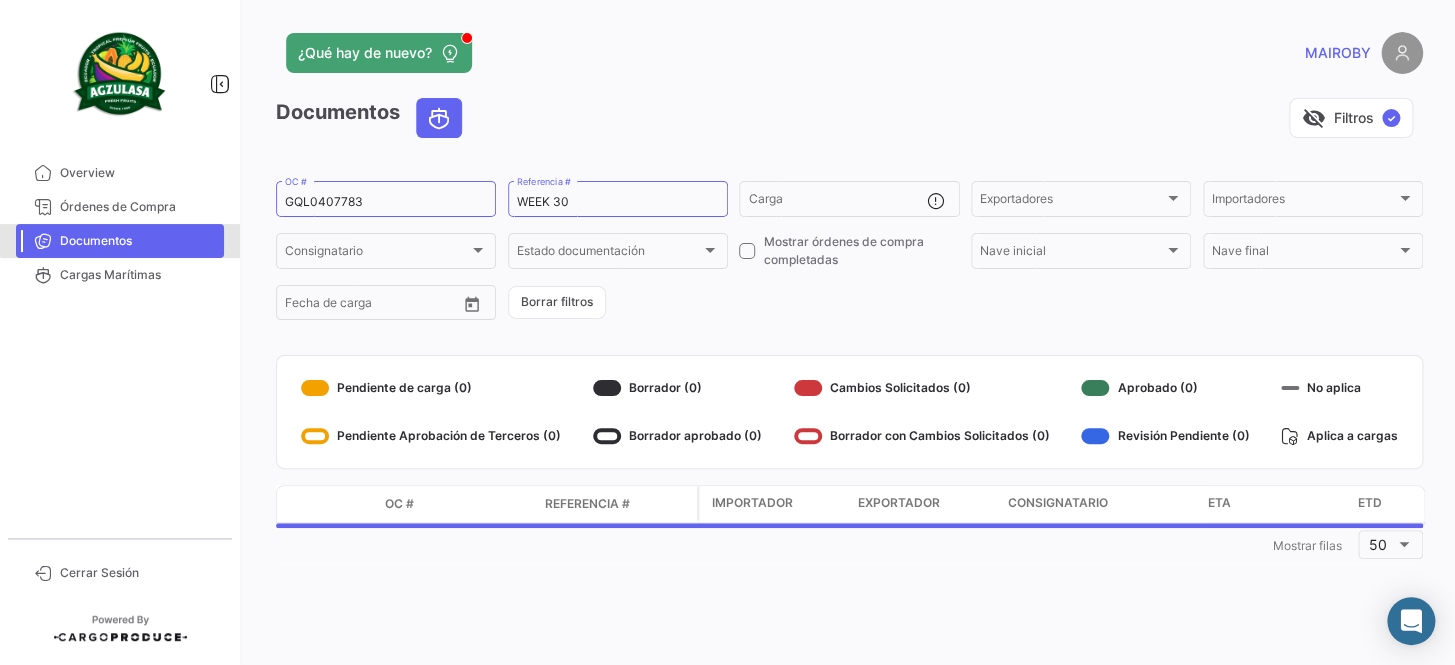 scroll, scrollTop: 0, scrollLeft: 0, axis: both 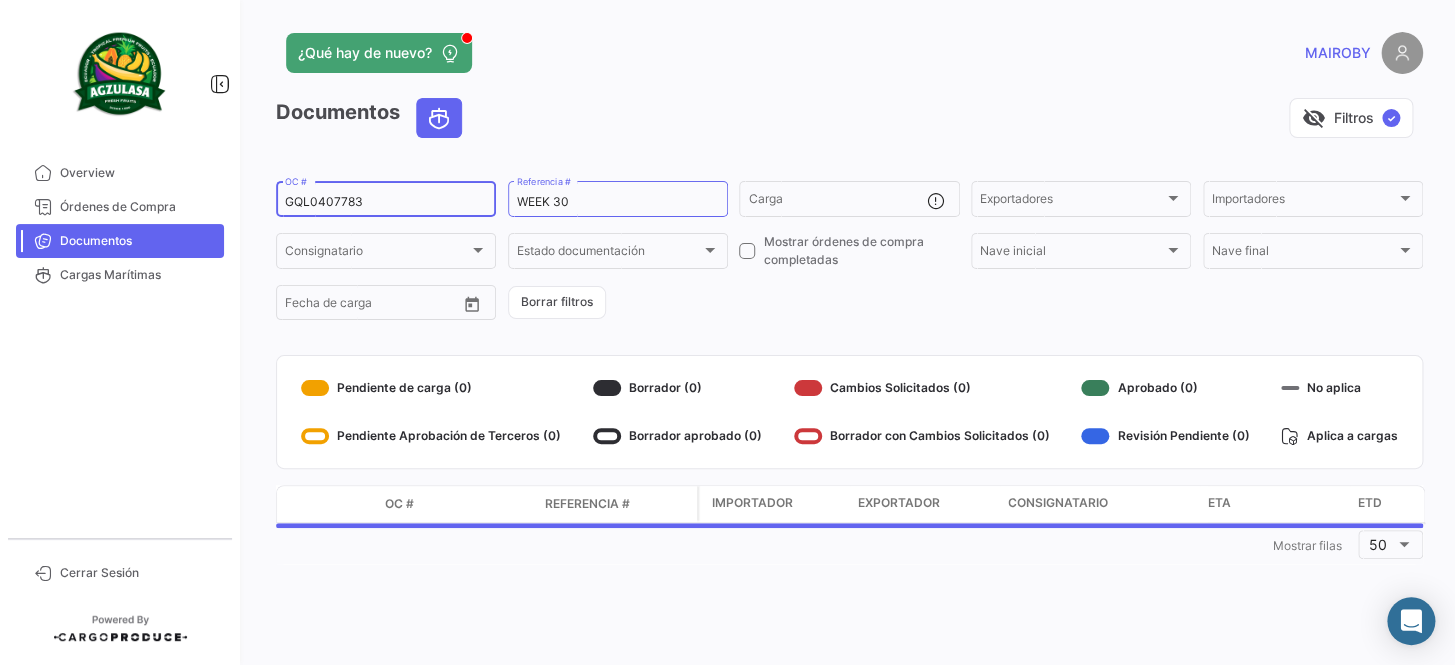 drag, startPoint x: 381, startPoint y: 203, endPoint x: 249, endPoint y: 199, distance: 132.0606 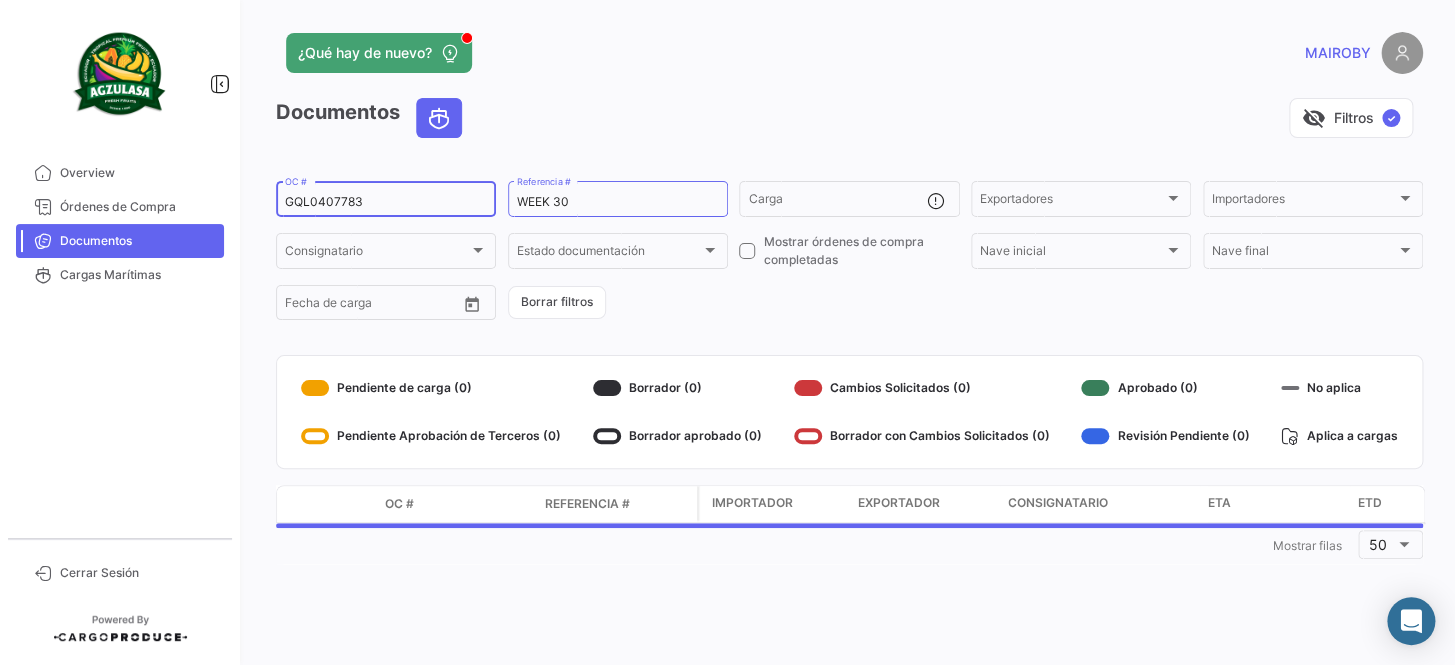click on "¿Qué hay de nuevo?   MAIROBY   Documentos   visibility_off   Filtros  ✓ [ALPHANUMERIC_ID]  OC #  WEEK 30  Referencia #   Carga  Exportadores Exportadores Importadores Importadores Consignatario Consignatario Estado documentación Estado documentación    Mostrar órdenes de compra completadas  Nave inicial Nave inicial Nave final Nave final Desde –  Fecha de carga   Borrar filtros   Pendiente de carga (0)   Pendiente Aprobación de Terceros (0)   Borrador (0)   Borrador aprobado (0)   Cambios Solicitados (0)   Borrador con Cambios Solicitados (0)   Aprobado (0)   Revisión Pendiente (0)   No aplica   Aplica a cargas  Modo de Transporte OC # Referencia # Importador Exportador Consignatario ETA ETD  1  Mostrar filas 50" 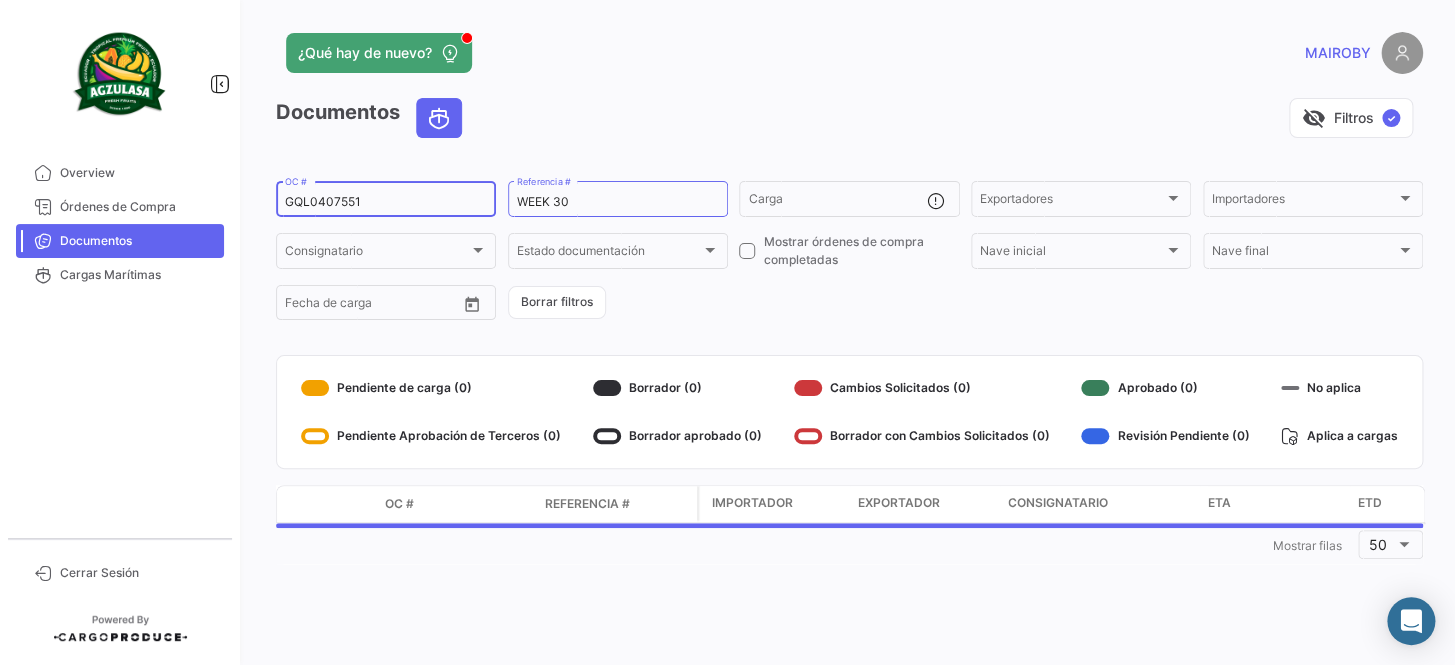 type on "GQL0407551" 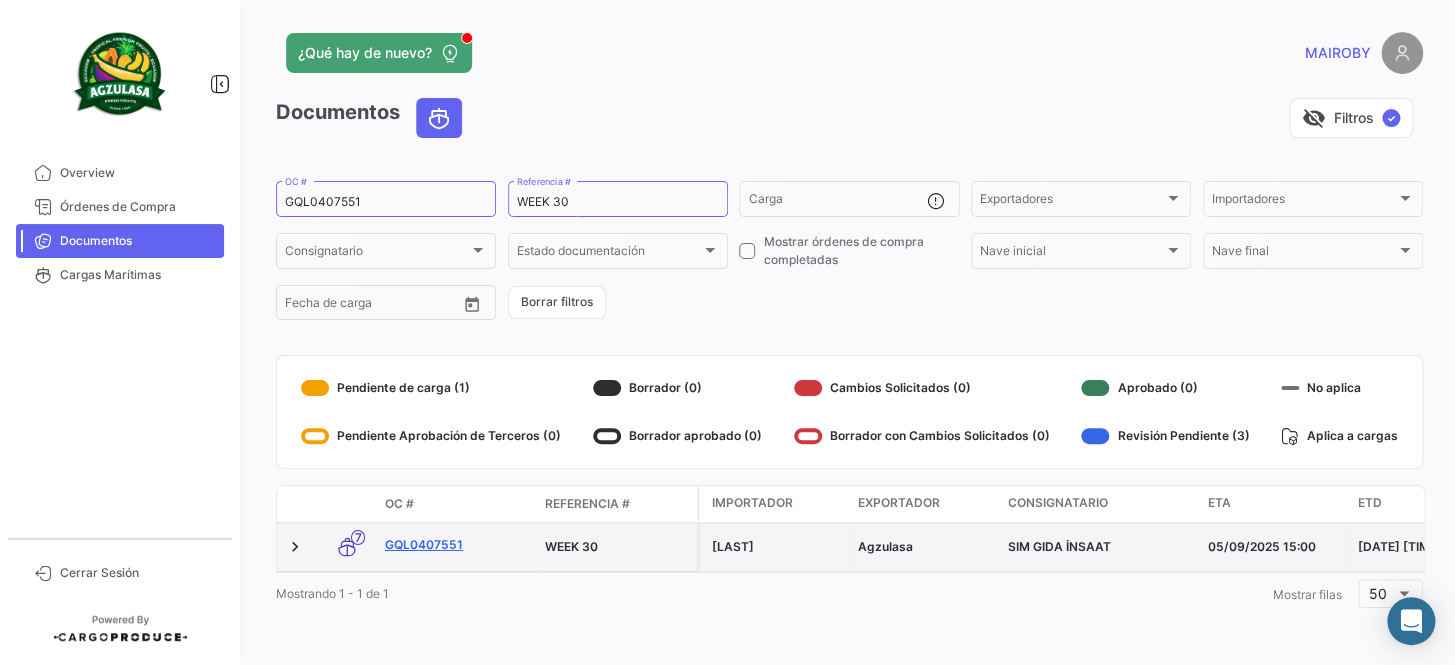 click on "GQL0407551" 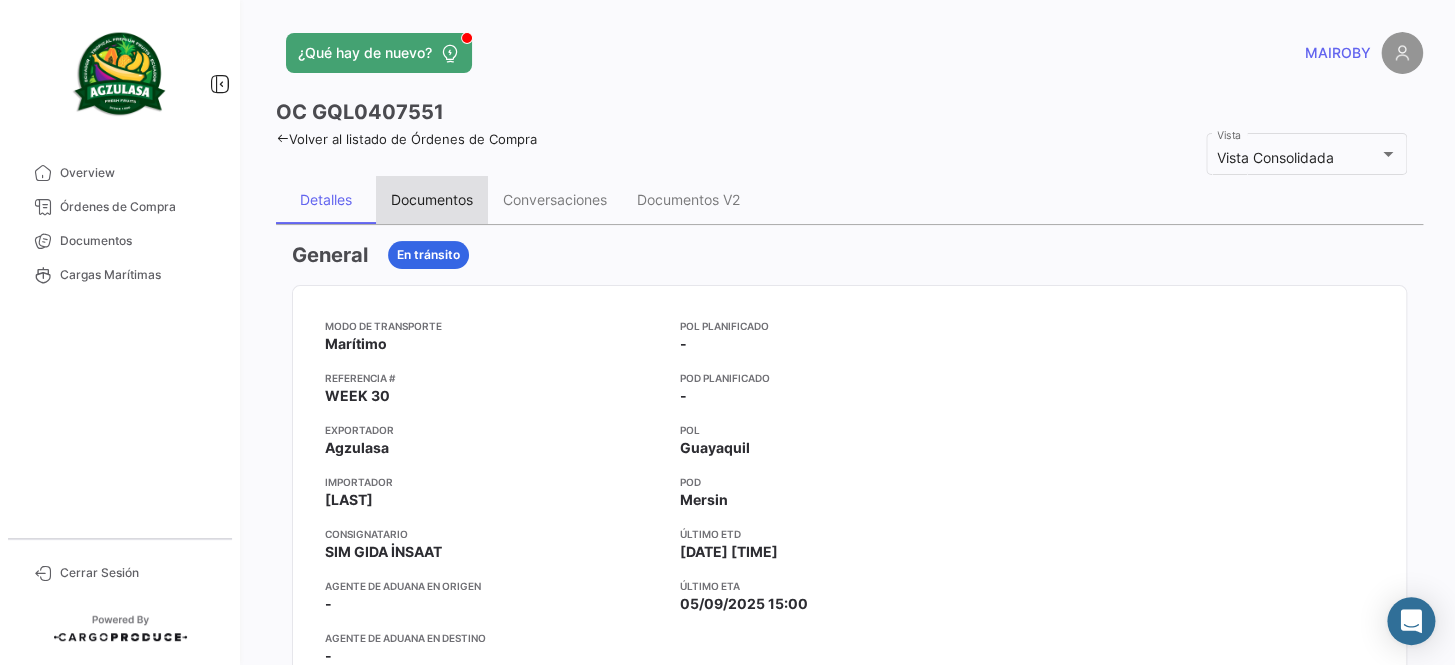 click on "Documentos" at bounding box center (432, 199) 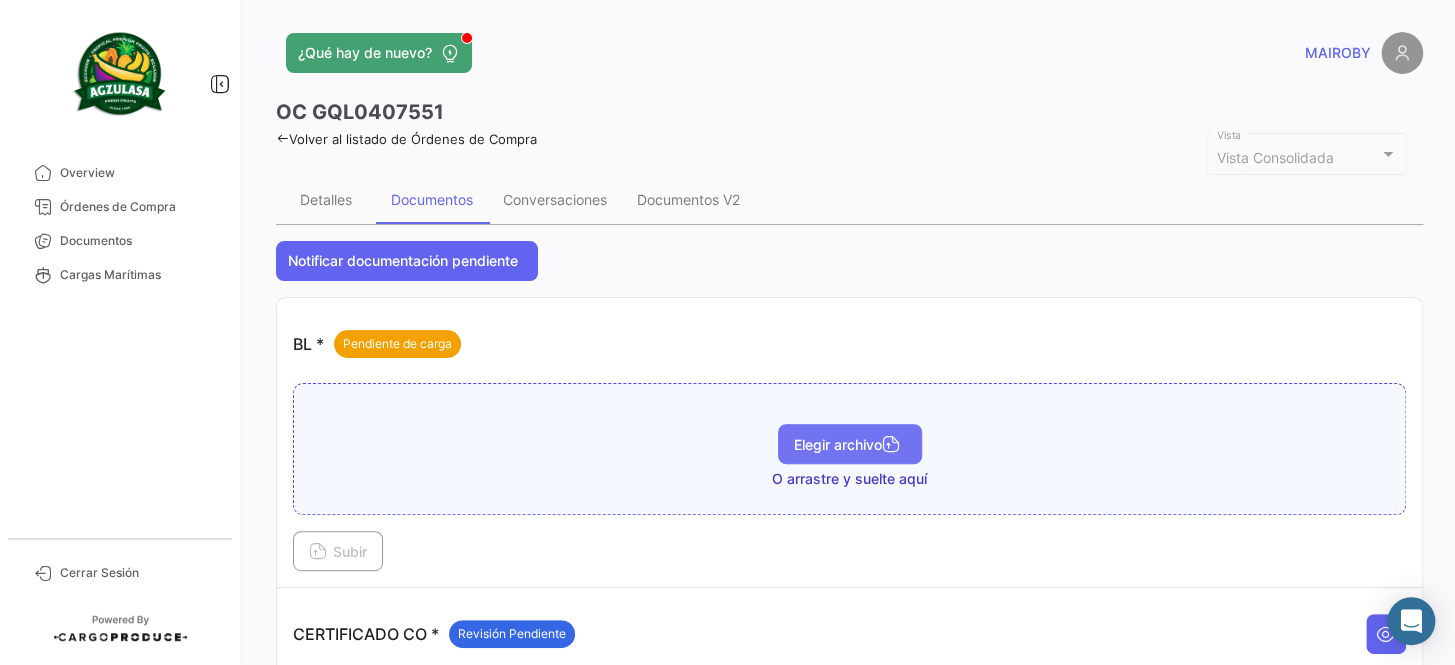 click on "Elegir archivo" at bounding box center (850, 444) 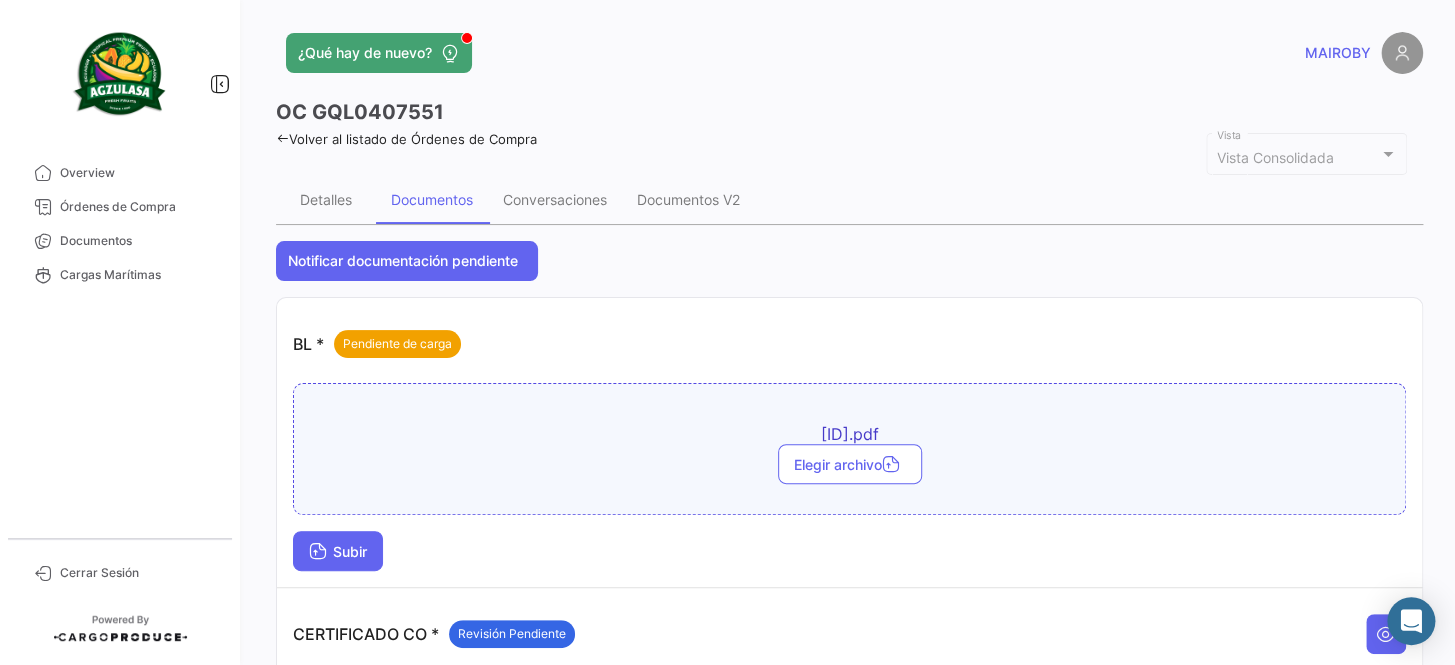 click on "Subir" at bounding box center [338, 551] 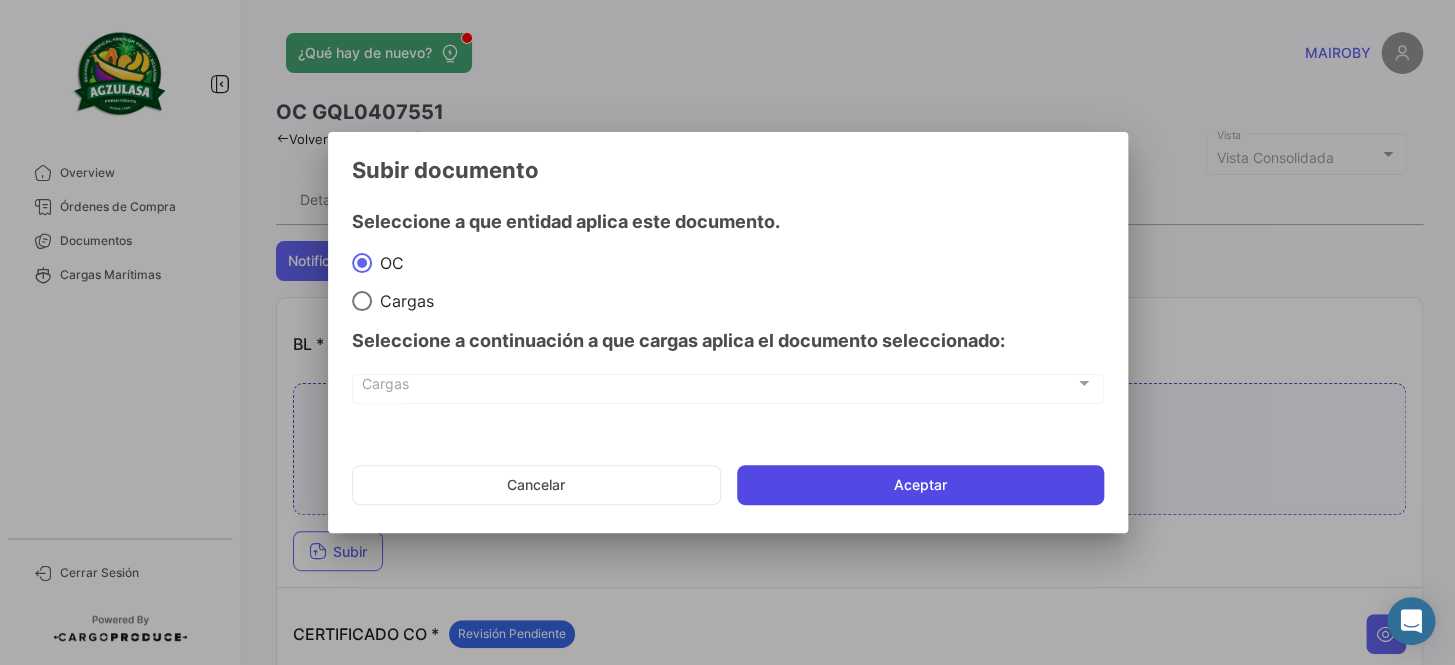 click on "Aceptar" 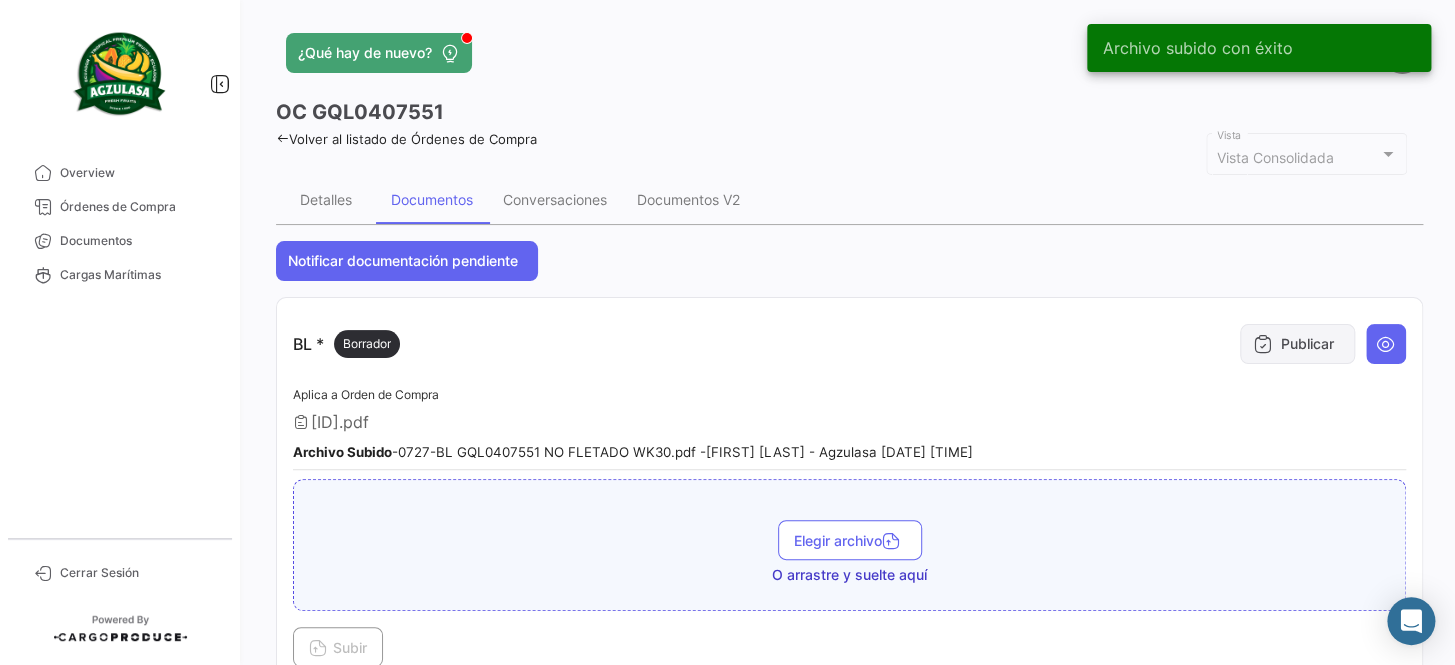 click at bounding box center [1263, 344] 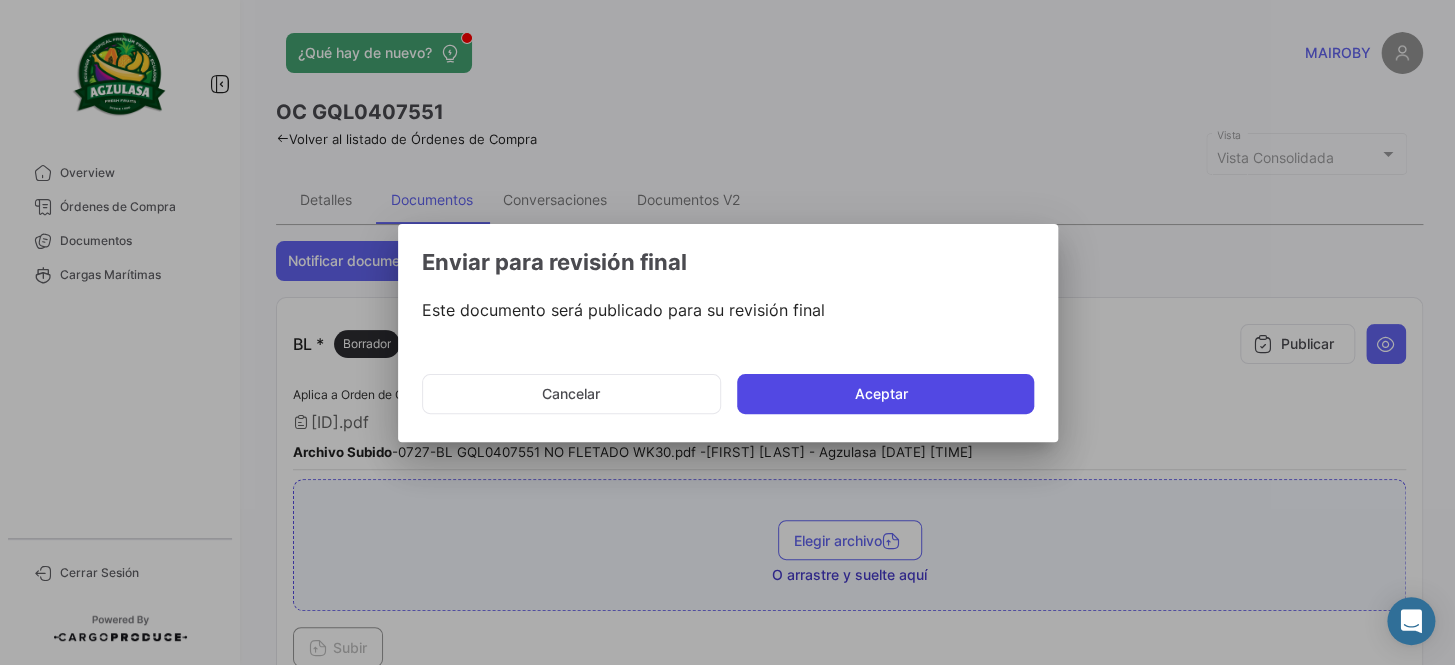 click on "Aceptar" 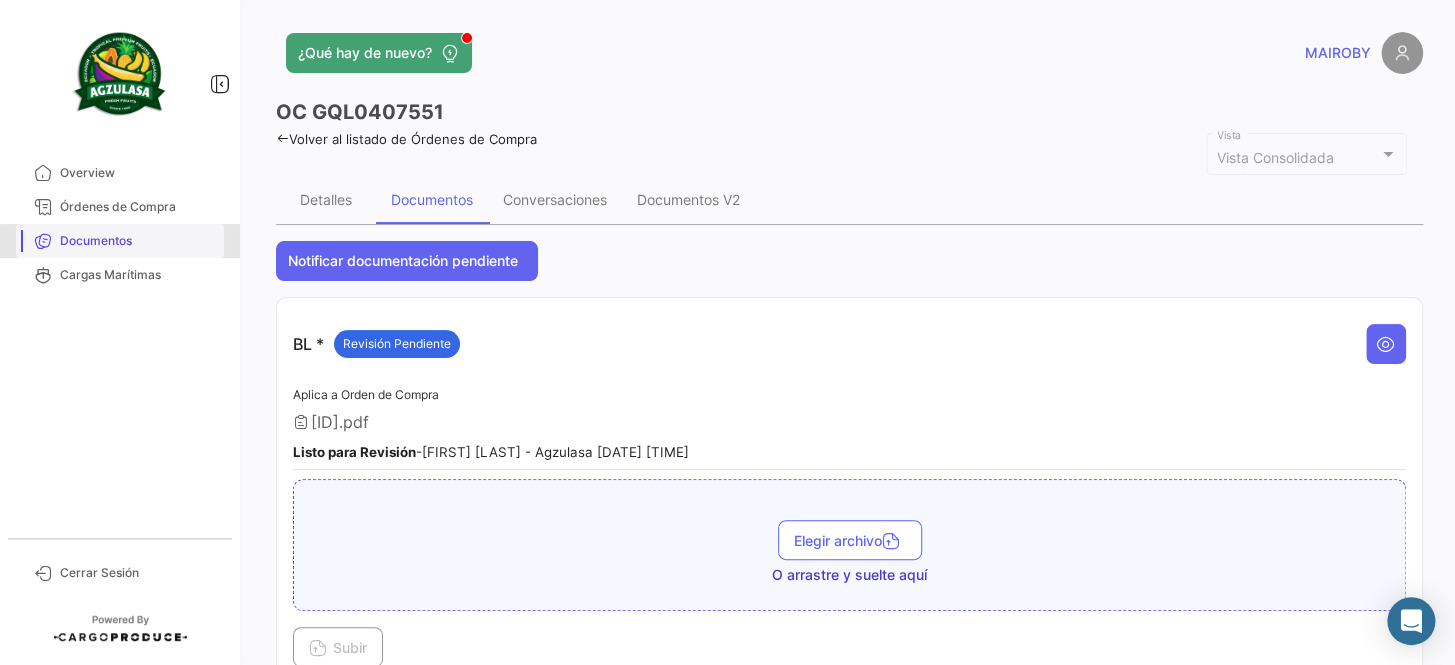 click on "Documentos" at bounding box center [138, 241] 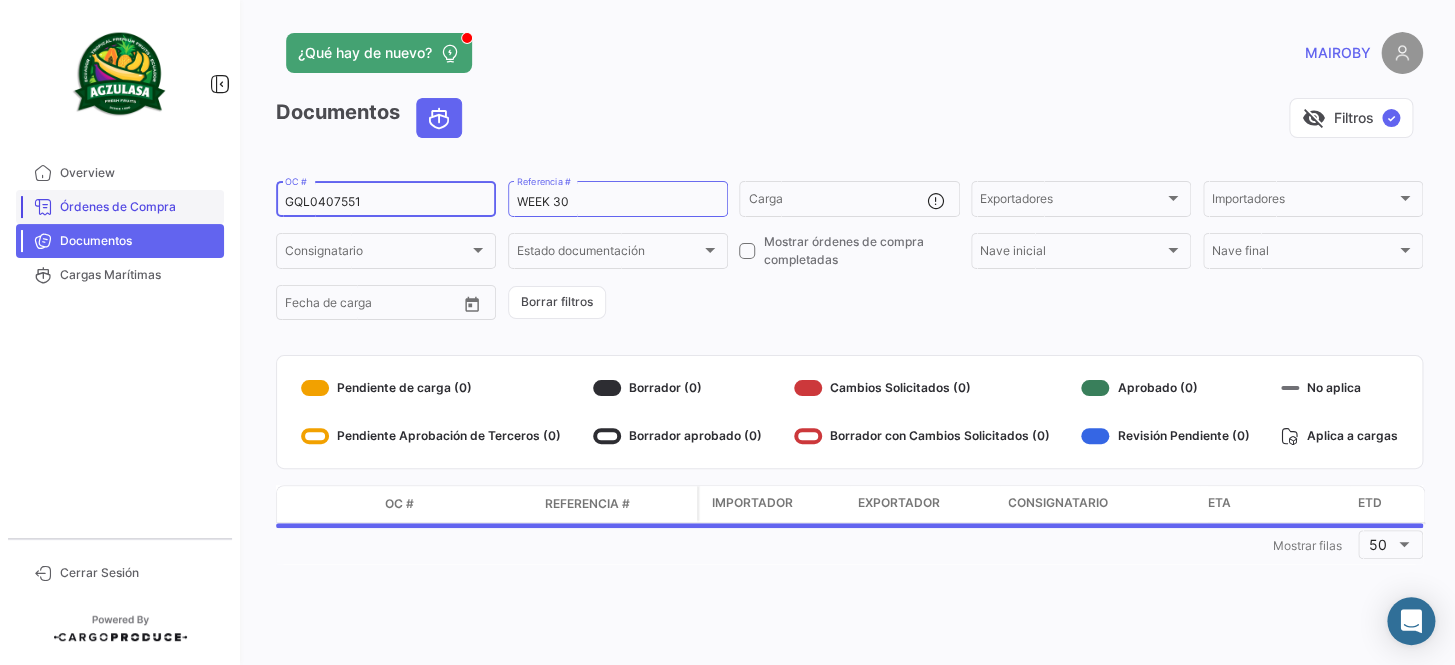 drag, startPoint x: 417, startPoint y: 198, endPoint x: 141, endPoint y: 205, distance: 276.08875 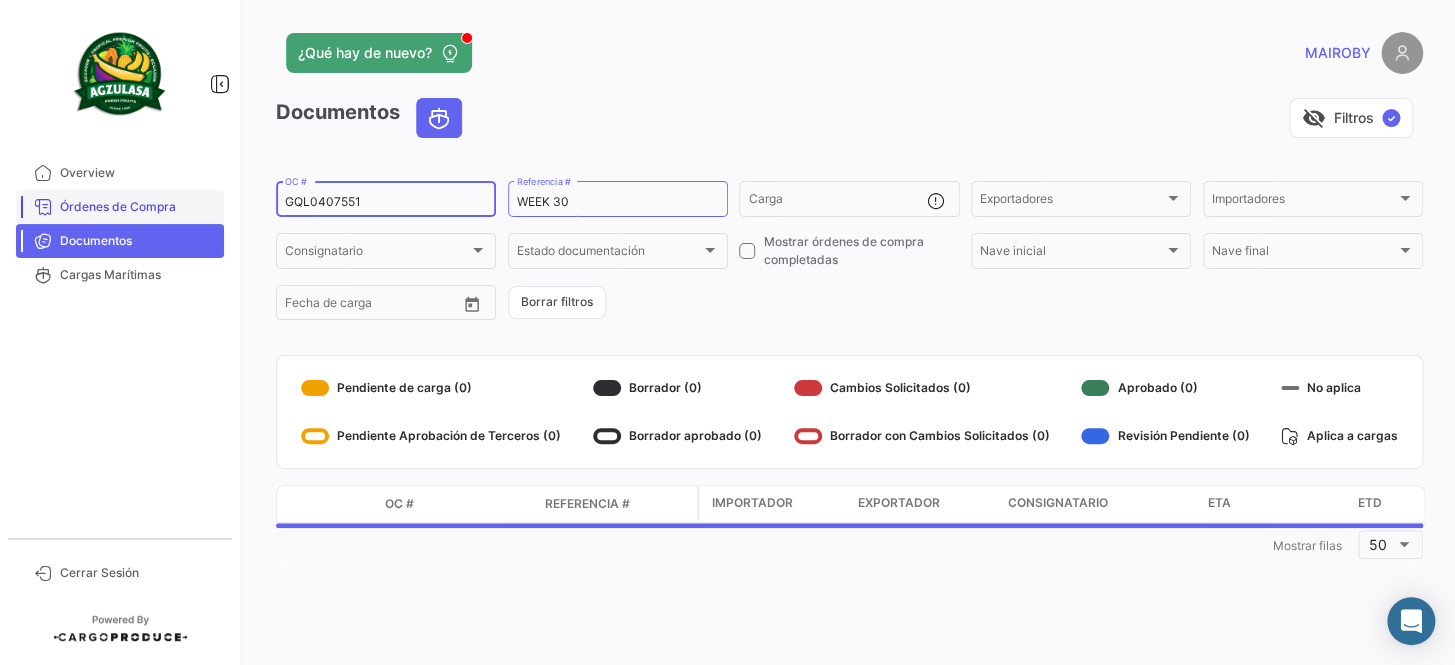 click on "Overview   Órdenes de Compra   Documentos   Cargas Marítimas   Cerrar Sesión   ¿Qué hay de nuevo?   [FIRST]   Documentos   visibility_off   Filtros  ✓ [ID]  OC #  WEEK [NUMBER]  Referencia #   Carga  Exportadores Exportadores Importadores Importadores Consignatario Consignatario Estado documentación Estado documentación    Mostrar órdenes de compra completadas  Nave inicial Nave inicial Nave final Nave final Desde –  Fecha de carga   Borrar filtros   Pendiente de carga (0)   Pendiente Aprobación de Terceros (0)   Borrador (0)   Borrador aprobado (0)   Cambios Solicitados (0)   Borrador con Cambios Solicitados (0)   Aprobado (0)   Revisión Pendiente (0)   No aplica   Aplica a cargas  Modo de Transporte OC # Referencia # Importador Exportador Consignatario ETA ETD  1  Mostrar filas 50" 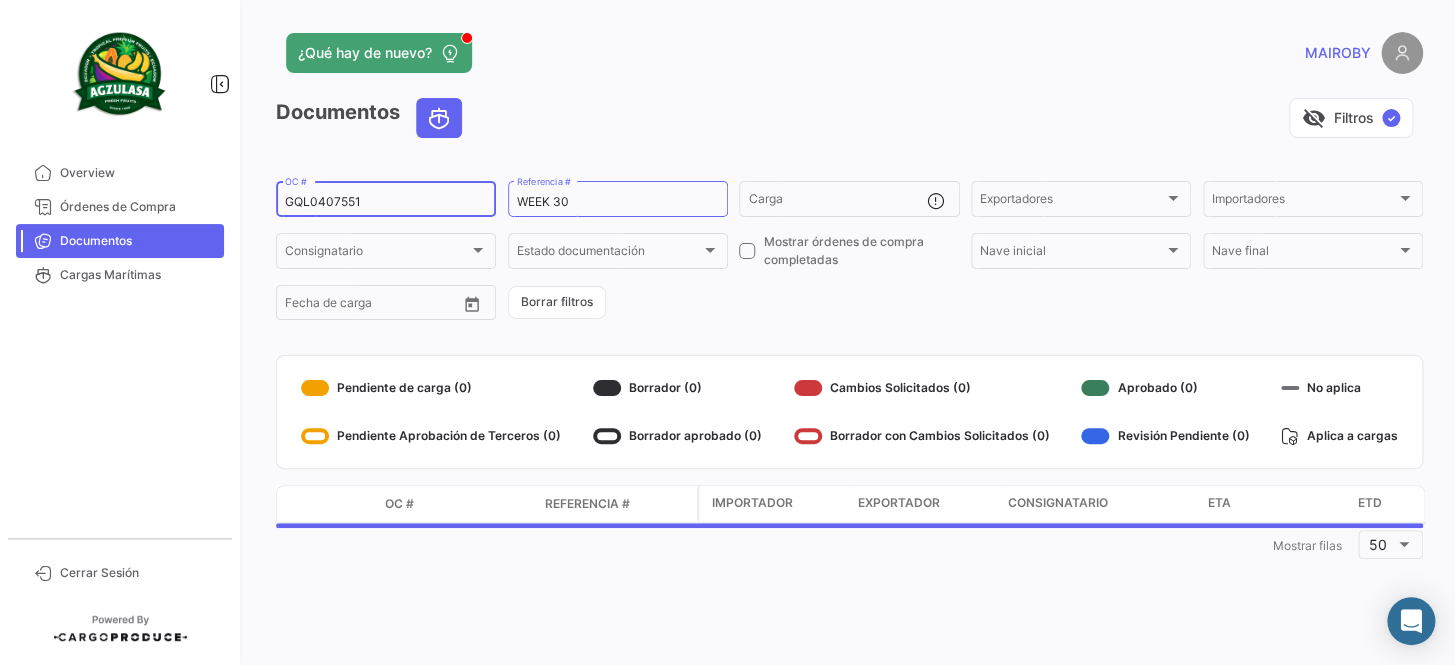 paste on "257038965" 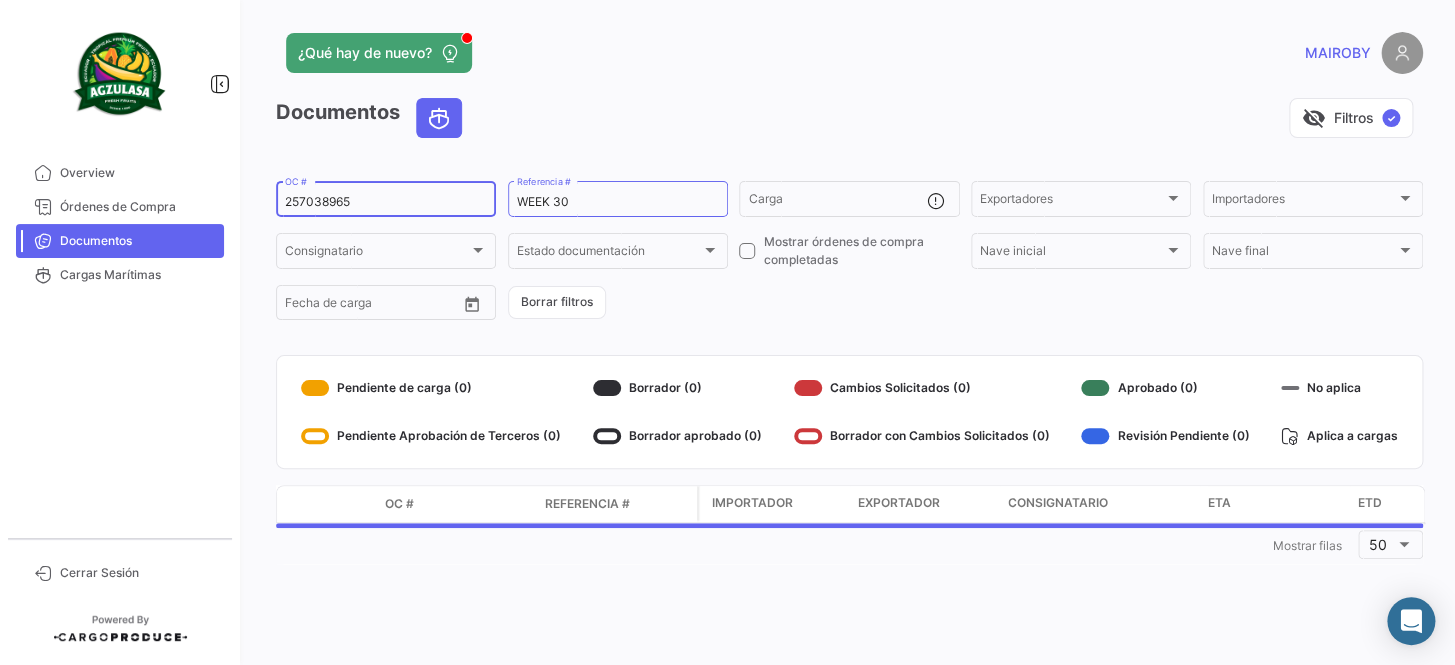 type on "257038965" 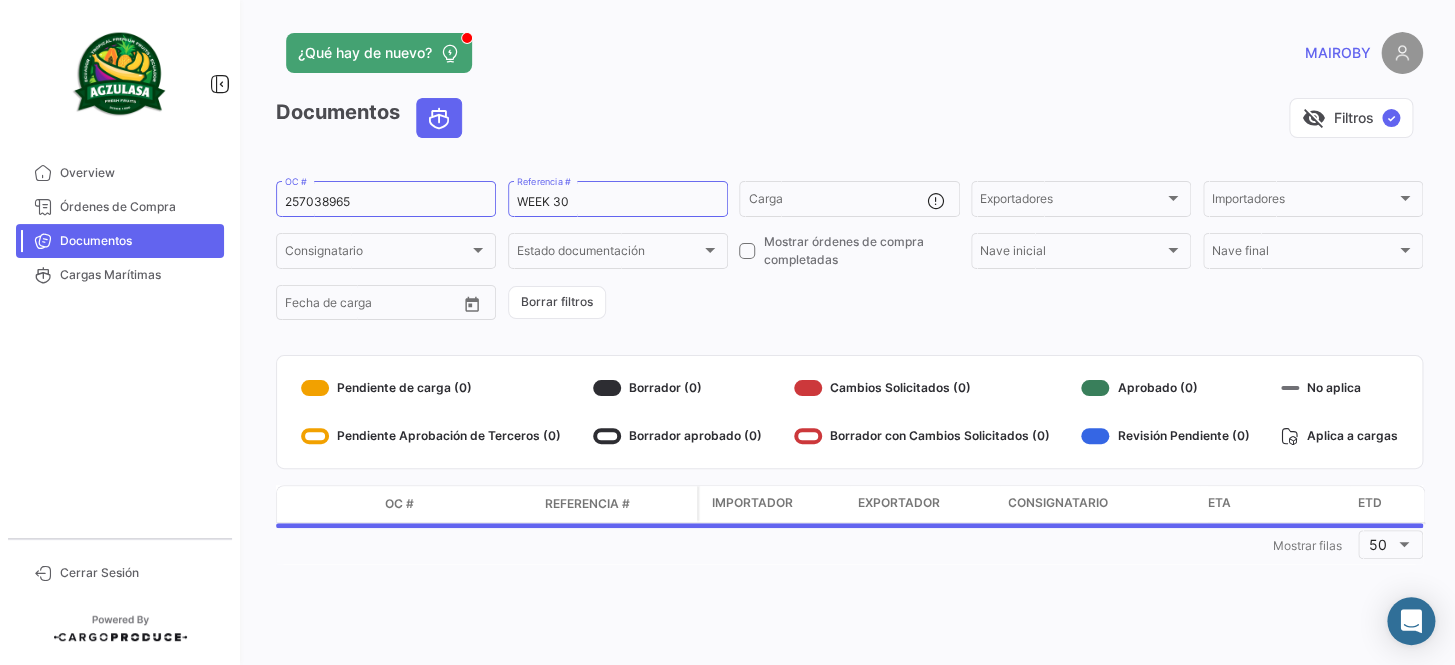 click on "[ID]  OC #  WEEK 30  Referencia #   Carga  Exportadores Exportadores Importadores Importadores Consignatario Consignatario Estado documentación Estado documentación    Mostrar órdenes de compra completadas  Nave inicial Nave inicial Nave final Nave final Desde –  Fecha de carga   Borrar filtros" 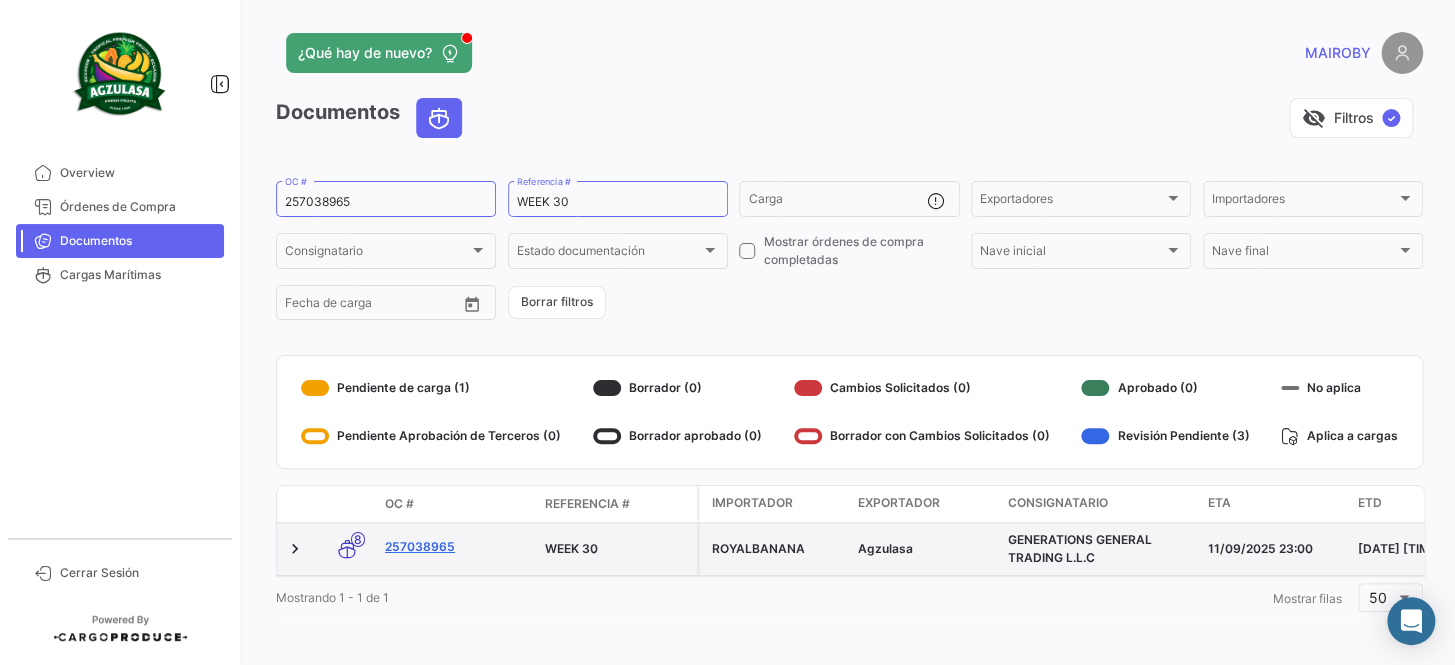 click on "257038965" 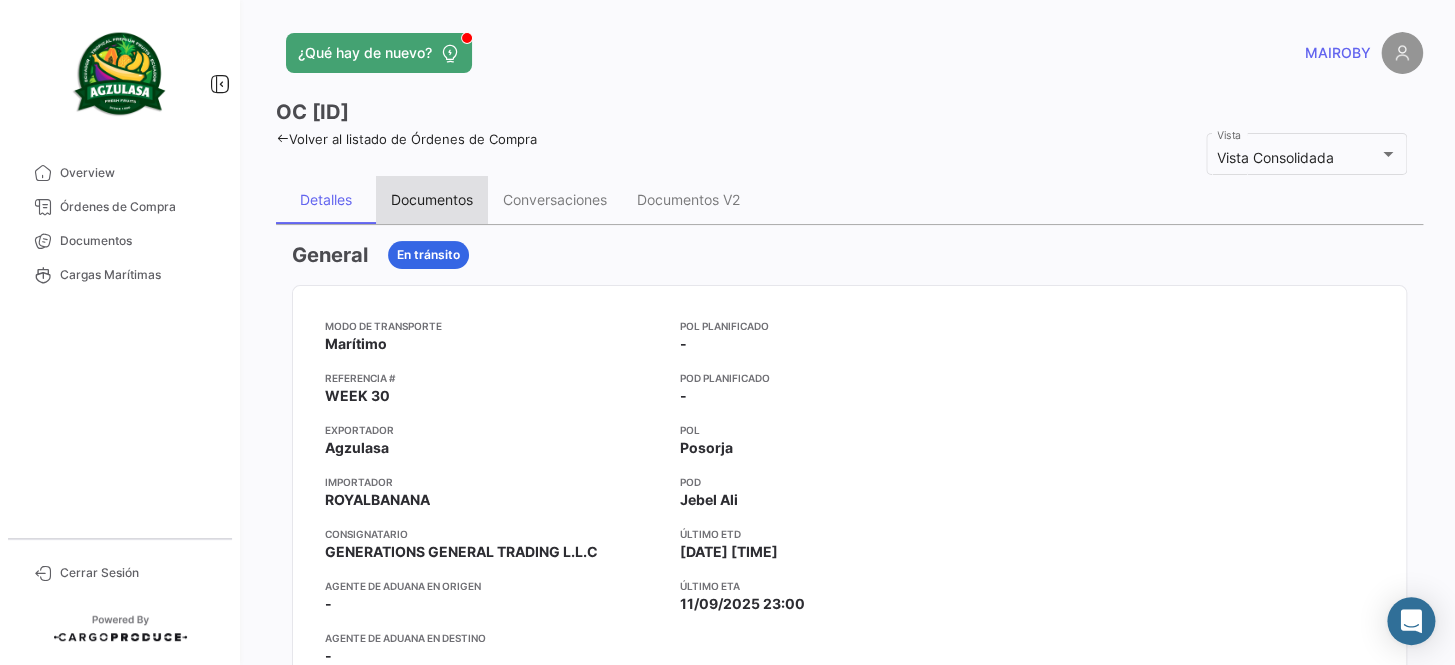 click on "Documentos" at bounding box center [432, 199] 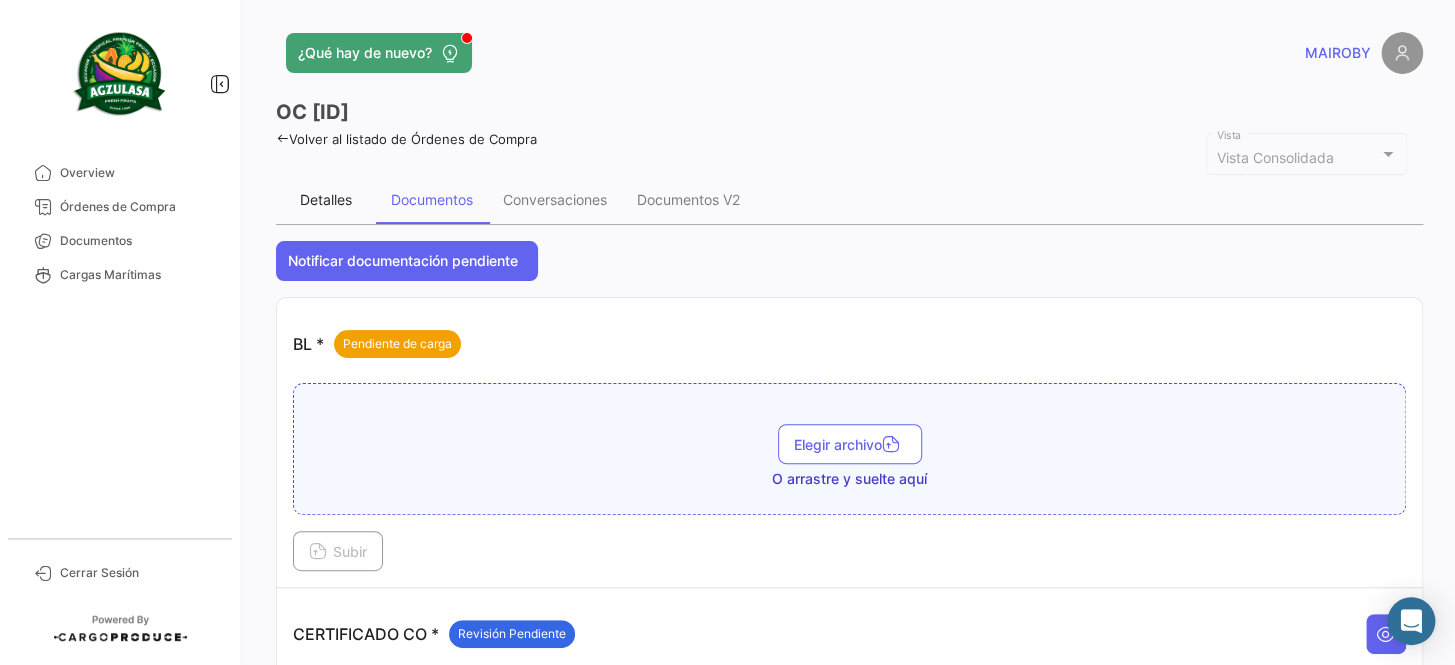 click on "Detalles" at bounding box center [326, 199] 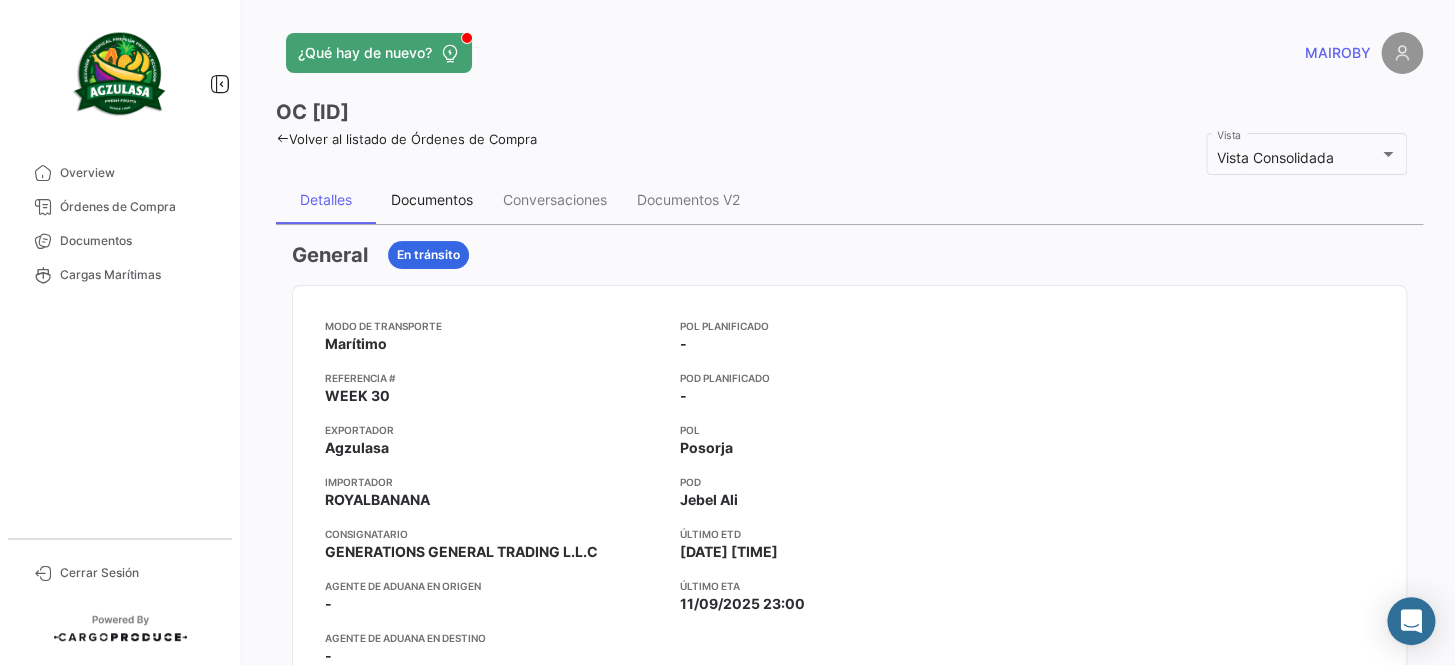 click on "Documentos" at bounding box center (432, 199) 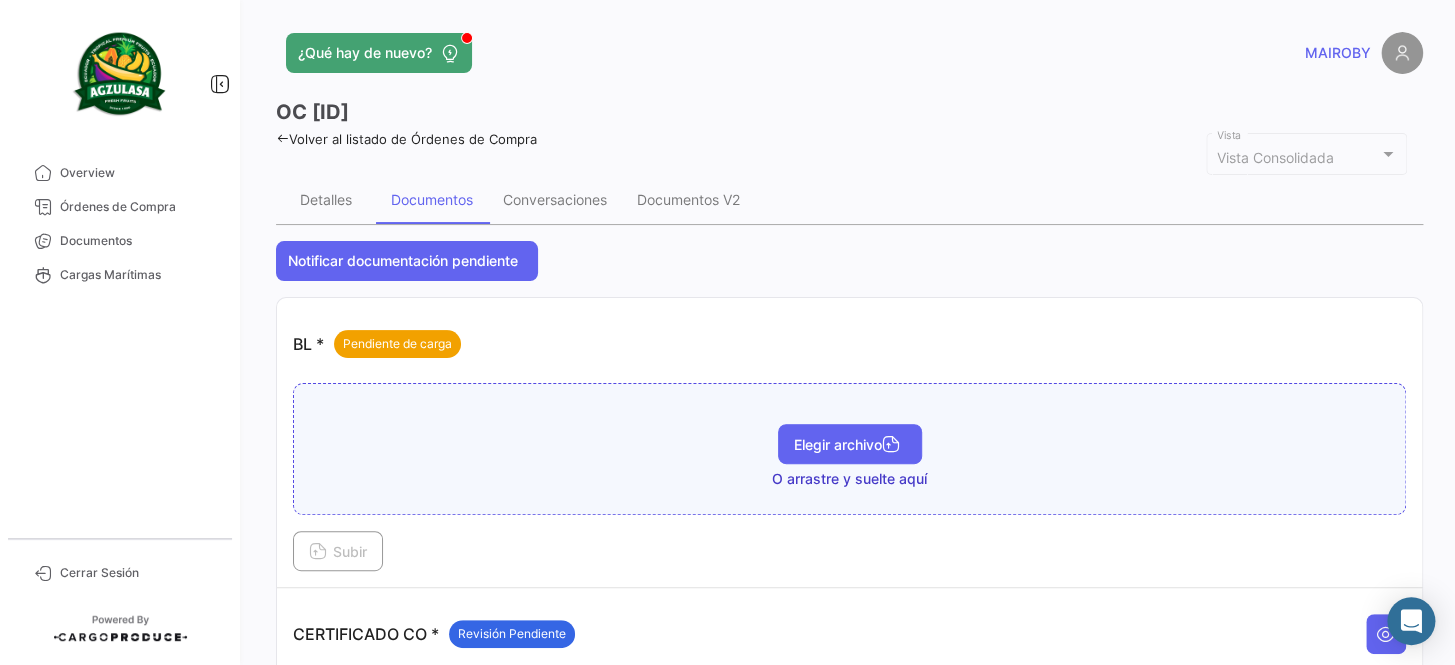 click on "Elegir archivo" at bounding box center [850, 444] 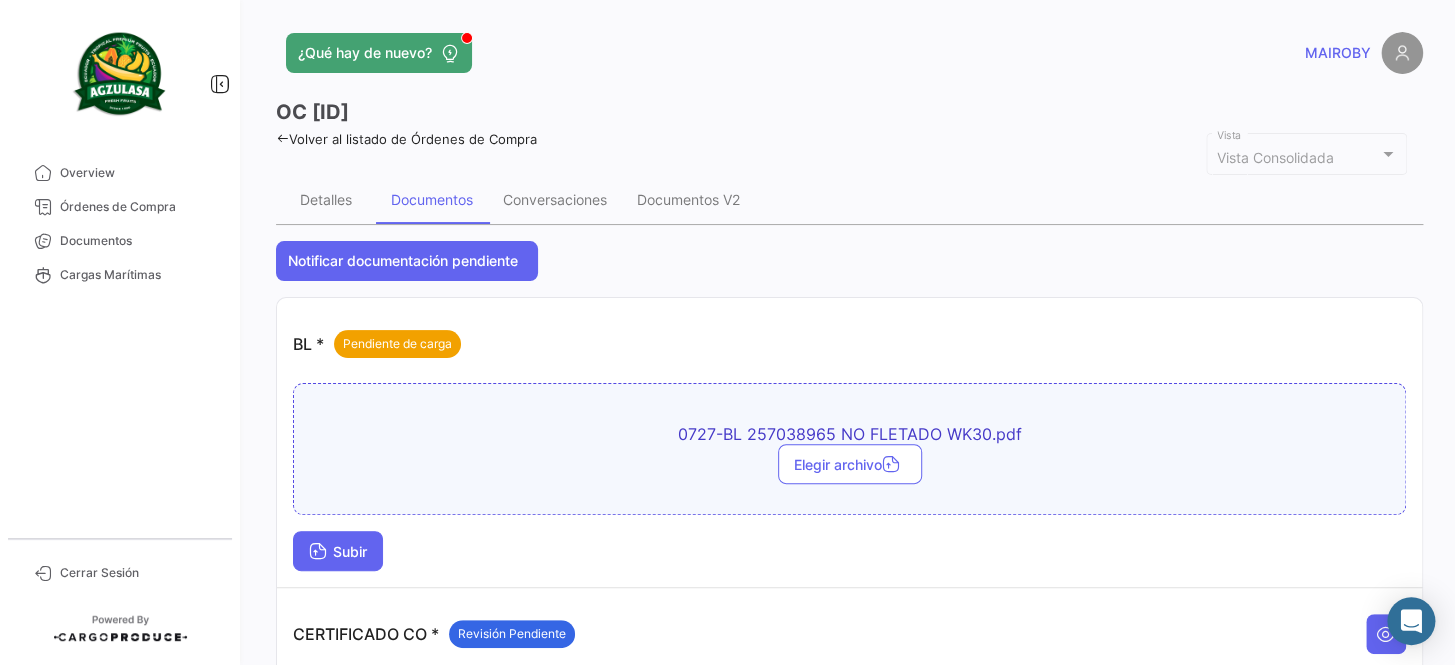 click on "Subir" at bounding box center (338, 551) 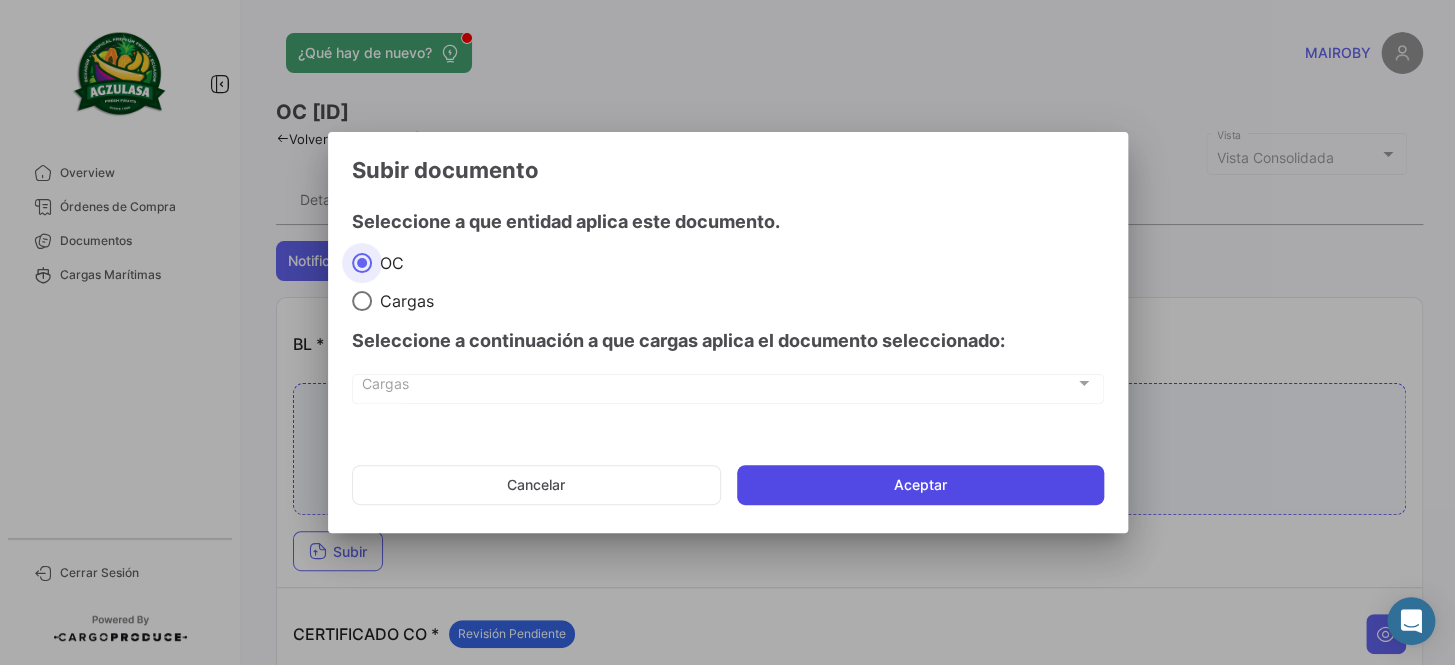click on "Aceptar" 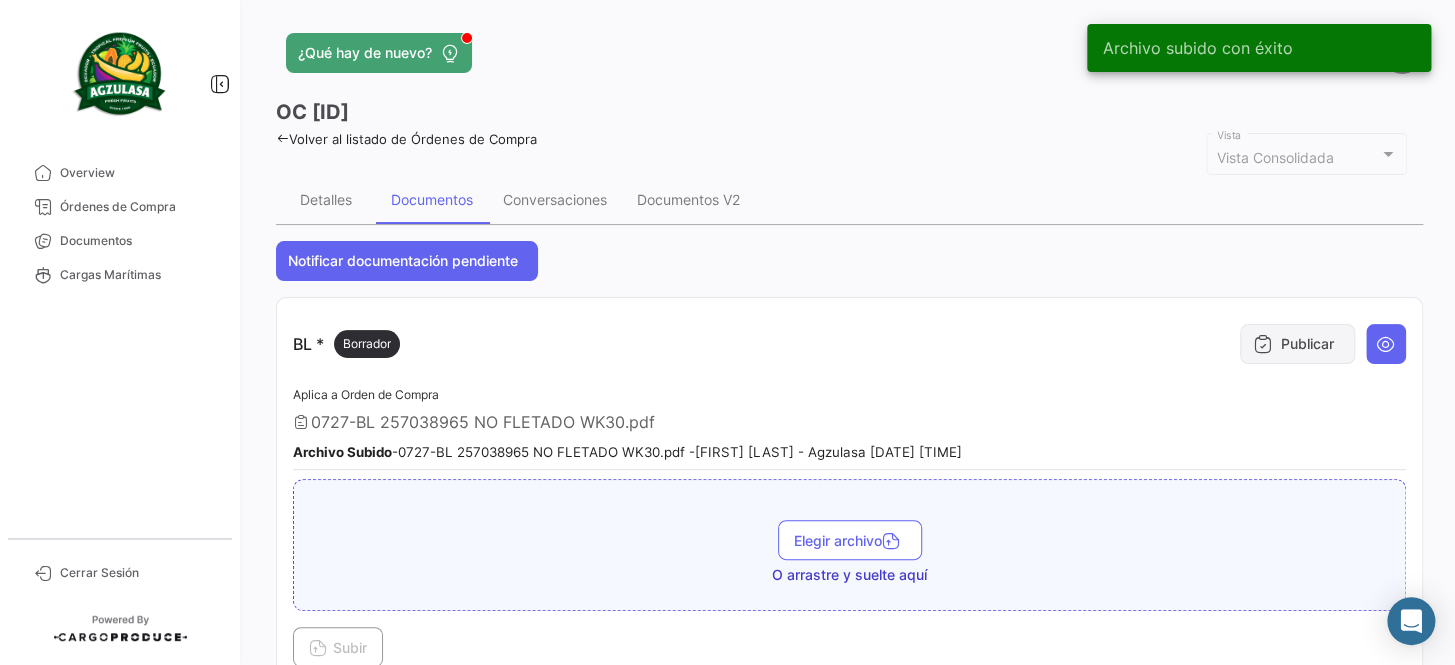 click on "Publicar" at bounding box center [1297, 344] 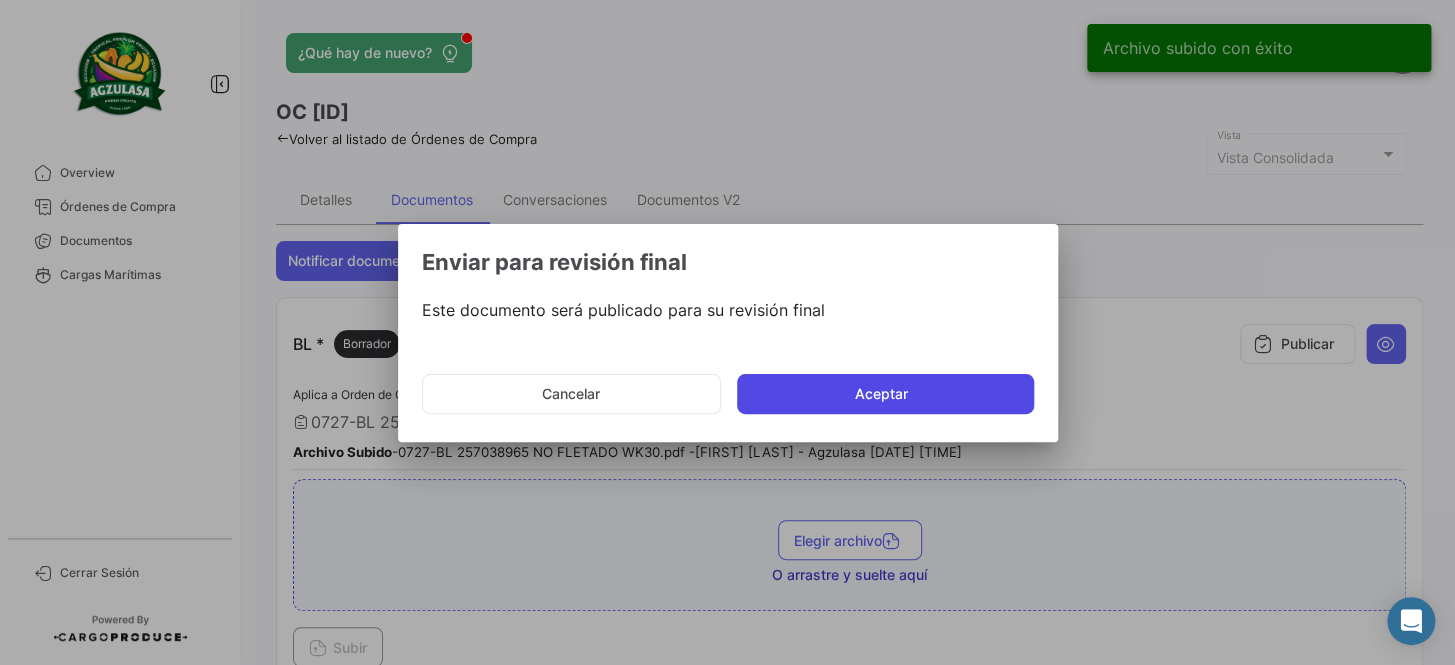 click on "Aceptar" 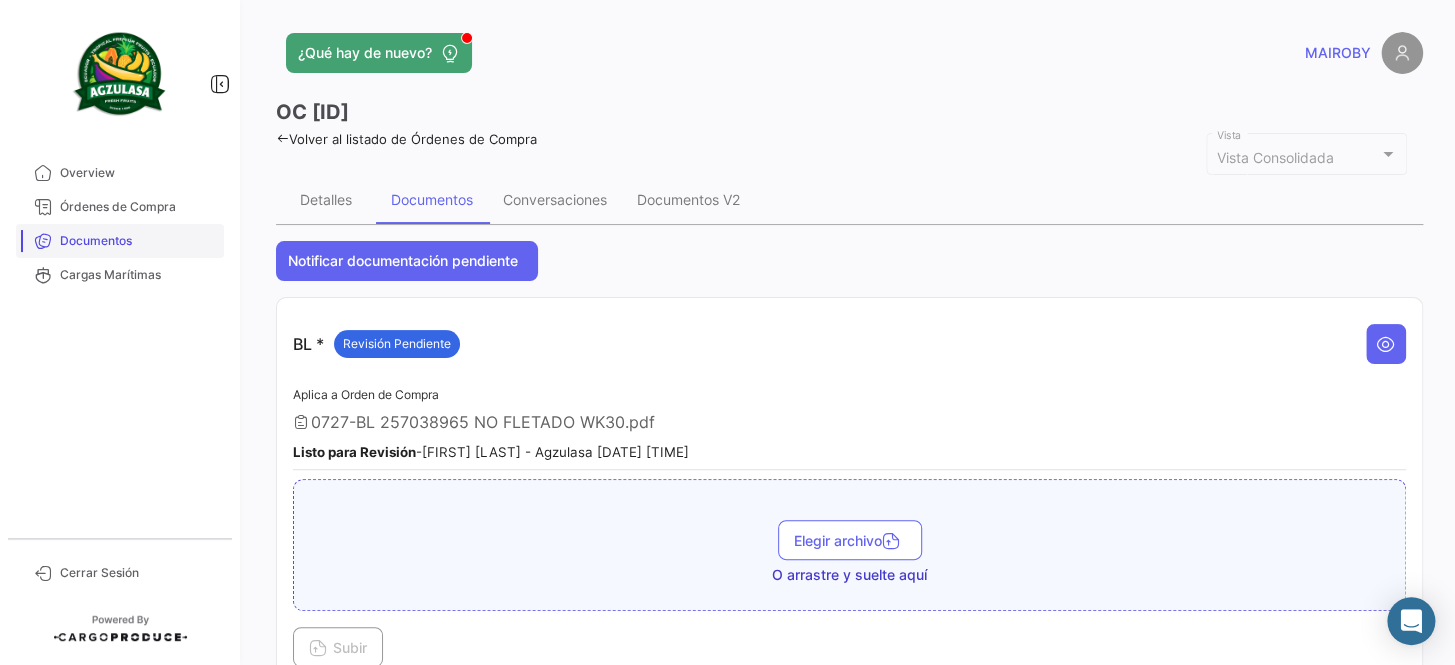 click on "Documentos" at bounding box center (138, 241) 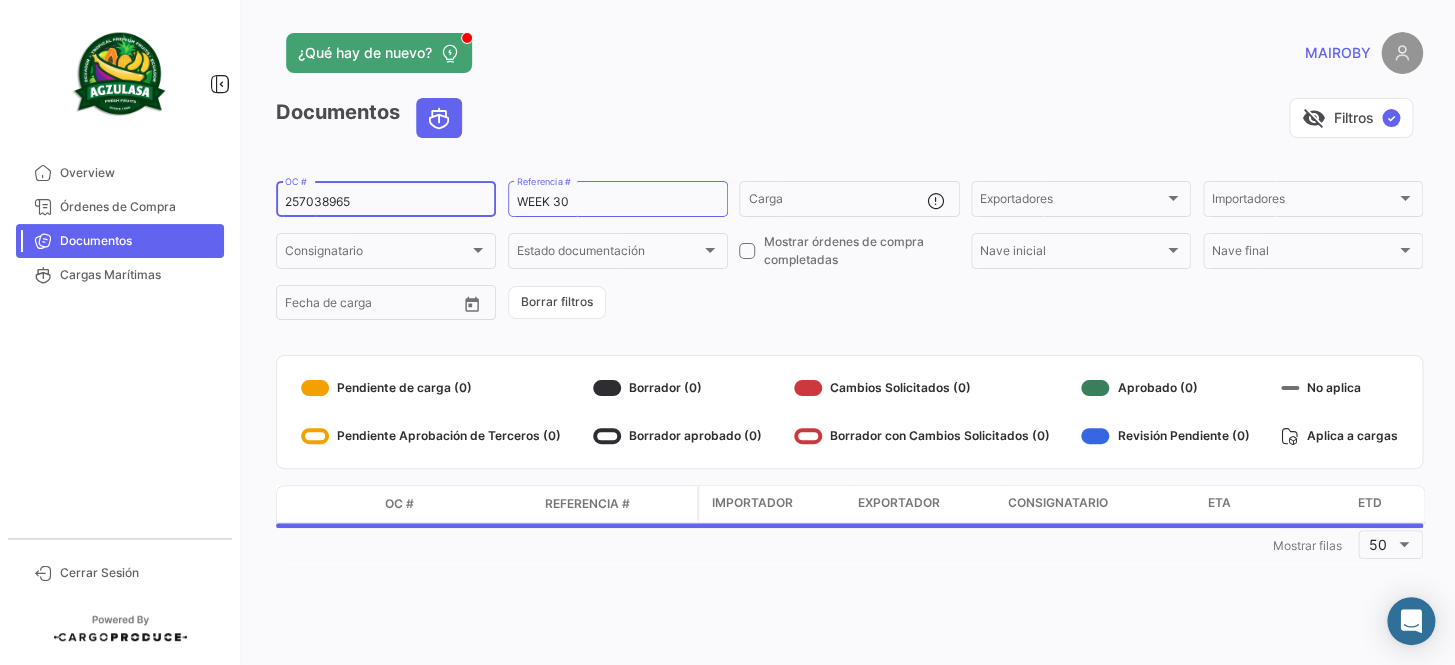 drag, startPoint x: 335, startPoint y: 204, endPoint x: 241, endPoint y: 210, distance: 94.19129 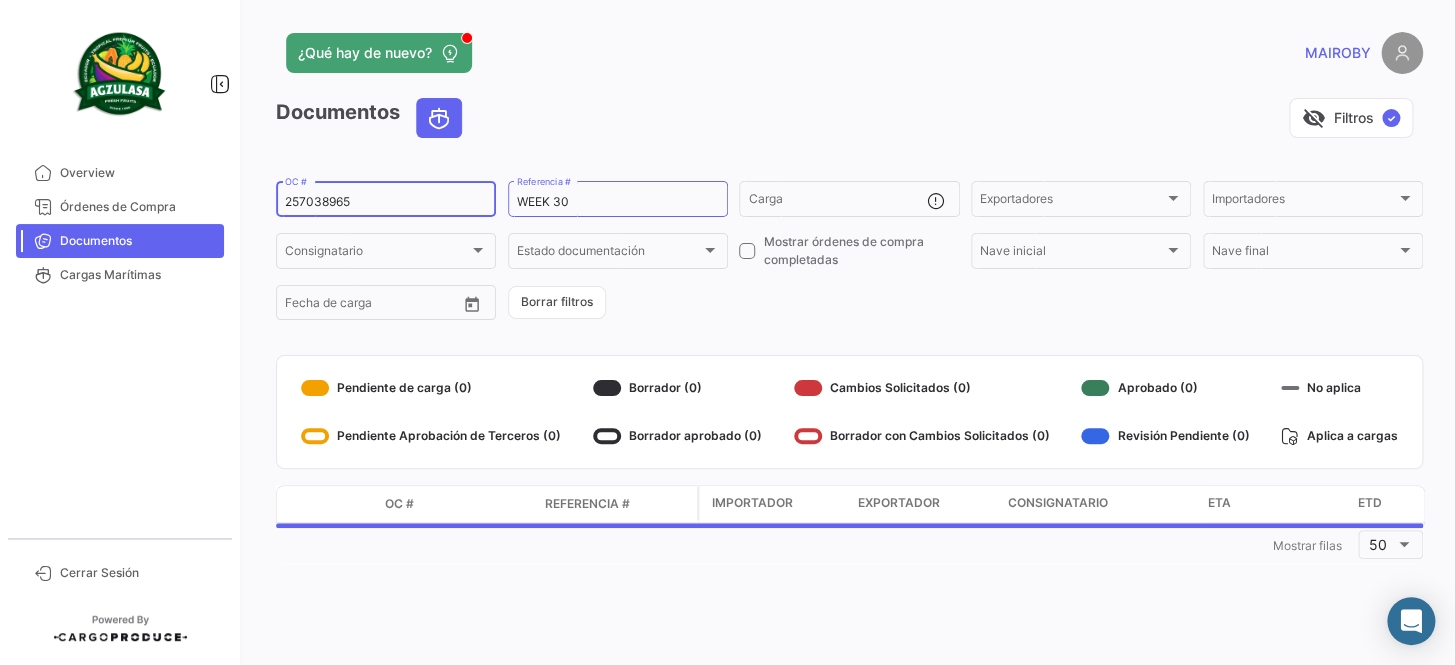 paste on "[ID]" 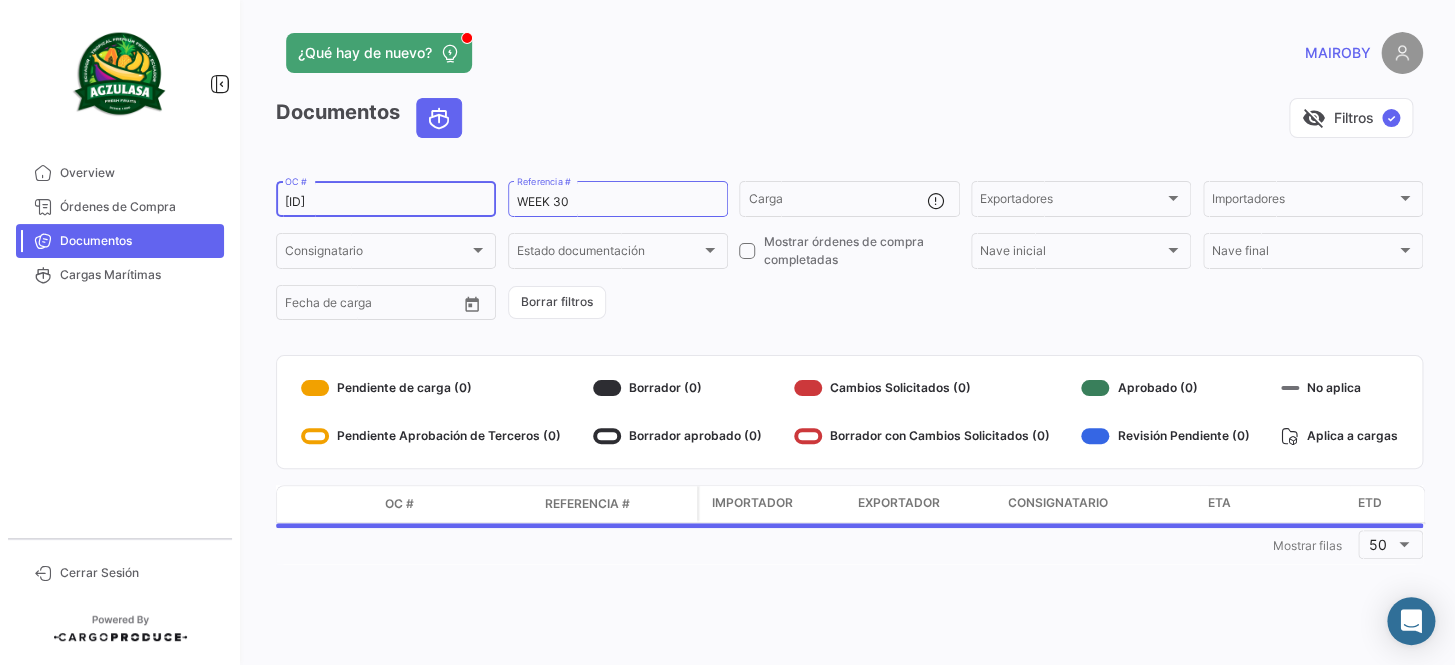 type on "[ID]" 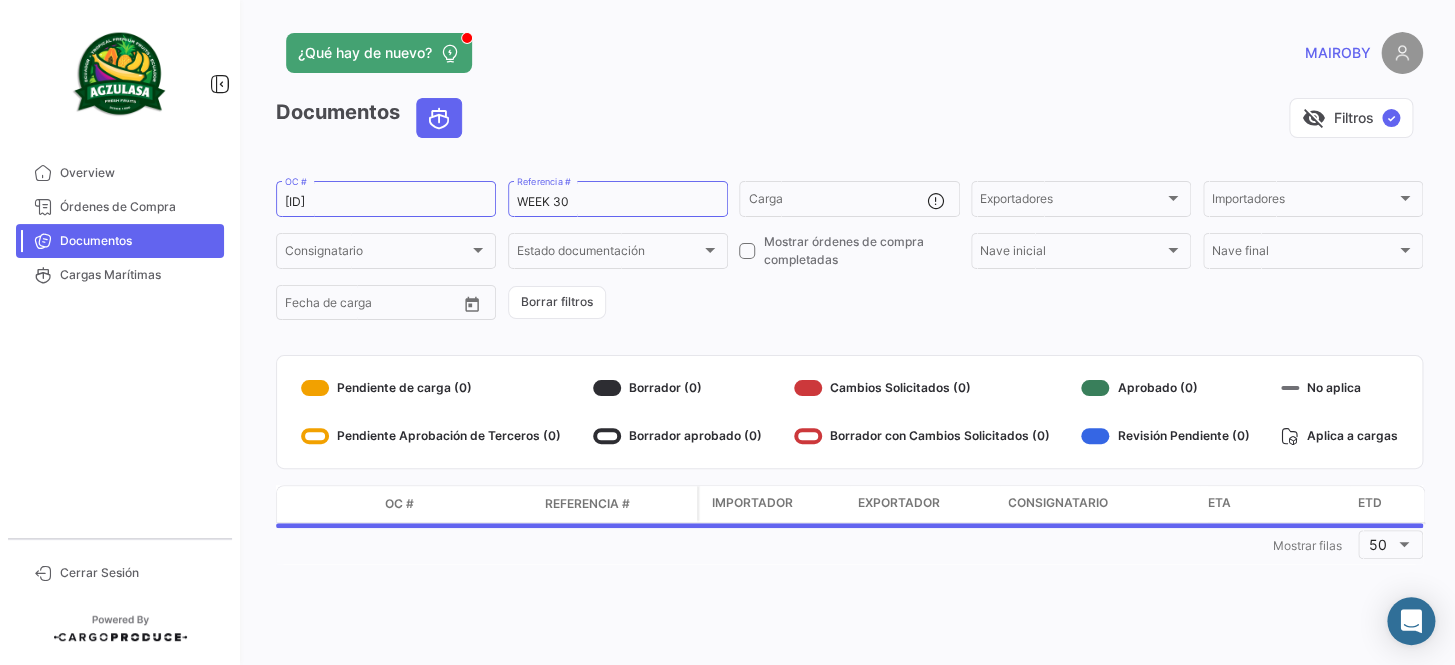 click on "[ID]  OC #  WEEK 30  Referencia #   Carga  Exportadores Exportadores Importadores Importadores Consignatario Consignatario Estado documentación Estado documentación    Mostrar órdenes de compra completadas  Nave inicial Nave inicial Nave final Nave final Desde –  Fecha de carga   Borrar filtros" 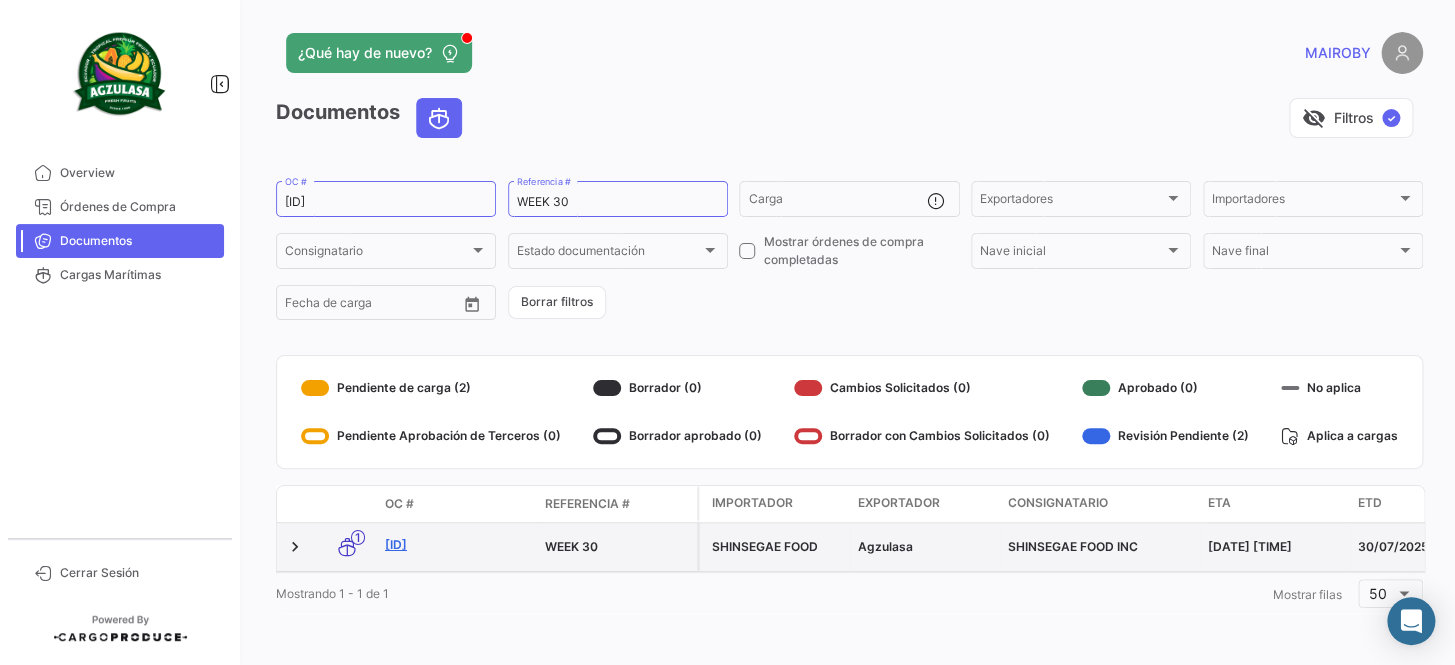 click on "[ID]" 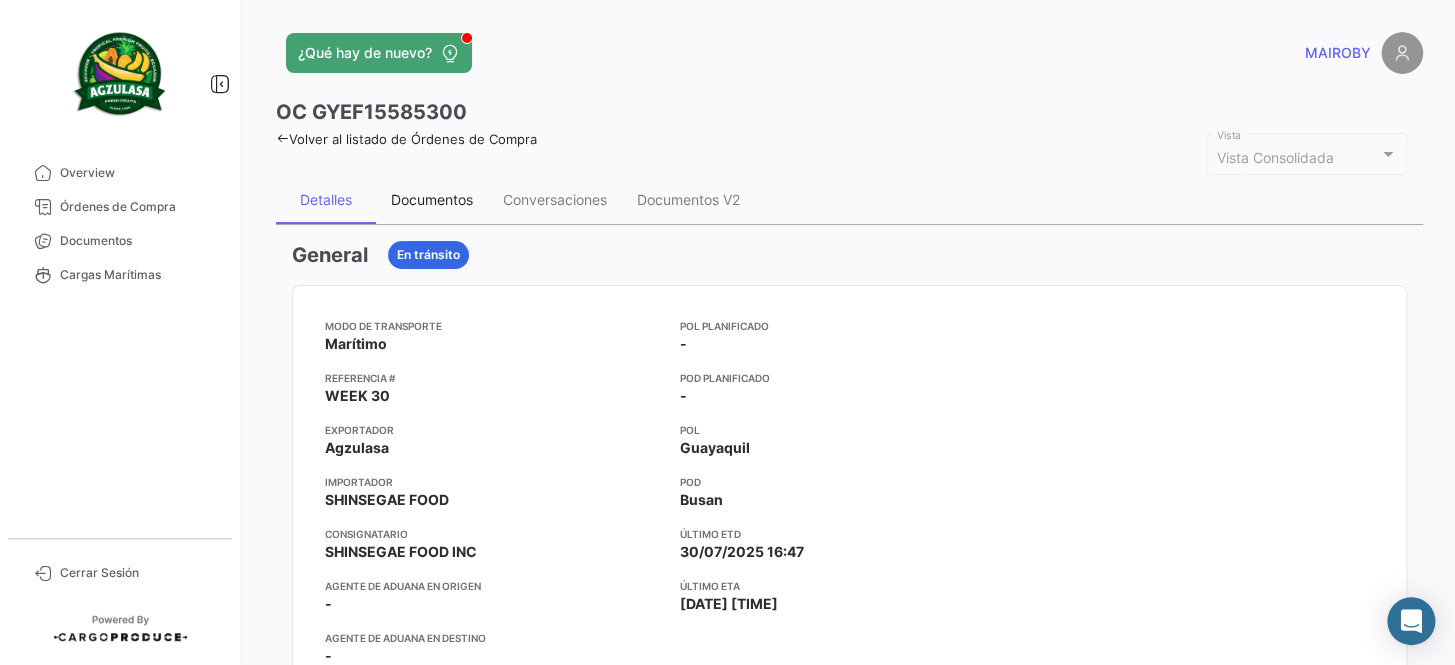 click on "Documentos" at bounding box center [432, 199] 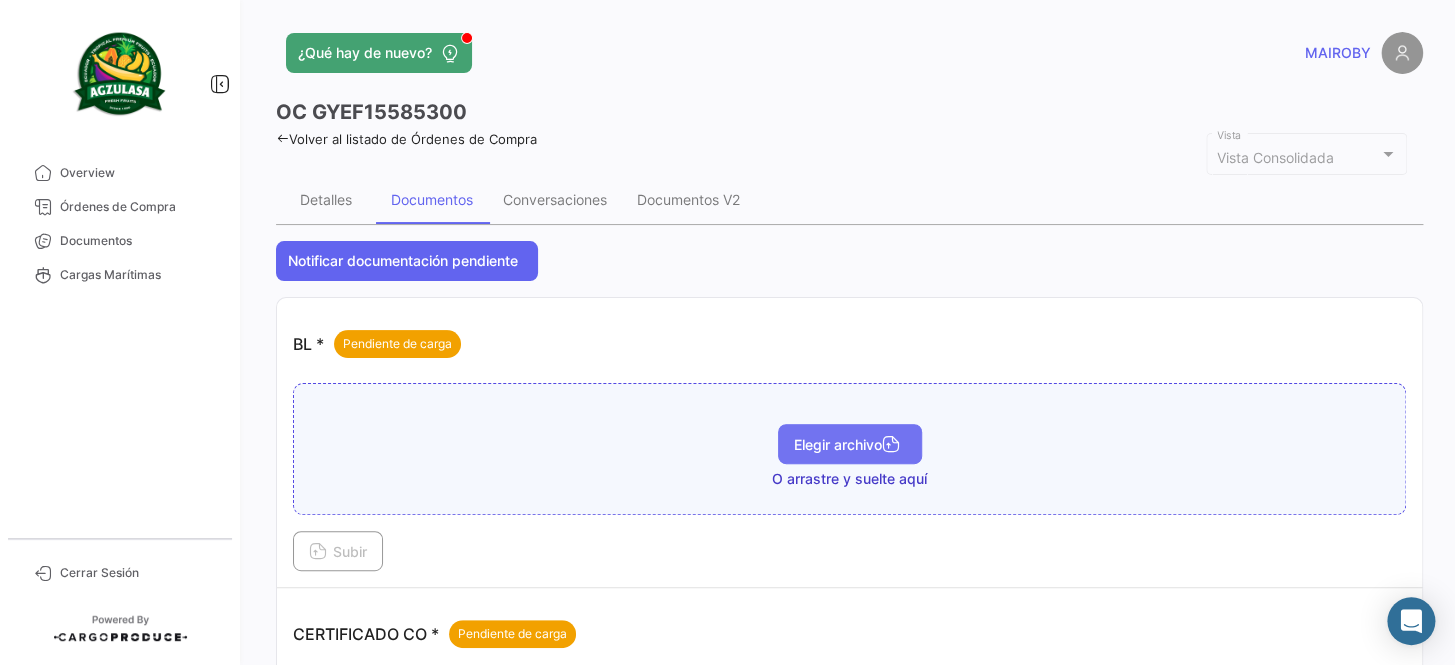 click on "Elegir archivo" at bounding box center (850, 444) 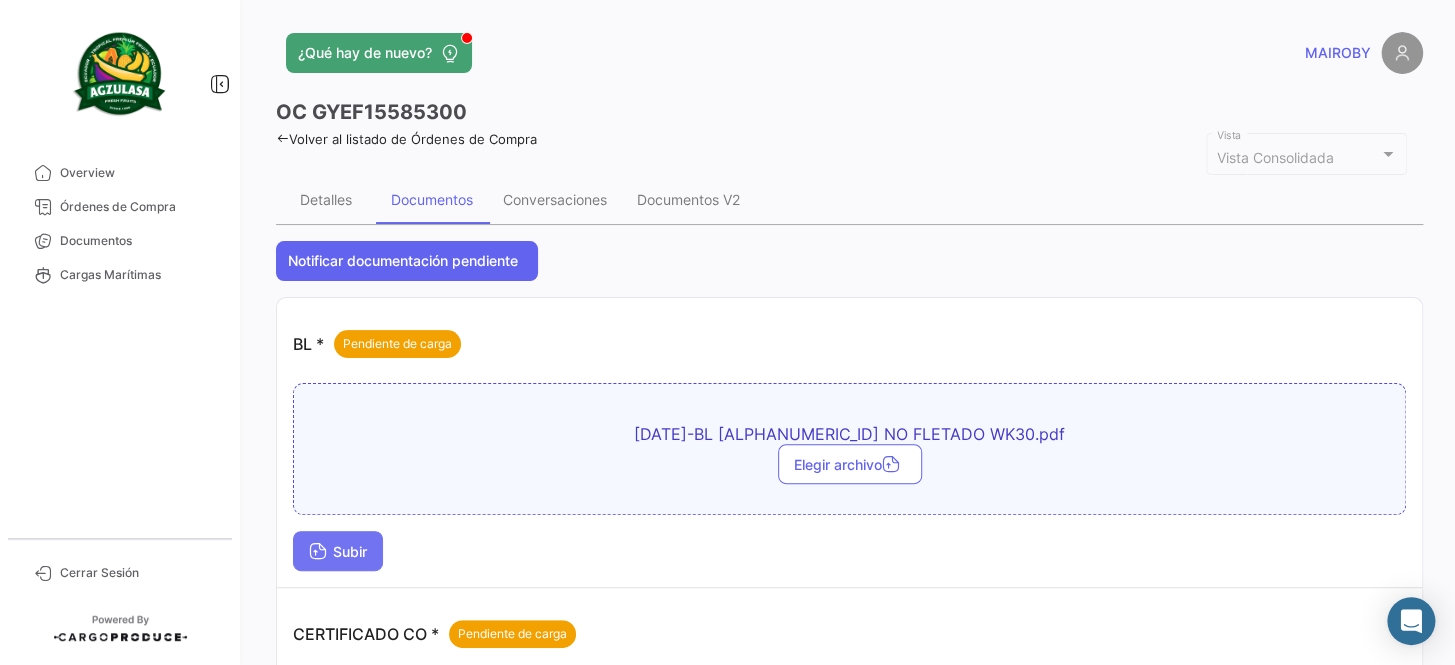click on "Subir" at bounding box center [338, 551] 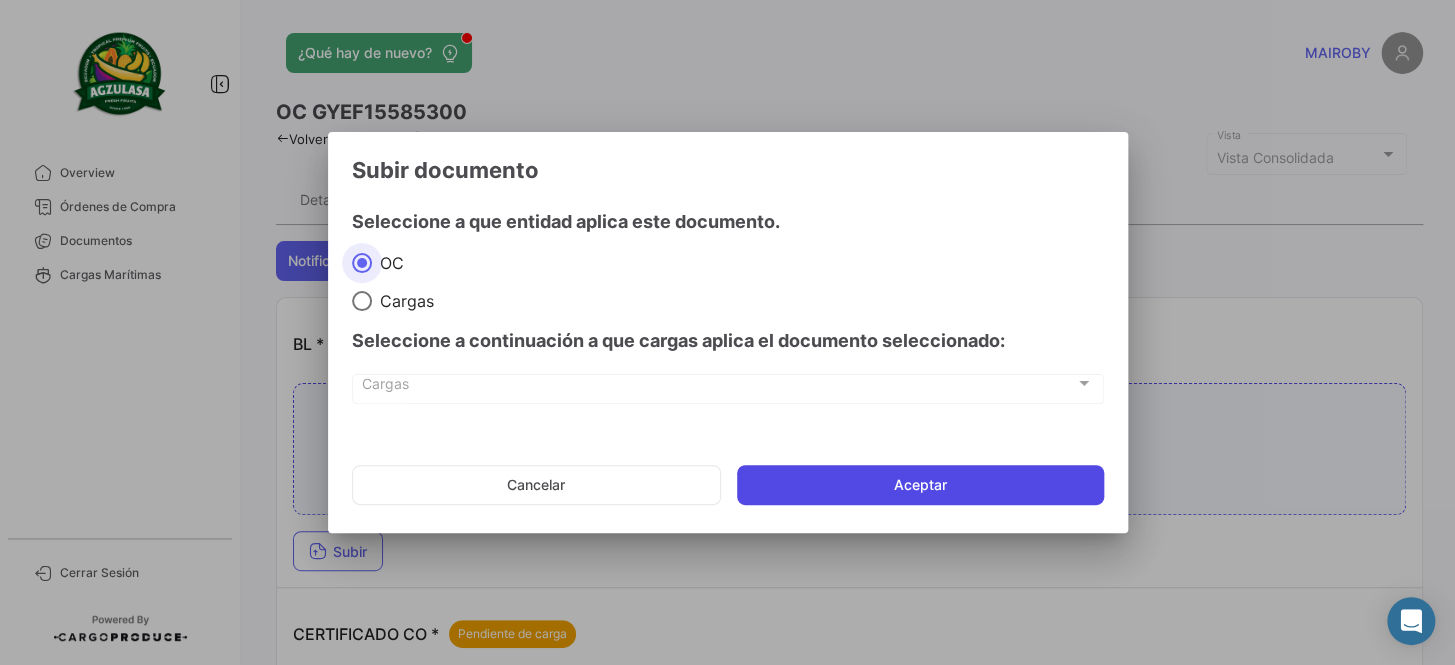 click on "Aceptar" 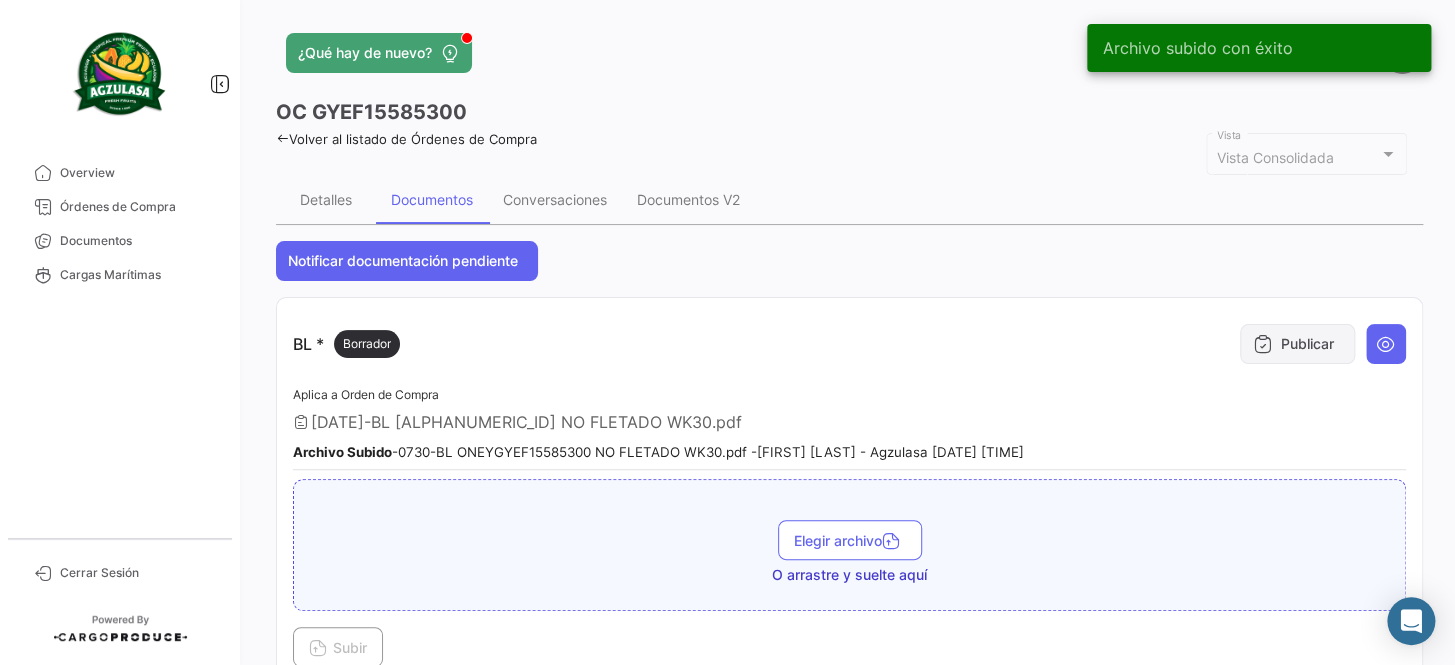 click on "Publicar" at bounding box center (1297, 344) 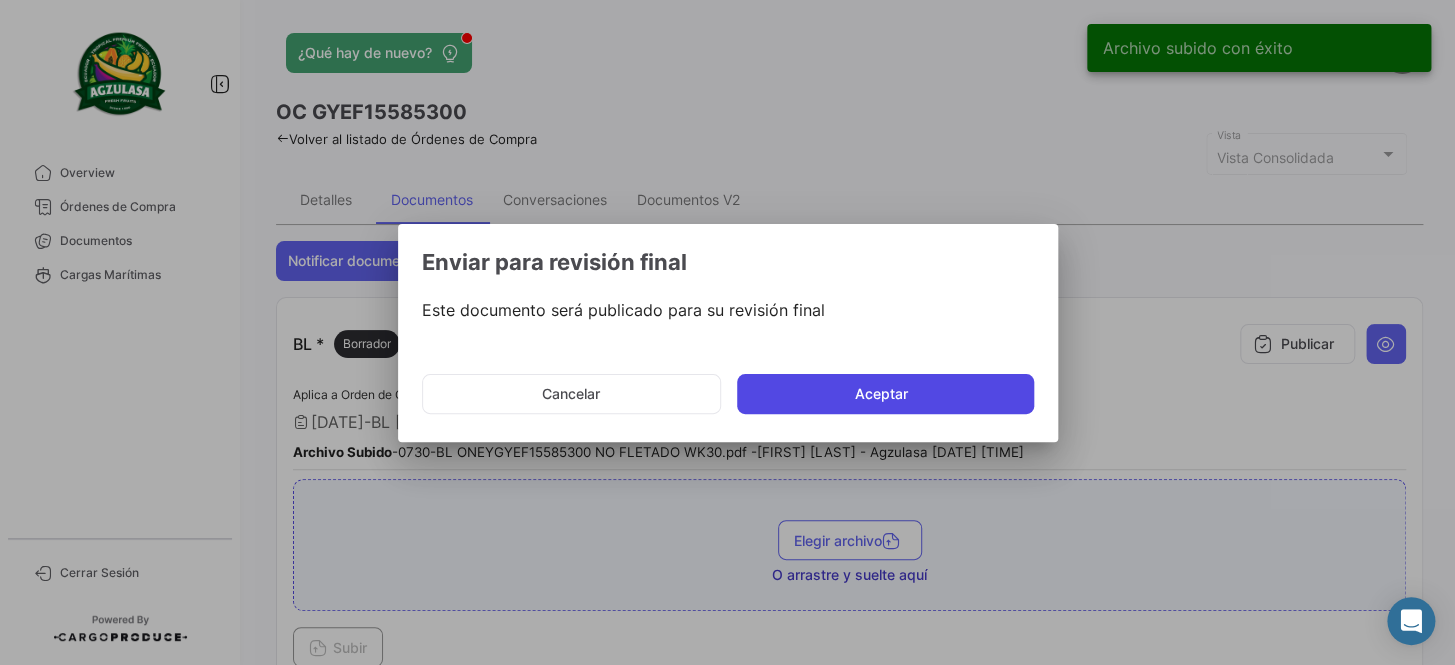 click on "Aceptar" 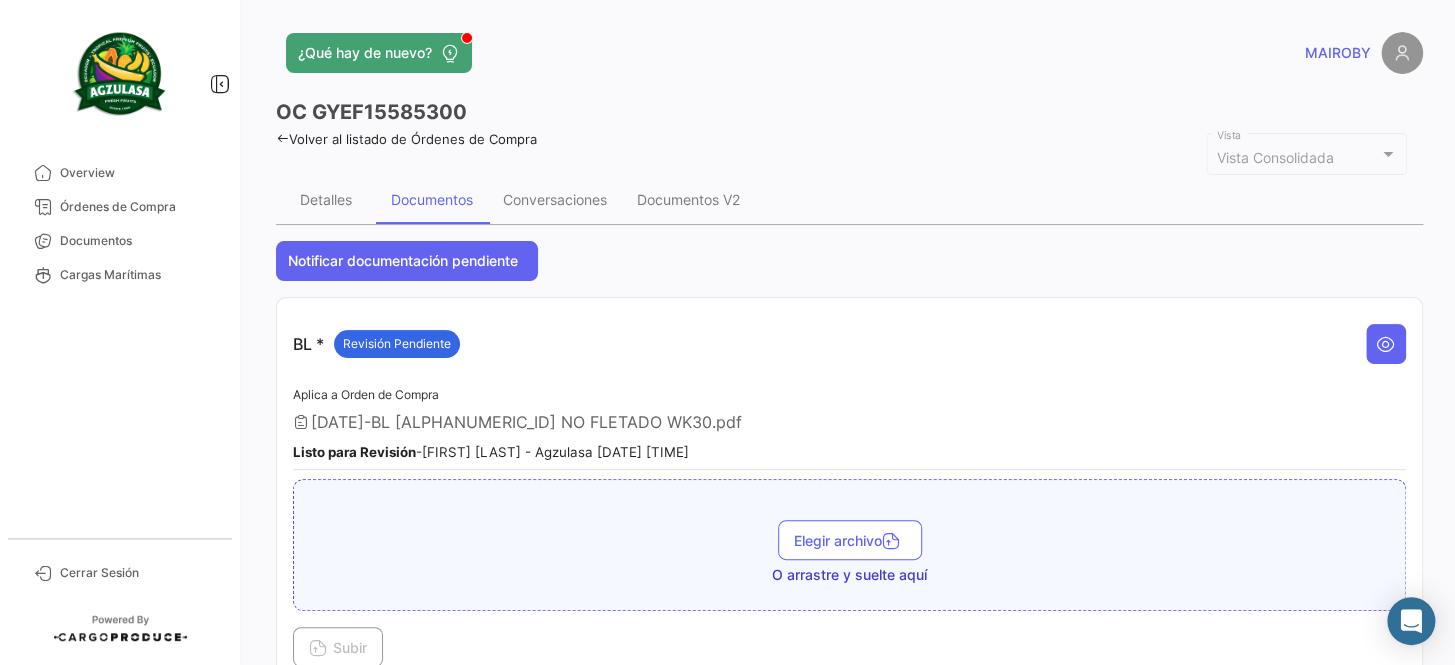 click on "BL *   Revisión Pendiente   Aplica a Orden de Compra   0730-BL ONEYGYEF15585300 NO FLETADO WK30.pdf  Listo para Revisión  -   [FIRST] [LAST]  - Agzulasa 05/08/2025 11:16      Elegir archivo  O arrastre y suelte aquí  Subir" at bounding box center [849, 491] 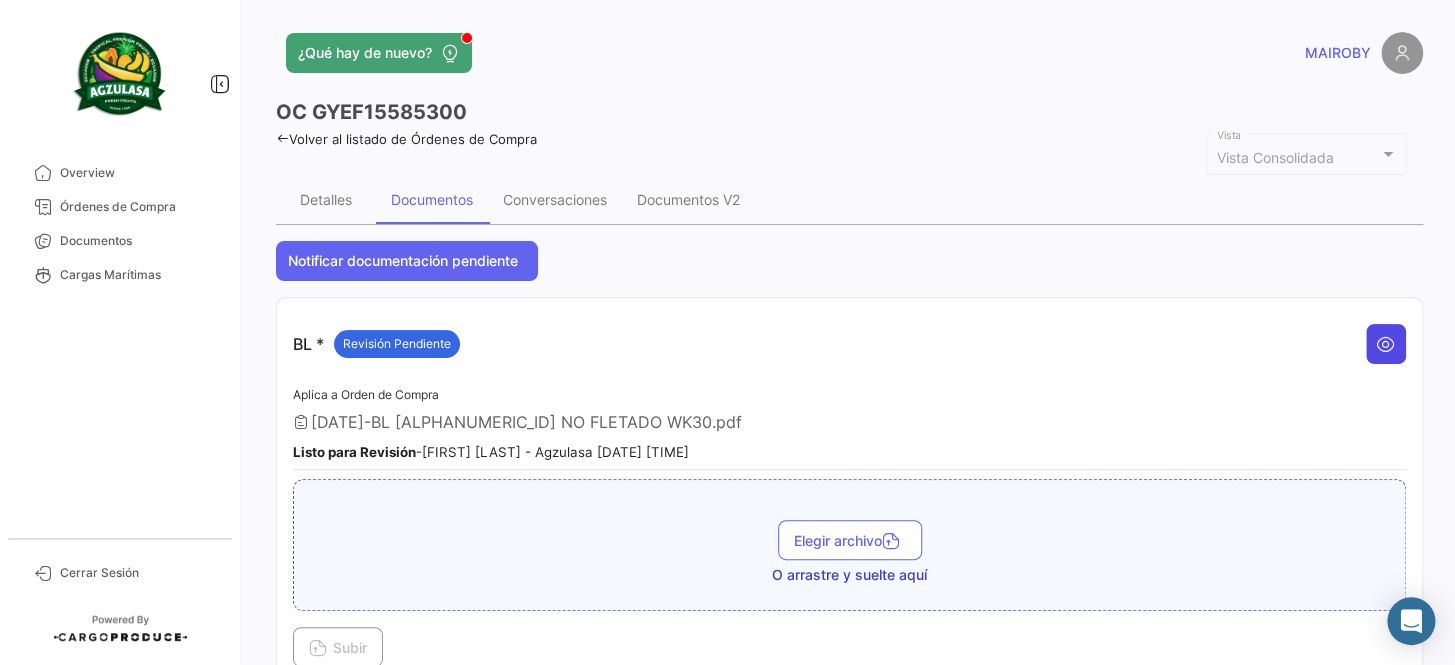 click at bounding box center [1386, 344] 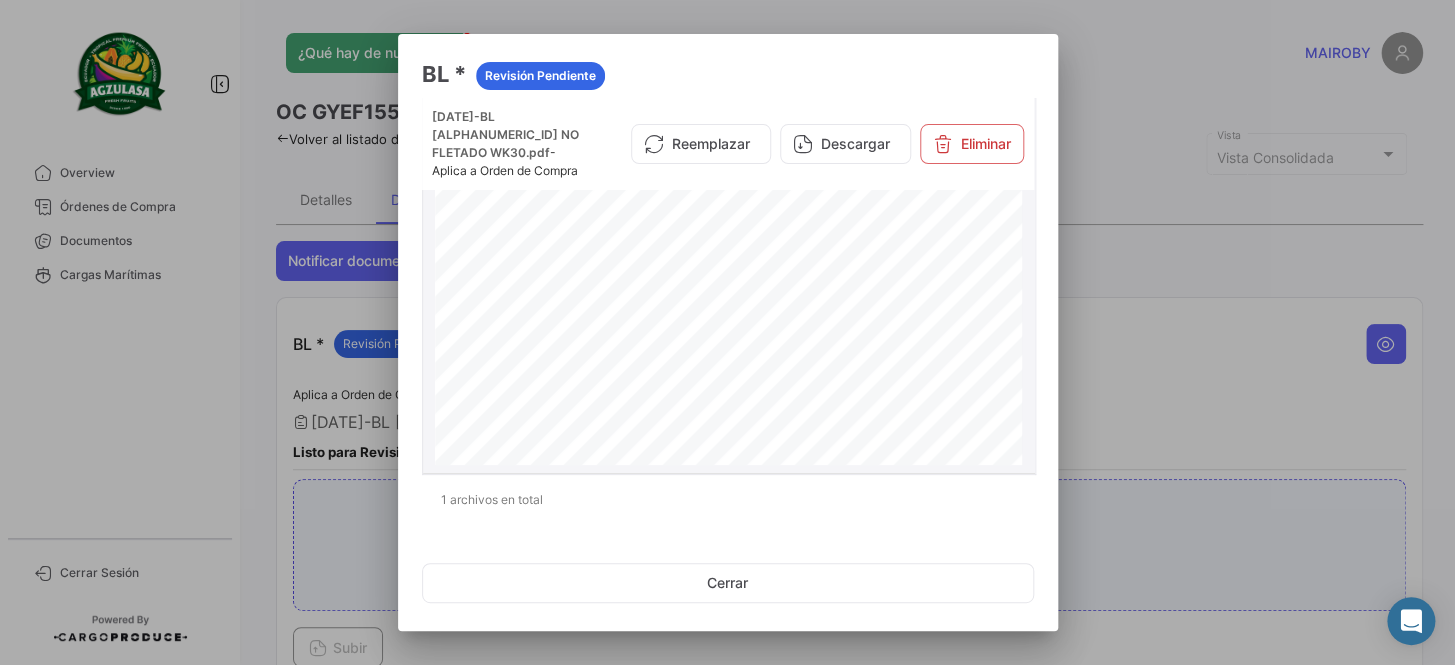 scroll, scrollTop: 1090, scrollLeft: 0, axis: vertical 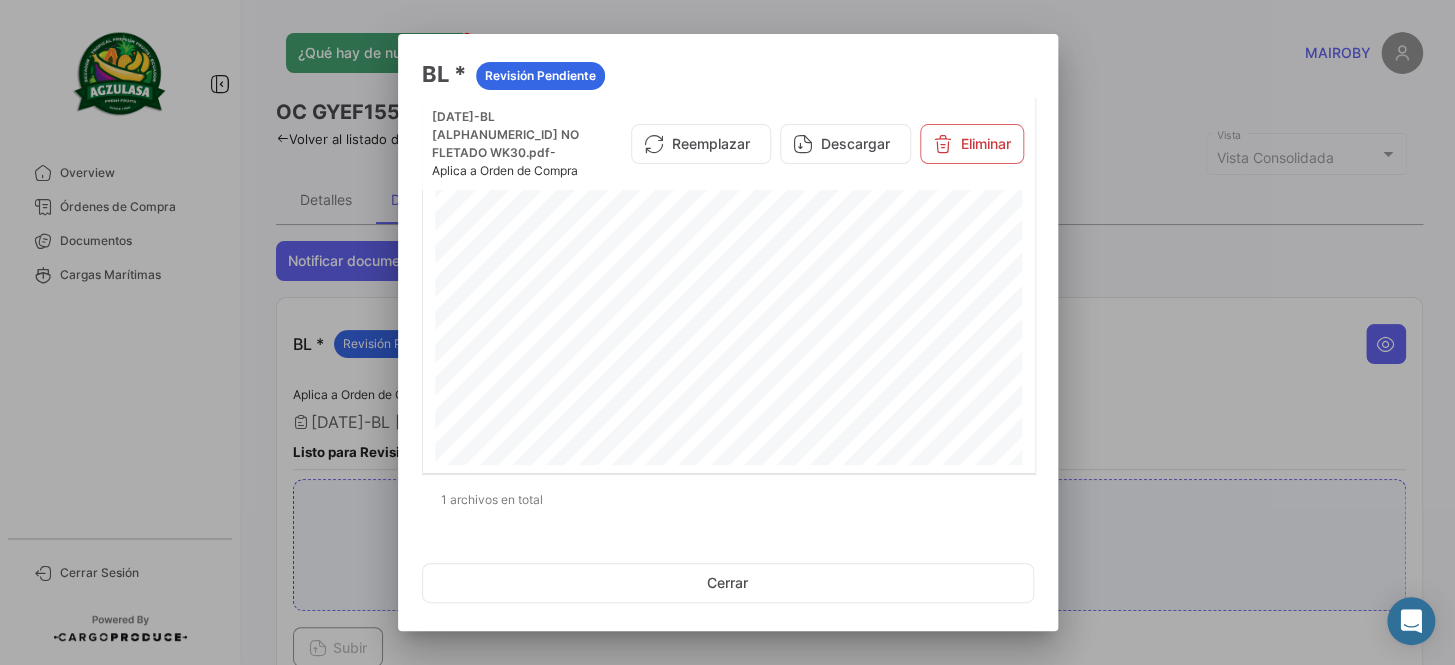click at bounding box center [727, 332] 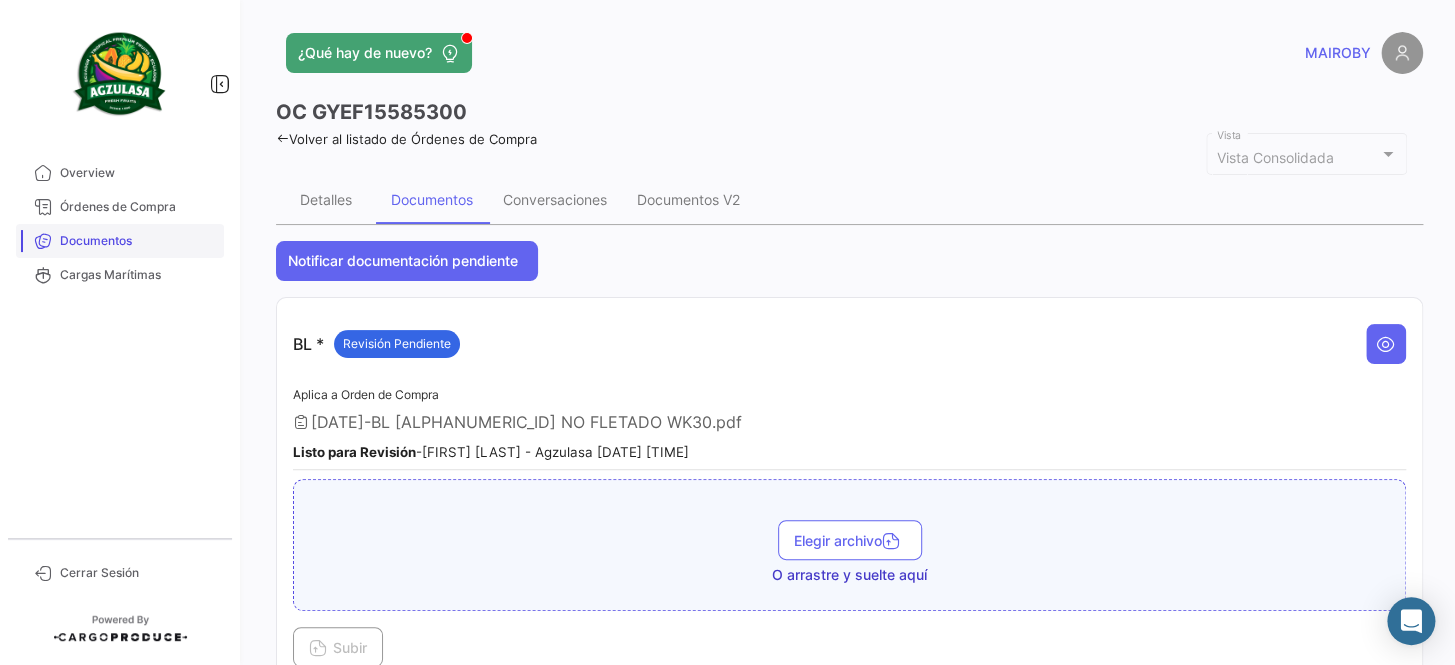 click on "Documentos" at bounding box center [138, 241] 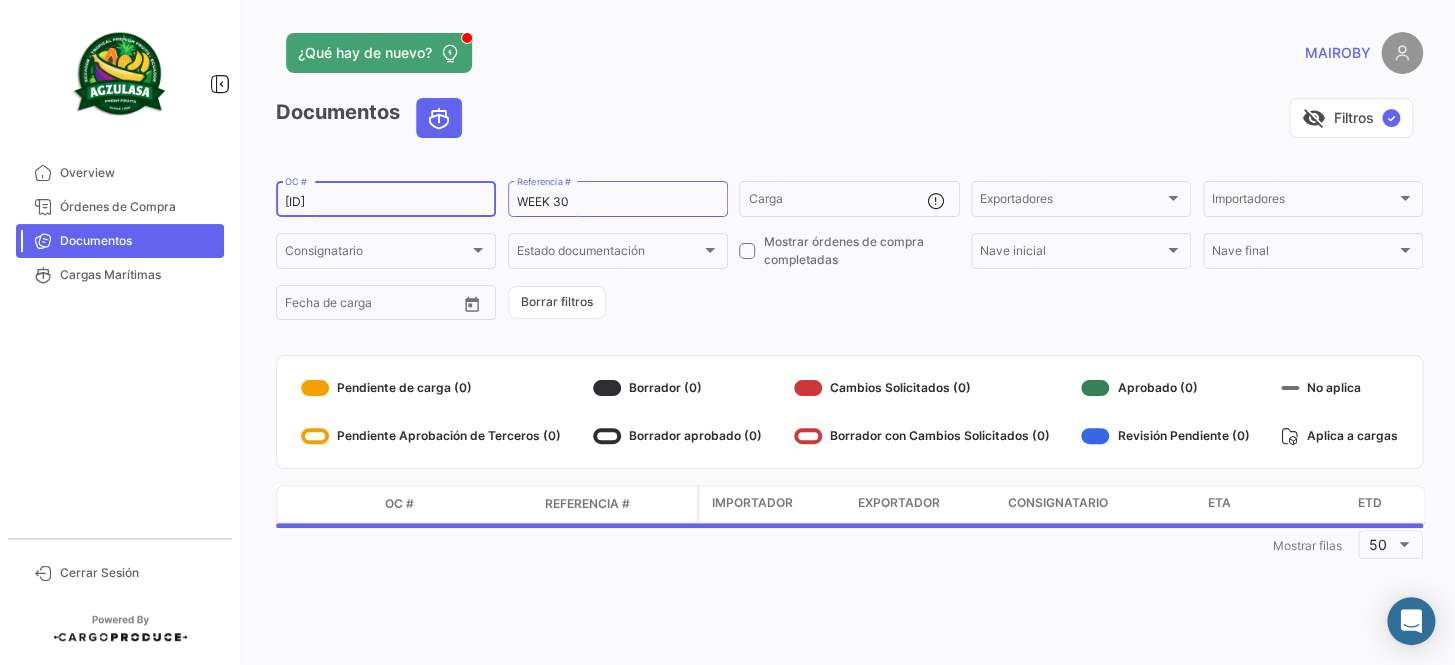 drag, startPoint x: 378, startPoint y: 195, endPoint x: 273, endPoint y: 200, distance: 105.11898 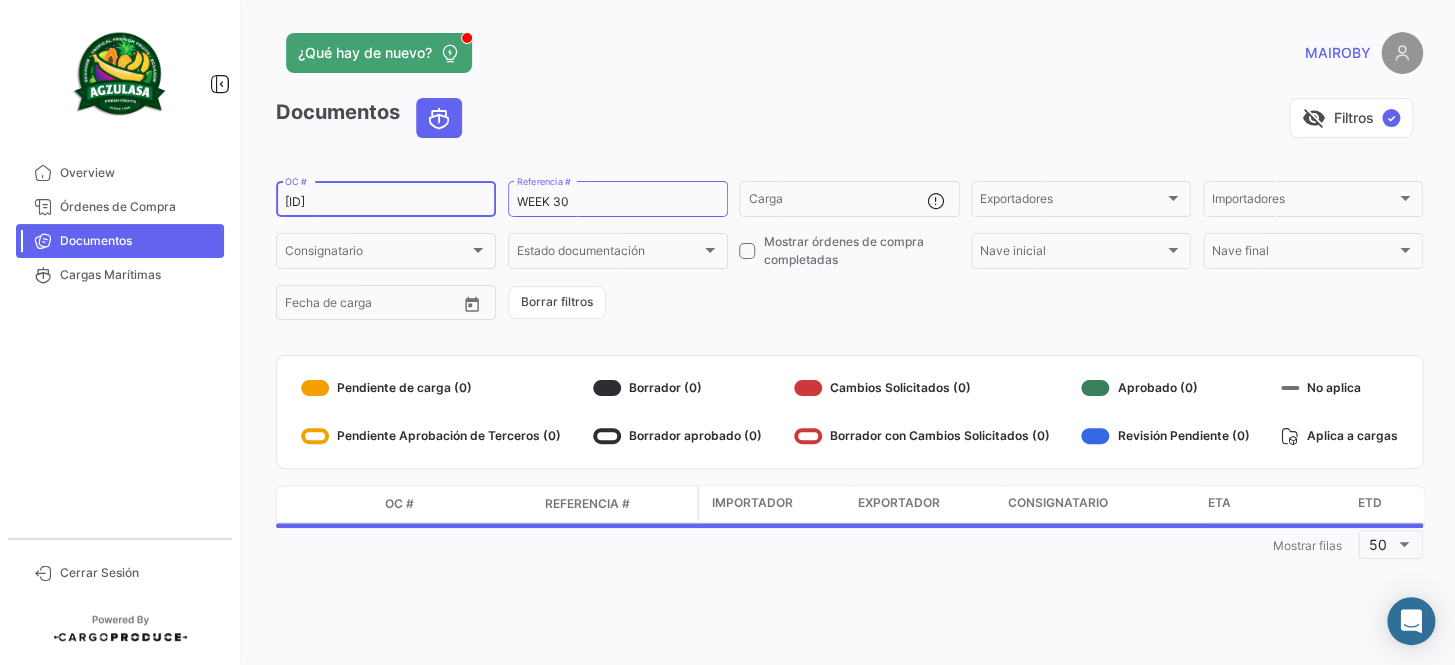 click on "¿Qué hay de nuevo?   MAIROBY   Documentos   visibility_off   Filtros  ✓ [ID]  OC #  WEEK 30  Referencia #   Carga  Exportadores Exportadores Importadores Importadores Consignatario Consignatario Estado documentación Estado documentación    Mostrar órdenes de compra completadas  Nave inicial Nave inicial Nave final Nave final Desde –  Fecha de carga   Borrar filtros   Pendiente de carga (0)   Pendiente Aprobación de Terceros (0)   Borrador (0)   Borrador aprobado (0)   Cambios Solicitados (0)   Borrador con Cambios Solicitados (0)   Aprobado (0)   Revisión Pendiente (0)   No aplica   Aplica a cargas  Modo de Transporte OC # Referencia # Importador Exportador Consignatario ETA ETD  1  Mostrar filas 50" 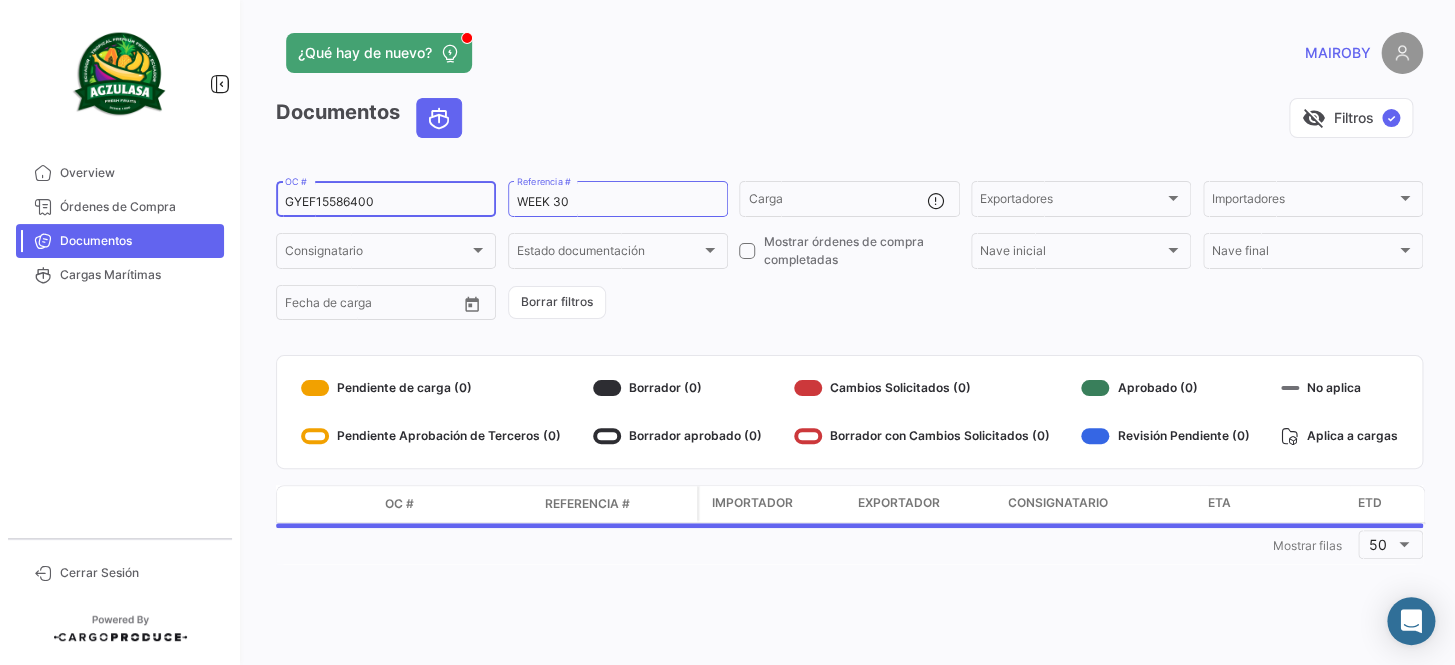 type on "GYEF15586400" 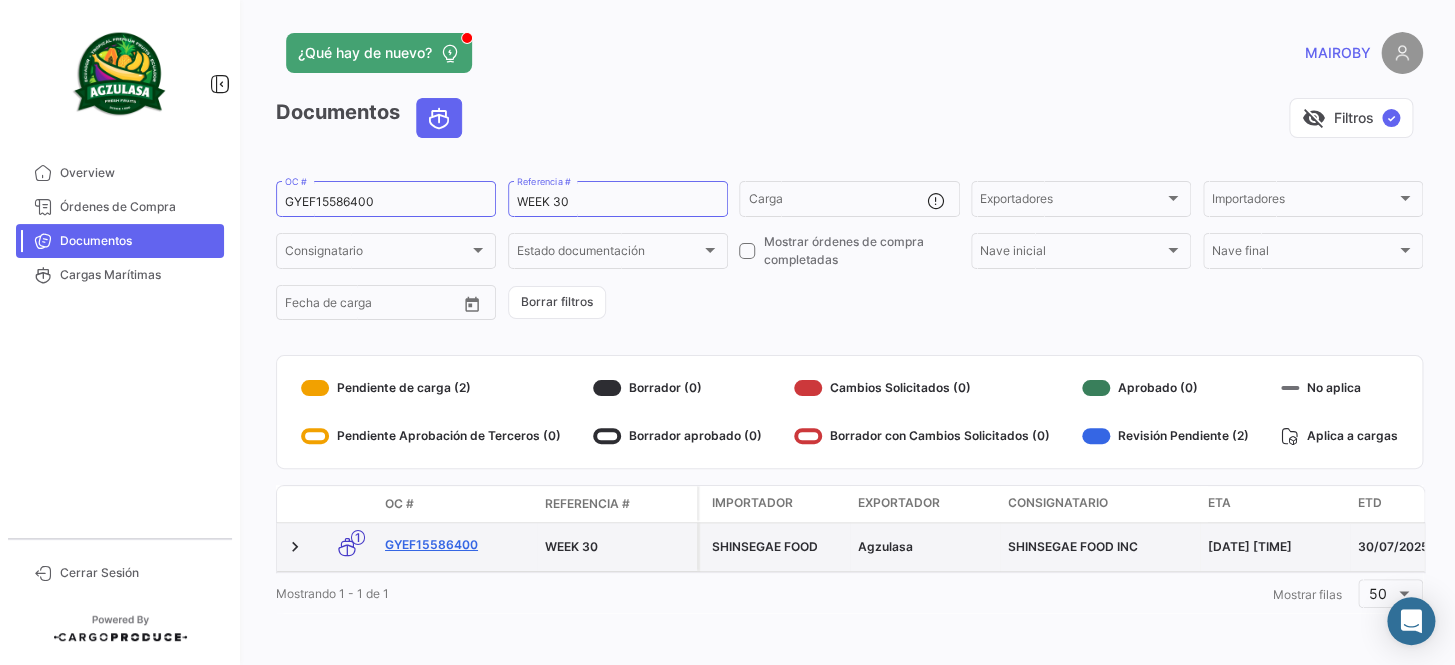 click on "GYEF15586400" 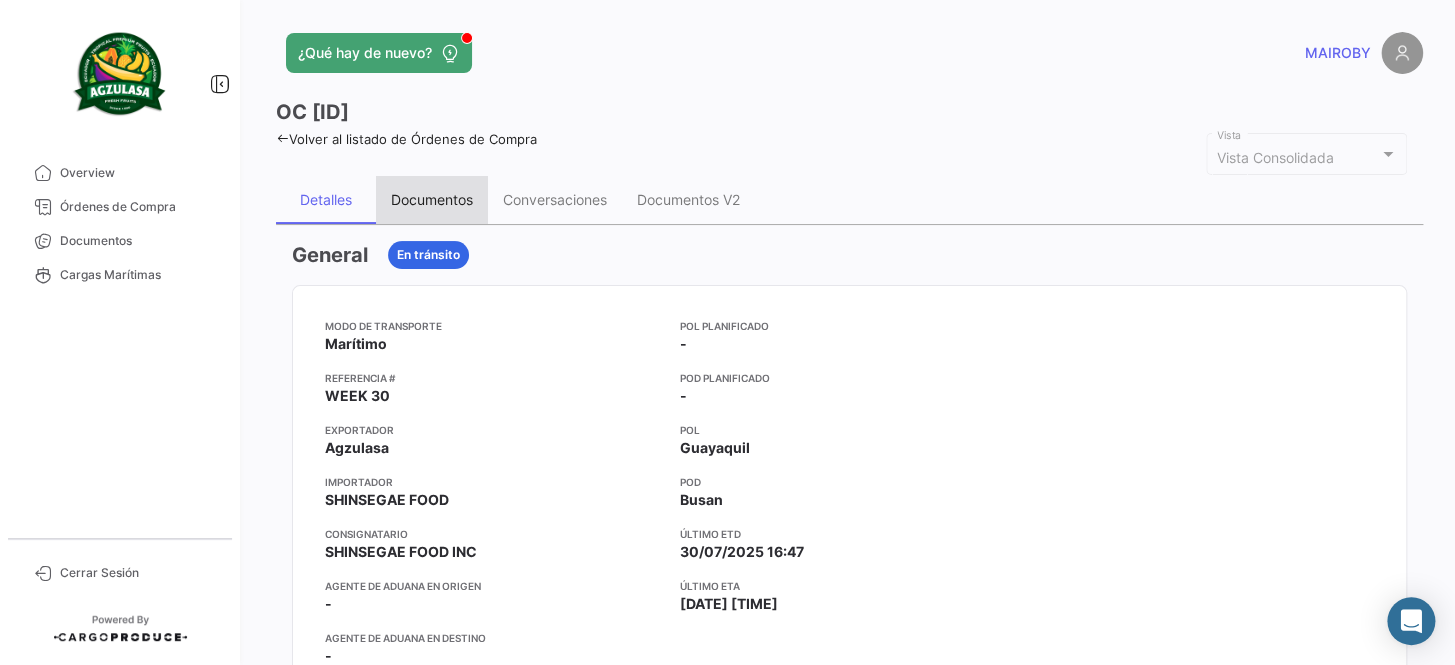 click on "Documentos" at bounding box center [432, 199] 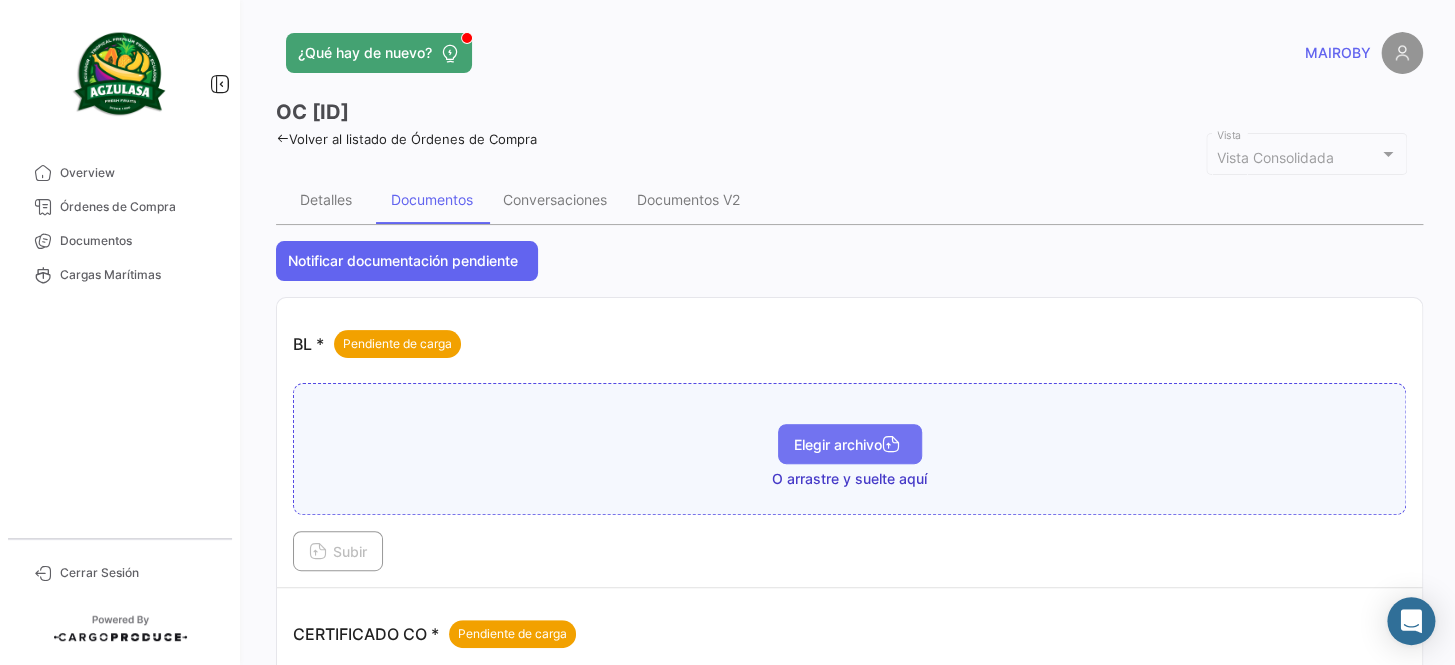 click on "Elegir archivo" at bounding box center [850, 444] 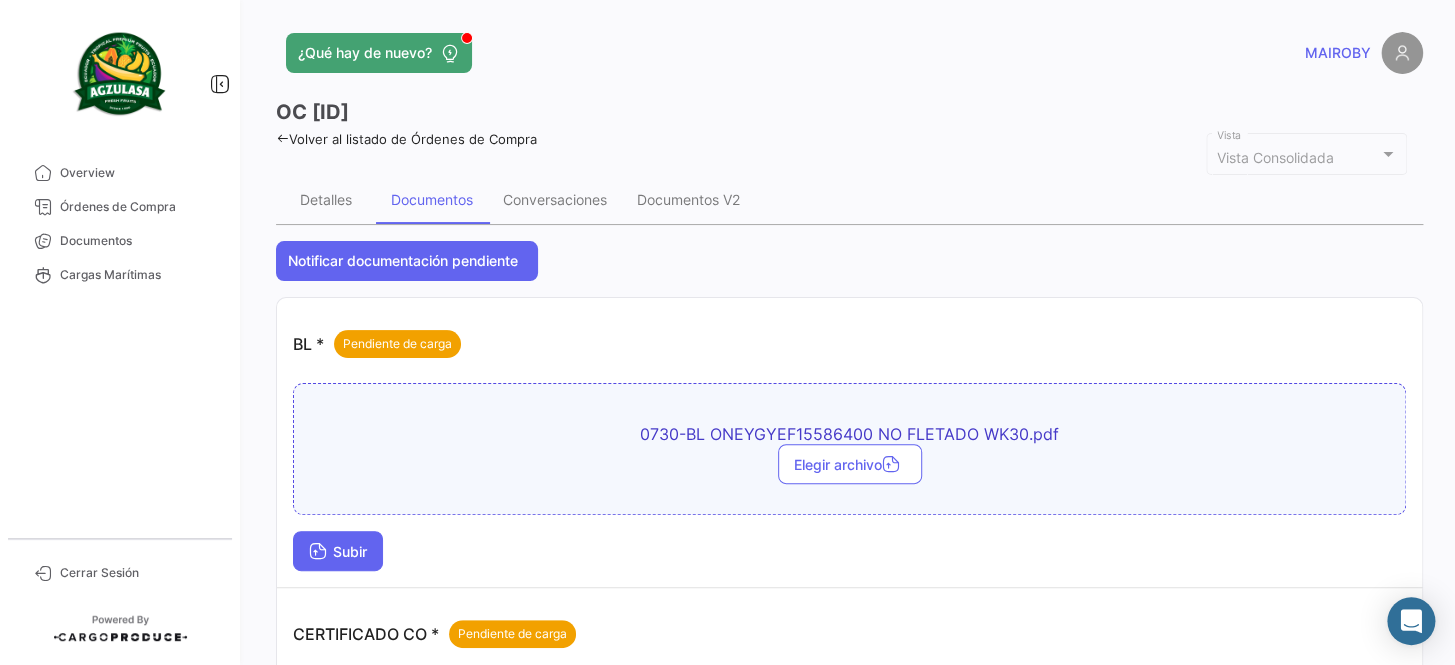 click on "Subir" at bounding box center [338, 551] 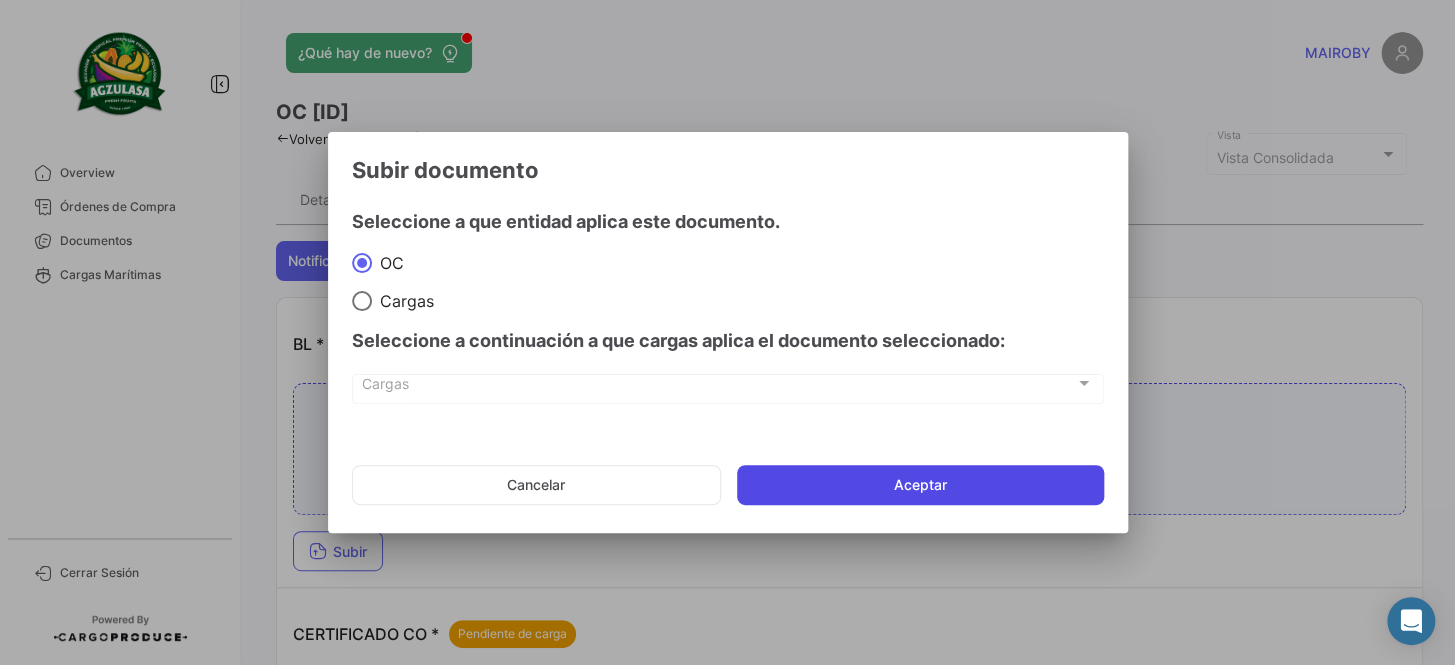 click on "Aceptar" 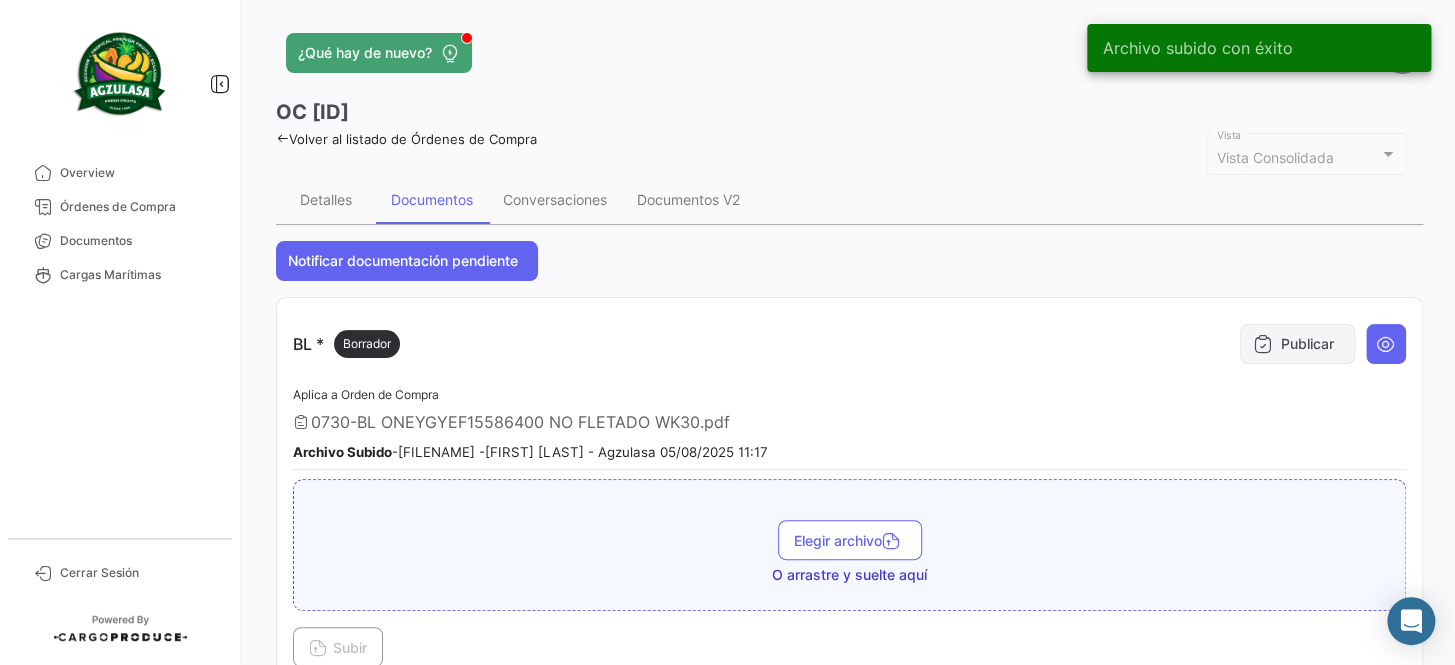 click on "Publicar" at bounding box center [1297, 344] 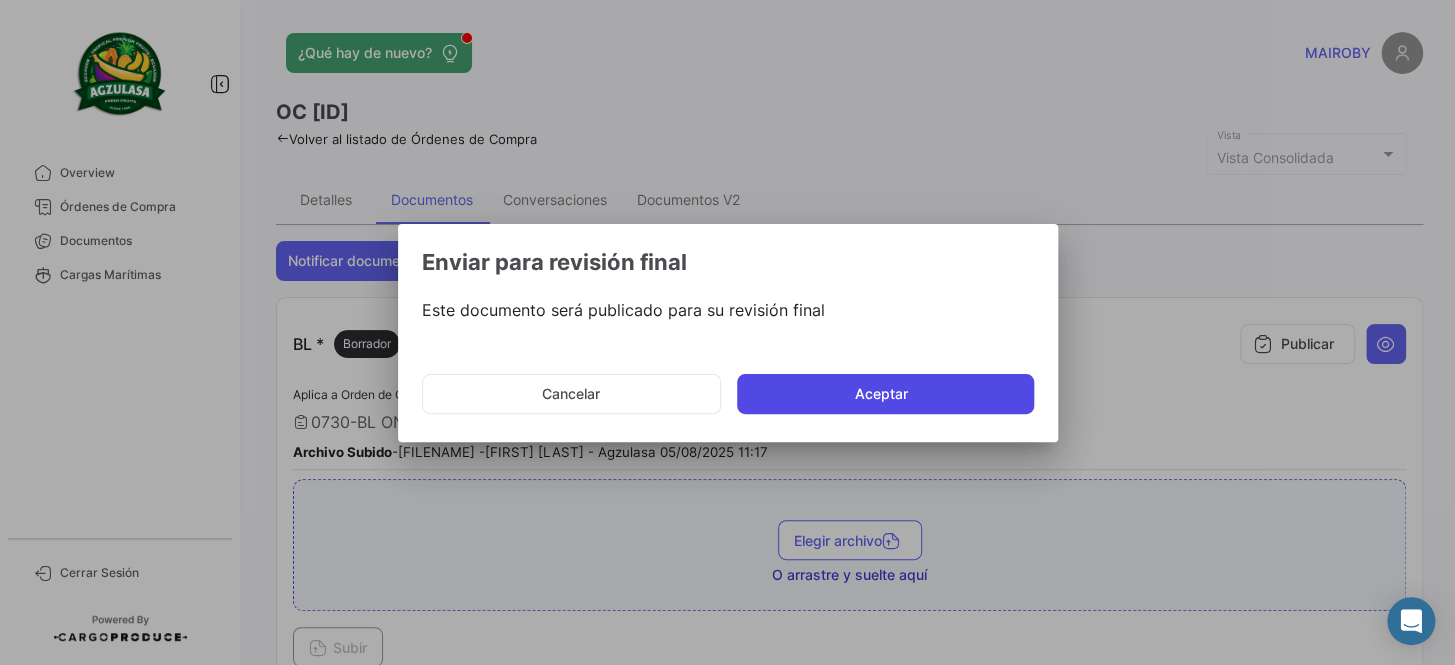 click on "Aceptar" 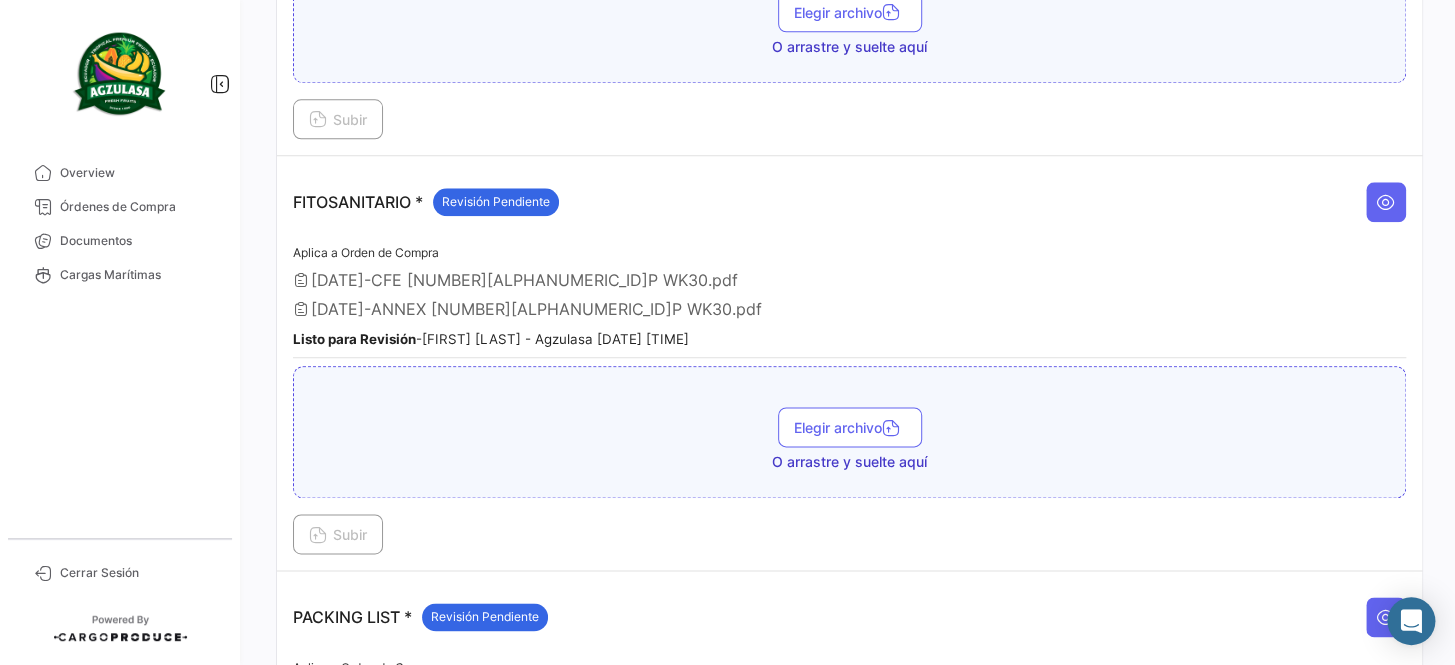 scroll, scrollTop: 181, scrollLeft: 0, axis: vertical 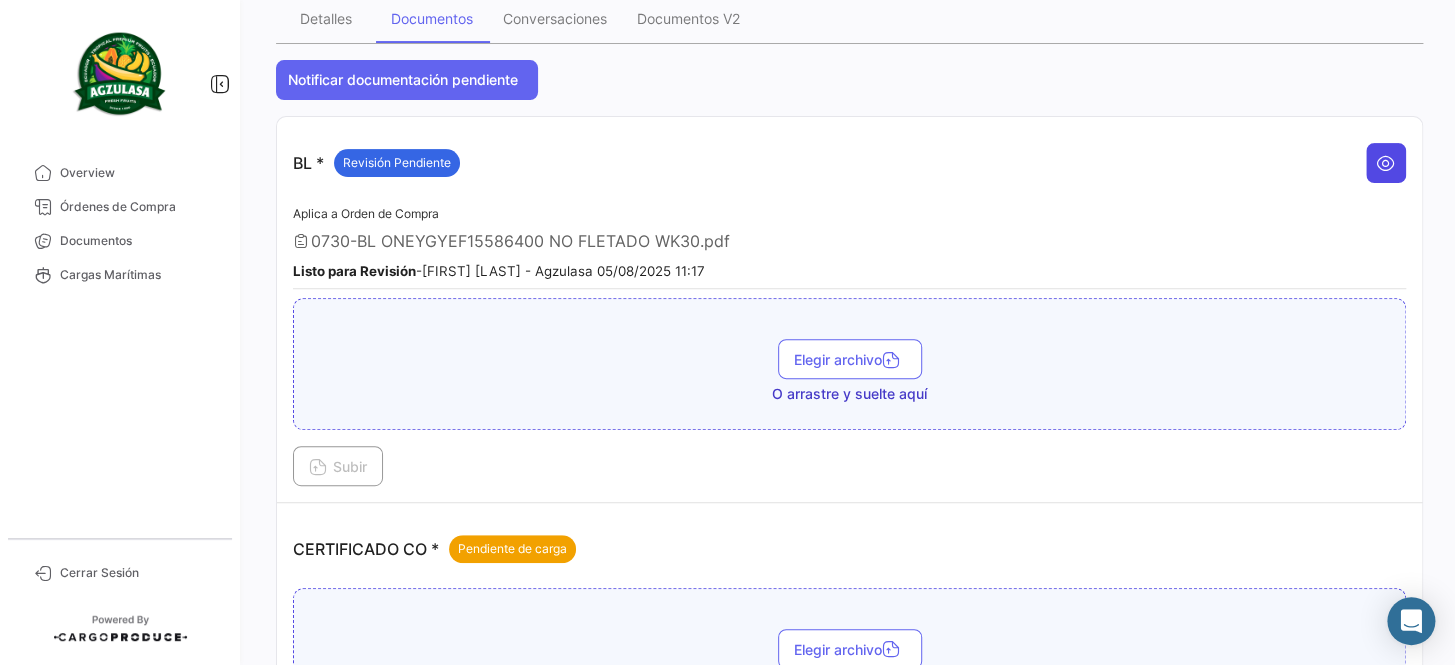 click at bounding box center [1386, 163] 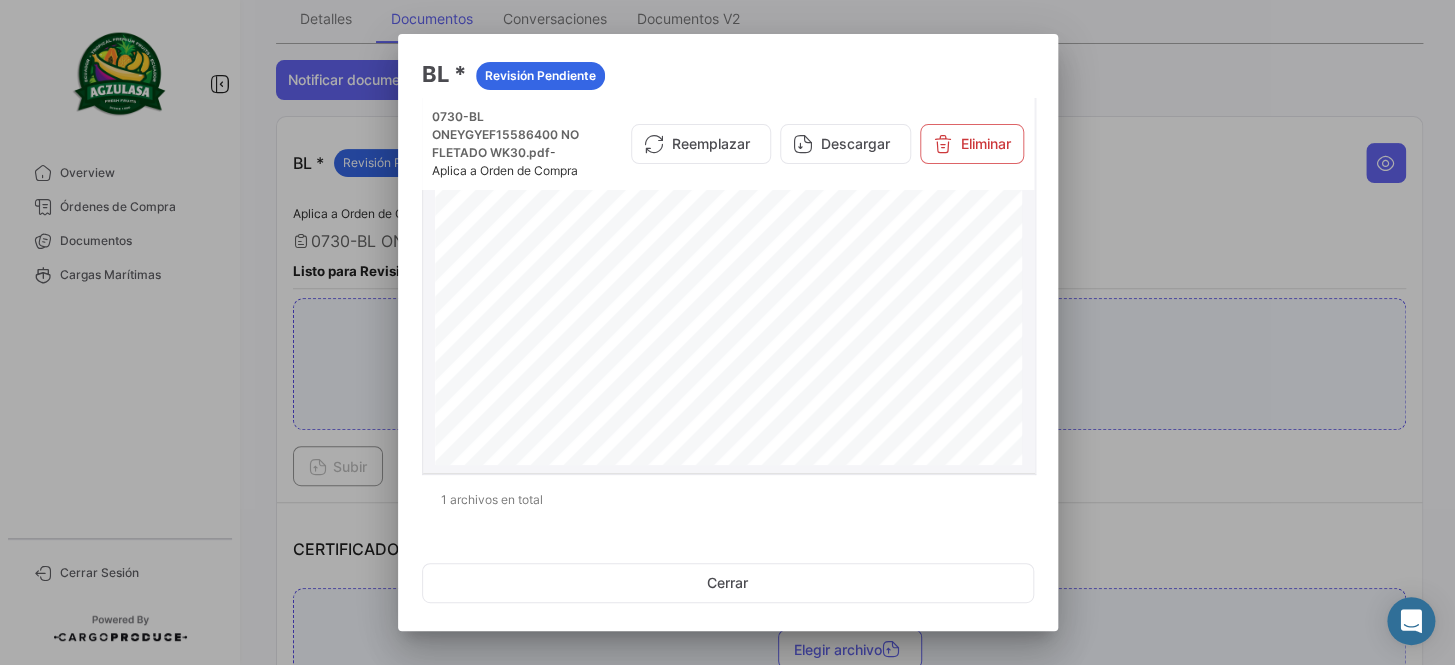 scroll, scrollTop: 1272, scrollLeft: 0, axis: vertical 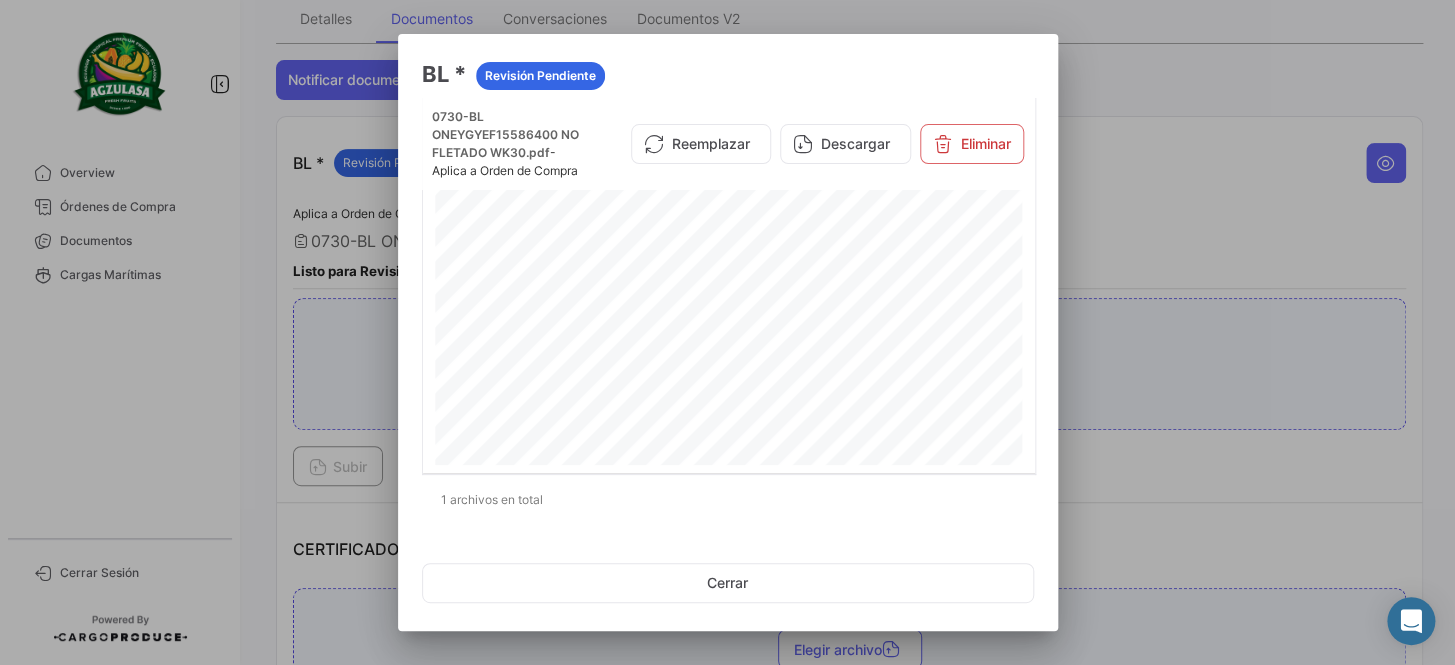 click at bounding box center (727, 332) 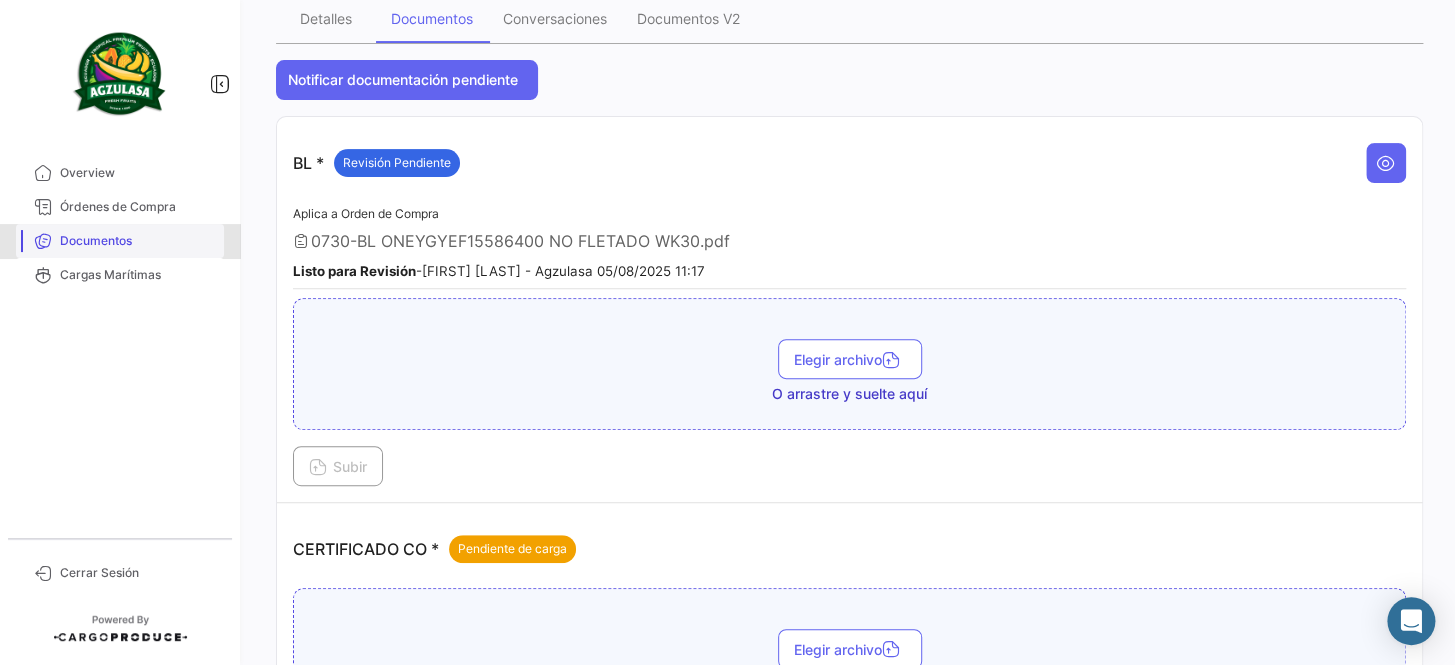 click on "Documentos" at bounding box center (138, 241) 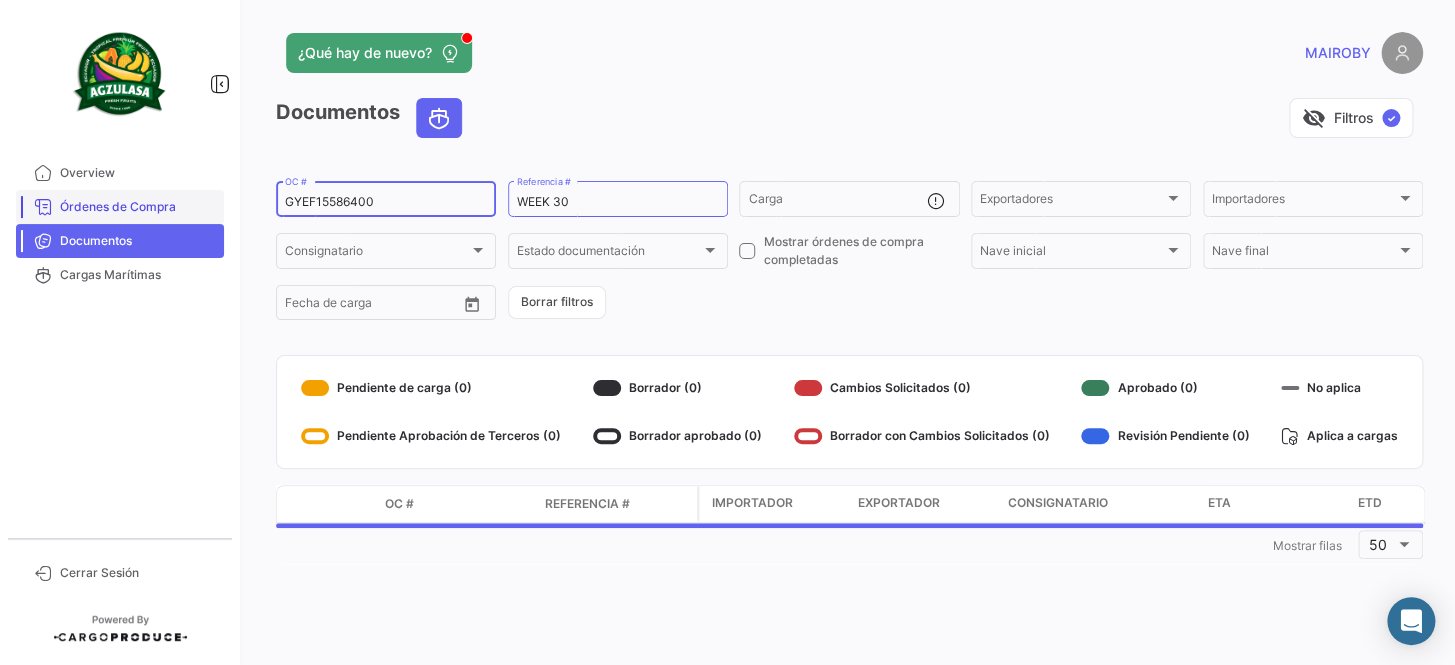 drag, startPoint x: 422, startPoint y: 194, endPoint x: 174, endPoint y: 211, distance: 248.58199 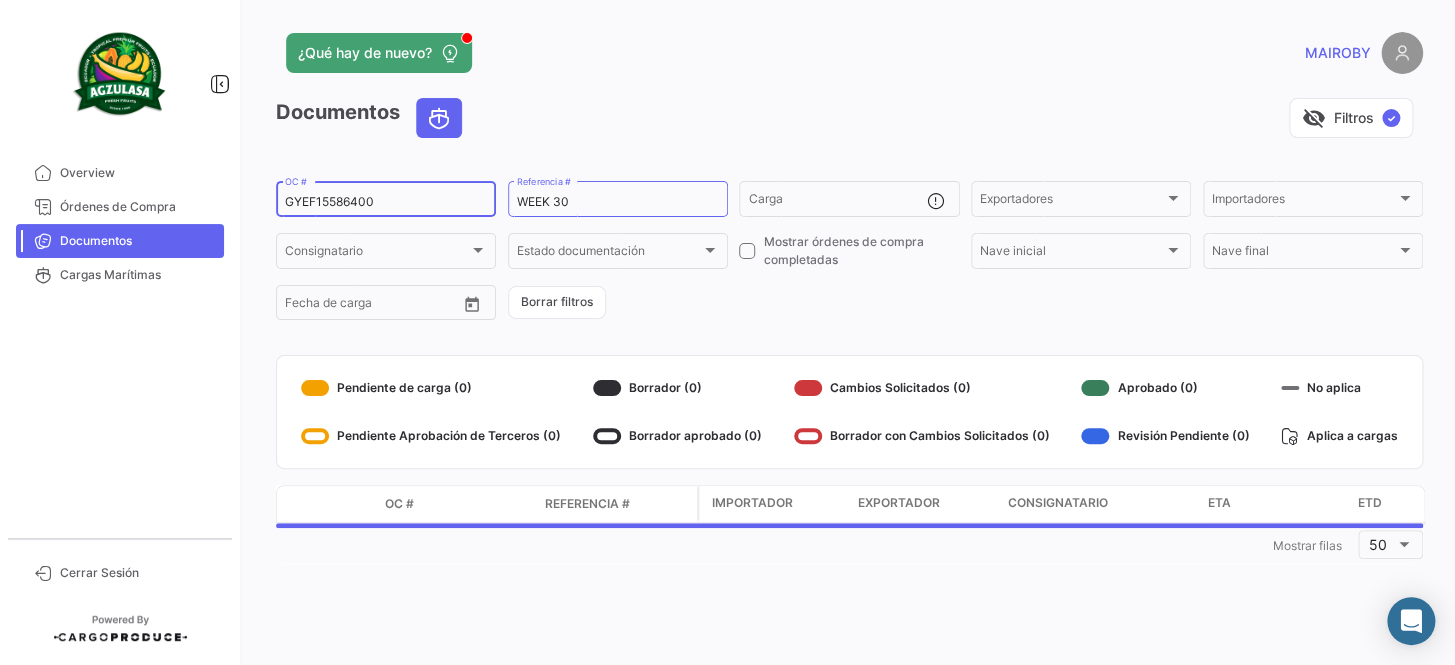 paste on "[ID]" 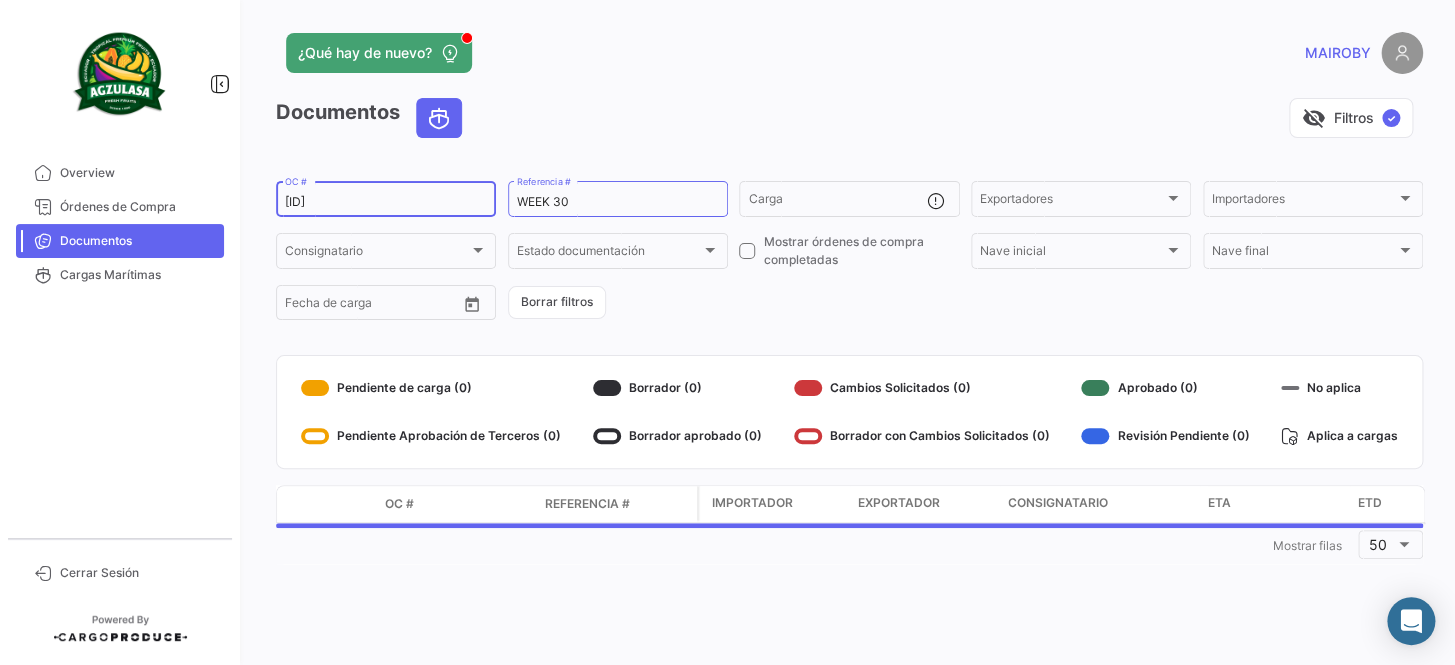 type on "[ID]" 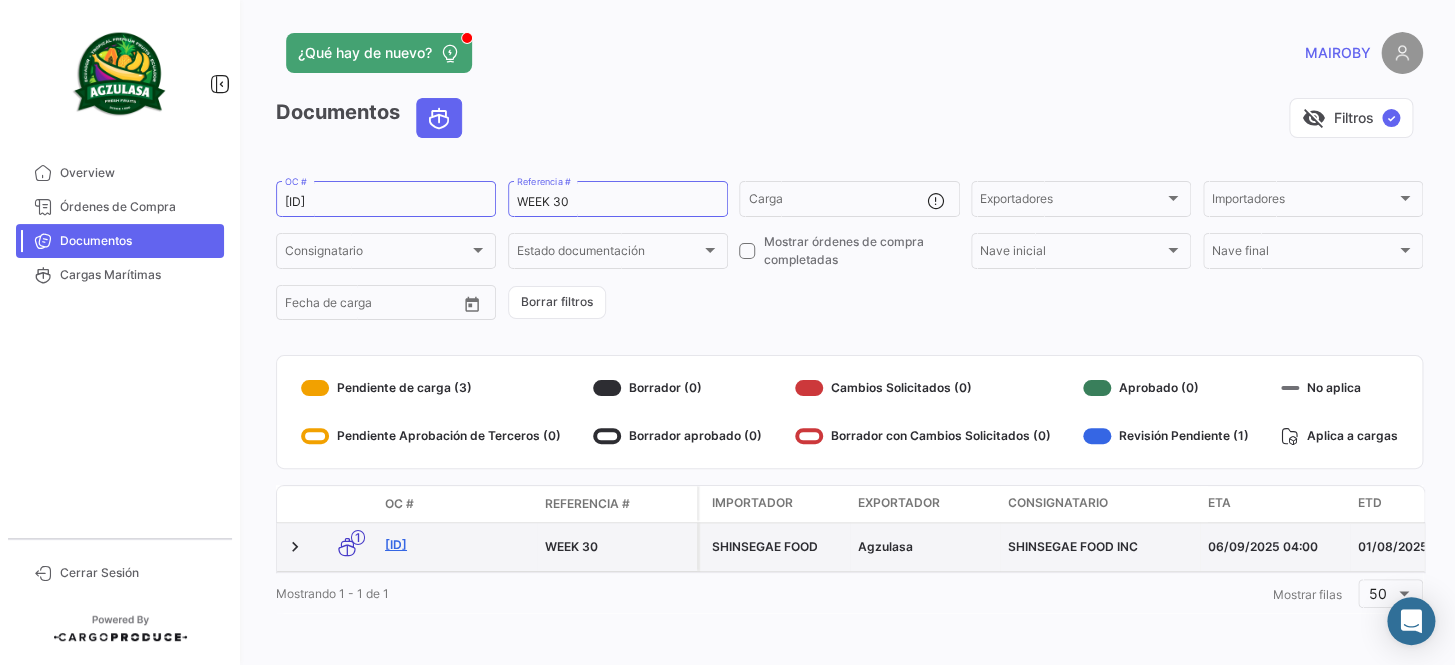 click on "[ID]" 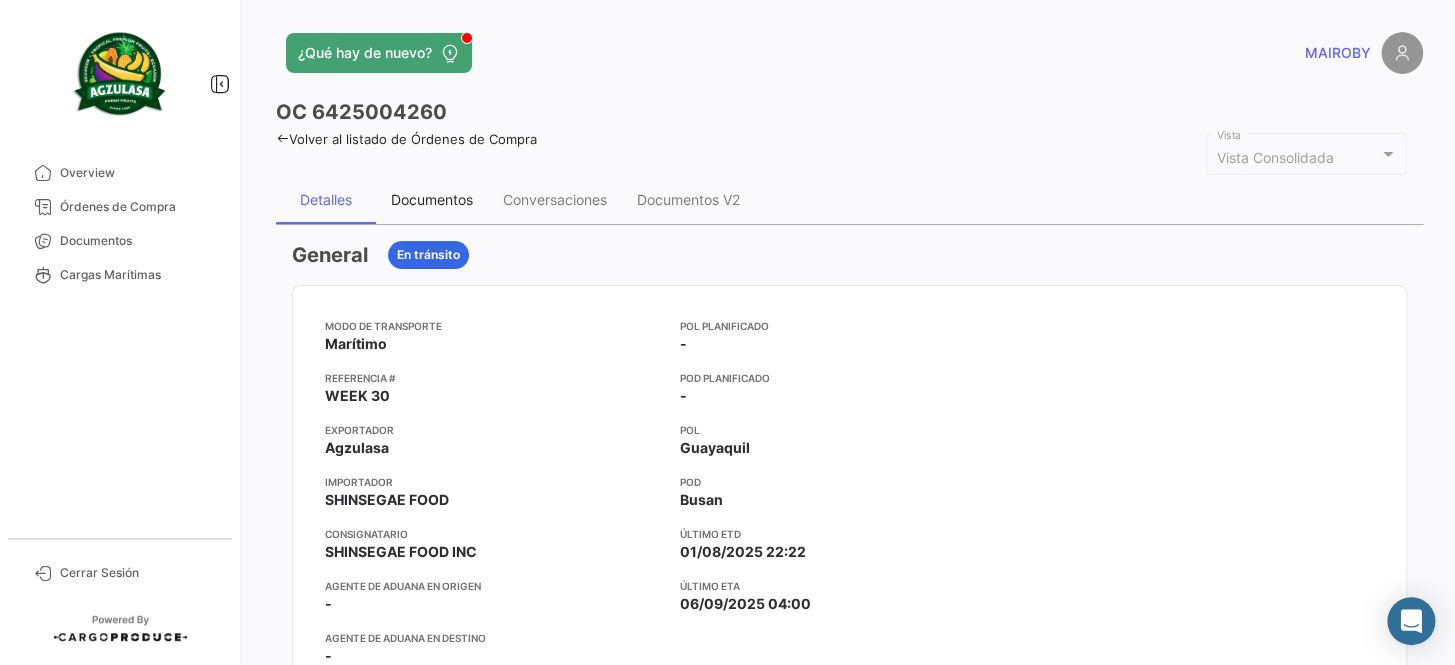 click on "Documentos" at bounding box center [432, 199] 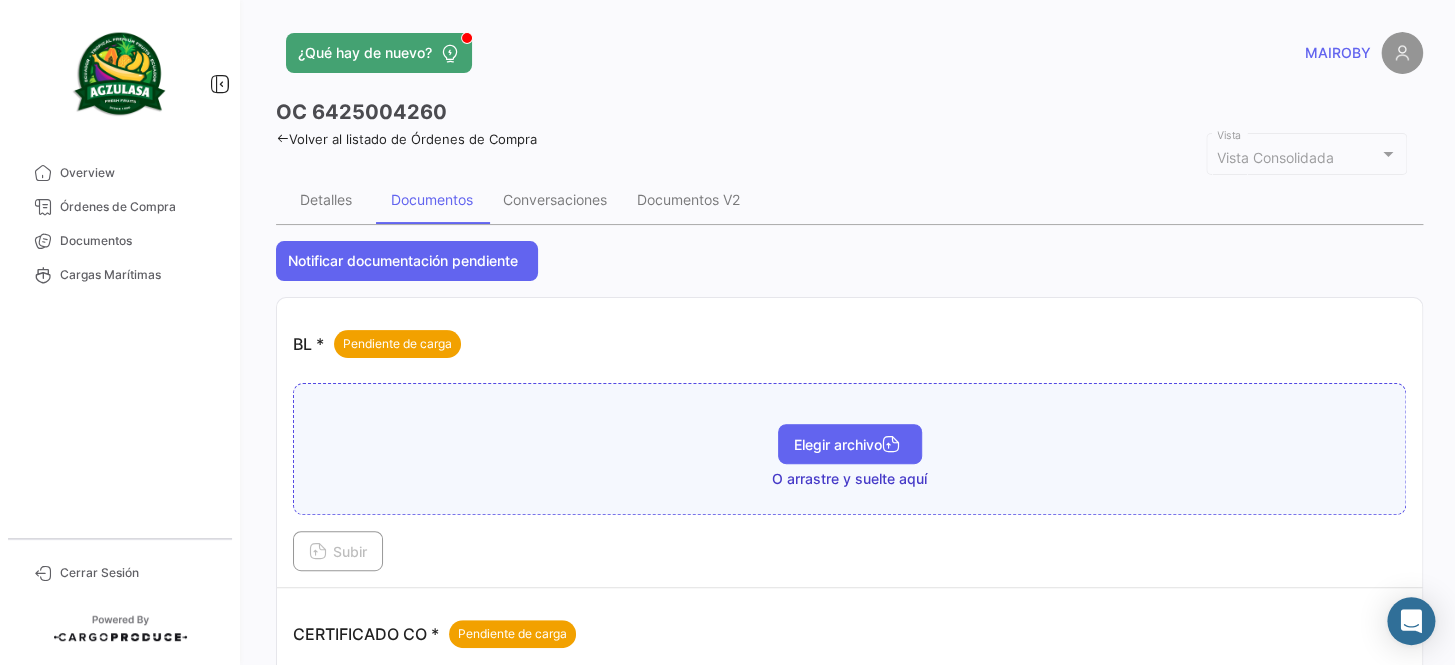 click on "Elegir archivo" at bounding box center [850, 444] 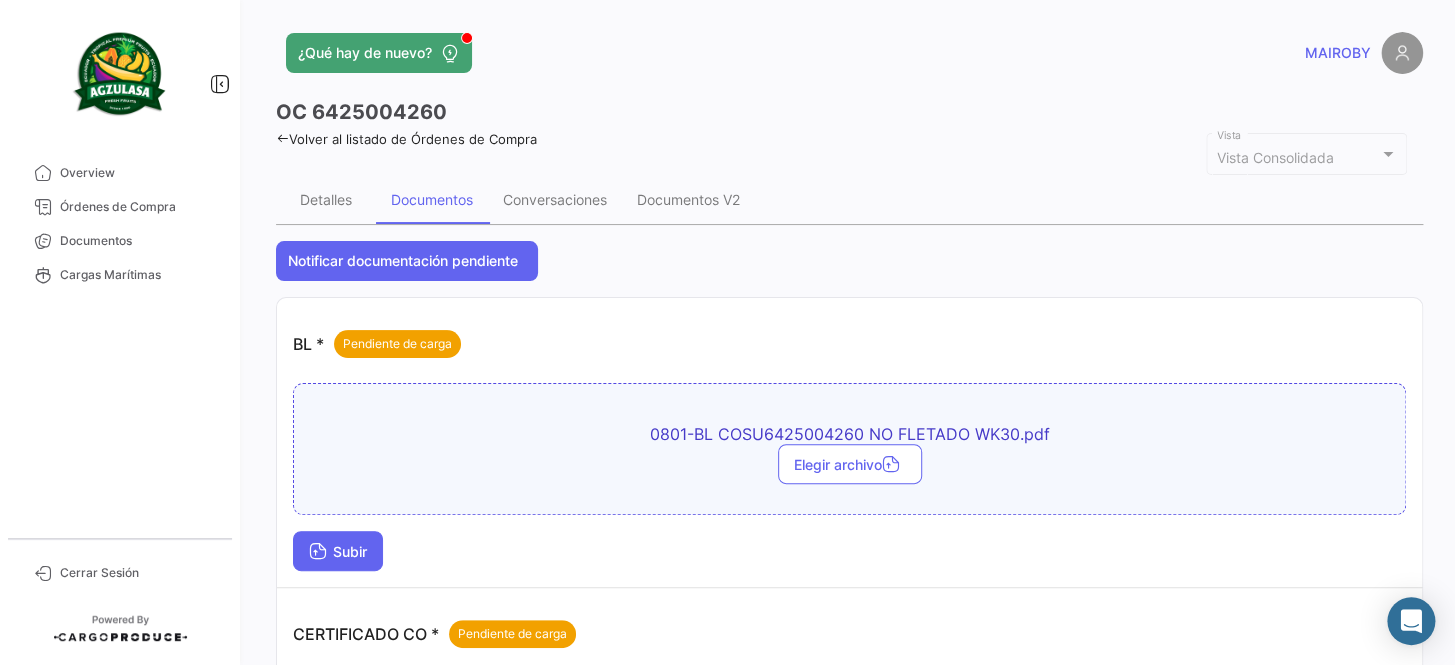 click on "Subir" at bounding box center [338, 551] 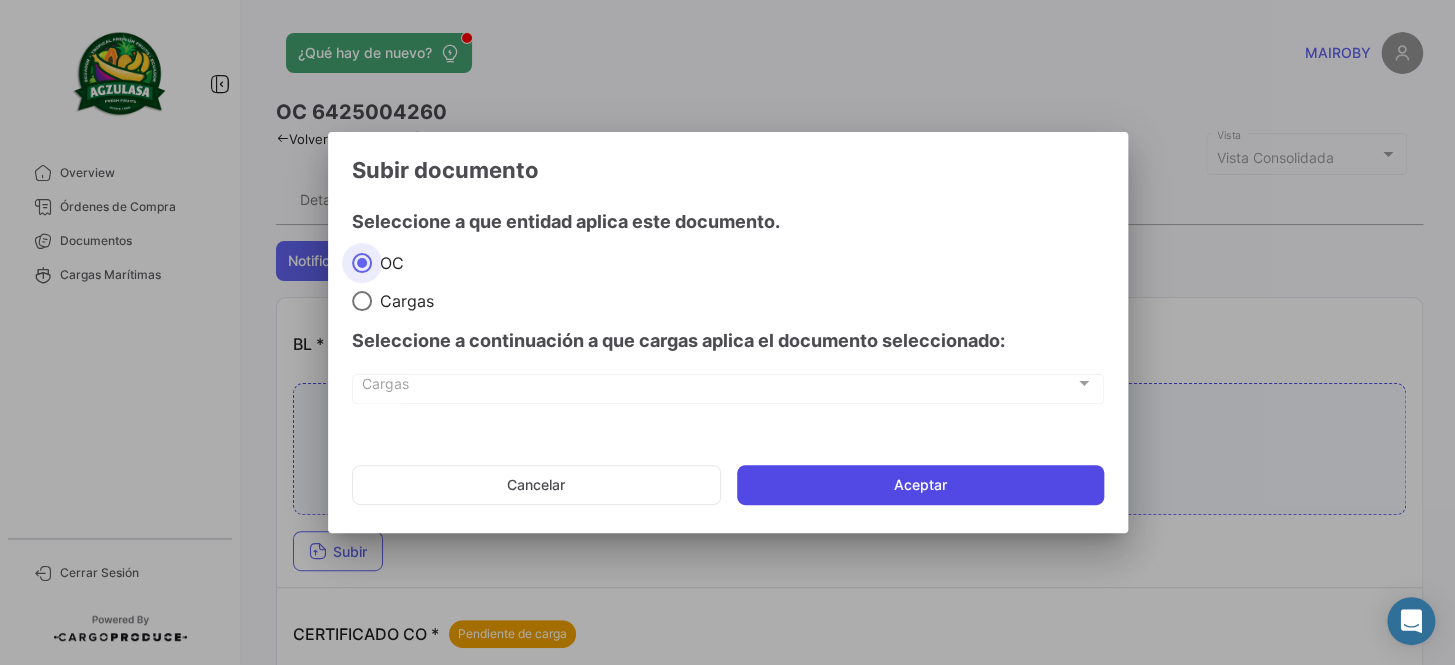 click on "Aceptar" 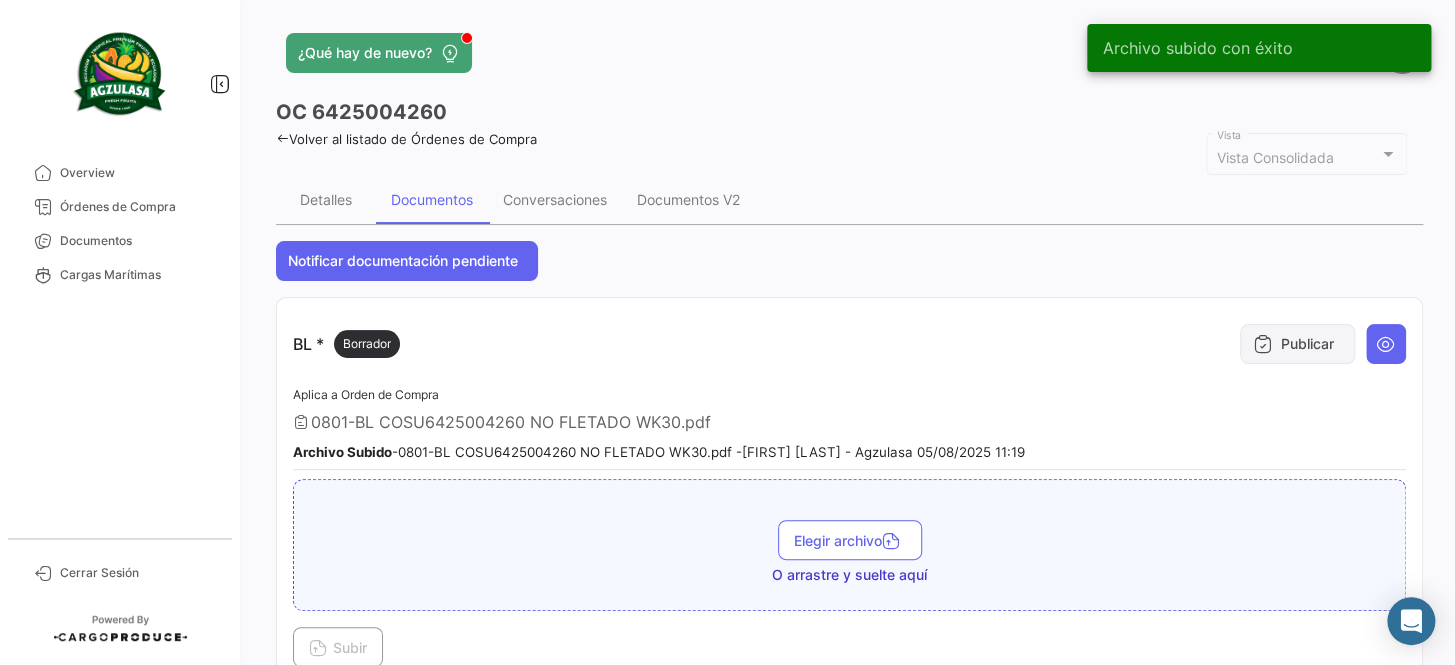 click on "Publicar" at bounding box center (1297, 344) 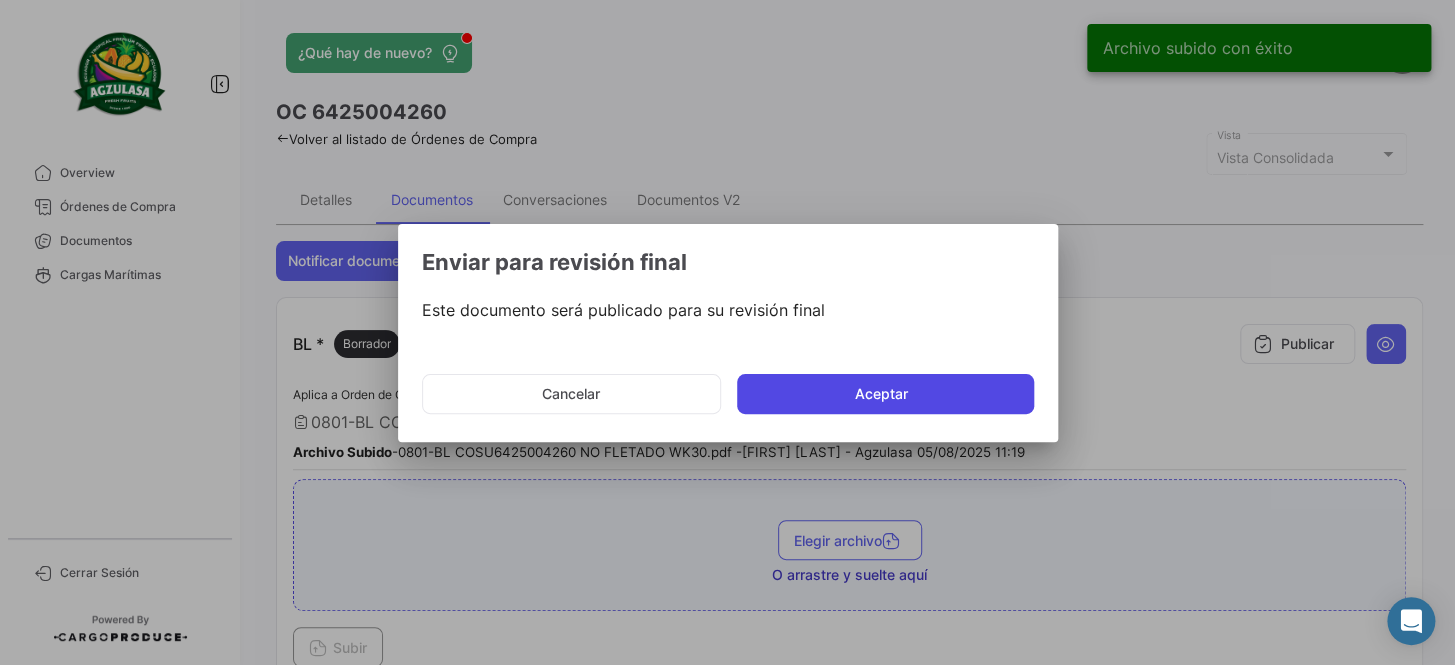 click on "Aceptar" 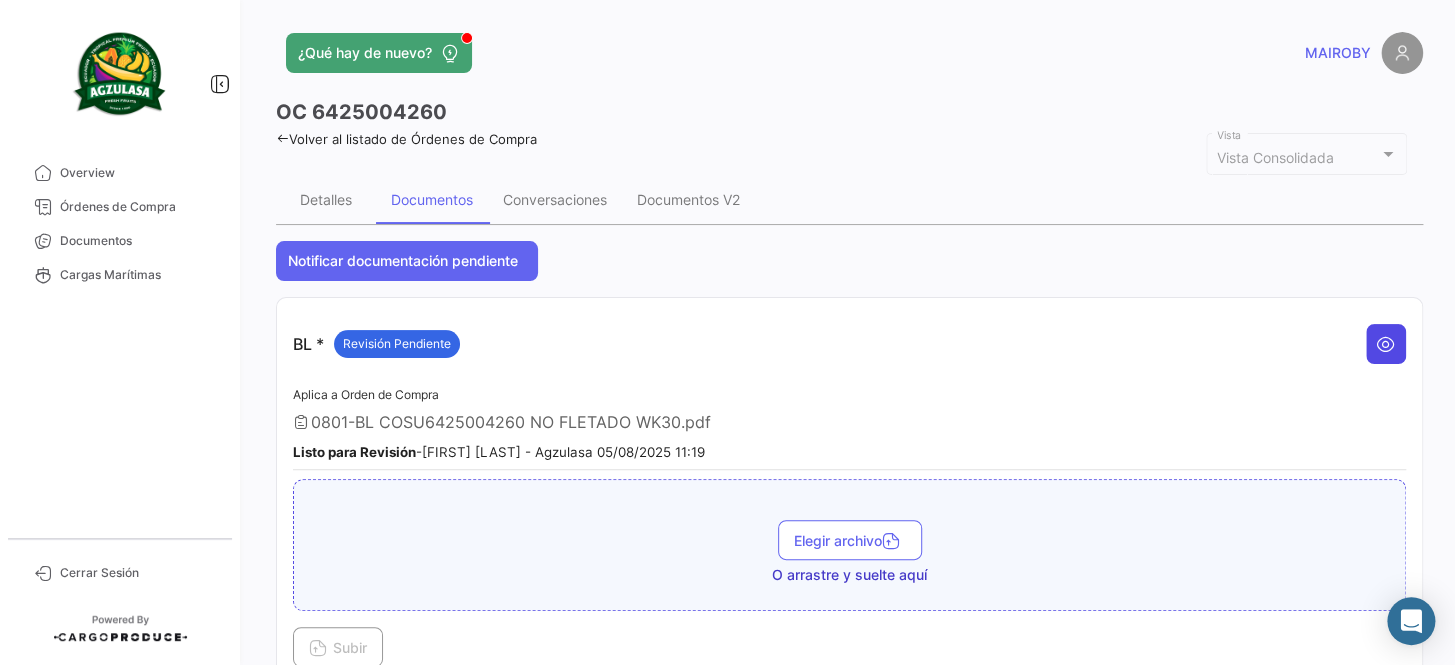 click at bounding box center [1386, 344] 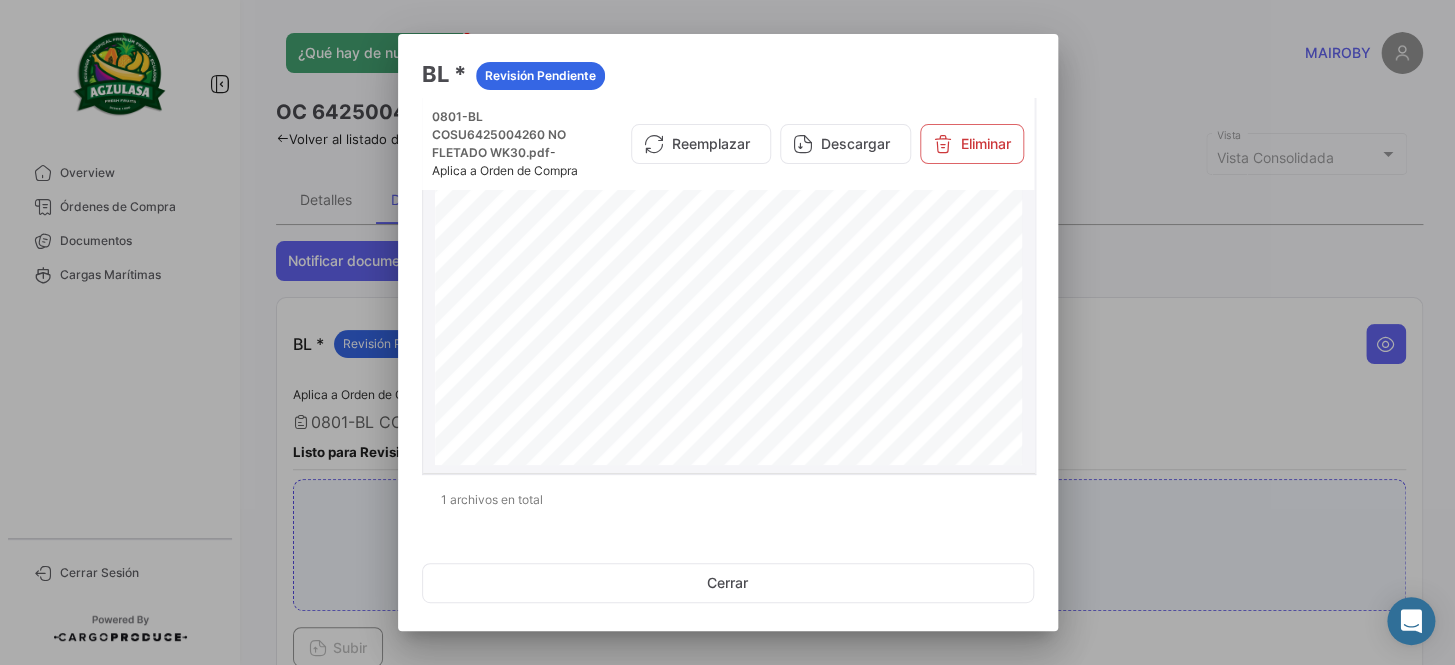 scroll, scrollTop: 1379, scrollLeft: 0, axis: vertical 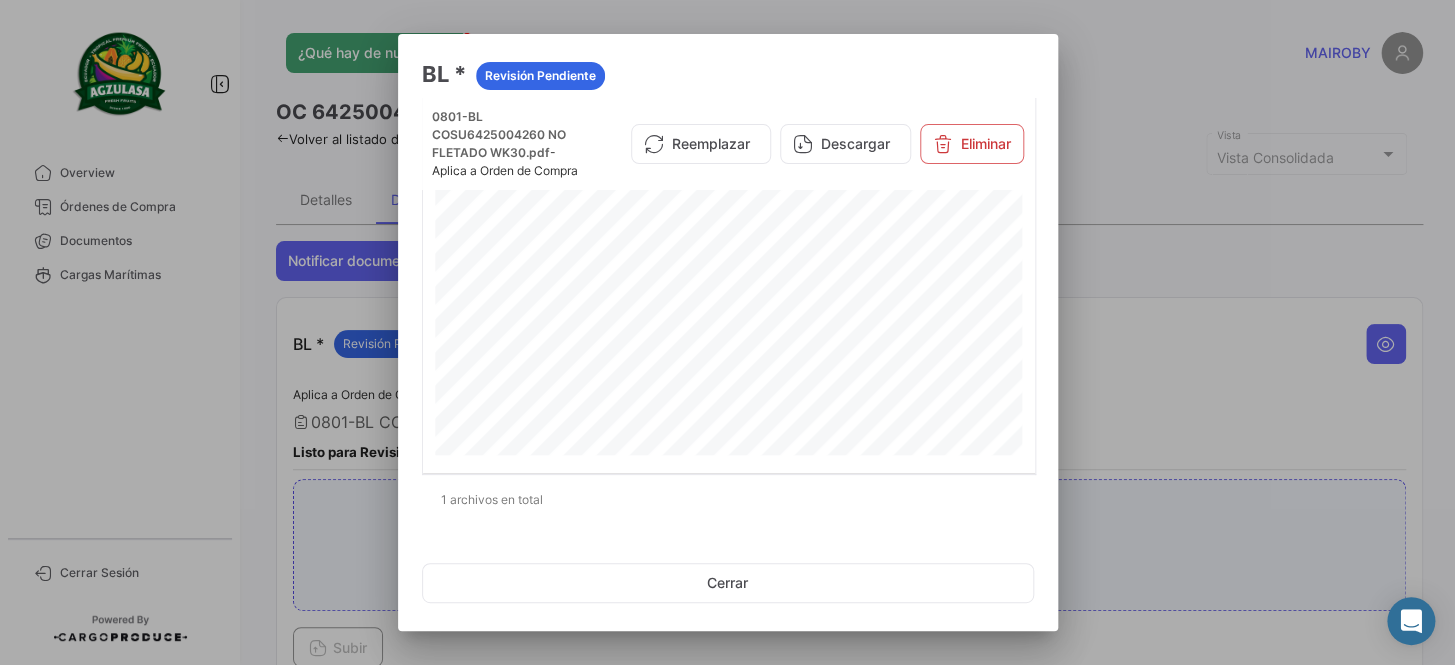 click at bounding box center [727, 332] 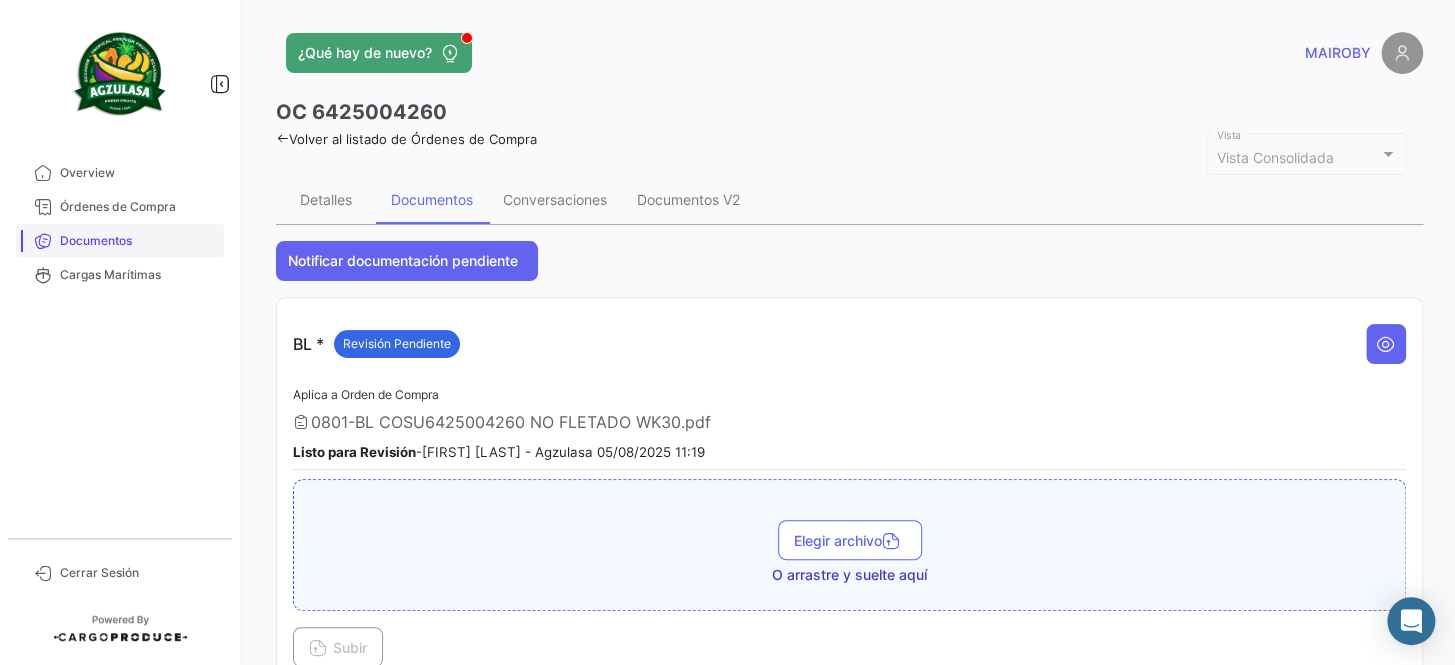 click on "Documentos" at bounding box center [138, 241] 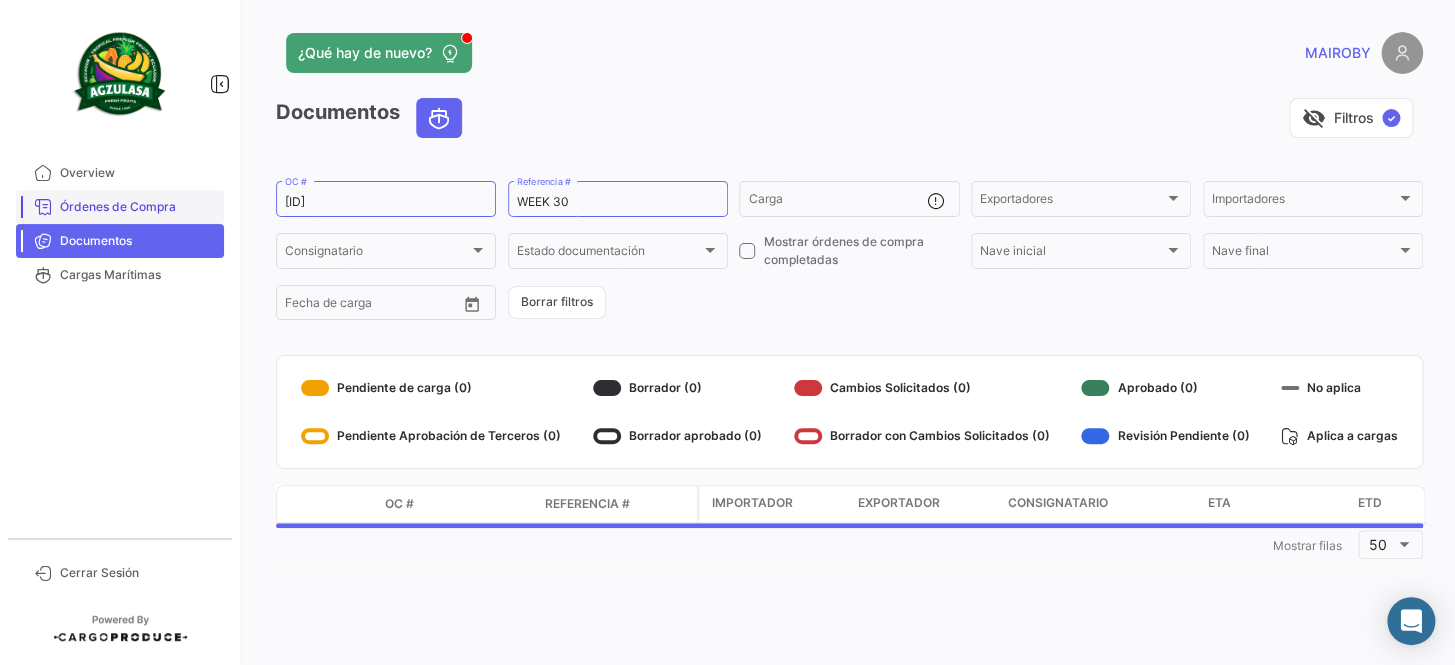 drag, startPoint x: 396, startPoint y: 190, endPoint x: 202, endPoint y: 190, distance: 194 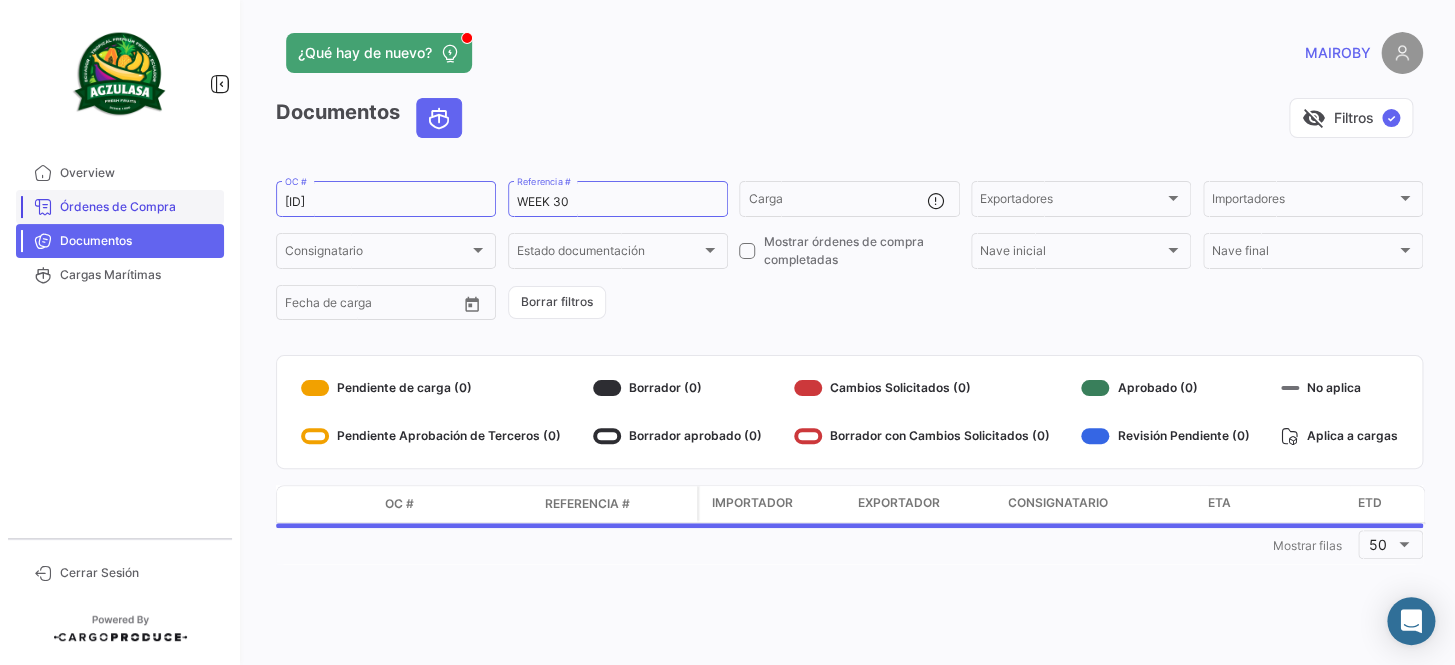 click on "Overview   Órdenes de Compra   Documentos   Cargas Marítimas   Cerrar Sesión   ¿Qué hay de nuevo?   [FIRST]   Documentos   visibility_off   Filtros  ✓ [ID]  OC #  WEEK [NUMBER]  Referencia #   Carga  Exportadores Exportadores Importadores Importadores Consignatario Consignatario Estado documentación Estado documentación    Mostrar órdenes de compra completadas  Nave inicial Nave inicial Nave final Nave final Desde –  Fecha de carga   Borrar filtros   Pendiente de carga (0)   Pendiente Aprobación de Terceros (0)   Borrador (0)   Borrador aprobado (0)   Cambios Solicitados (0)   Borrador con Cambios Solicitados (0)   Aprobado (0)   Revisión Pendiente (0)   No aplica   Aplica a cargas  Modo de Transporte OC # Referencia # Importador Exportador Consignatario ETA ETD  1  Mostrar filas 50" 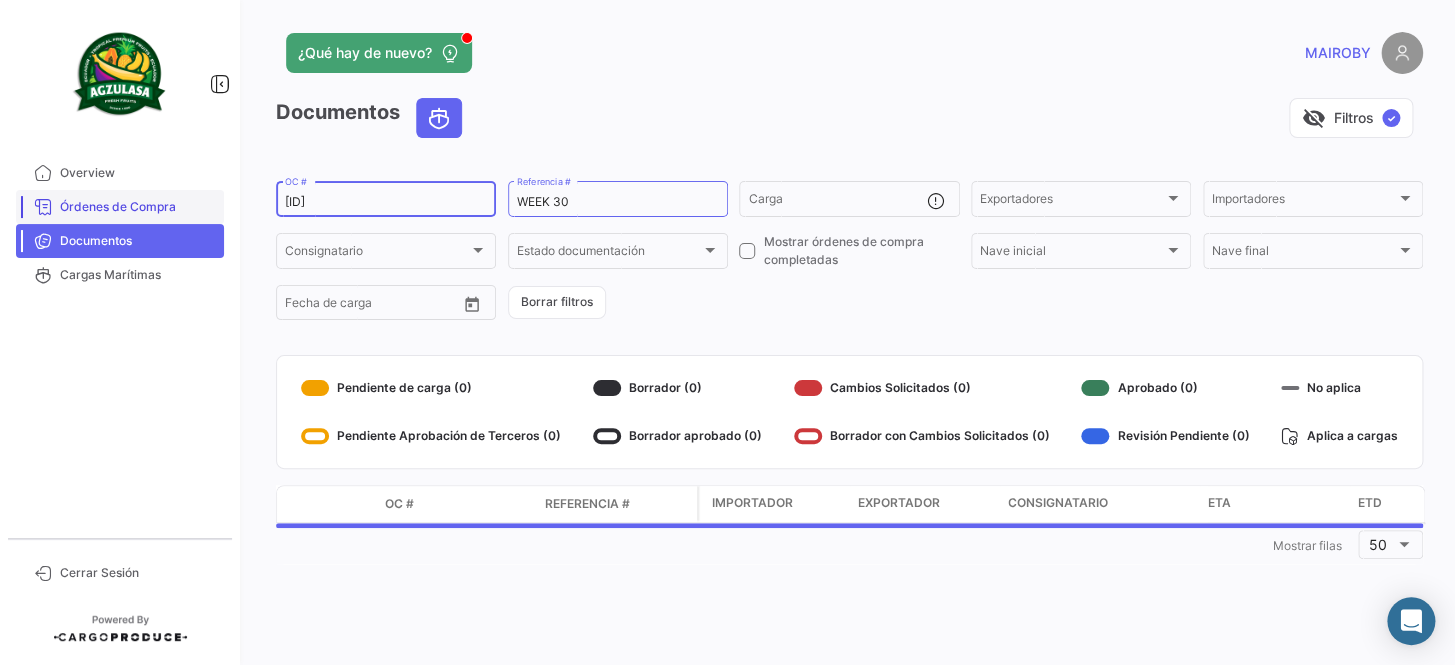 drag, startPoint x: 403, startPoint y: 204, endPoint x: 84, endPoint y: 199, distance: 319.03918 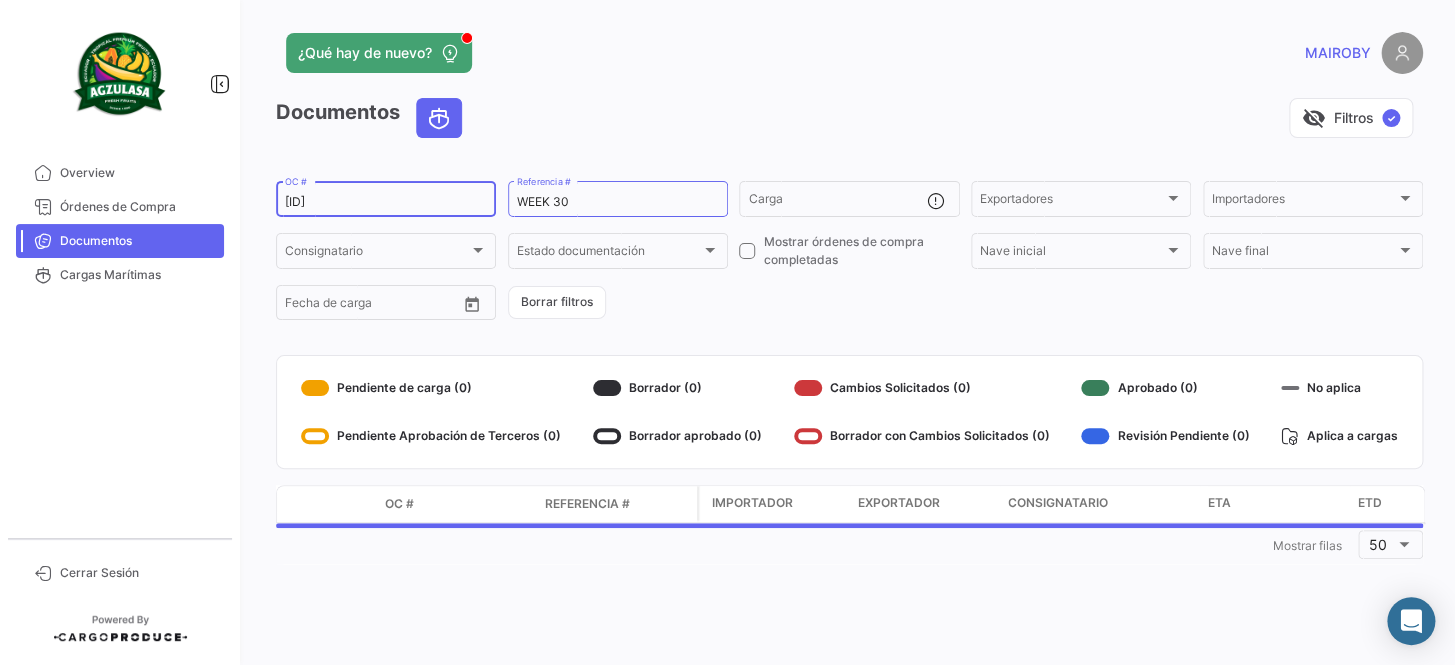 paste on "378" 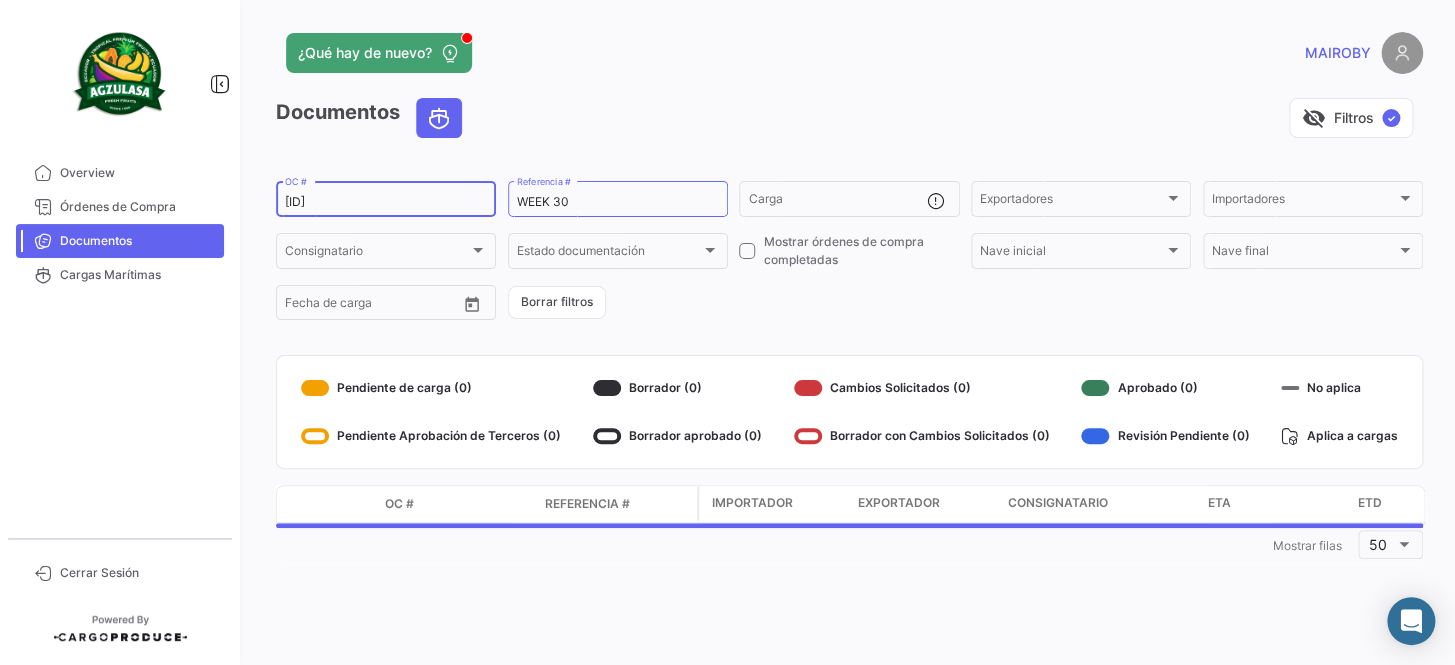 type on "[ID]" 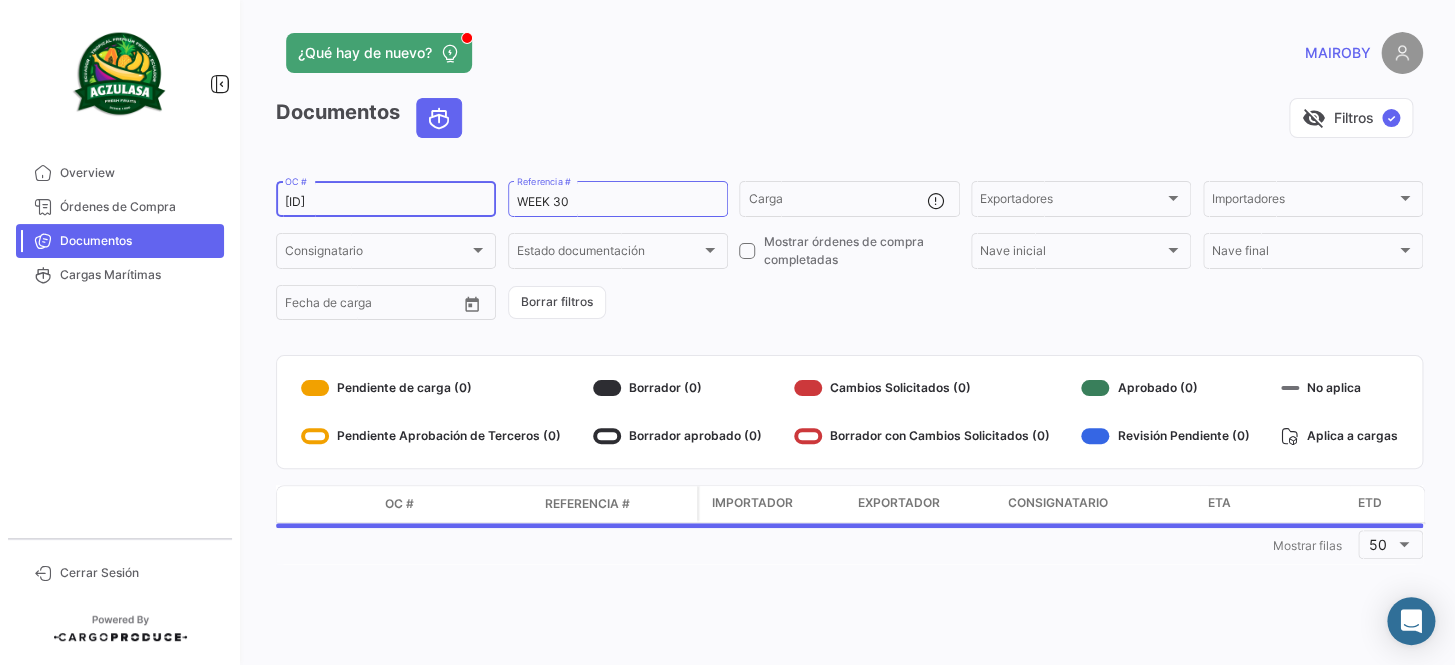 click on "[ID]  OC #  WEEK [NUMBER]  Referencia #   Carga  Exportadores Exportadores Importadores Importadores Consignatario Consignatario Estado documentación Estado documentación    Mostrar órdenes de compra completadas  Nave inicial Nave inicial Nave final Nave final Desde –  Fecha de carga   Borrar filtros" 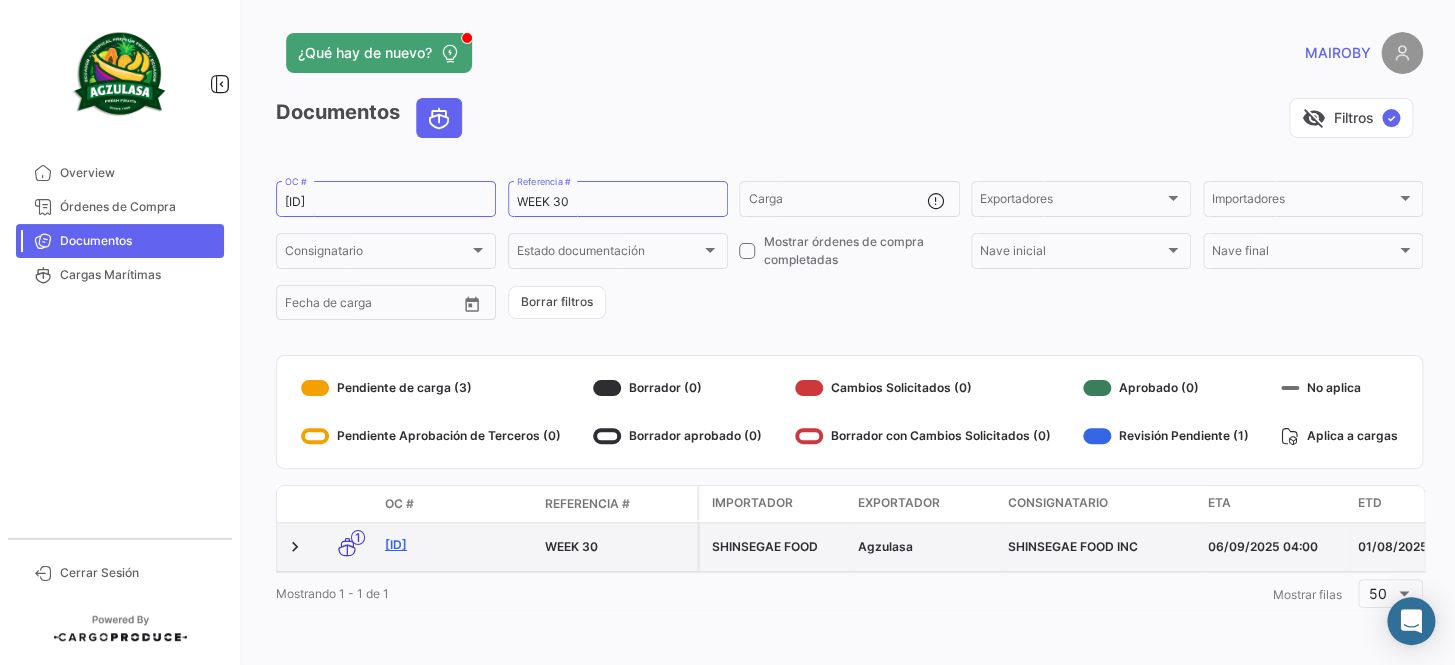 click on "[ID]" 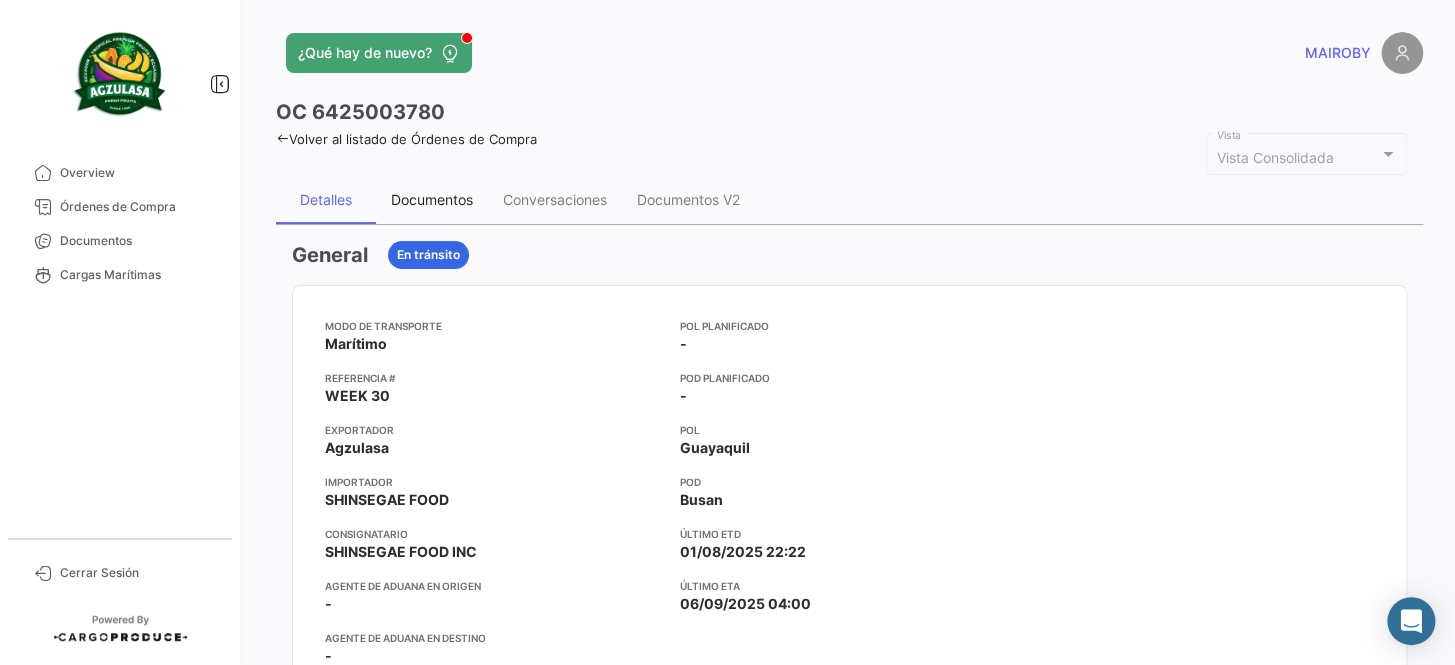 click on "Documentos" at bounding box center [432, 200] 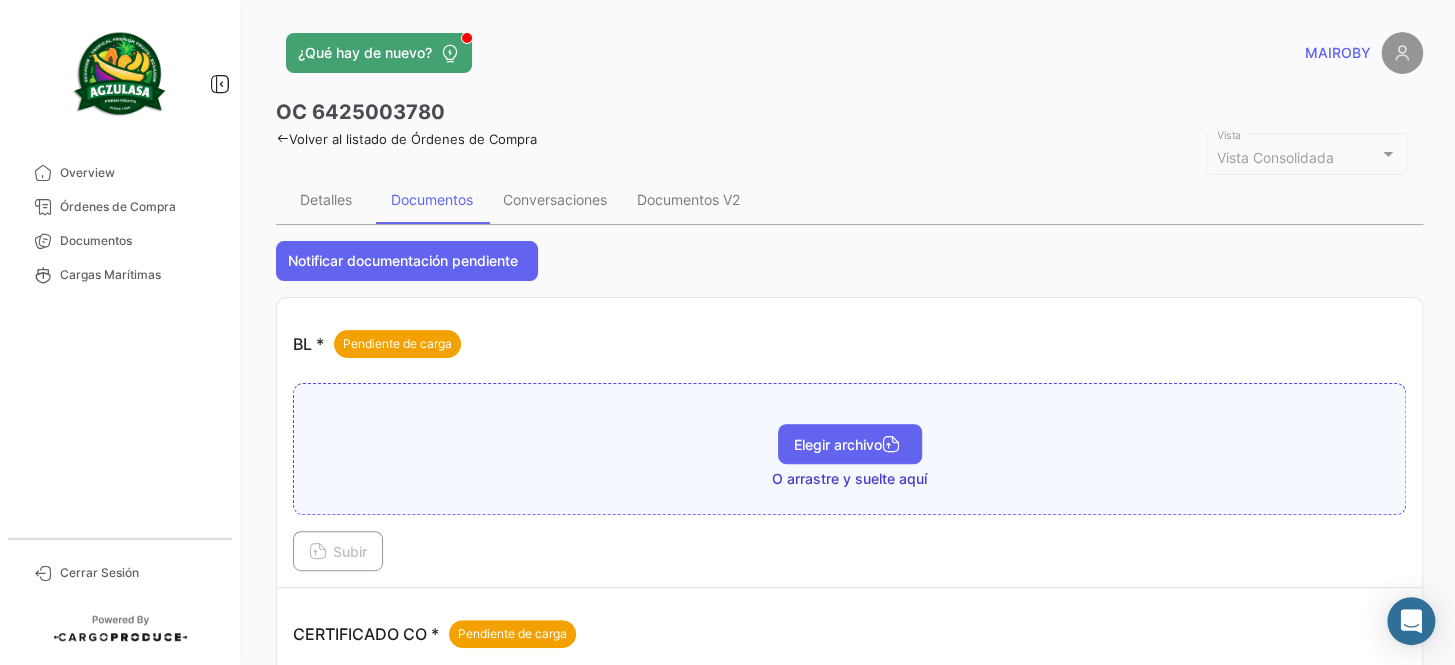 click on "Elegir archivo" at bounding box center (850, 444) 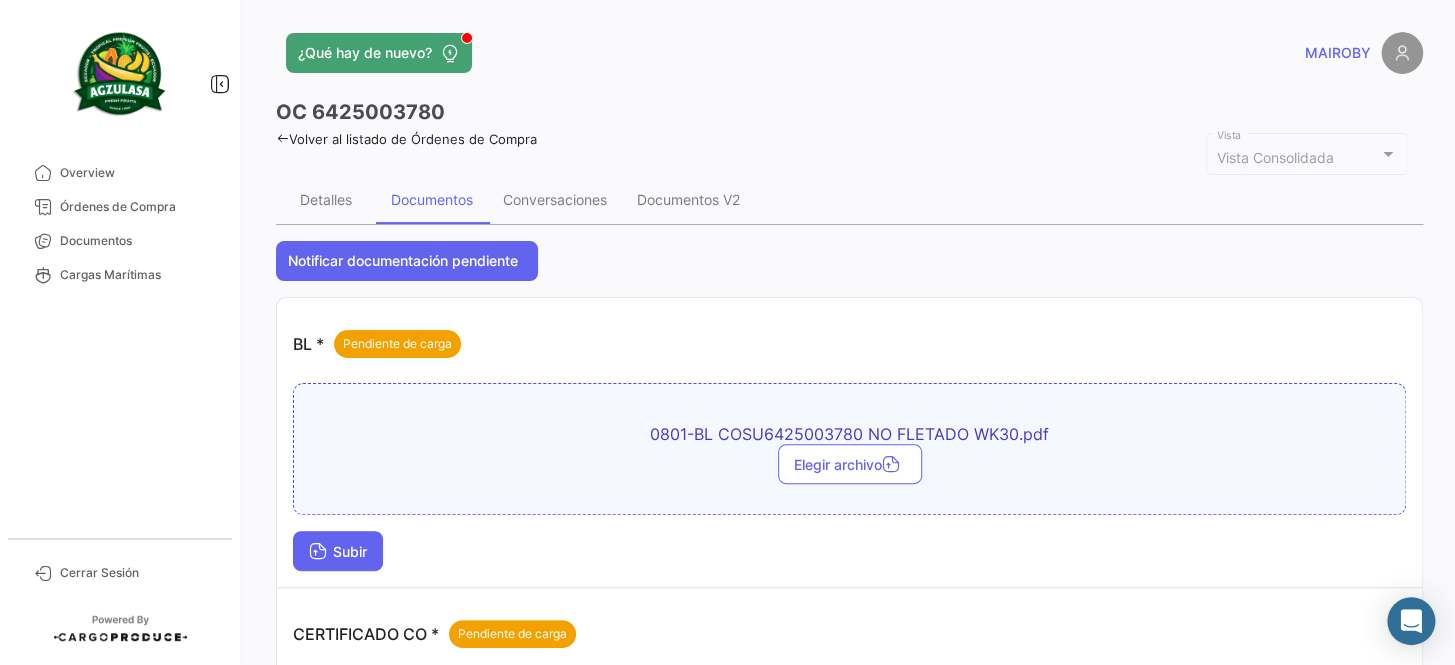click on "Subir" at bounding box center [338, 551] 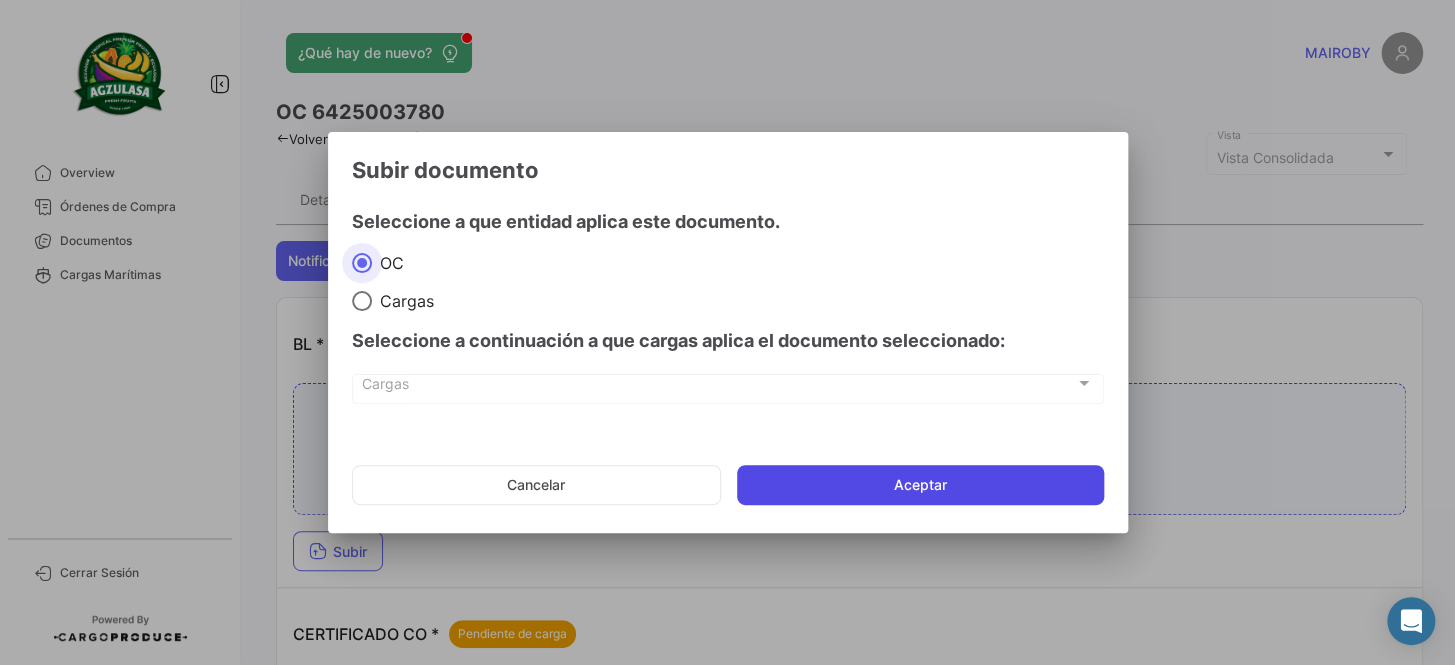 click on "Aceptar" 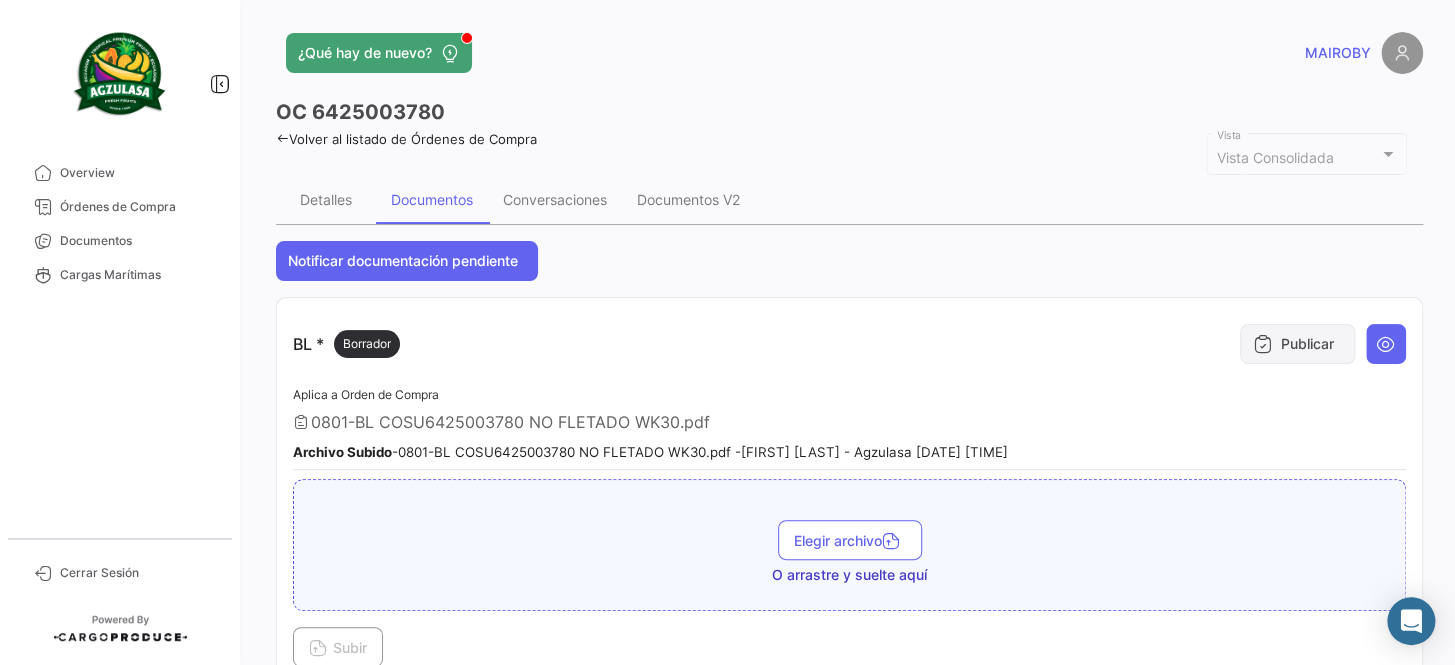 click at bounding box center (1263, 344) 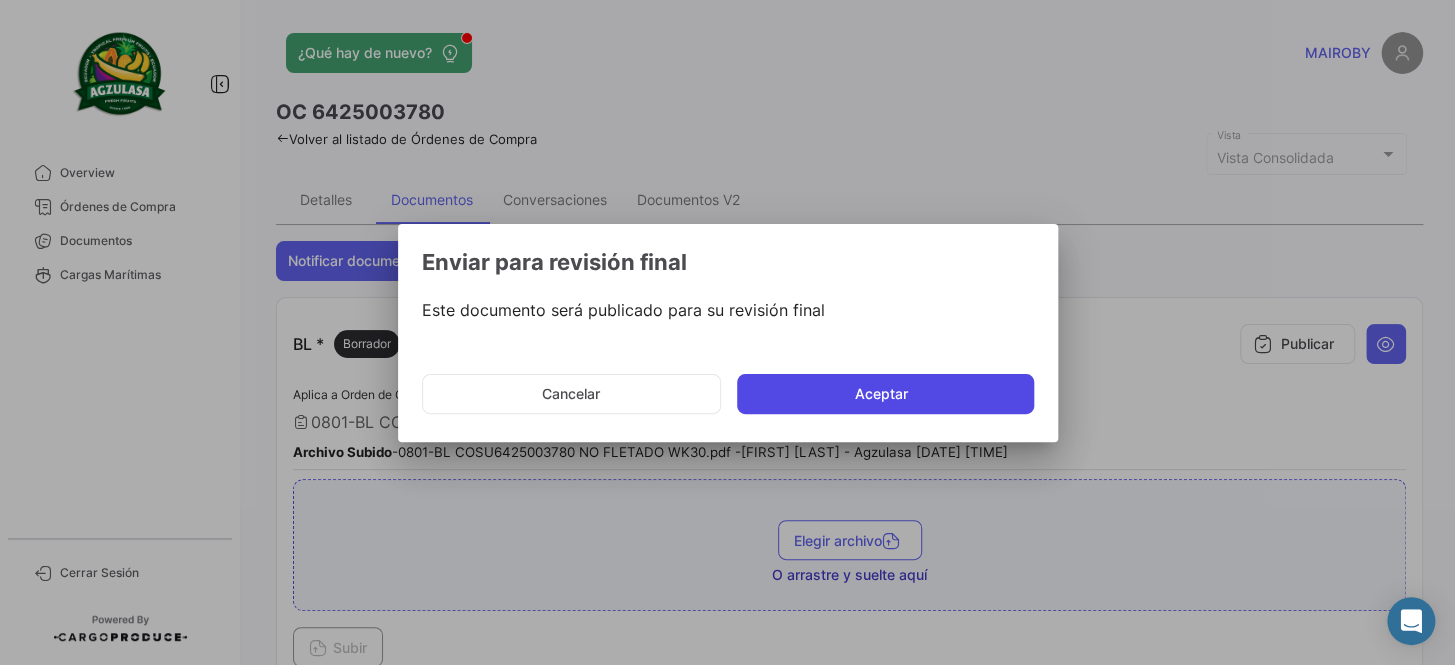 click on "Aceptar" 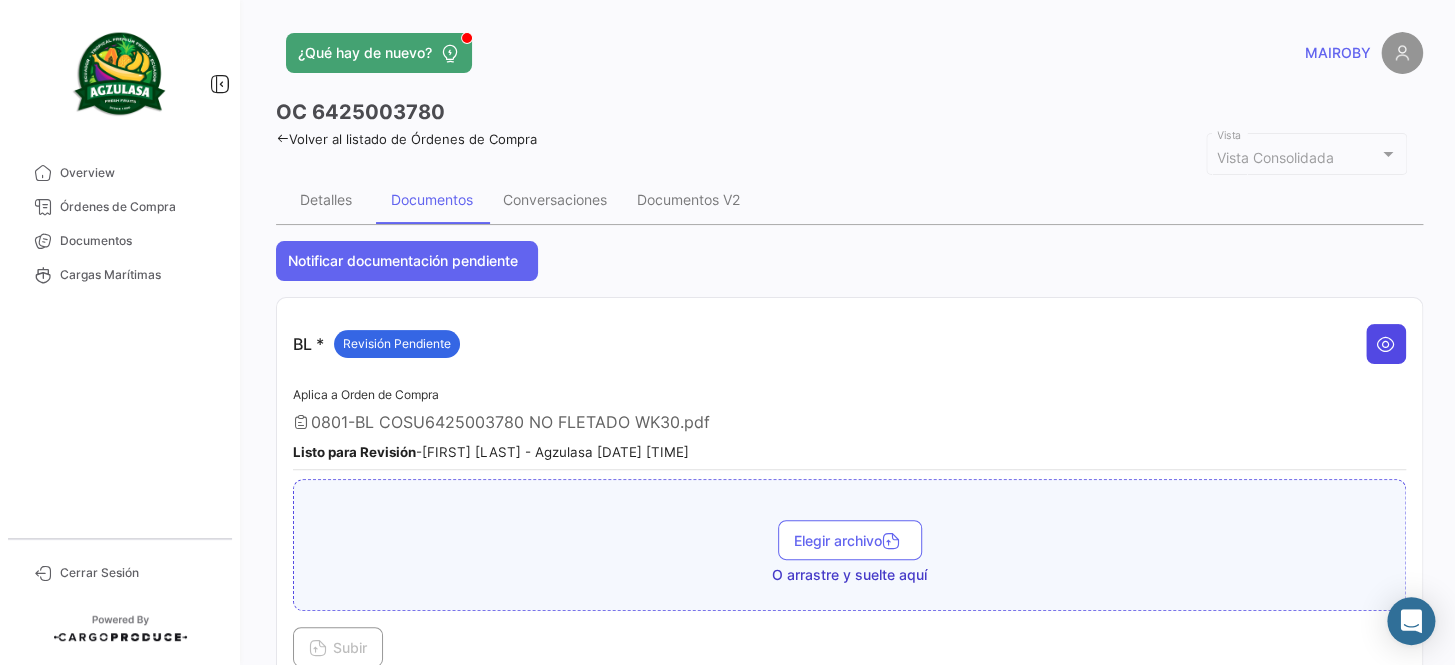 click at bounding box center [1386, 344] 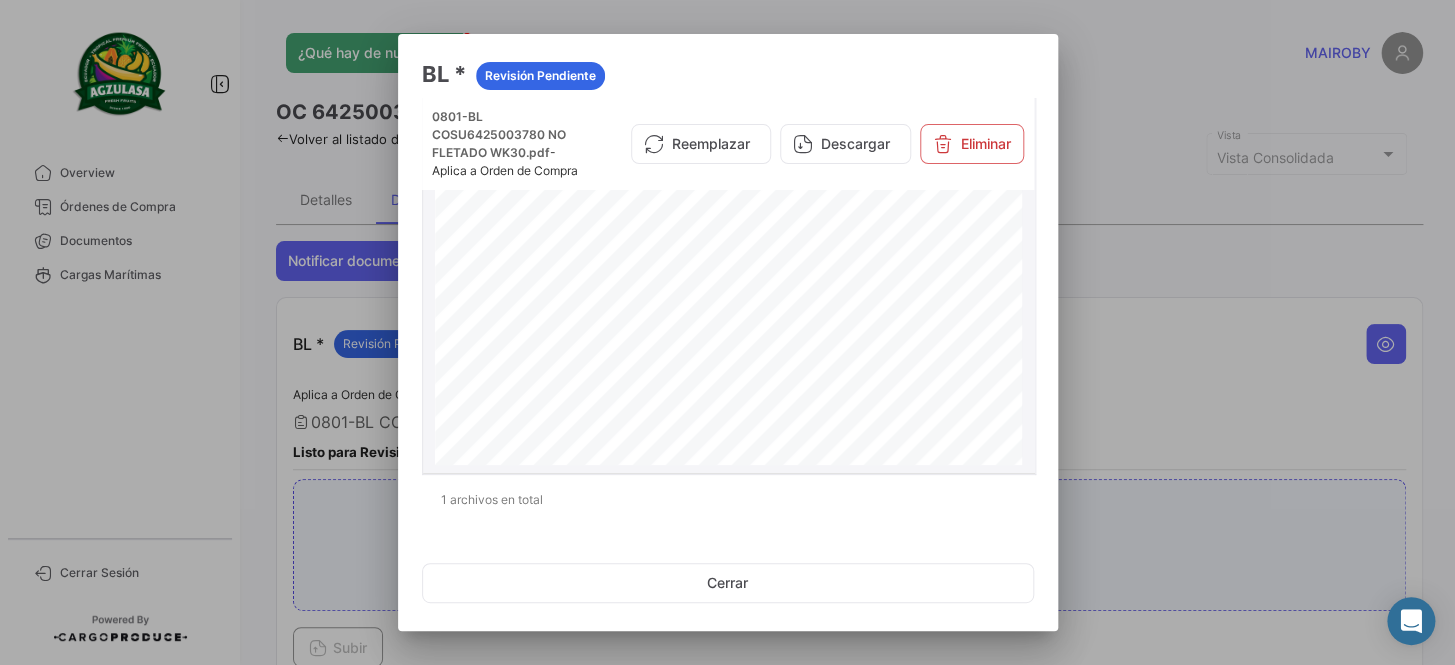 scroll, scrollTop: 1181, scrollLeft: 0, axis: vertical 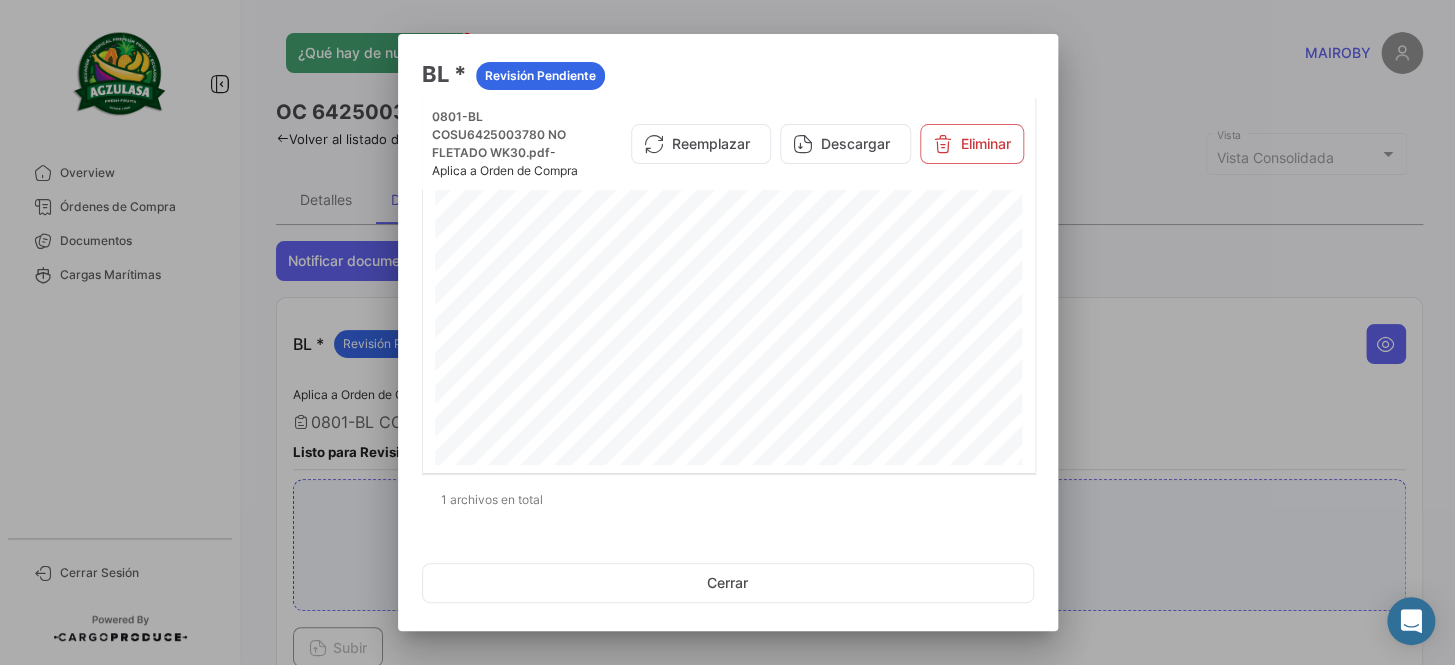 click at bounding box center [727, 332] 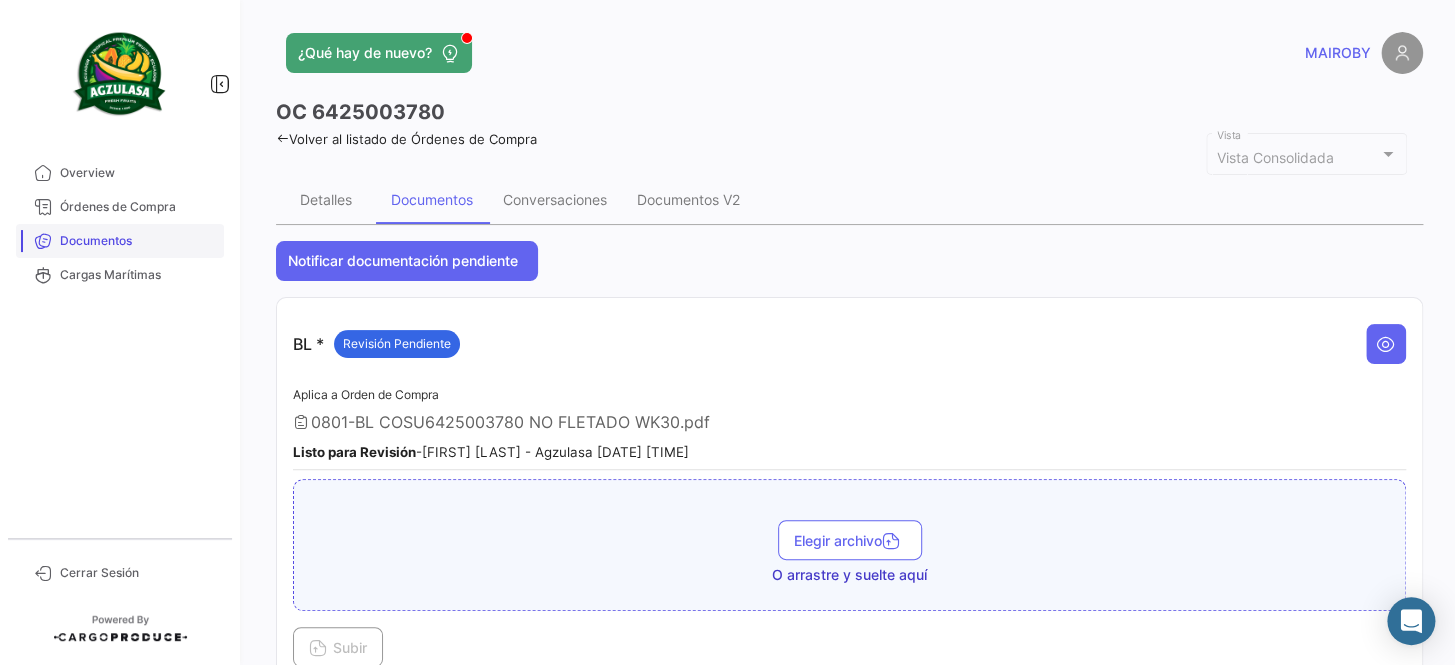click on "Documentos" at bounding box center [138, 241] 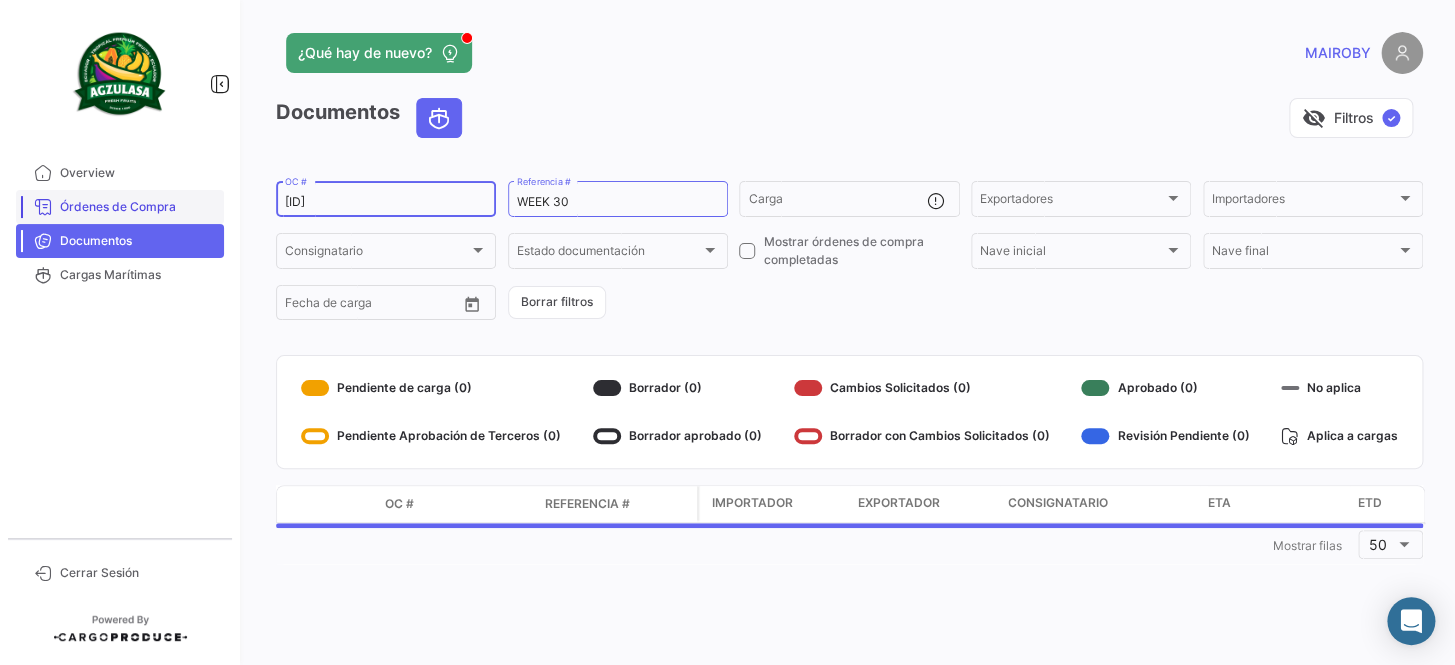 drag, startPoint x: 425, startPoint y: 196, endPoint x: 208, endPoint y: 199, distance: 217.02074 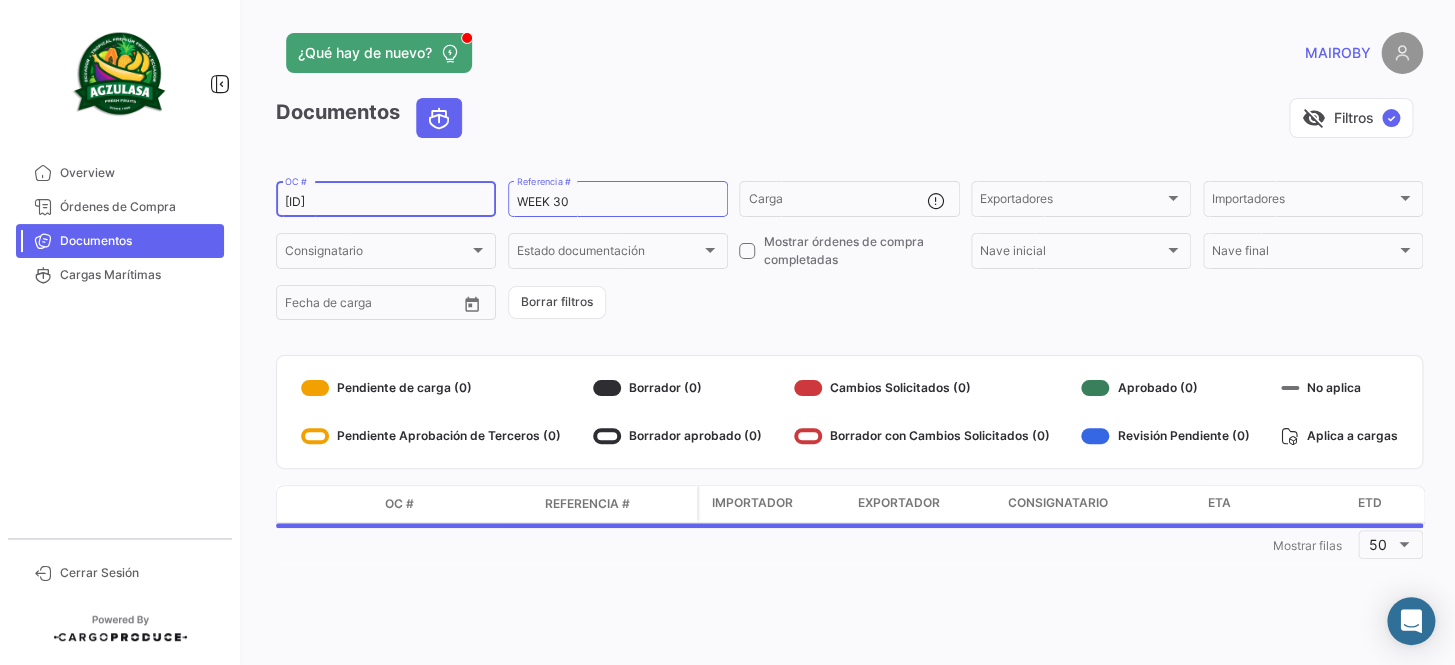 paste on "[ALPHANUMERIC_ID]" 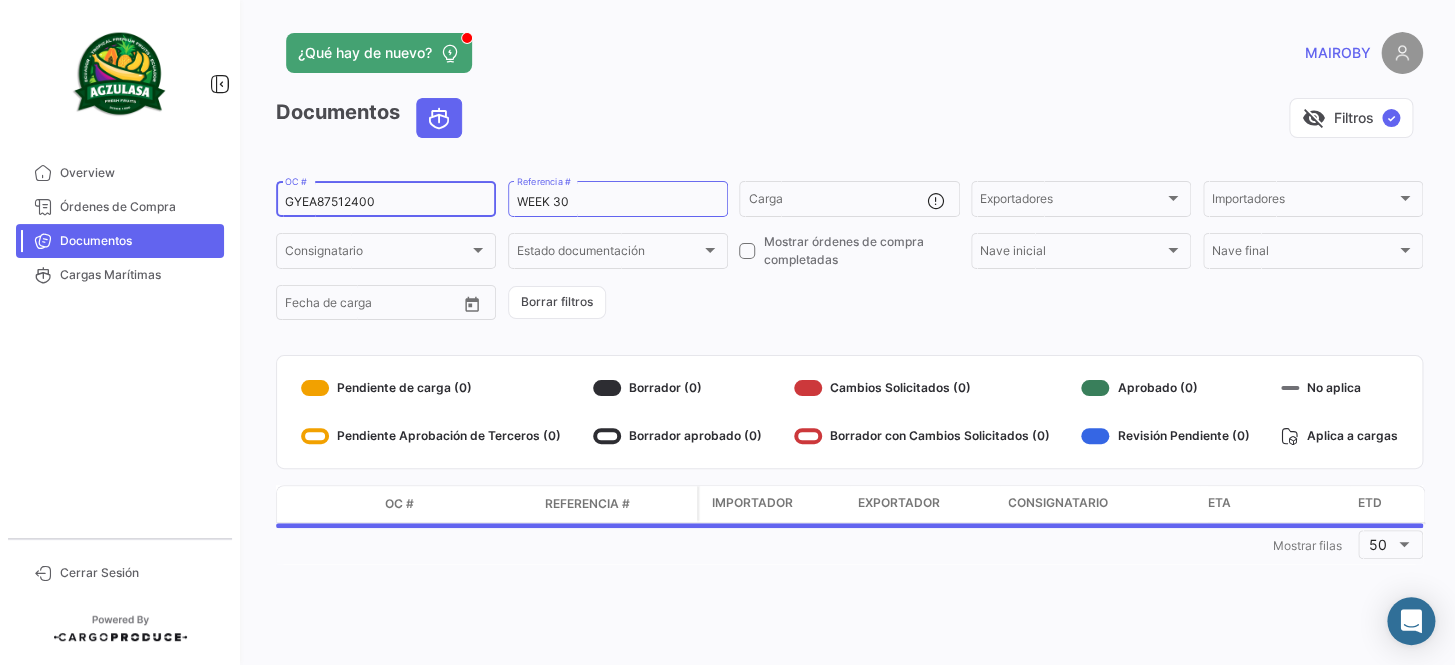 type on "GYEA87512400" 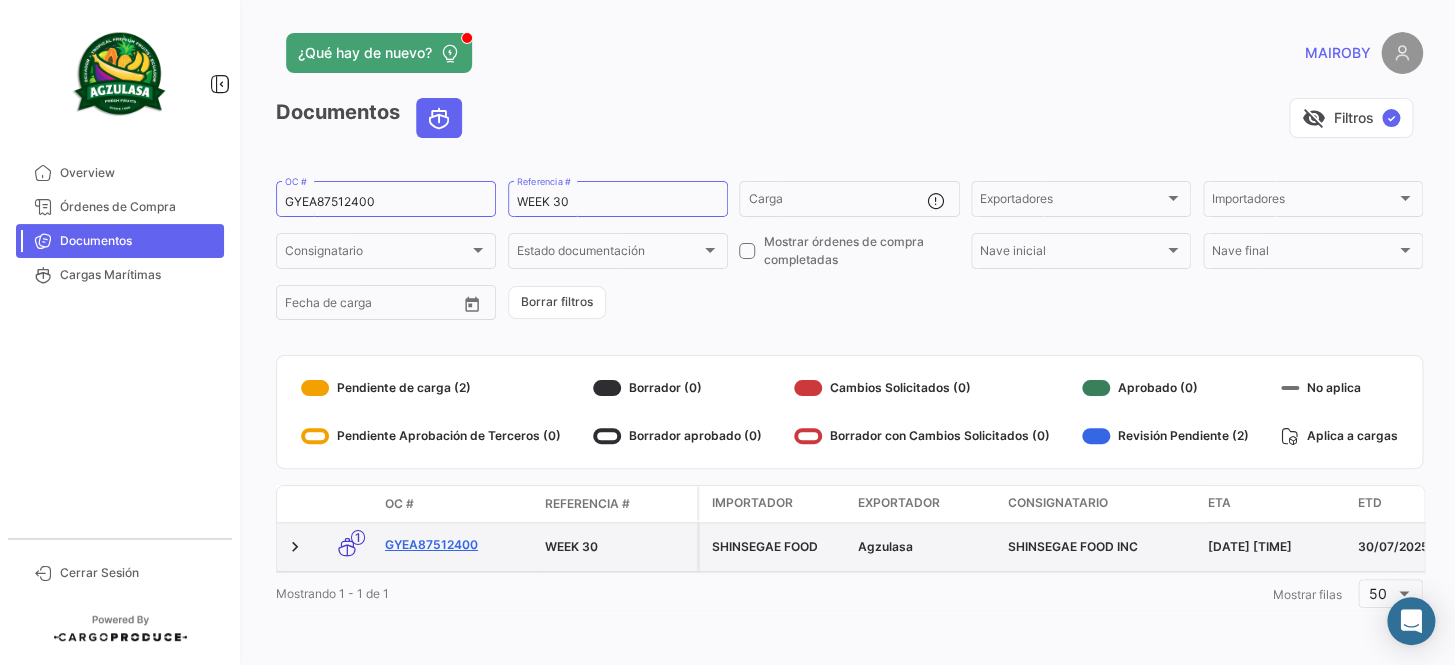 click on "GYEA87512400" 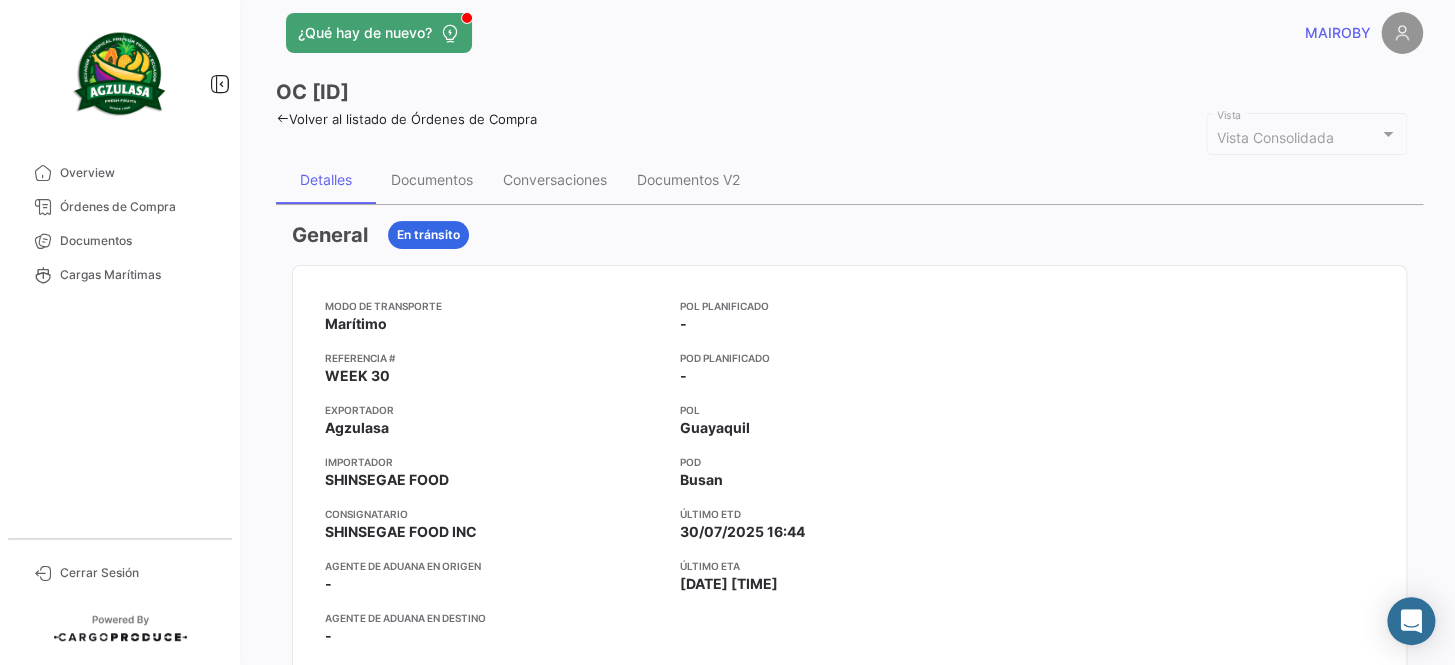 scroll, scrollTop: 0, scrollLeft: 0, axis: both 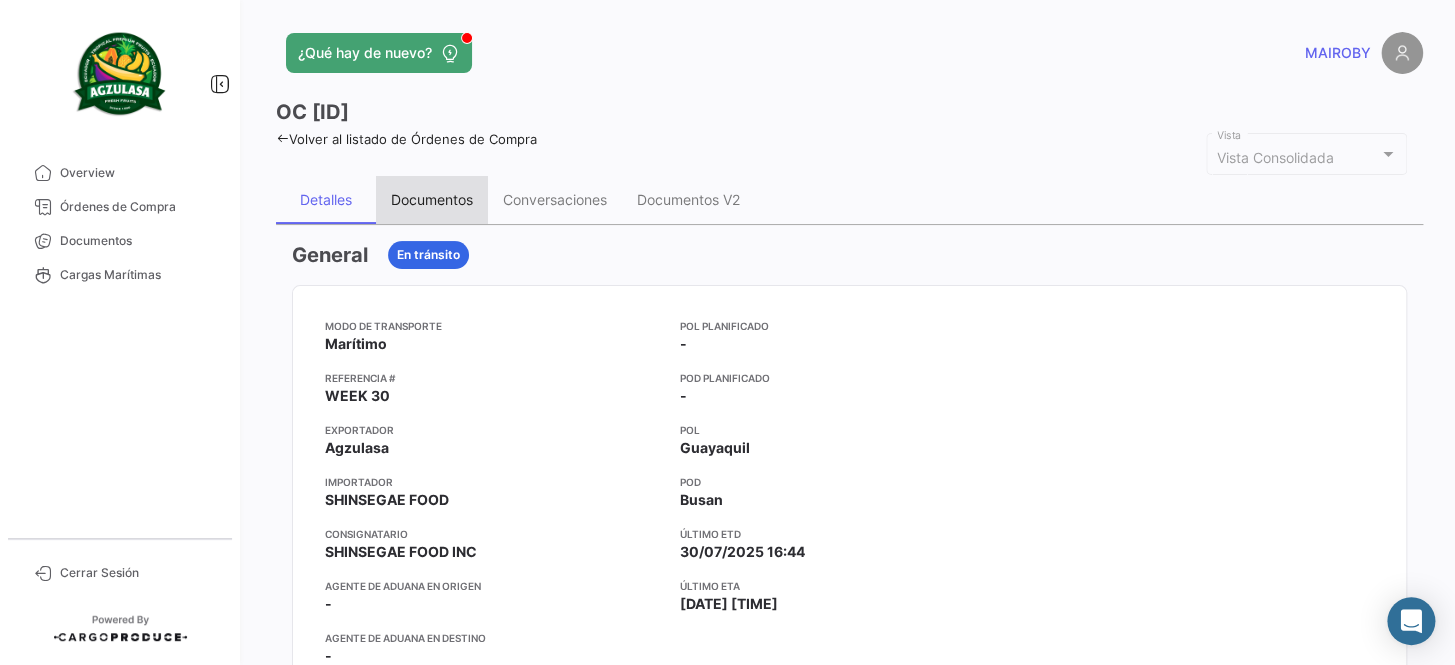 click on "Documentos" at bounding box center (432, 199) 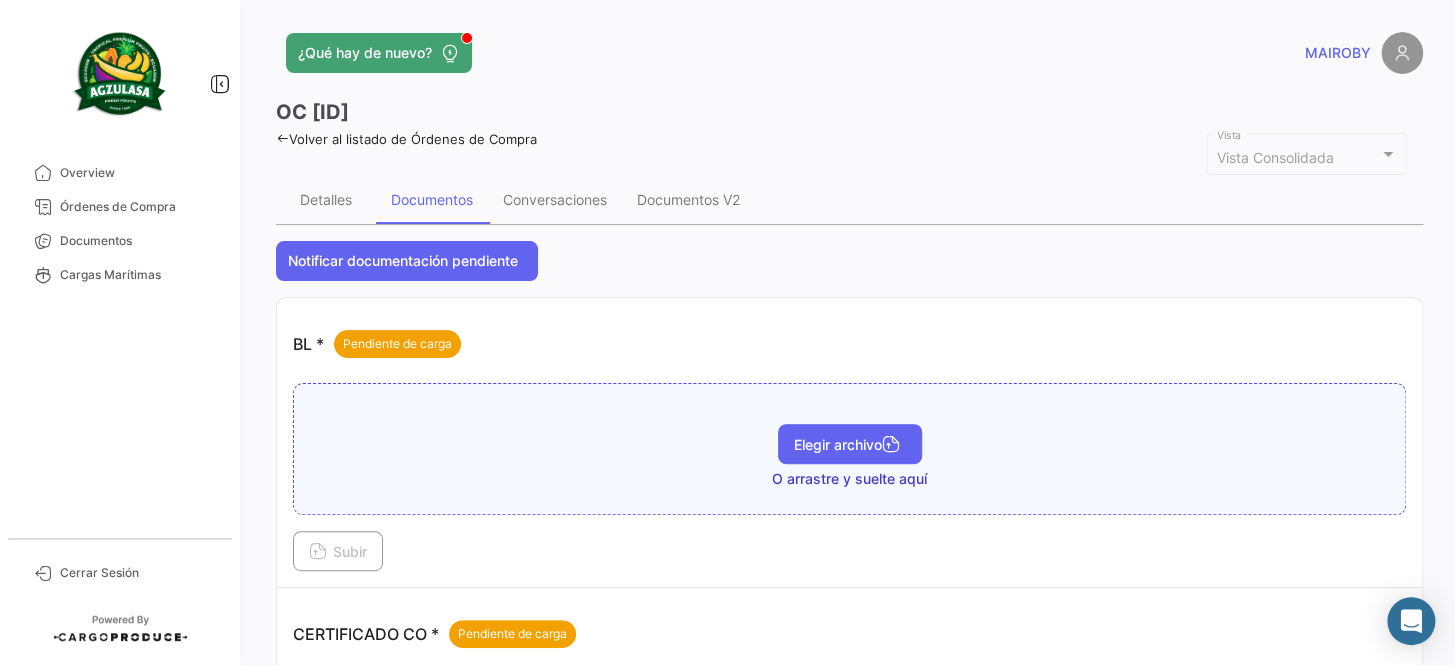 click on "Elegir archivo" at bounding box center (850, 444) 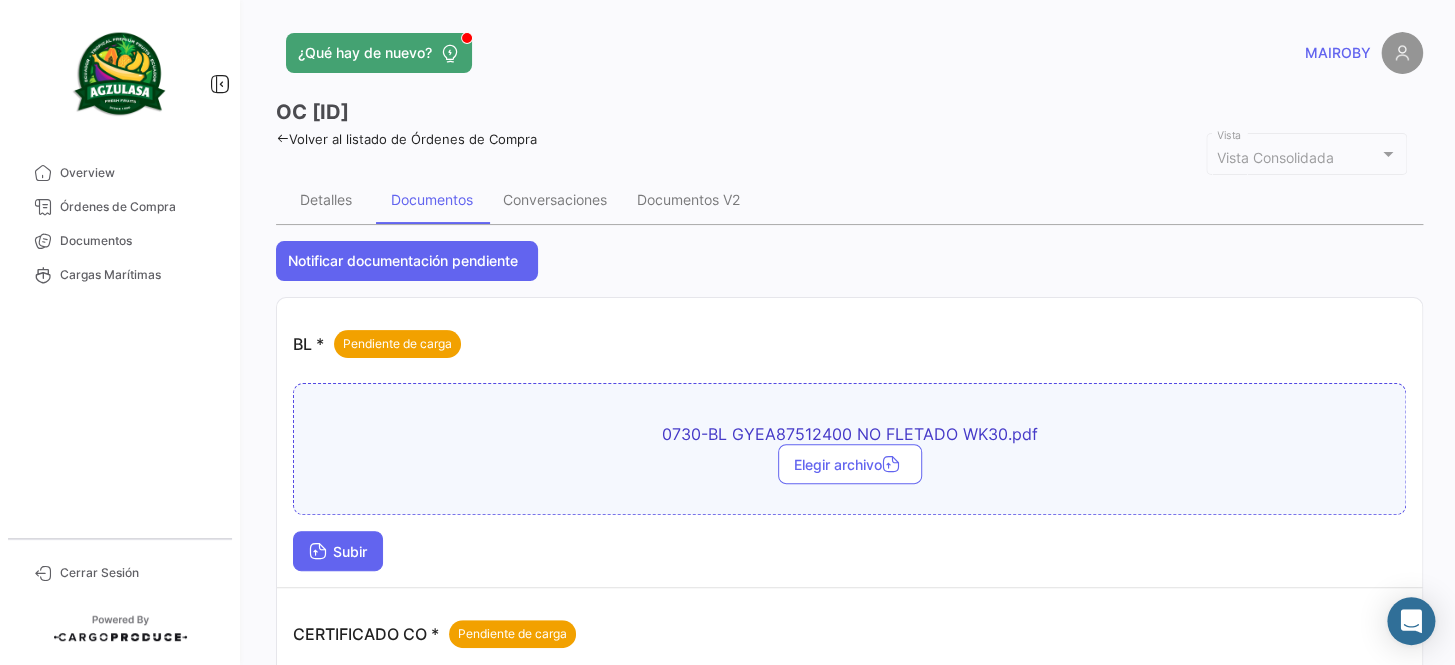 click on "Subir" at bounding box center [338, 551] 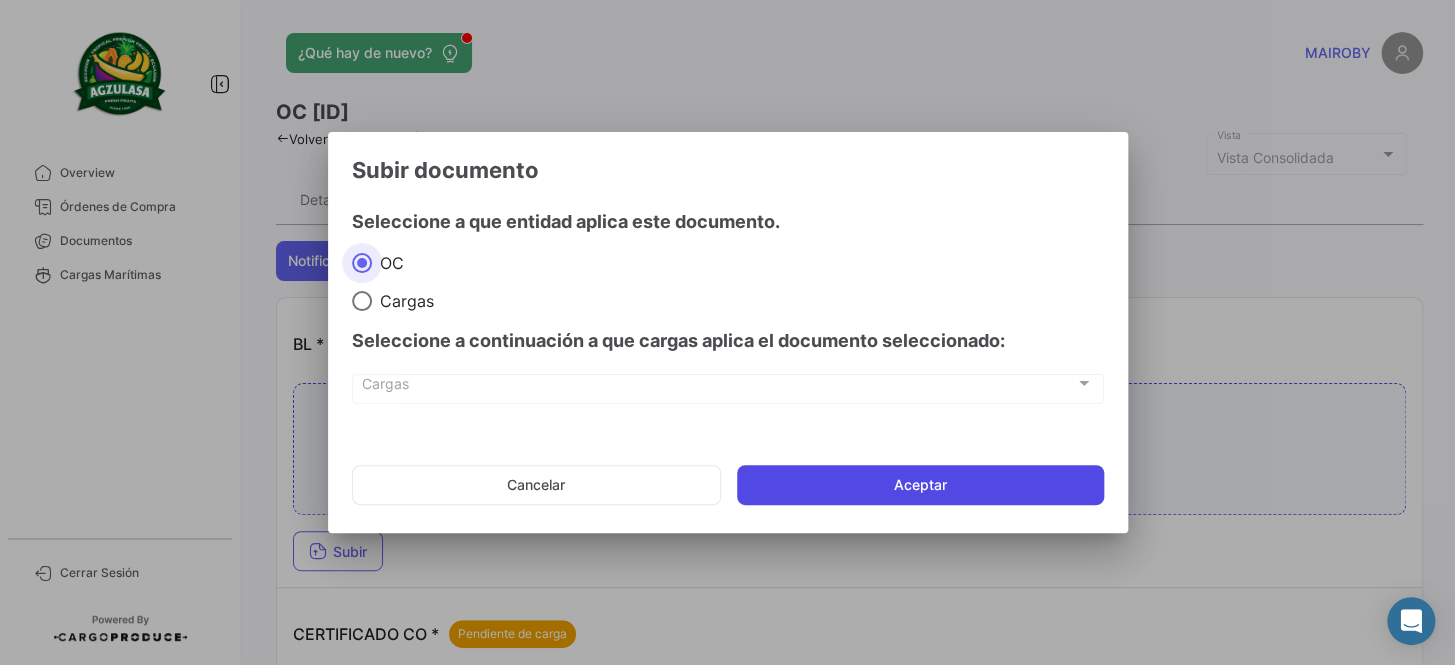 click on "Aceptar" 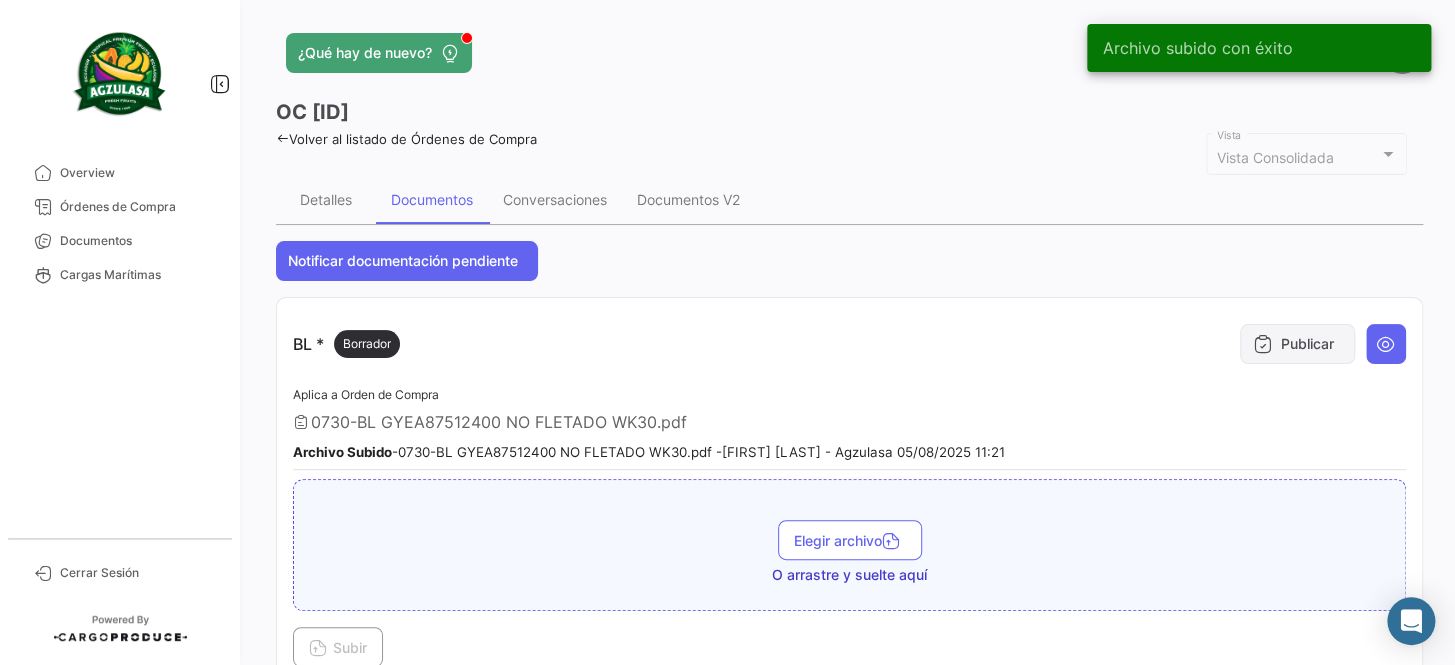click on "Publicar" at bounding box center [1297, 344] 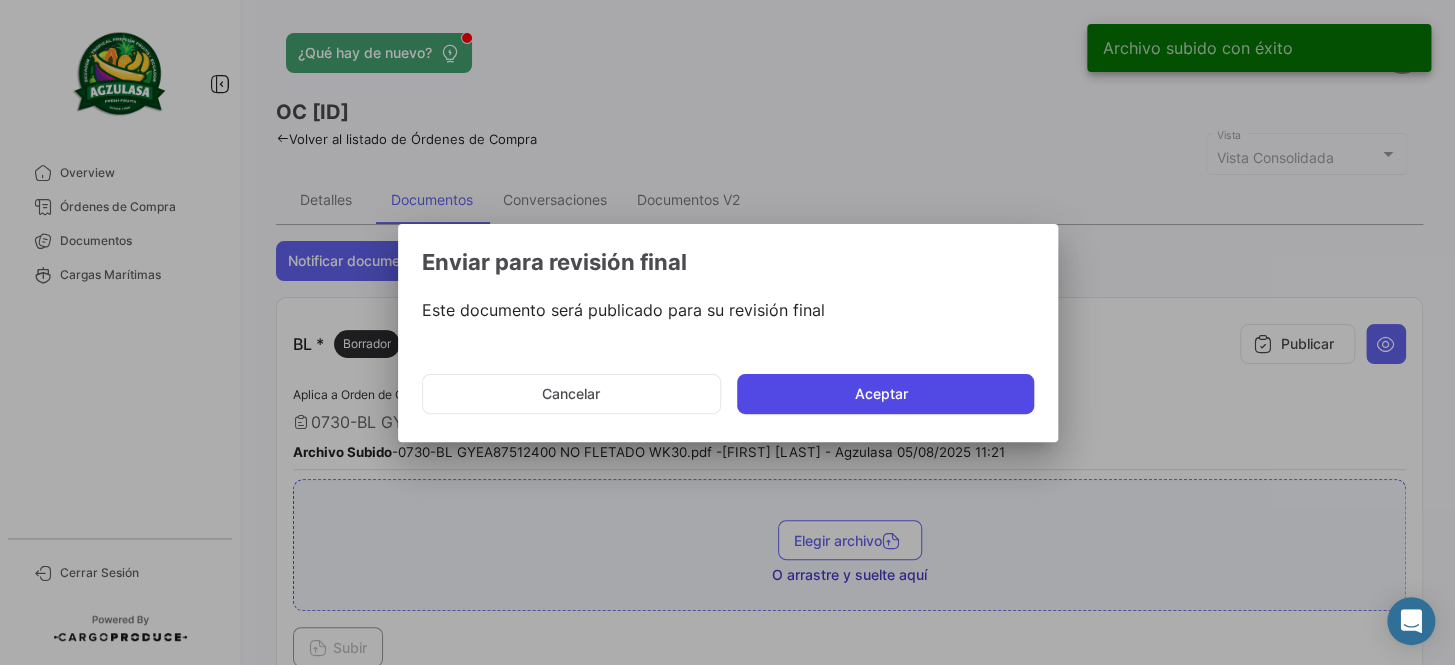 click on "Aceptar" 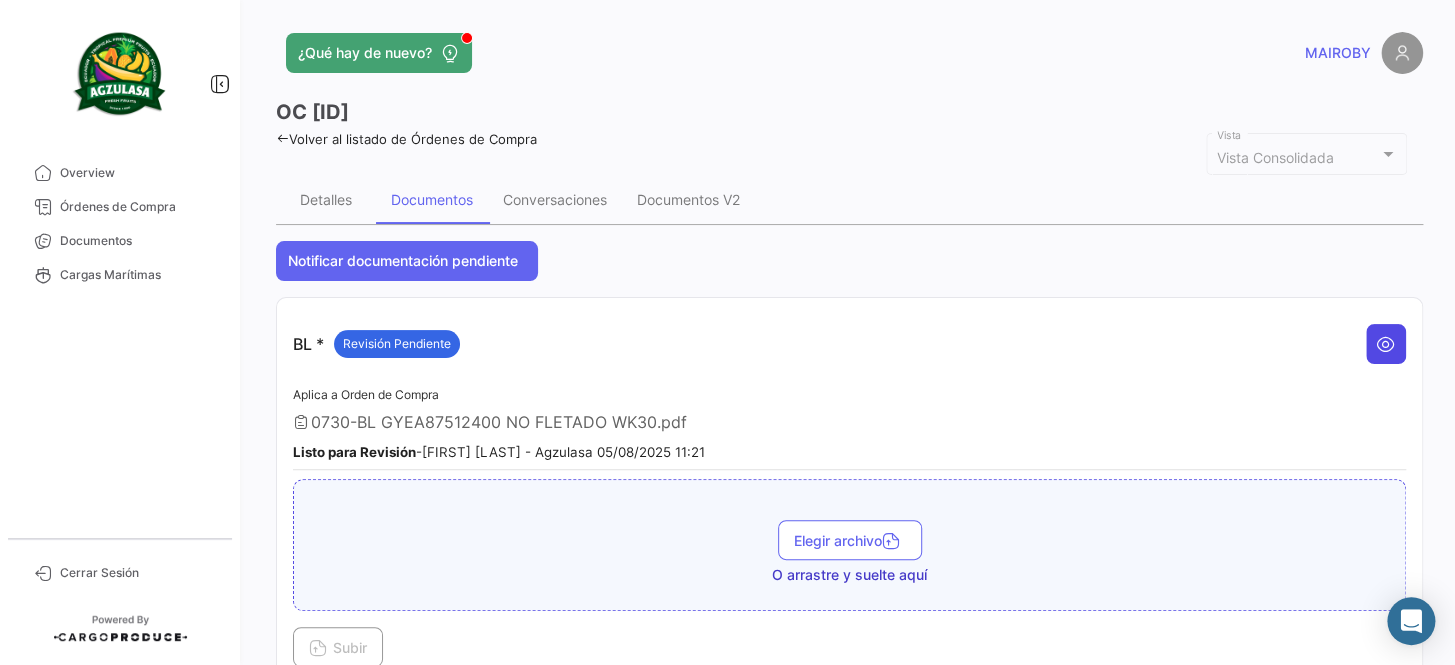 click at bounding box center [1386, 344] 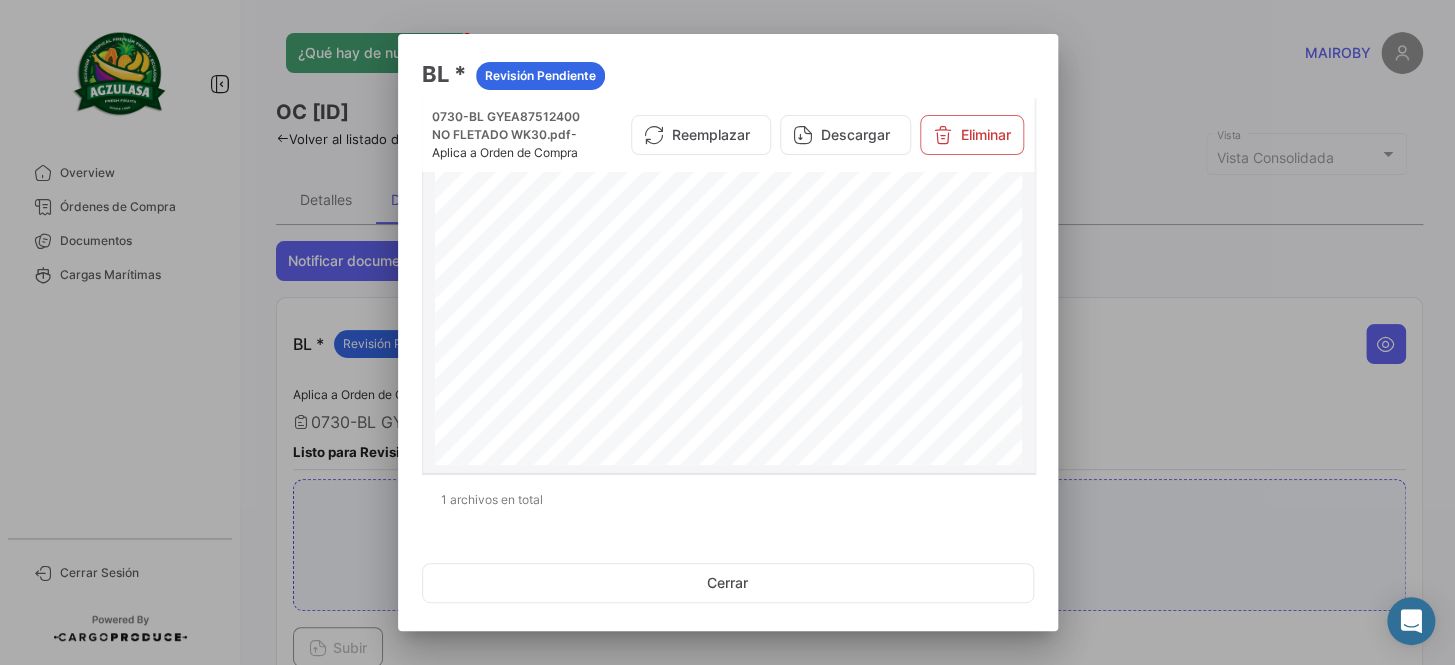 scroll, scrollTop: 1363, scrollLeft: 0, axis: vertical 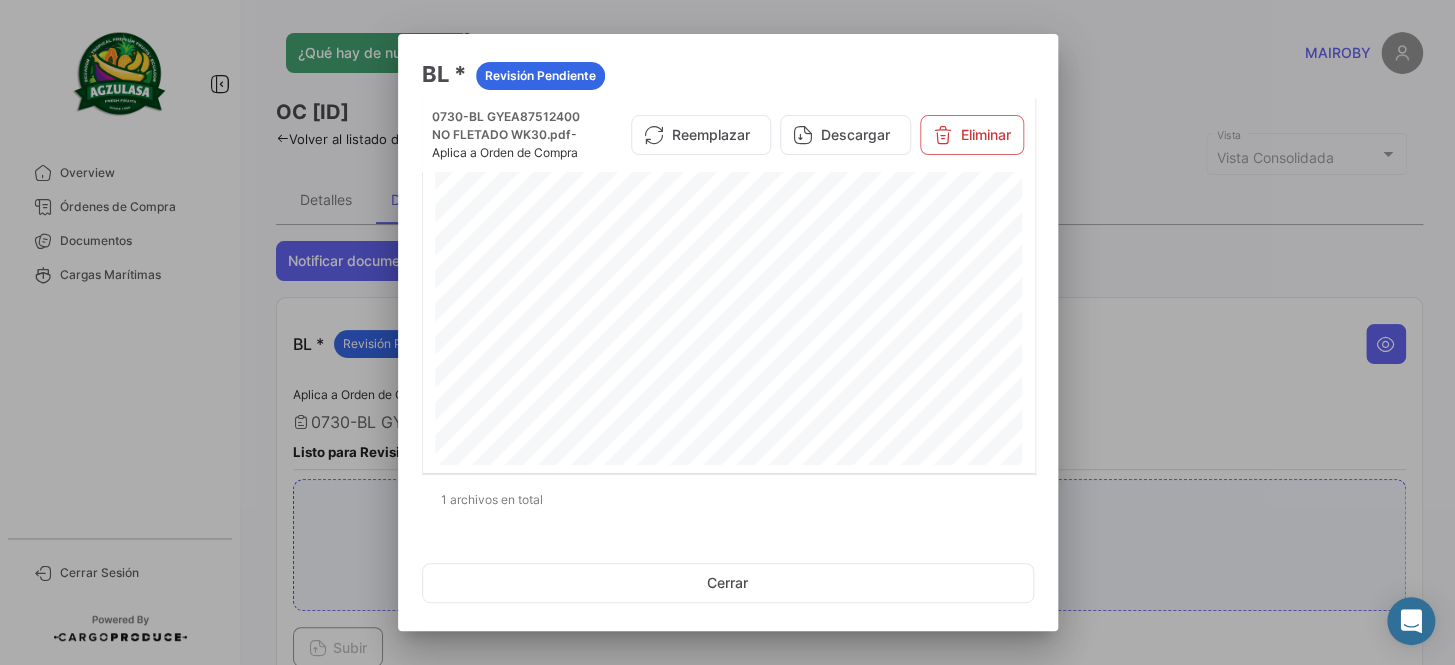 click at bounding box center (727, 332) 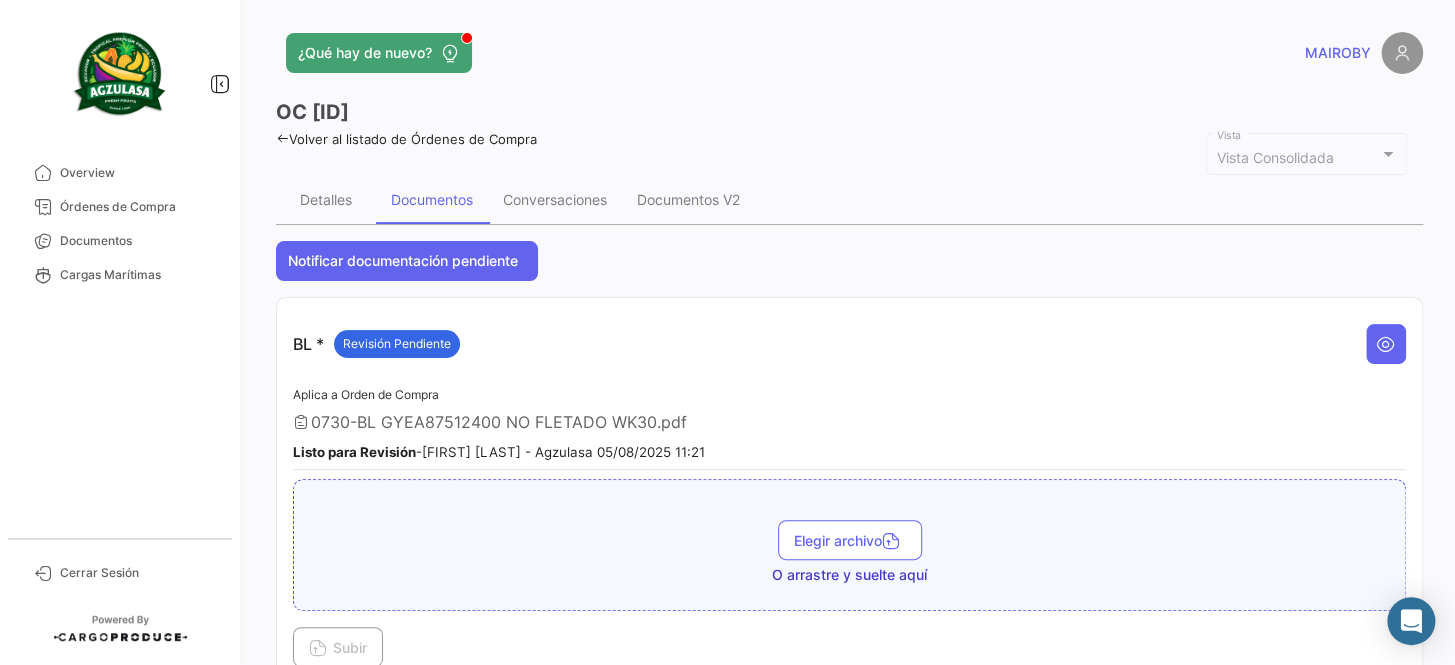 type 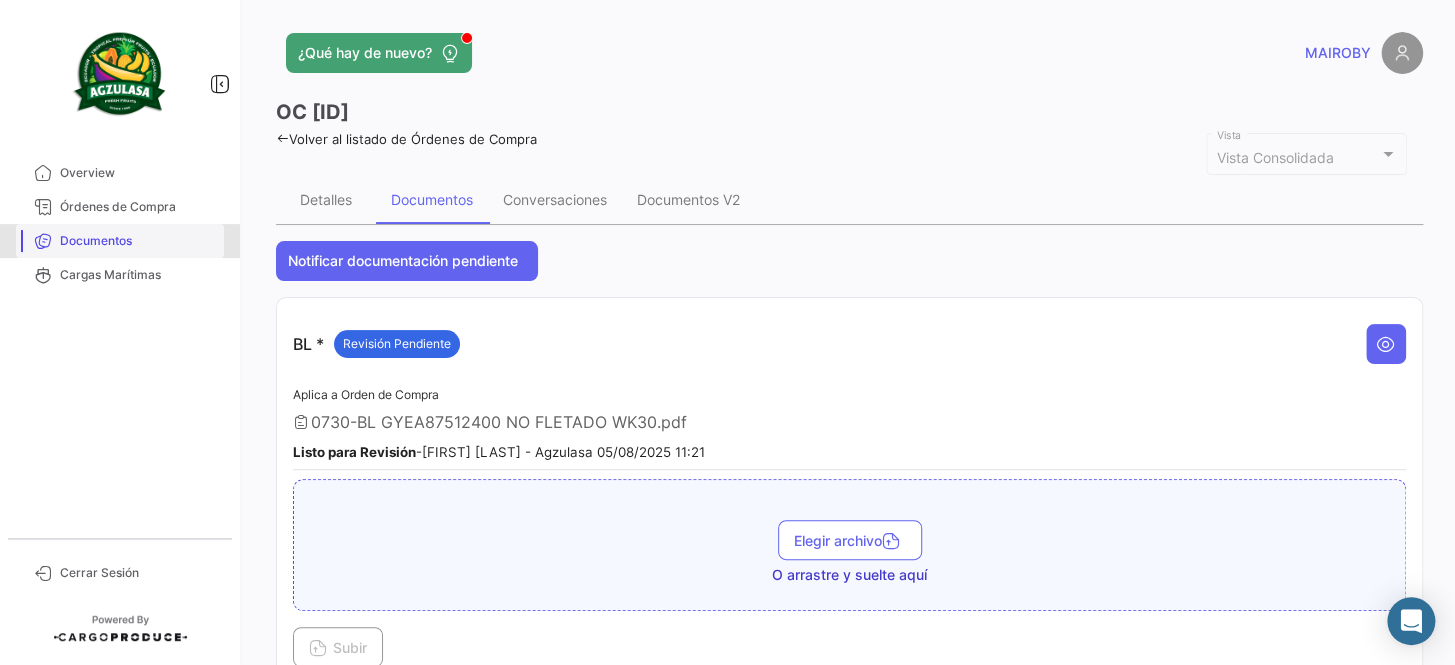 click on "Documentos" at bounding box center [138, 241] 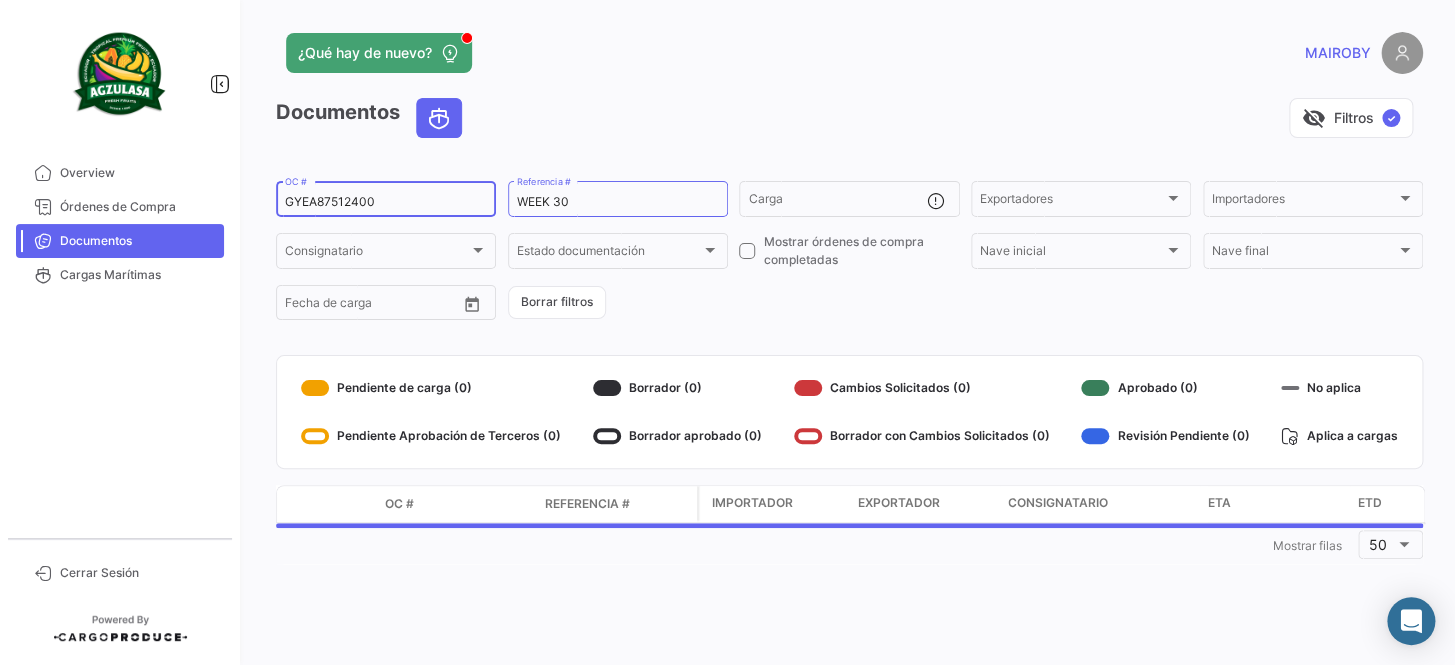 drag, startPoint x: 459, startPoint y: 167, endPoint x: 328, endPoint y: 202, distance: 135.59499 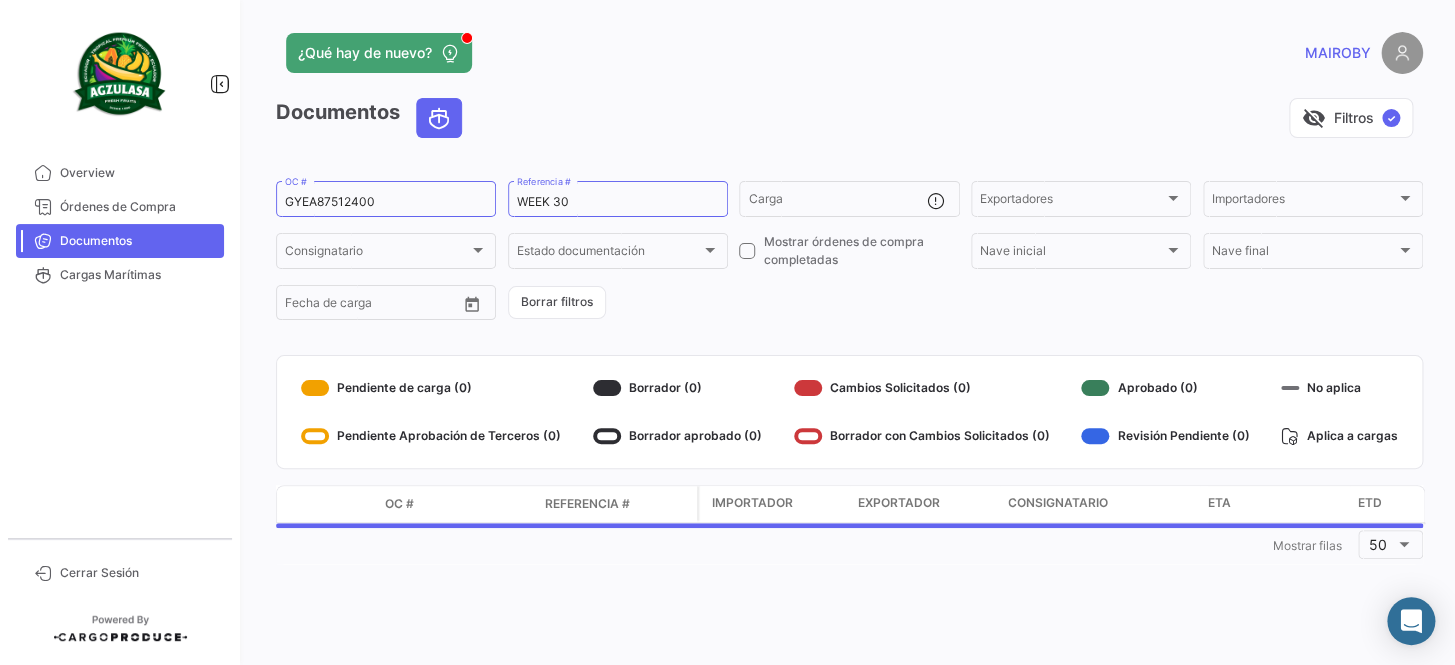 drag, startPoint x: 311, startPoint y: 211, endPoint x: 271, endPoint y: 219, distance: 40.792156 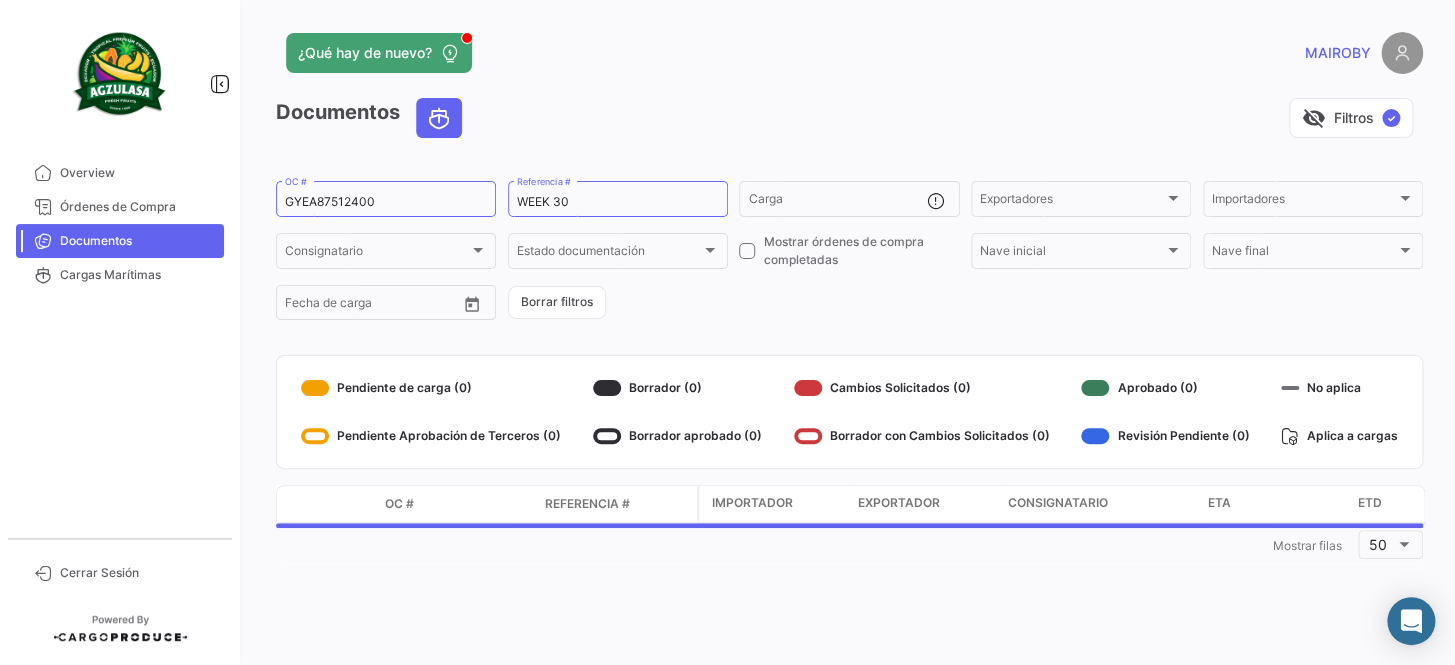 click on "GYEA87512400  OC #  WEEK 30  Referencia #   Carga  Exportadores Exportadores Importadores Importadores Consignatario Consignatario Estado documentación Estado documentación    Mostrar órdenes de compra completadas  Nave inicial Nave inicial Nave final Nave final Desde –  Fecha de carga   Borrar filtros" 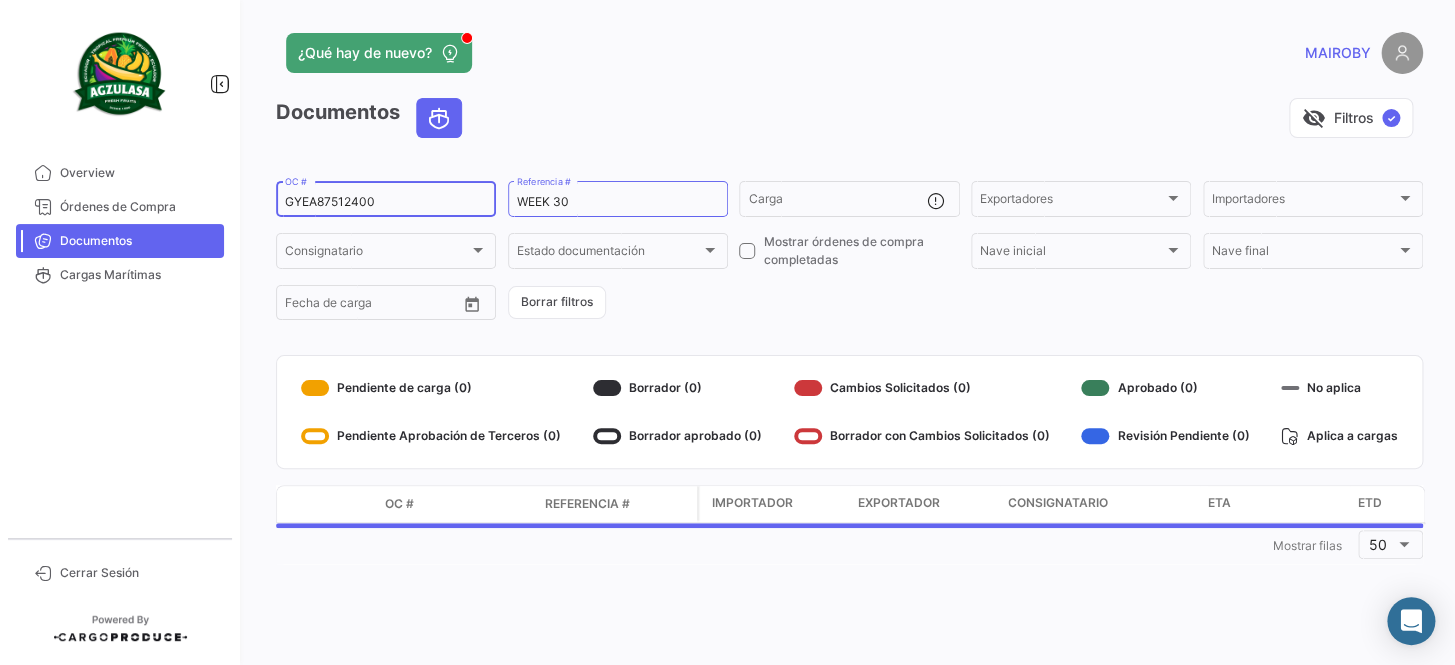 drag, startPoint x: 405, startPoint y: 200, endPoint x: 242, endPoint y: 219, distance: 164.10362 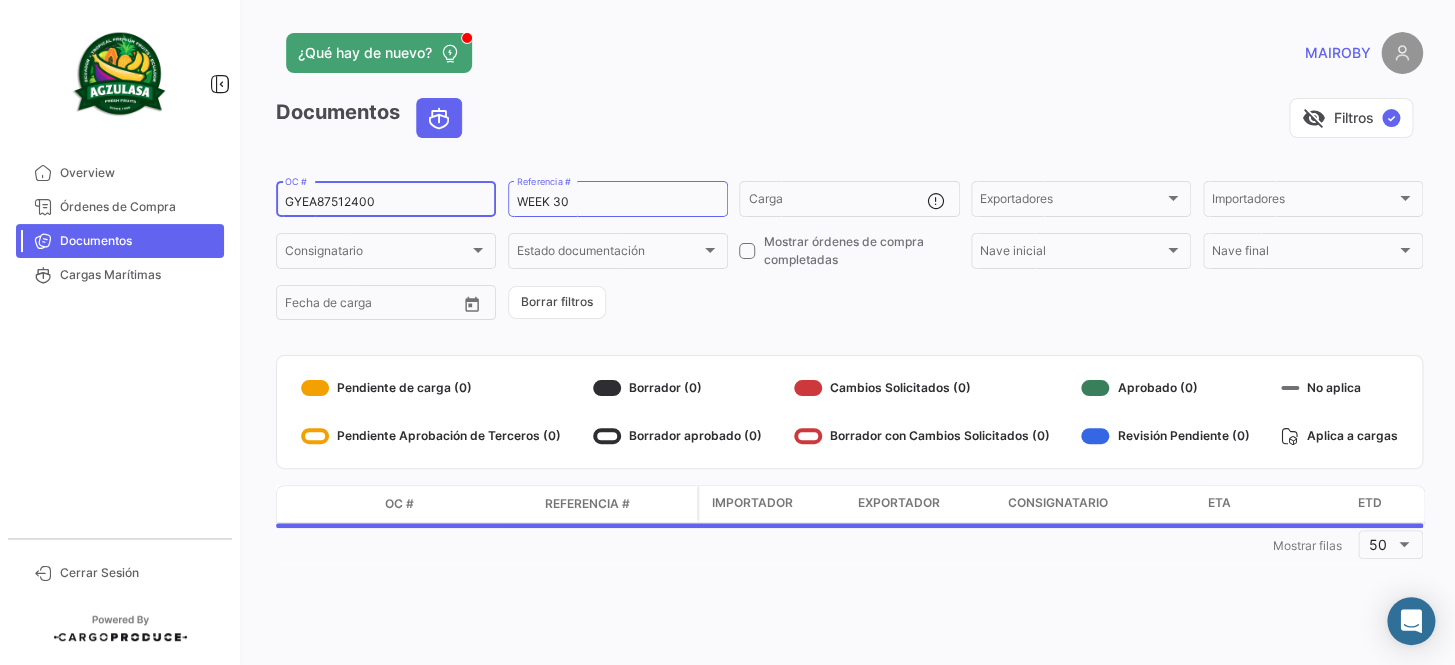 paste on "F156479" 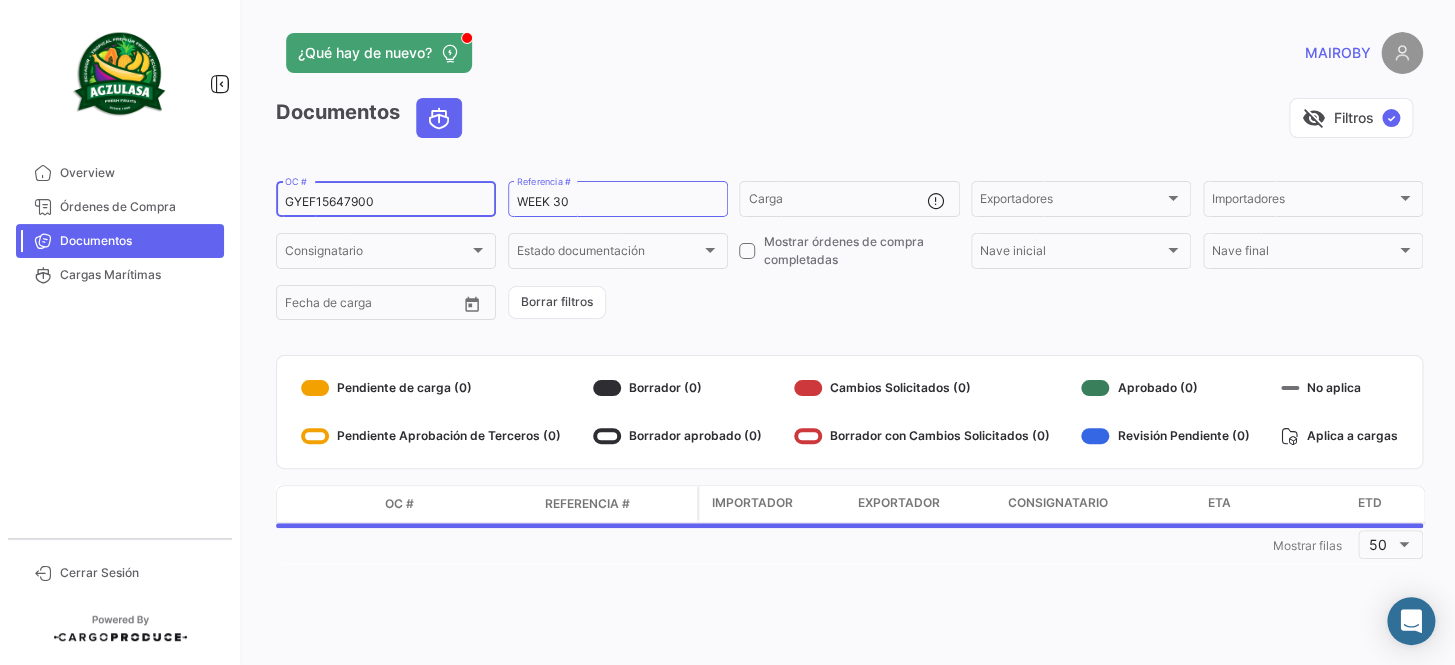 type on "GYEF15647900" 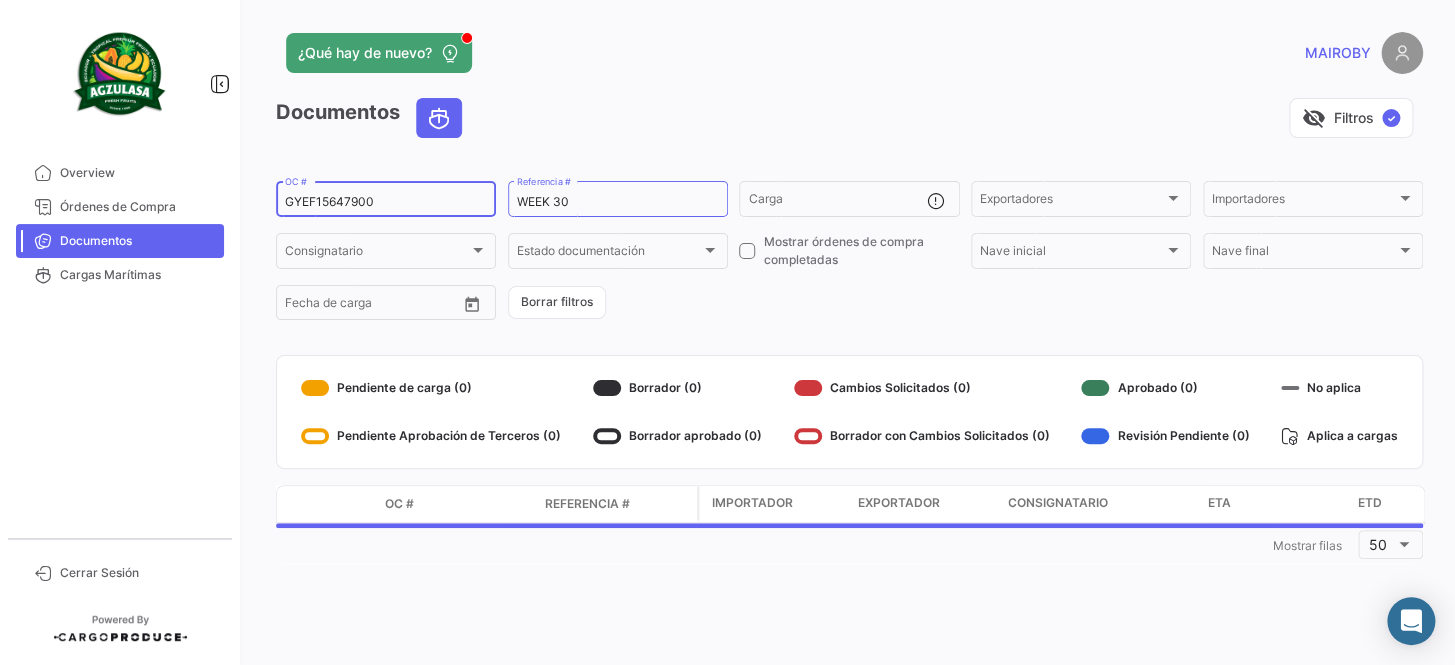 click on "[ID]  OC #  WEEK 30  Referencia #   Carga  Exportadores Exportadores Importadores Importadores Consignatario Consignatario Estado documentación Estado documentación    Mostrar órdenes de compra completadas  Nave inicial Nave inicial Nave final Nave final Desde –  Fecha de carga   Borrar filtros" 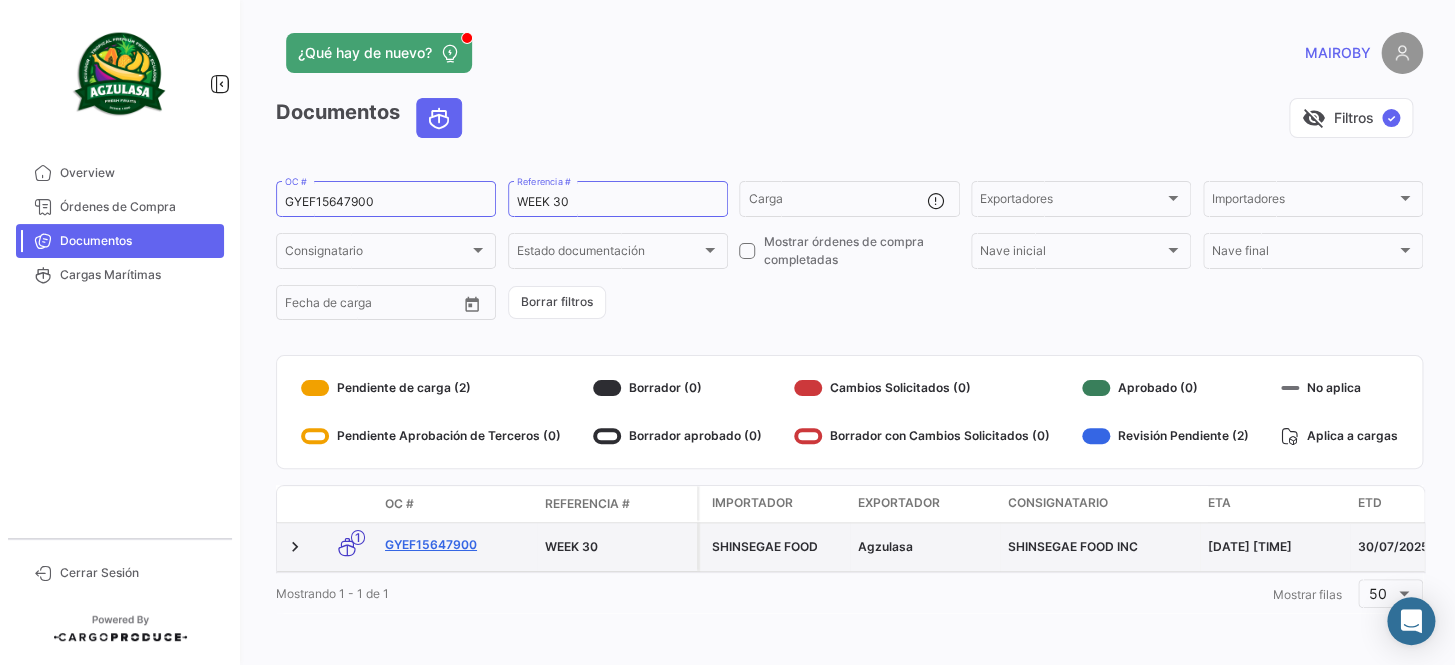 click on "GYEF15647900" 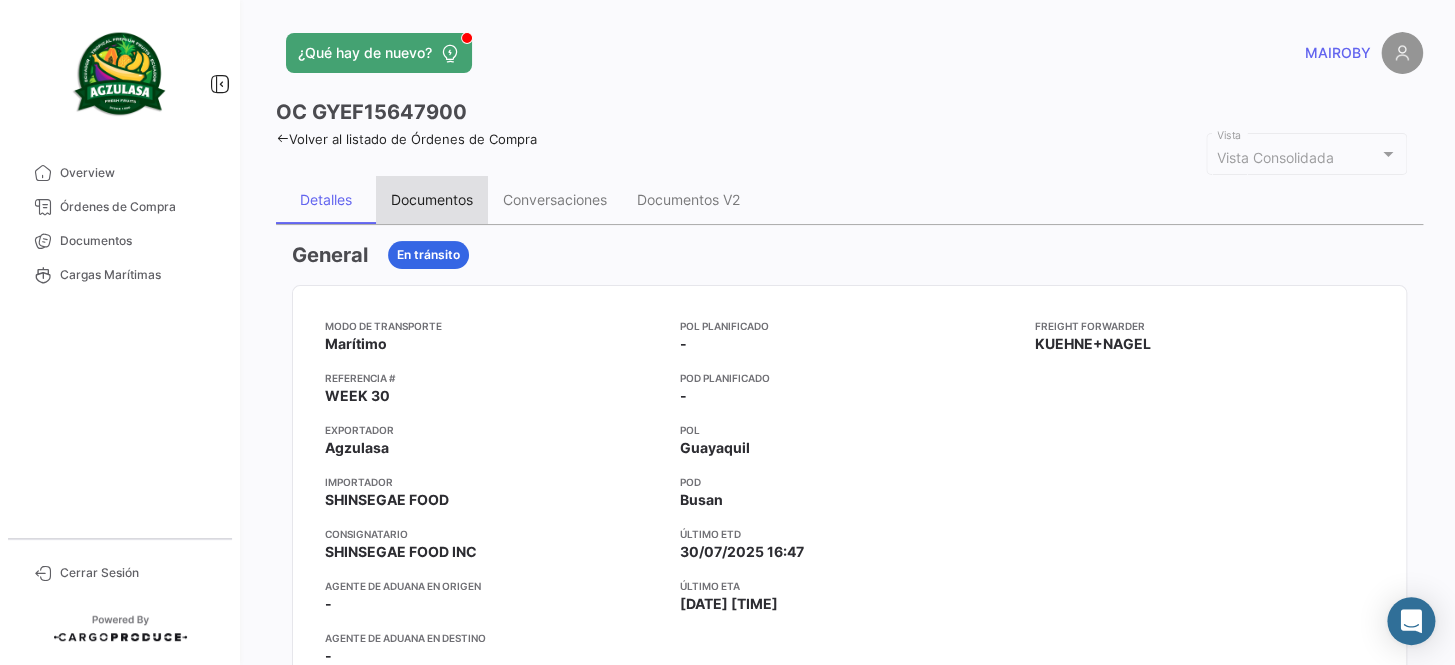 click on "Documentos" at bounding box center [432, 200] 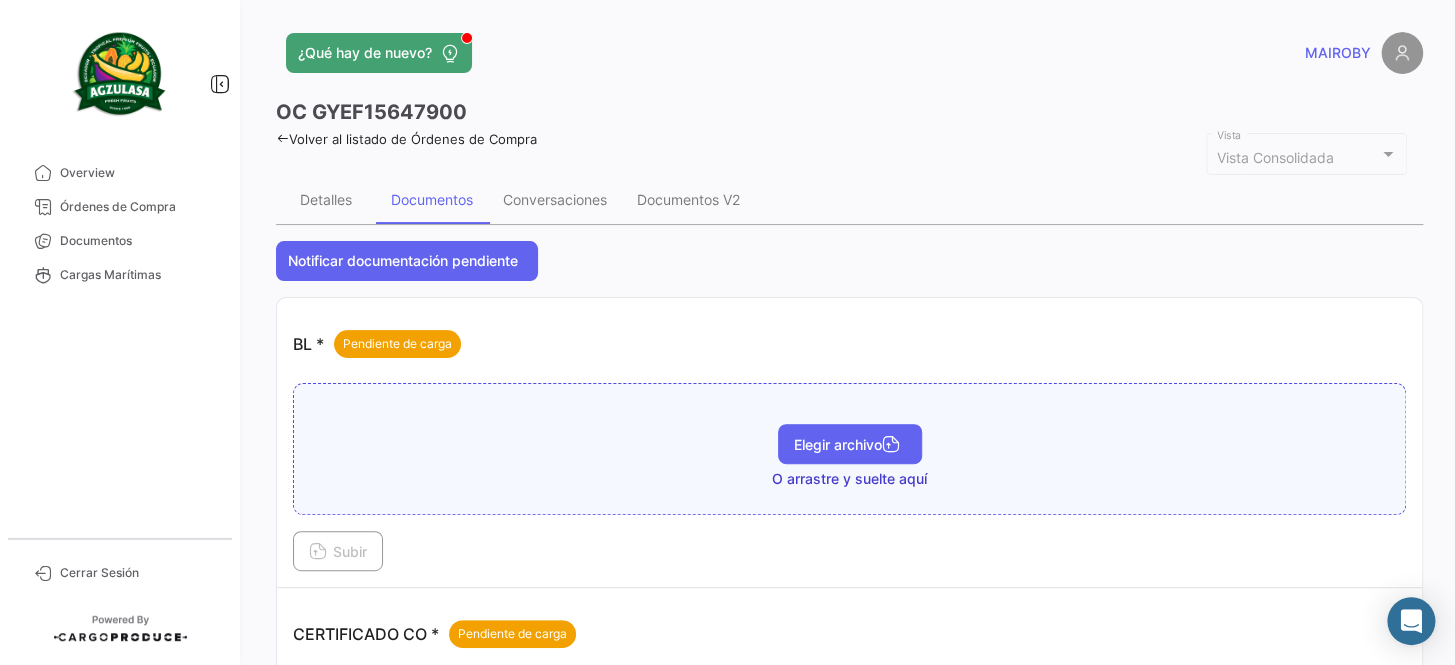 click on "Elegir archivo" at bounding box center (850, 444) 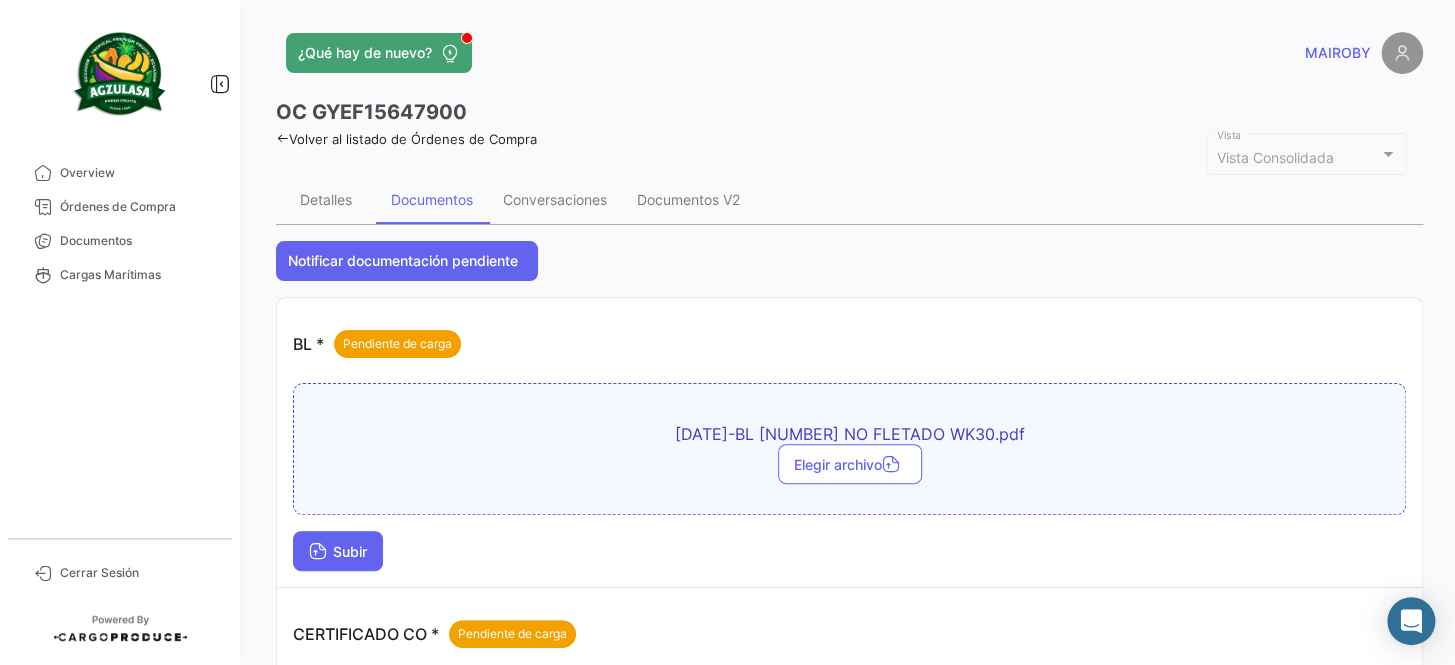 click on "Subir" at bounding box center [338, 551] 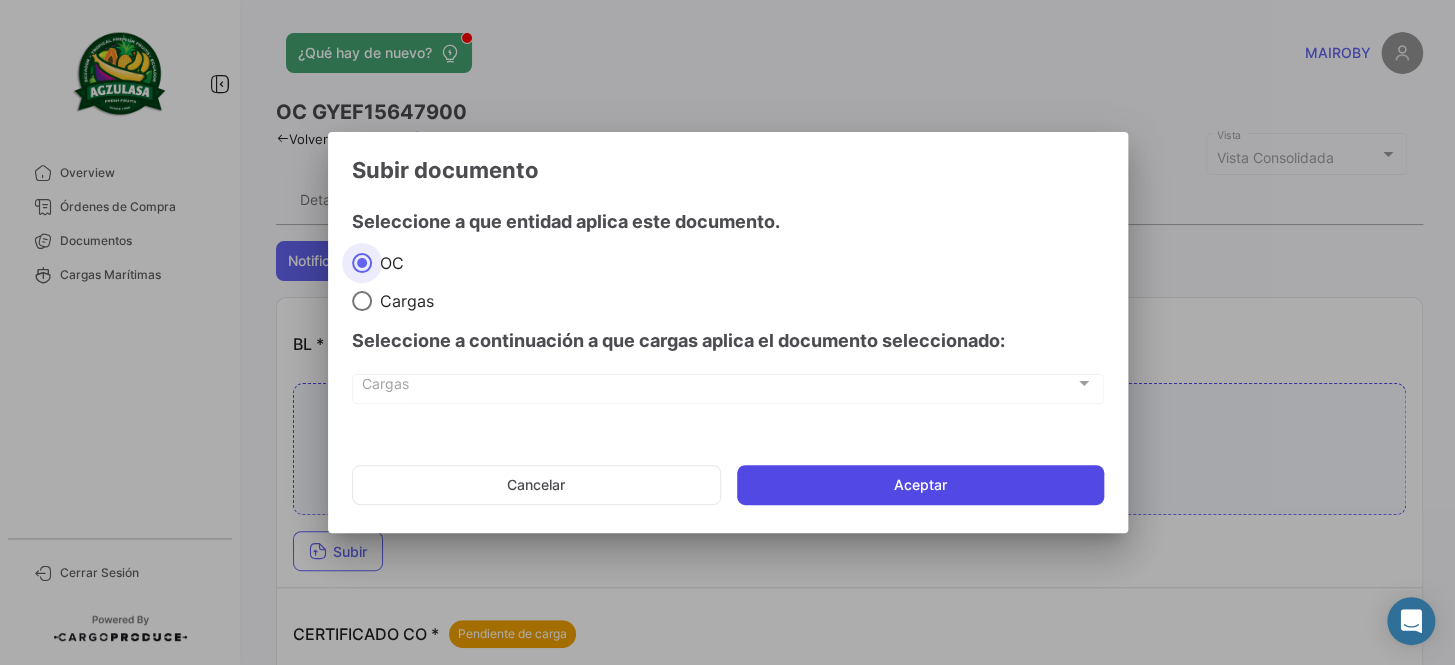 click on "Aceptar" 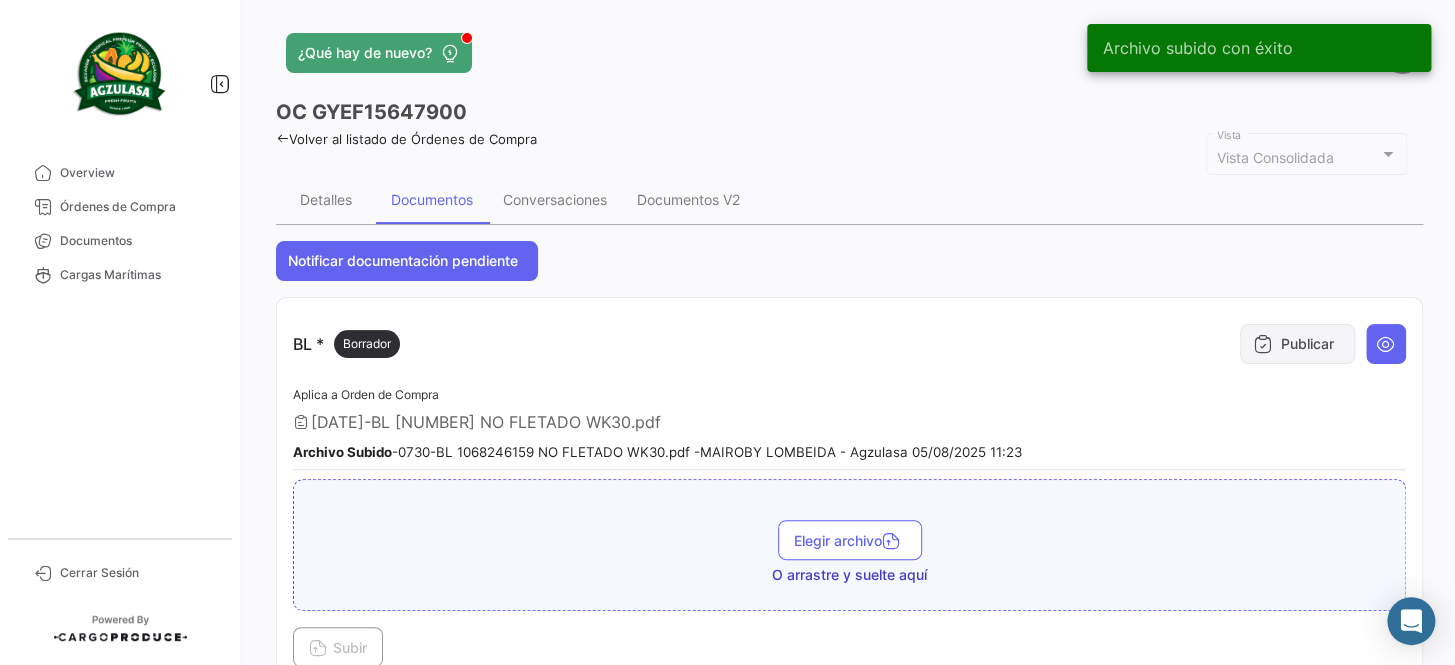 click on "Publicar" at bounding box center (1297, 344) 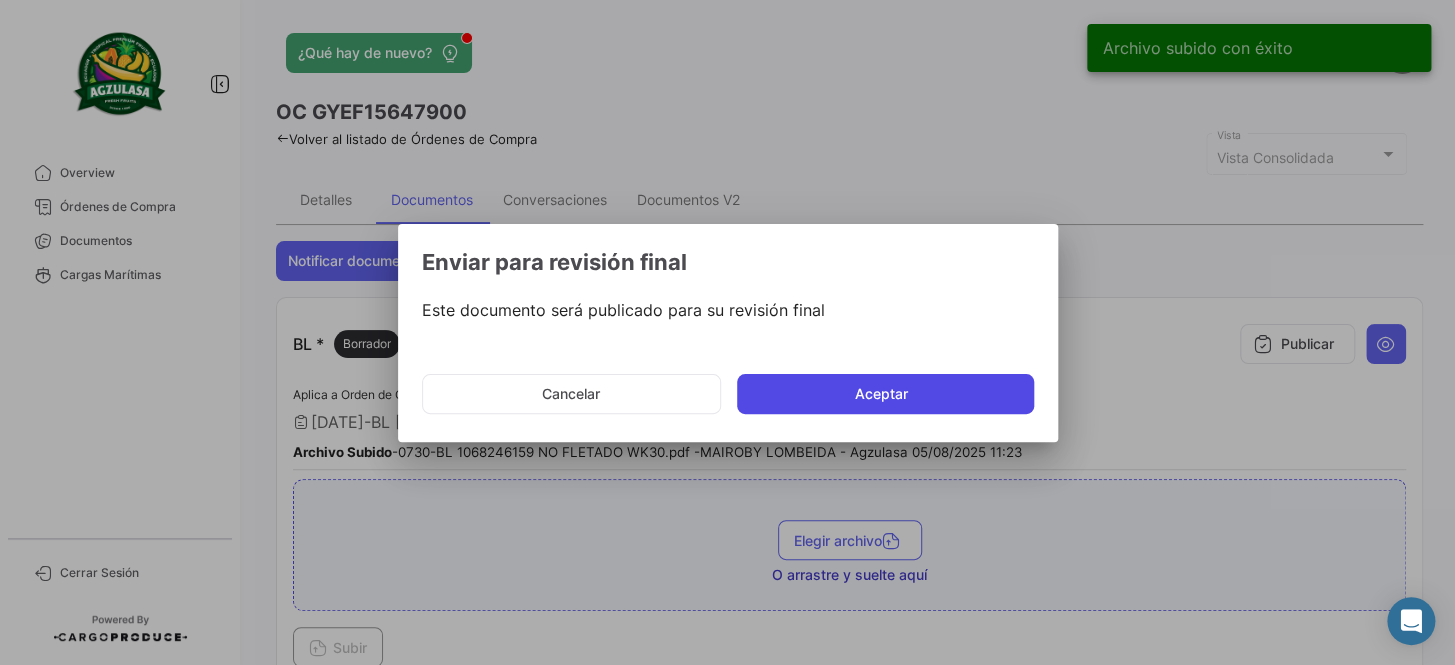 click on "Aceptar" 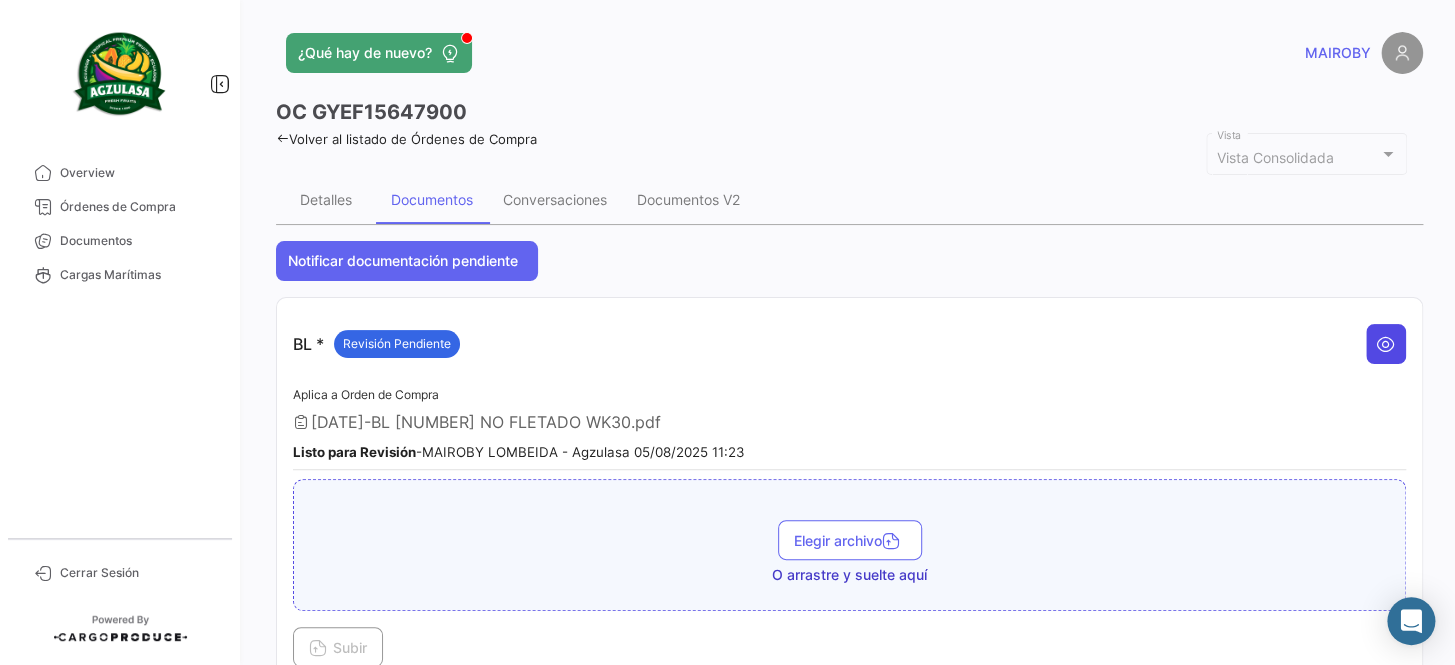 click at bounding box center (1386, 344) 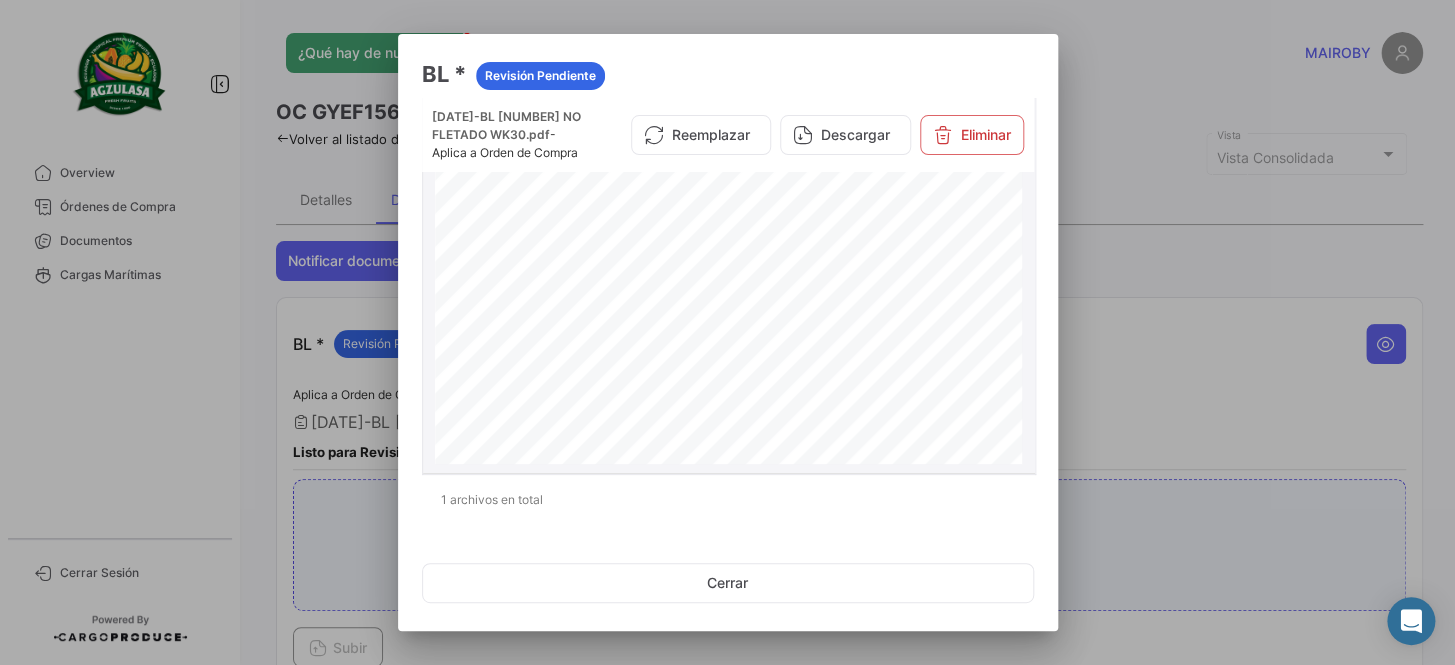 scroll, scrollTop: 2220, scrollLeft: 0, axis: vertical 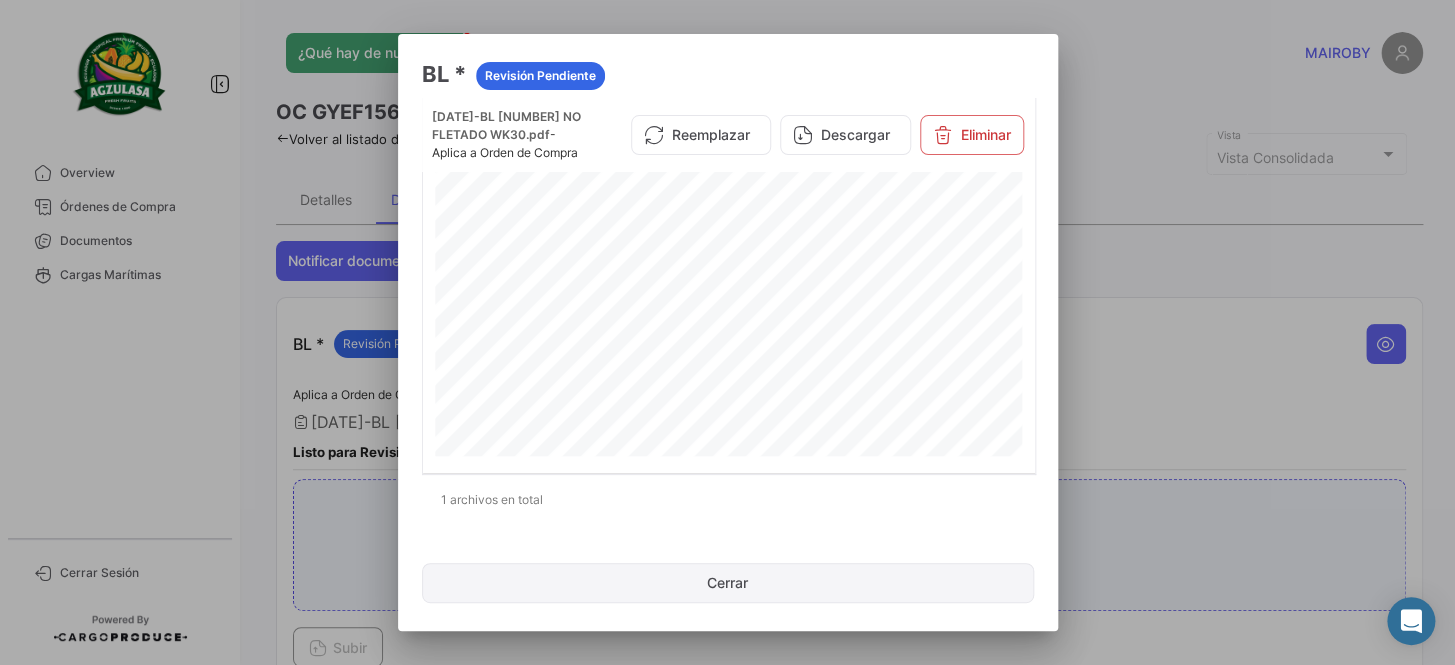 click on "Cerrar" 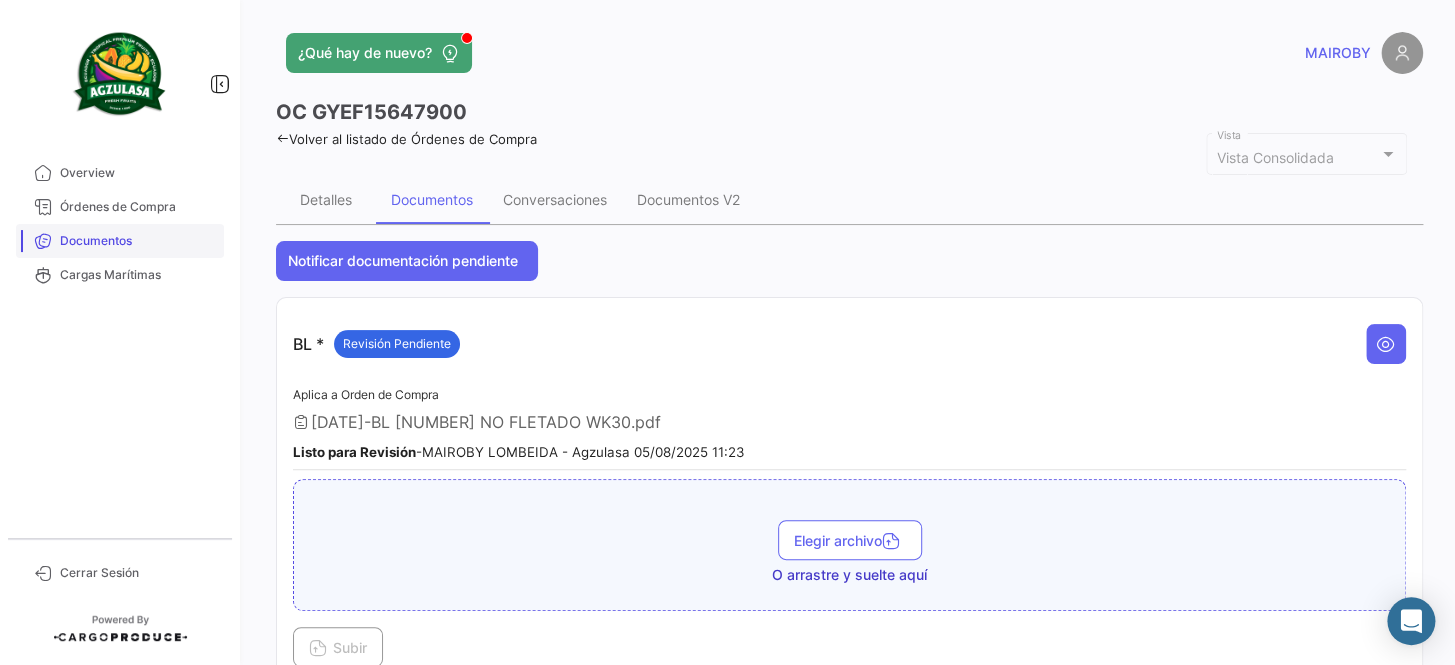 click on "Documentos" at bounding box center [138, 241] 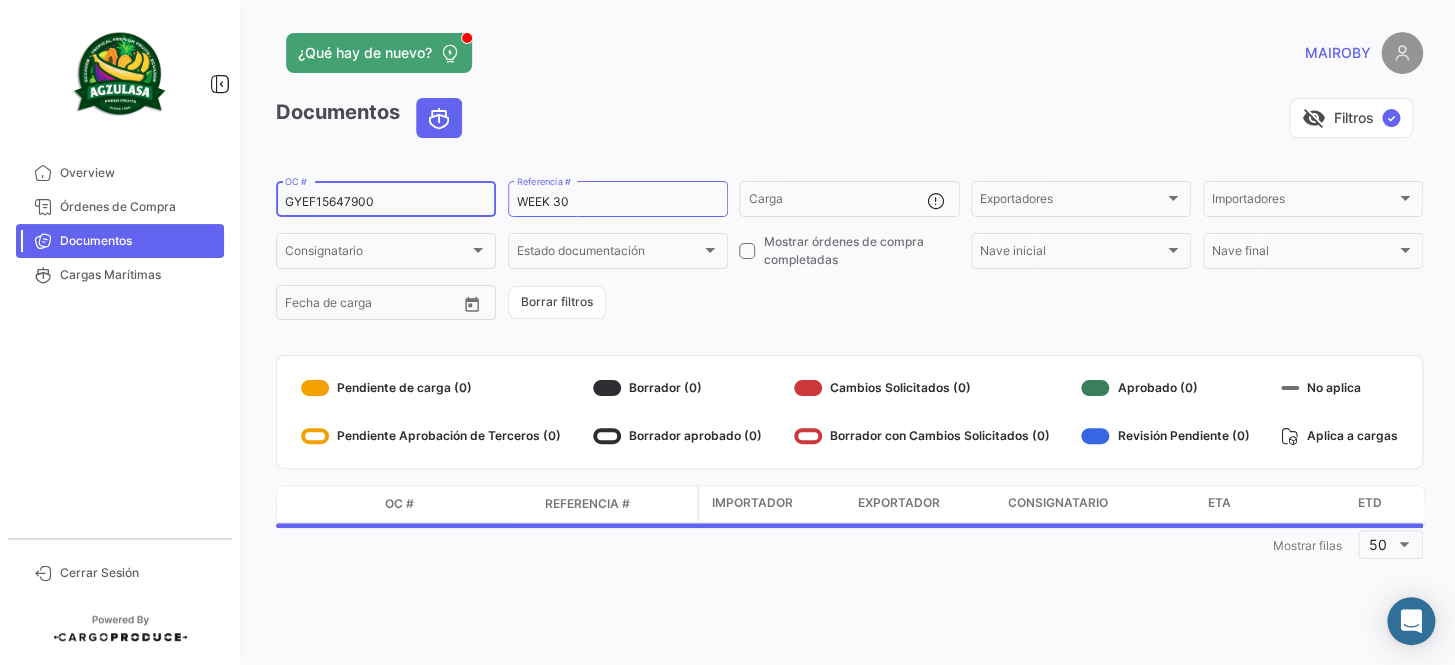 drag, startPoint x: 389, startPoint y: 200, endPoint x: 271, endPoint y: 201, distance: 118.004234 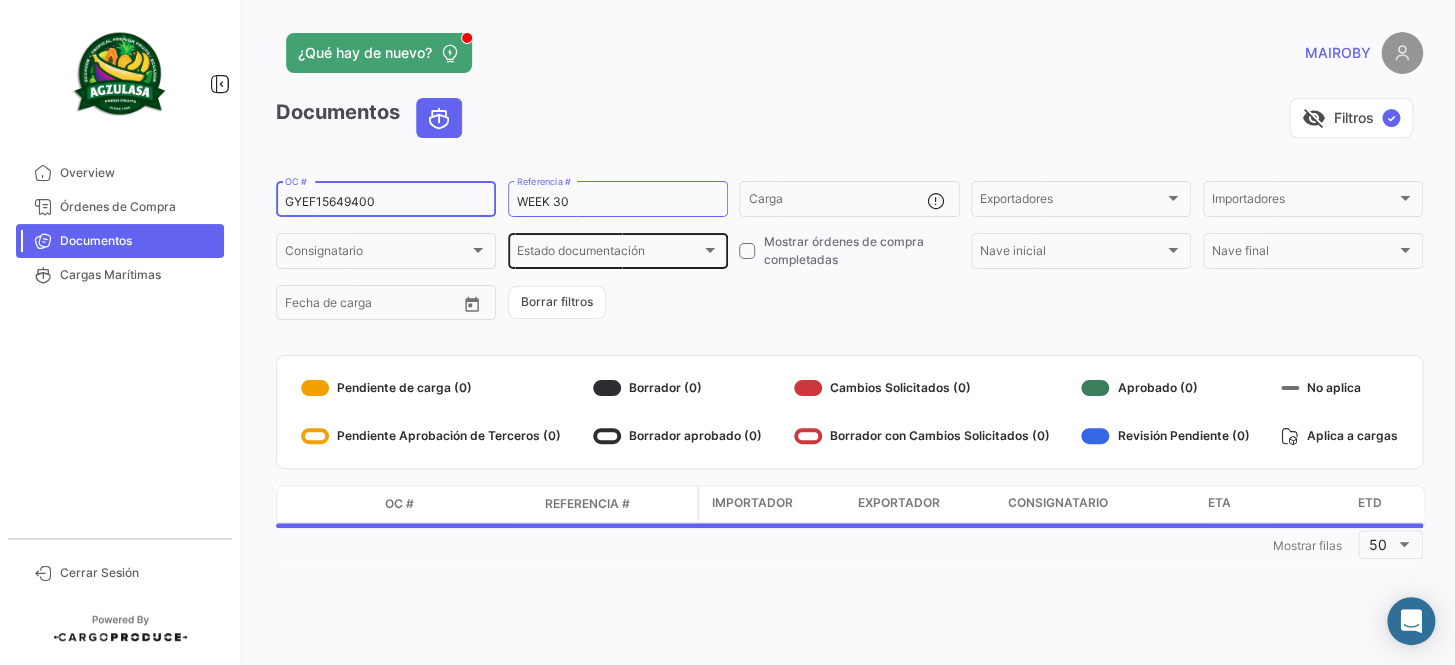type on "GYEF15649400" 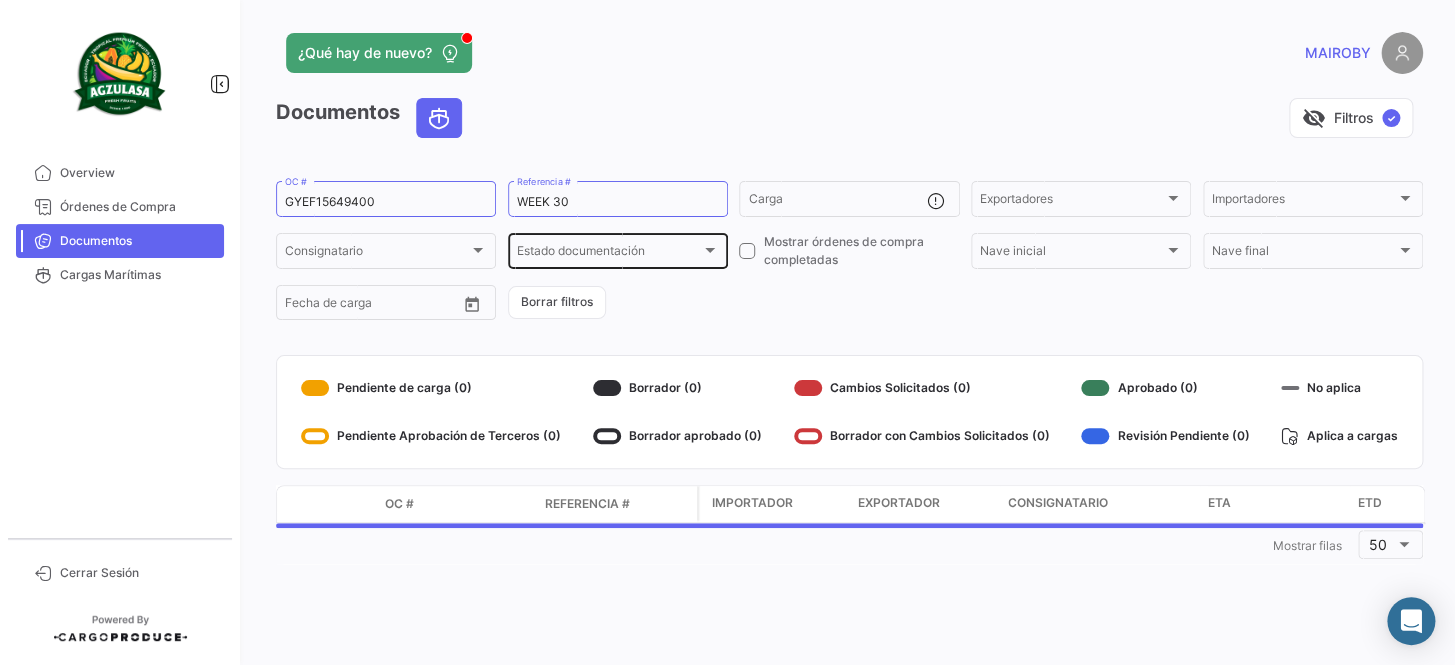 click on "Estado documentación Estado documentación" 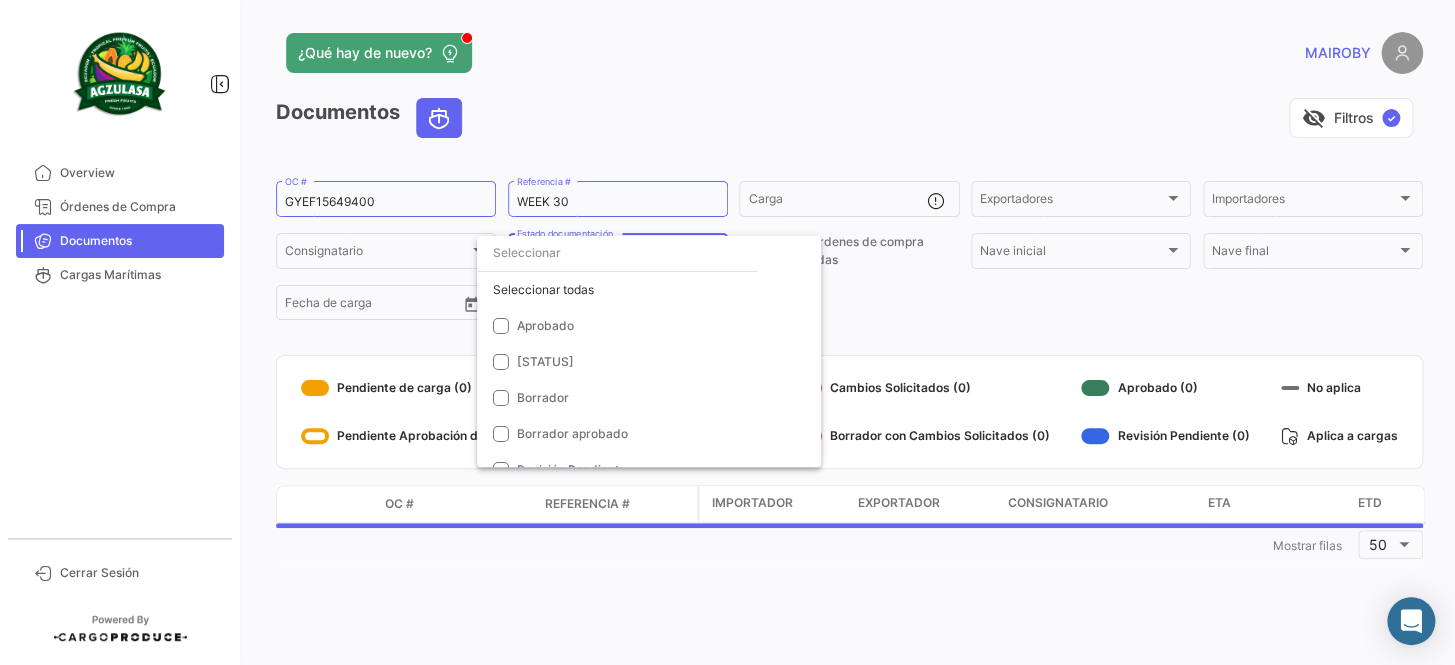 click at bounding box center [727, 332] 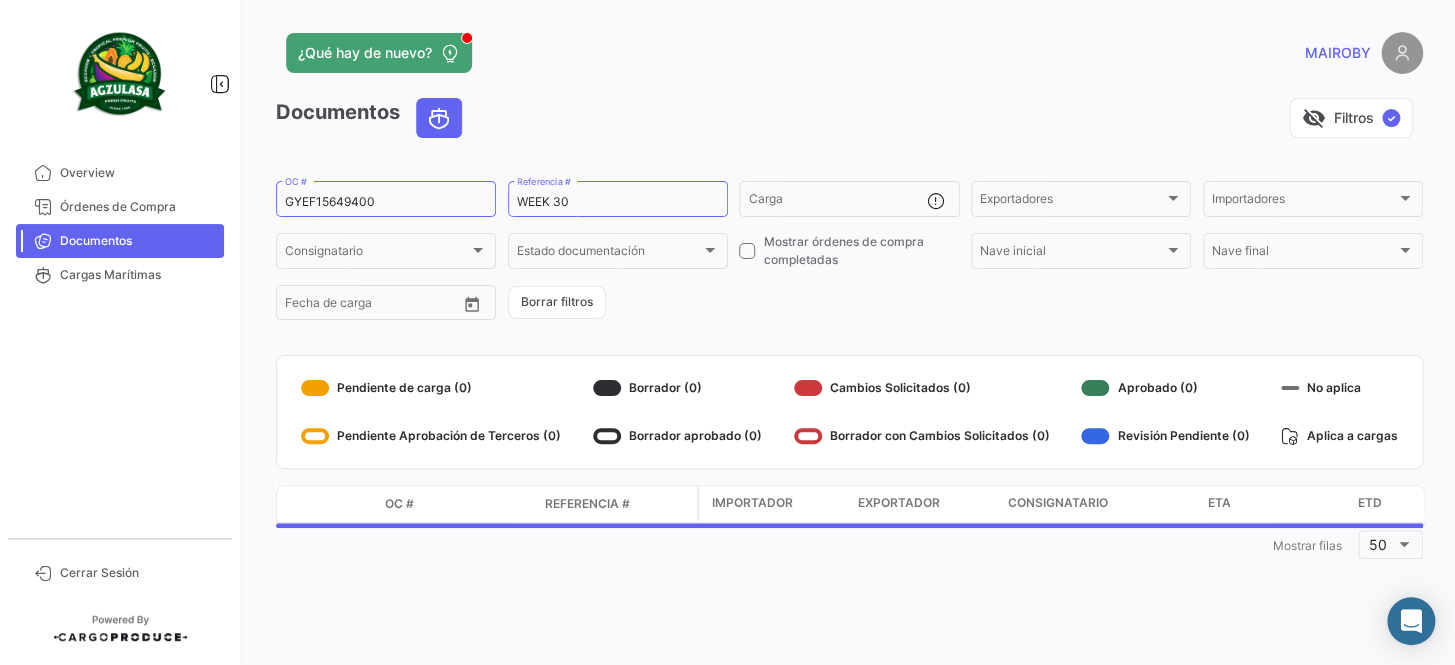 click on "[ID]  OC #  WEEK [NUMBER]  Referencia #   Carga  Exportadores Exportadores Importadores Importadores Consignatario Consignatario Estado documentación Estado documentación    Mostrar órdenes de compra completadas  Nave inicial Nave inicial Nave final Nave final Desde –  Fecha de carga   Borrar filtros" 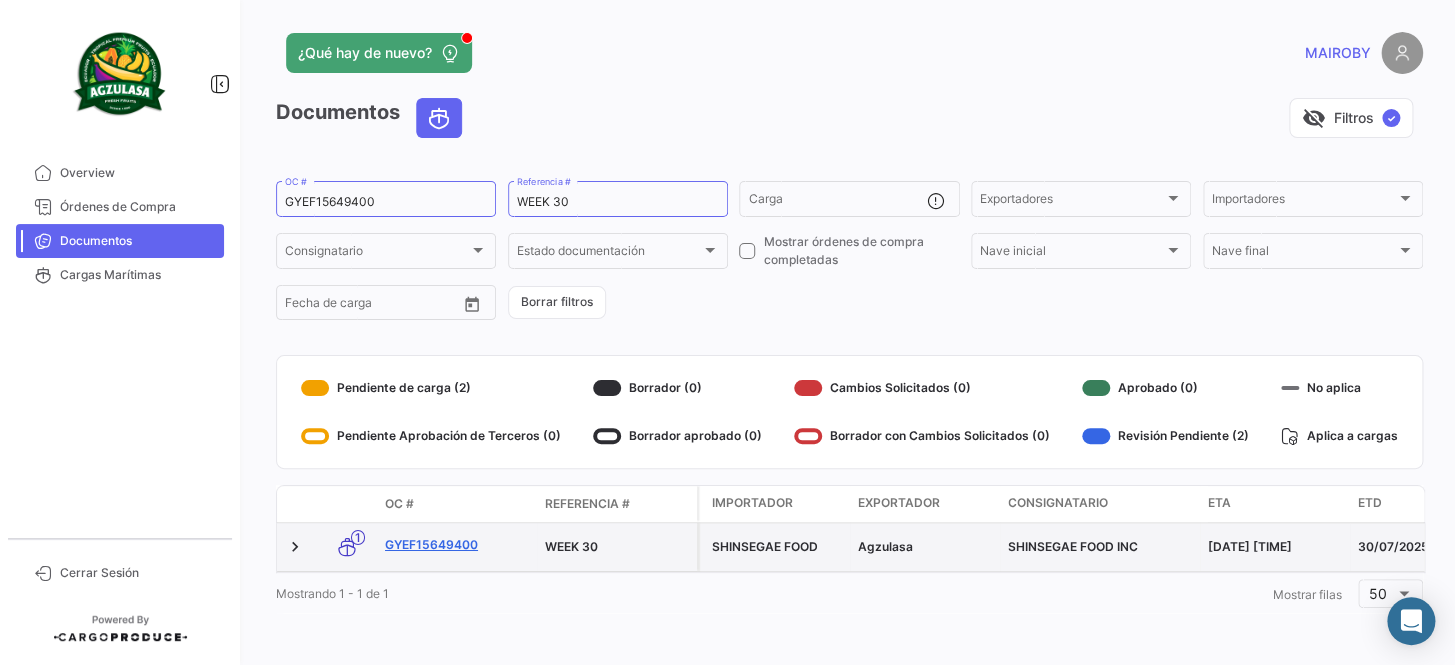 click on "GYEF15649400" 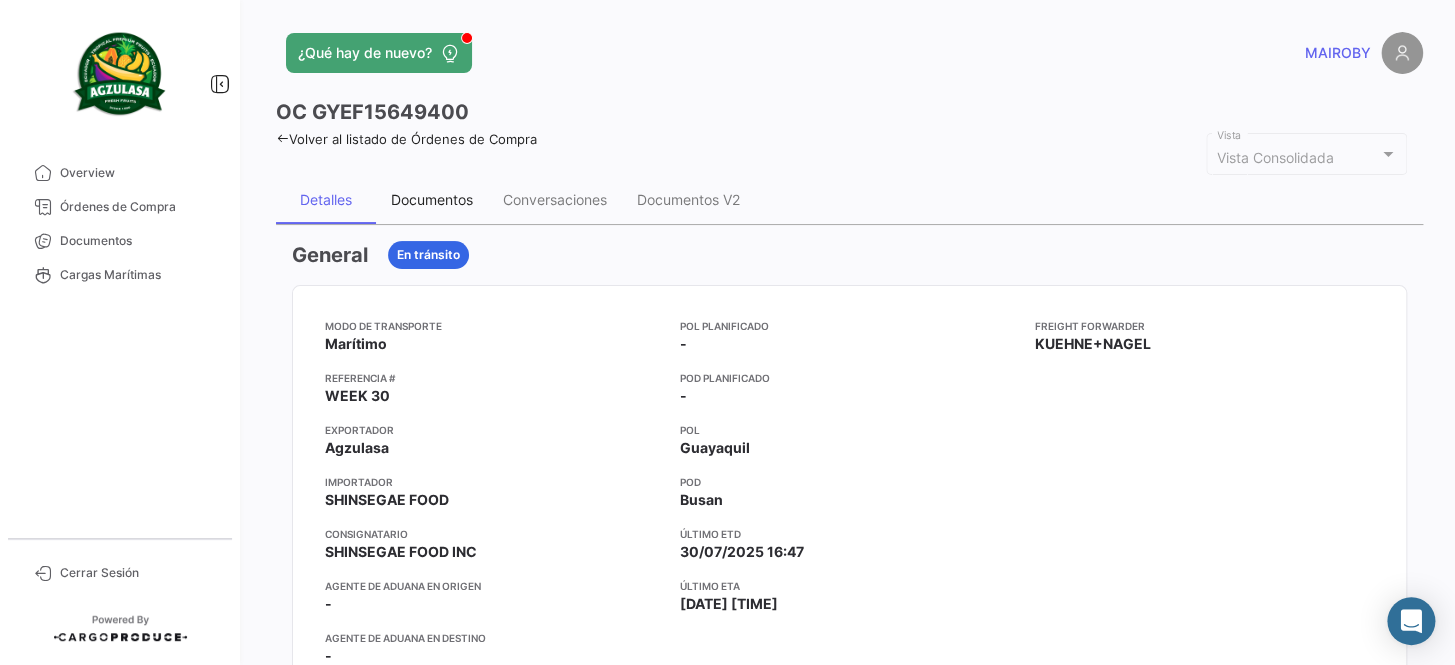 click on "Documentos" at bounding box center [432, 199] 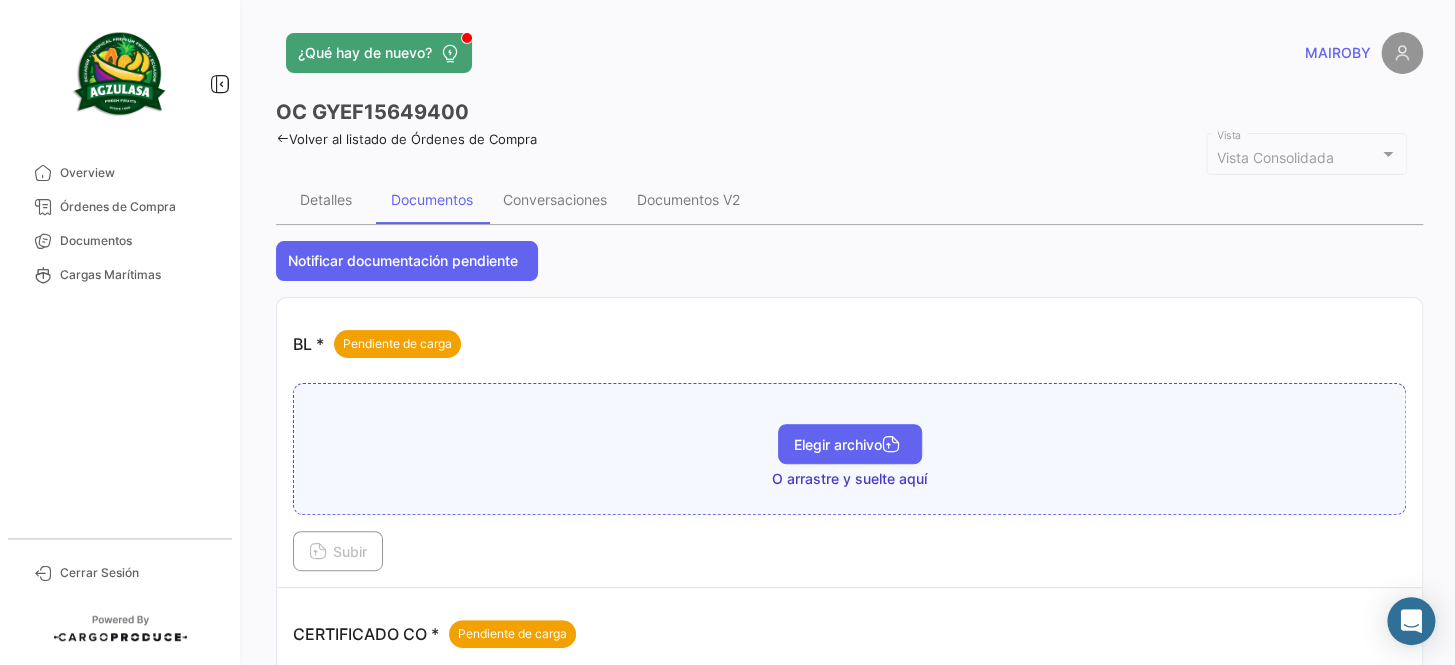 click on "Elegir archivo" at bounding box center [850, 444] 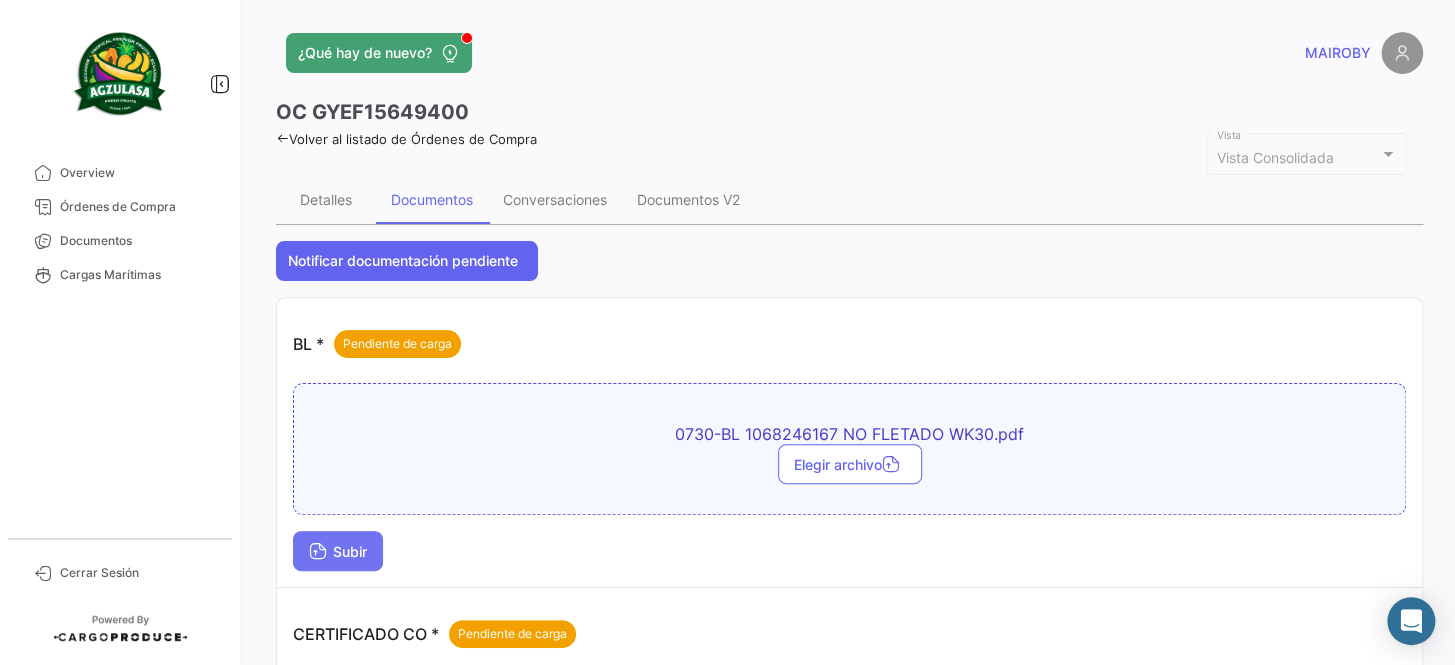 click on "Subir" at bounding box center (338, 551) 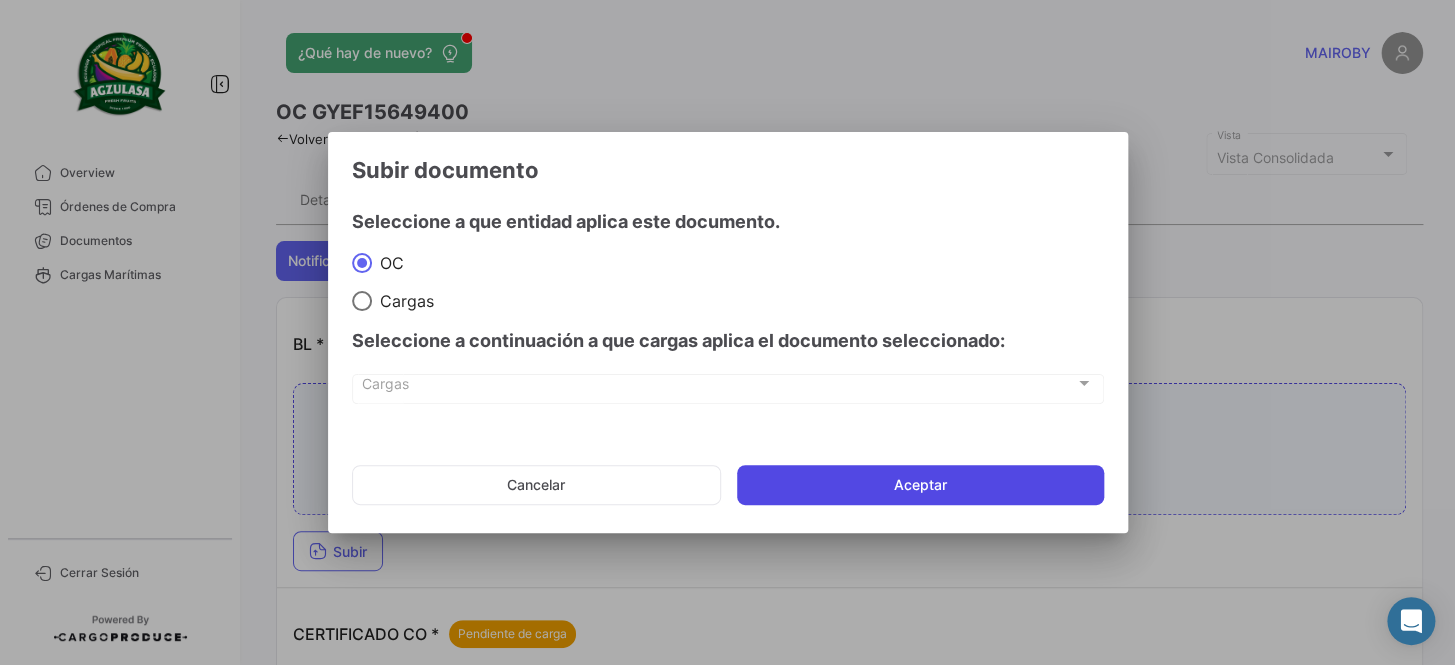 click on "Aceptar" 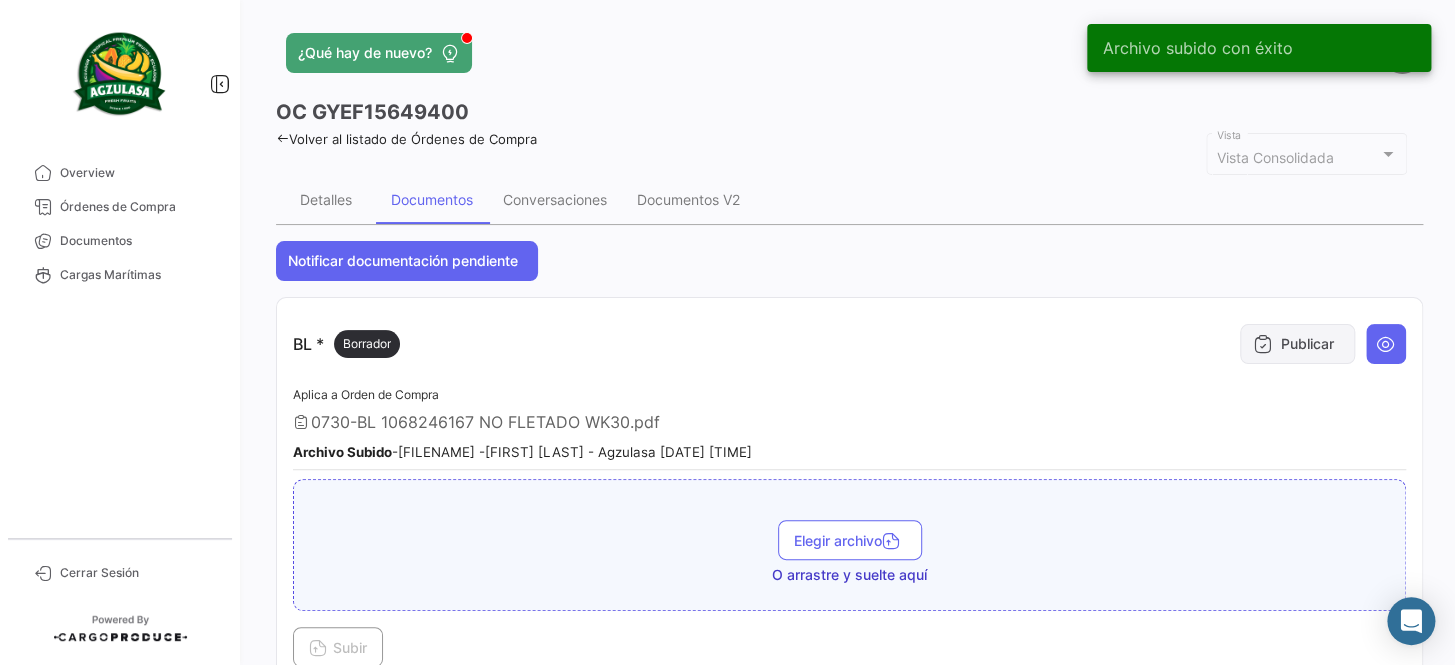 click on "Publicar" at bounding box center (1297, 344) 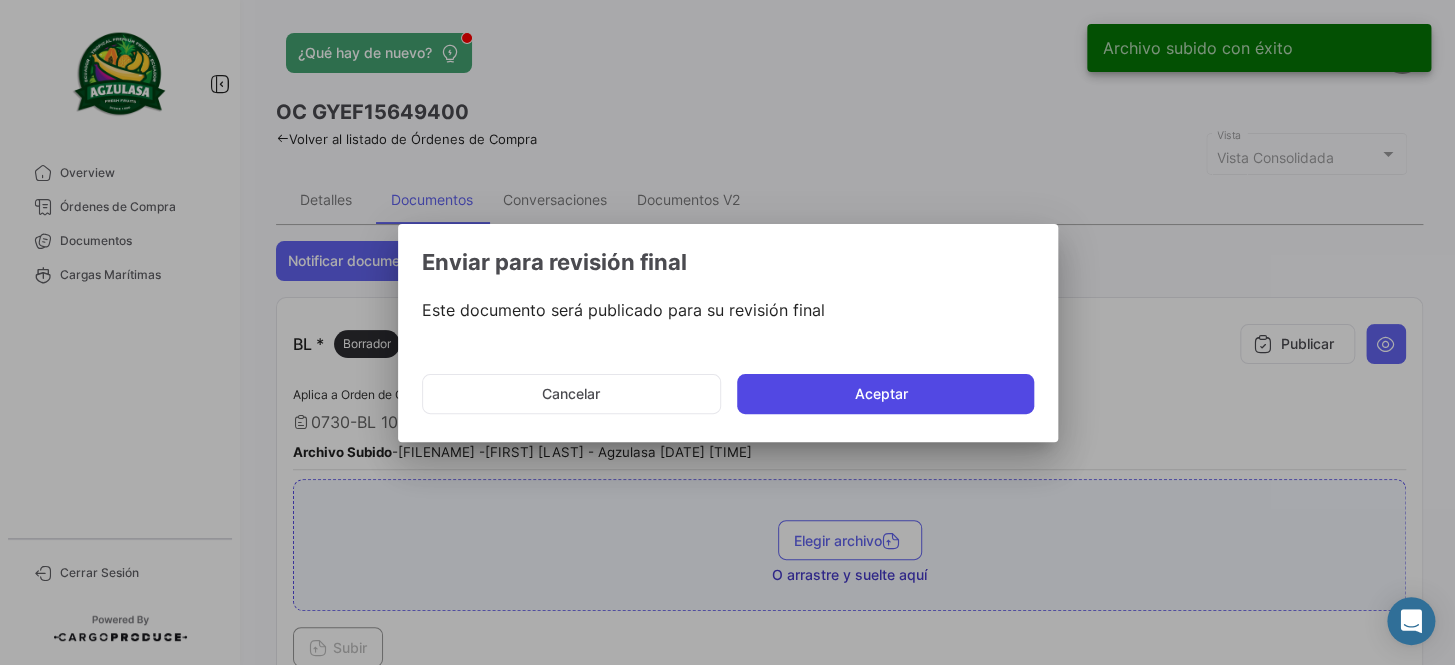 click on "Aceptar" 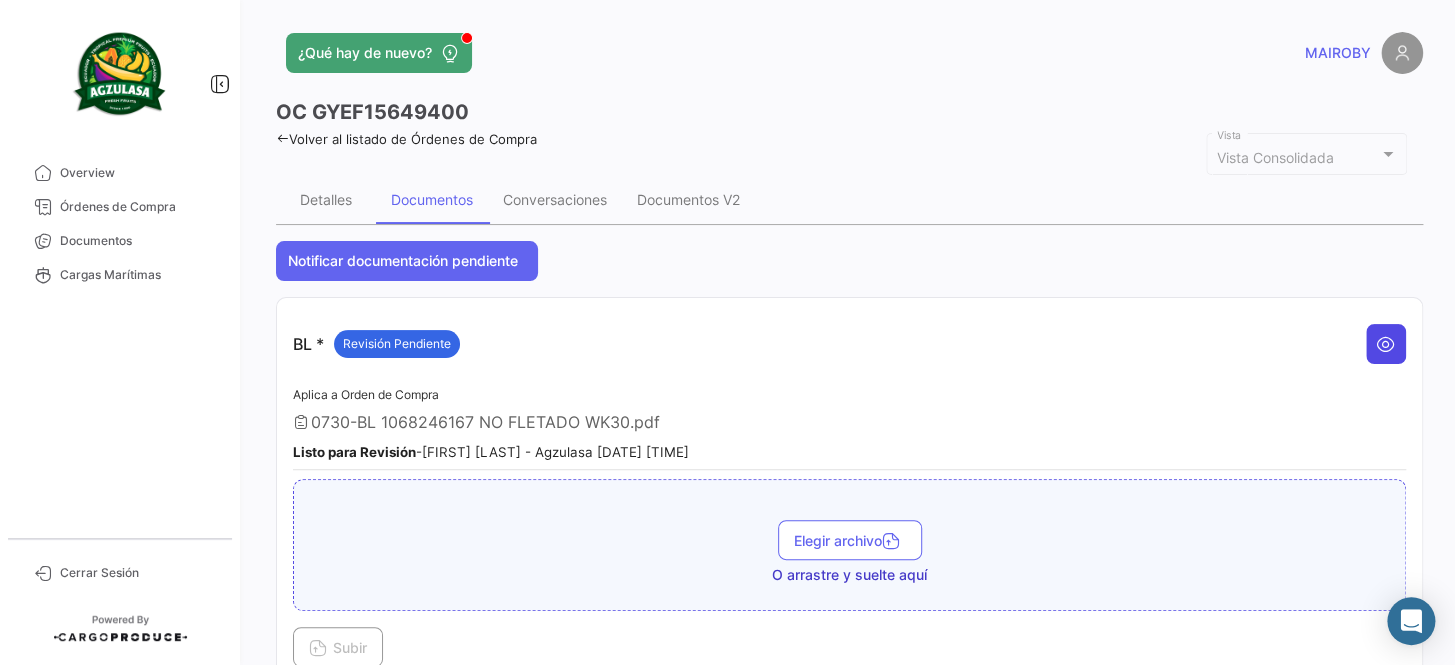 click at bounding box center [1386, 344] 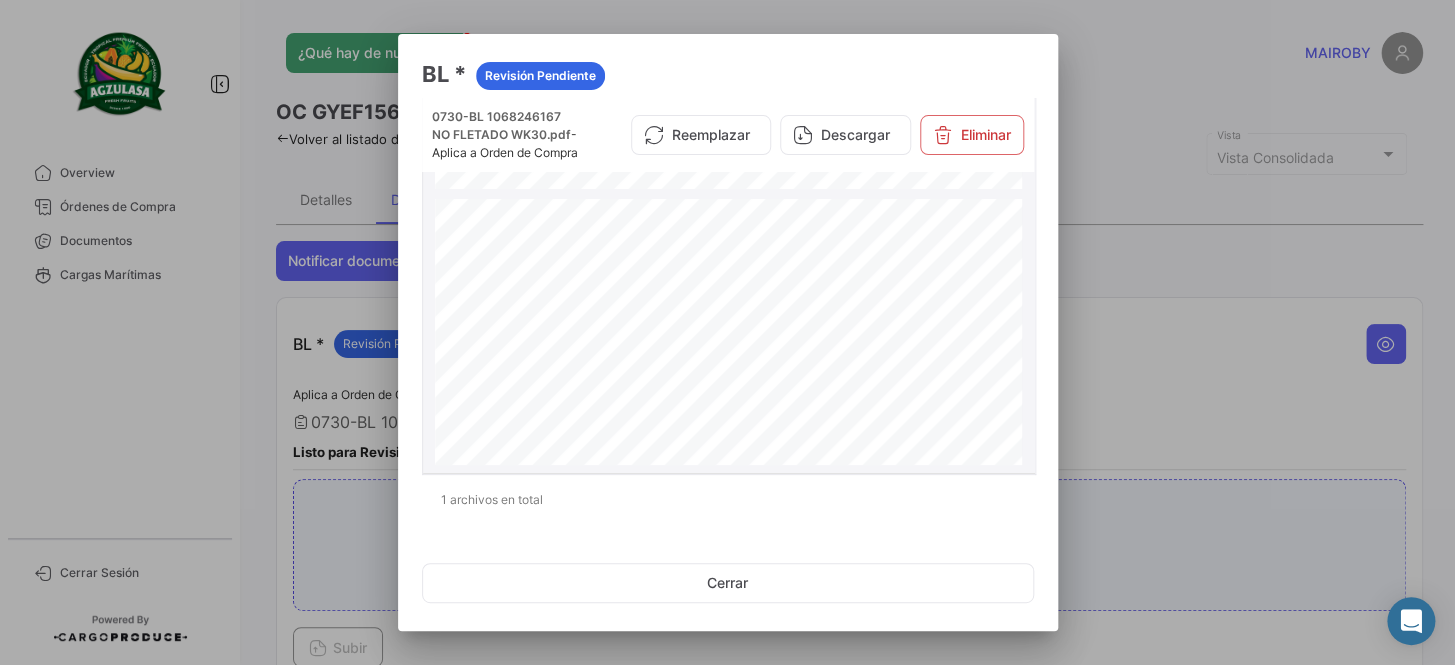 scroll, scrollTop: 818, scrollLeft: 0, axis: vertical 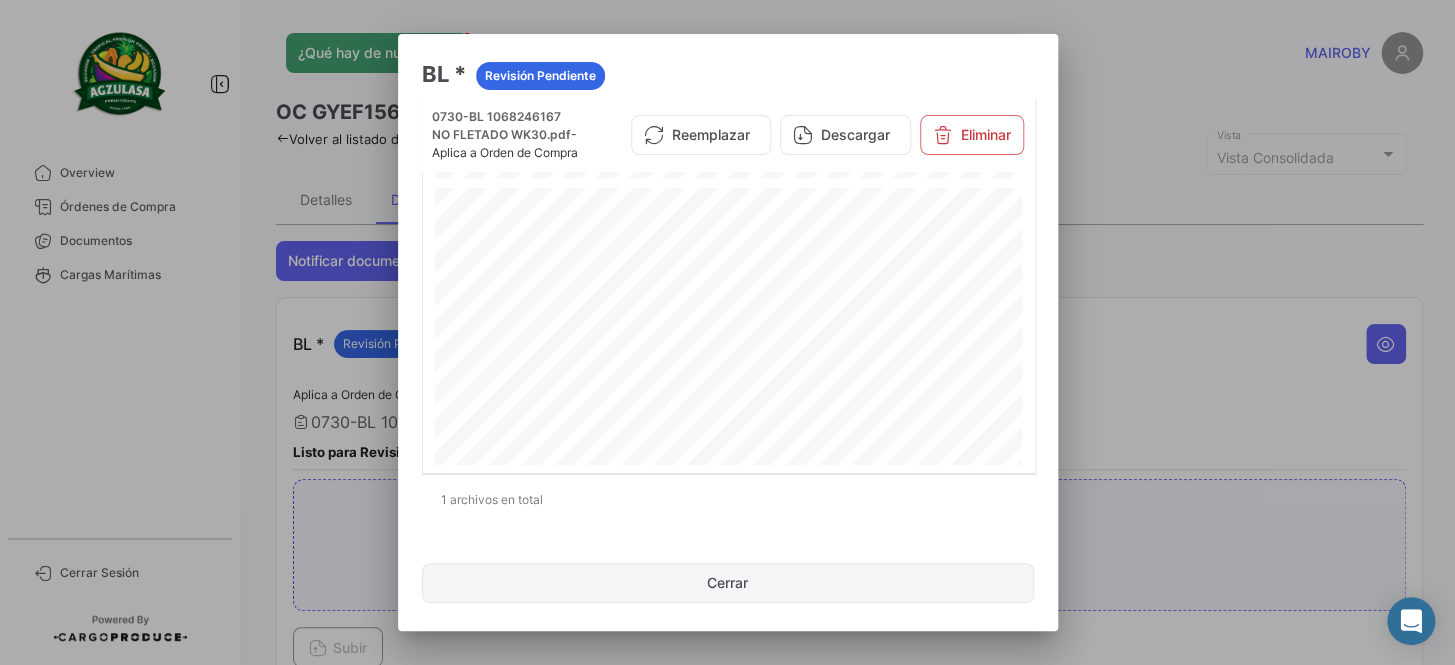 click on "Cerrar" 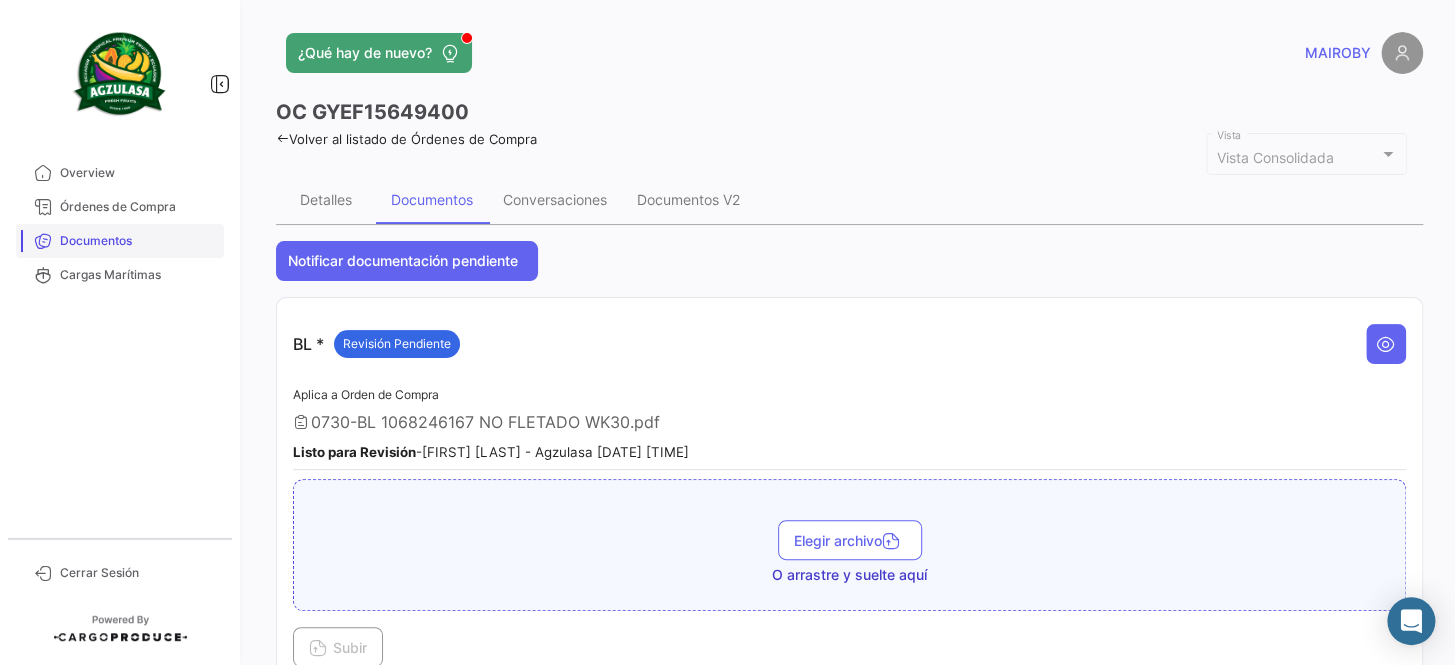 click on "Documentos" at bounding box center (138, 241) 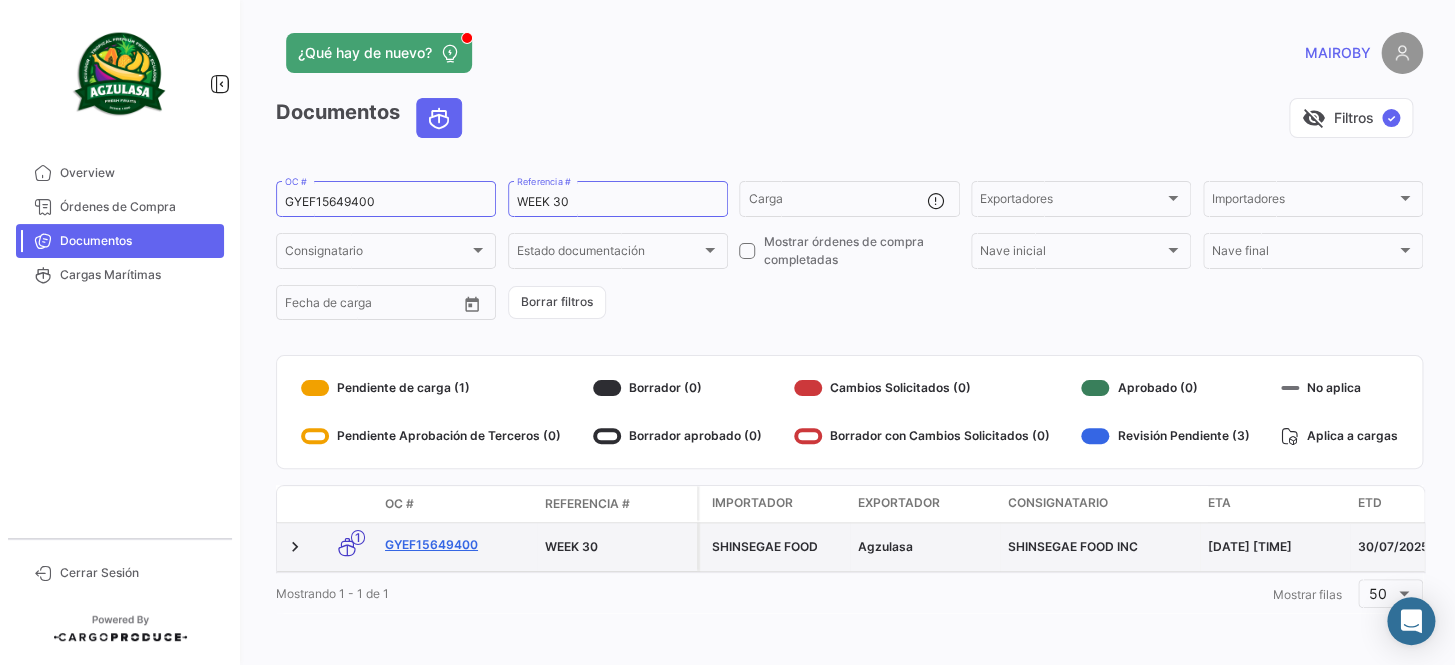 click on "GYEF15649400" 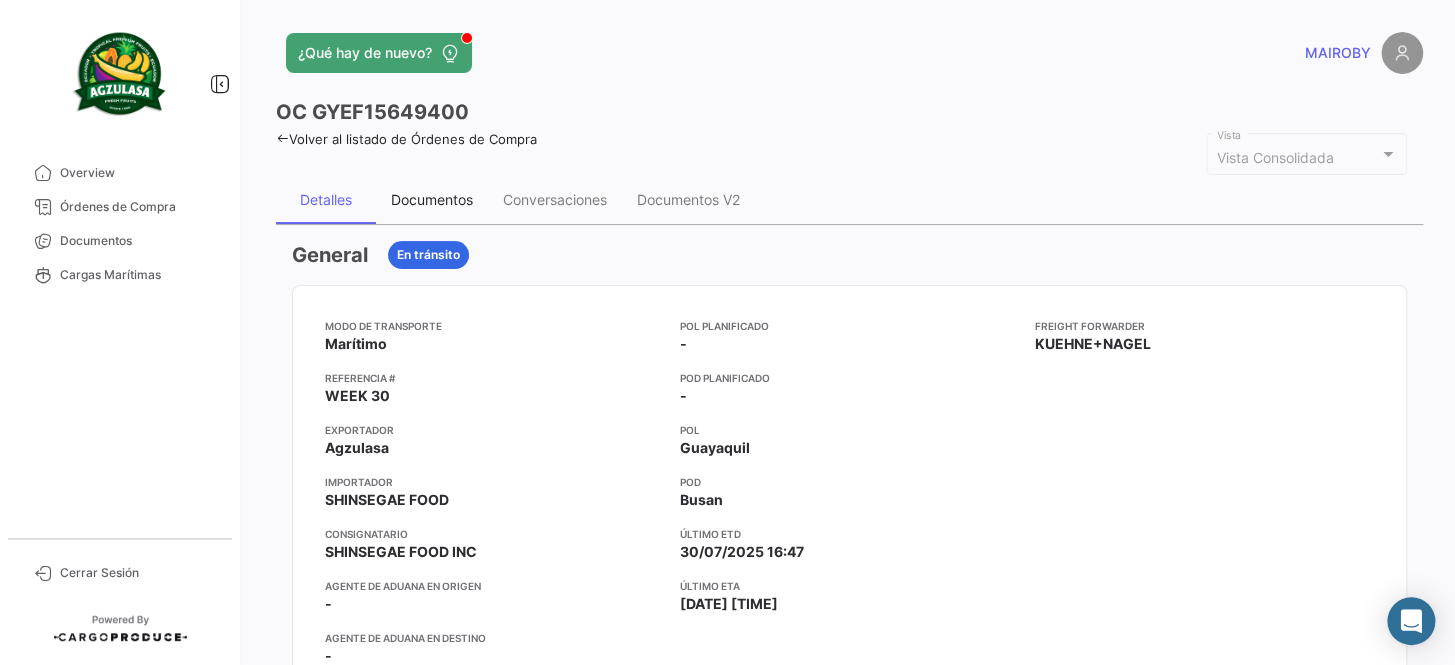 click on "Documentos" at bounding box center (432, 199) 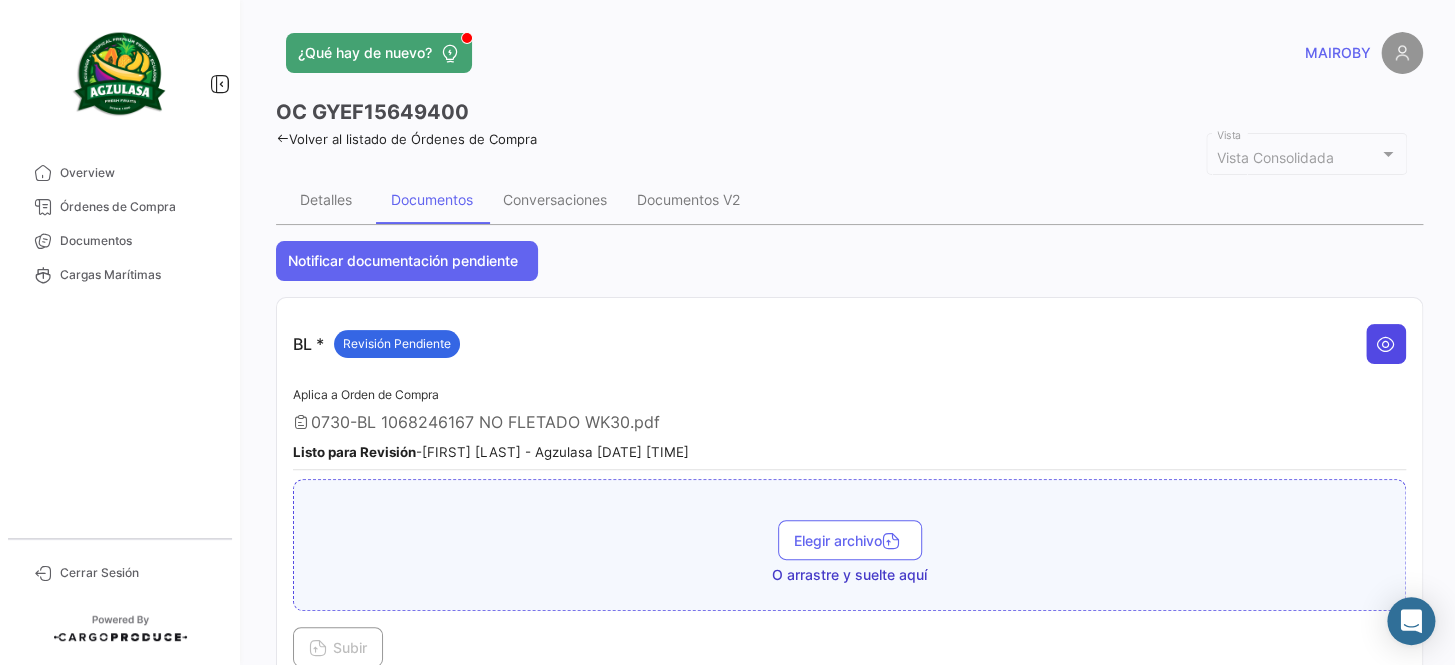 click at bounding box center [1386, 344] 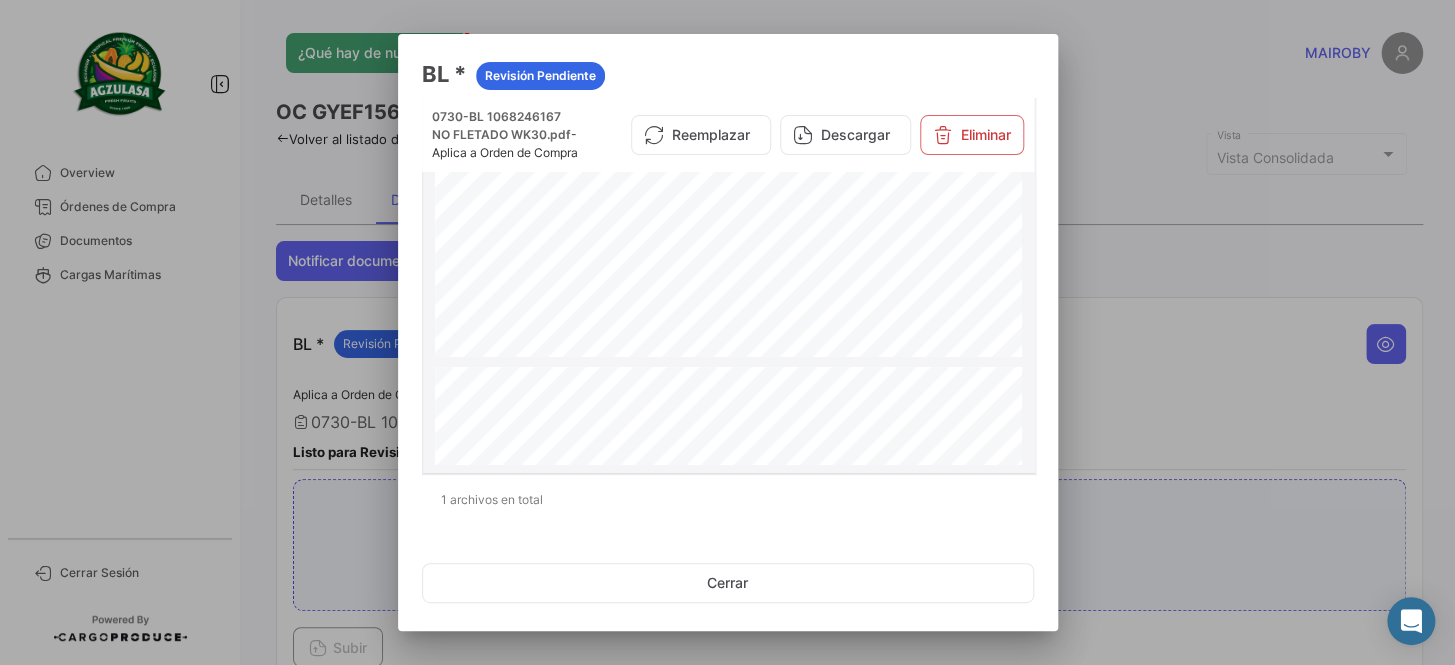 scroll, scrollTop: 1311, scrollLeft: 0, axis: vertical 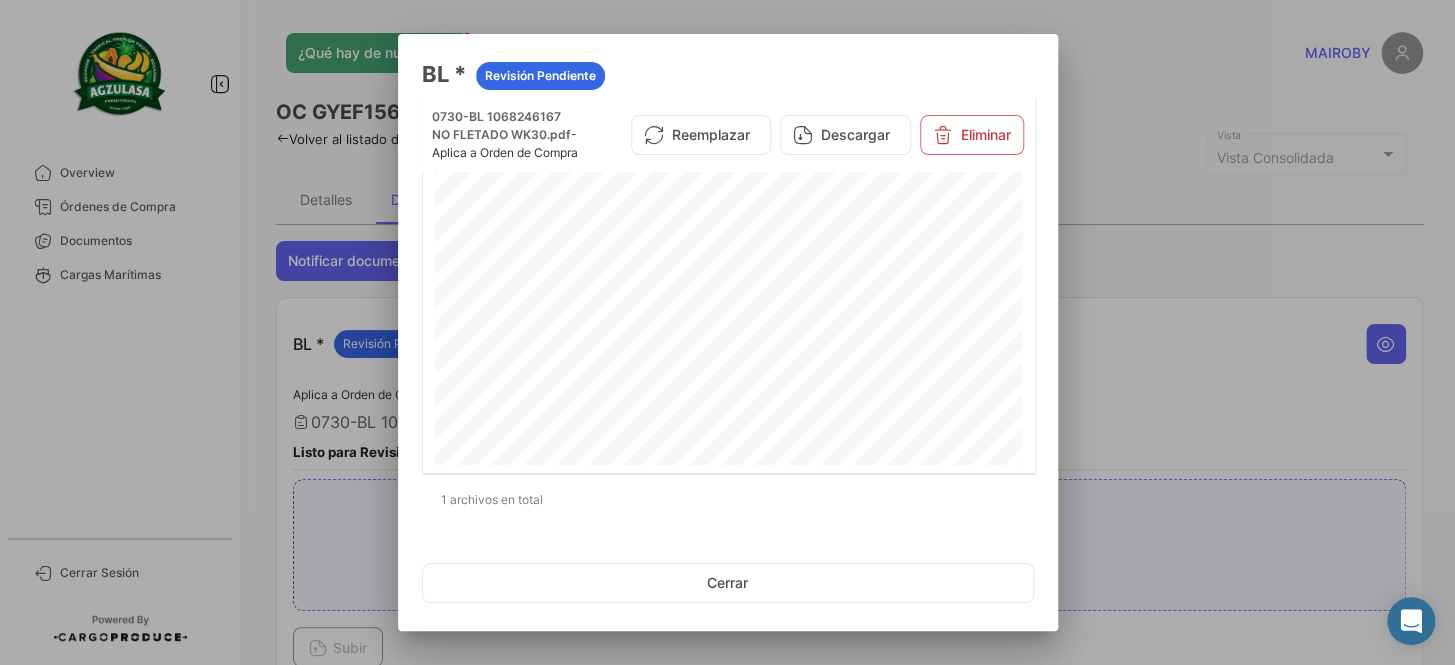 click at bounding box center [727, 332] 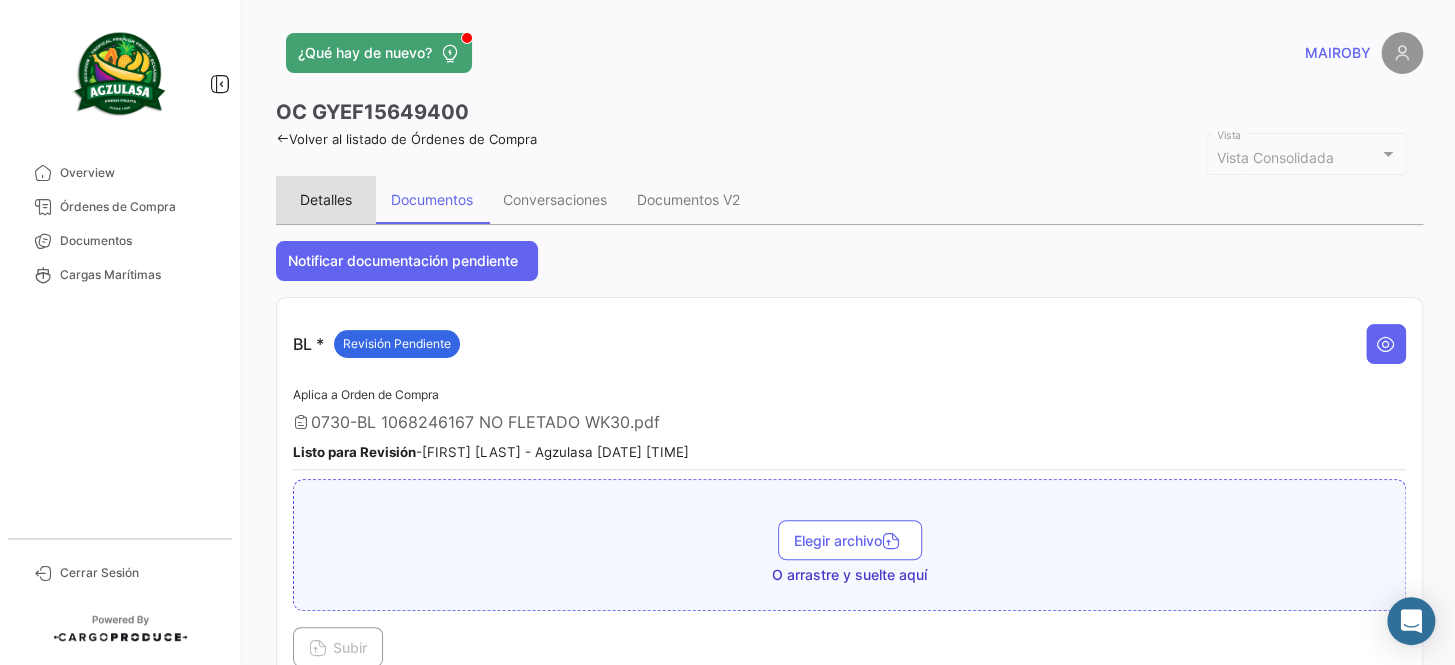 click on "Detalles" at bounding box center (326, 199) 